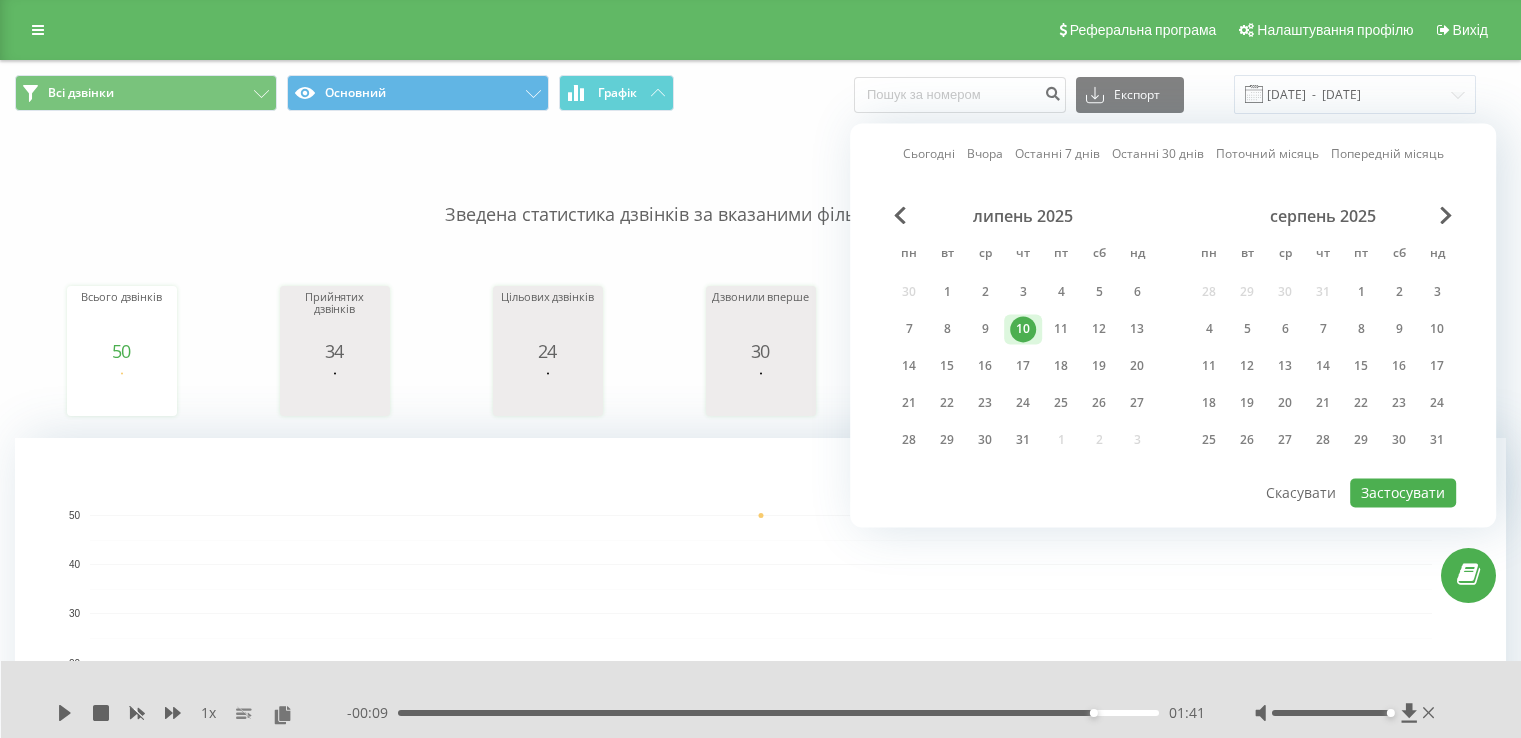 scroll, scrollTop: 0, scrollLeft: 0, axis: both 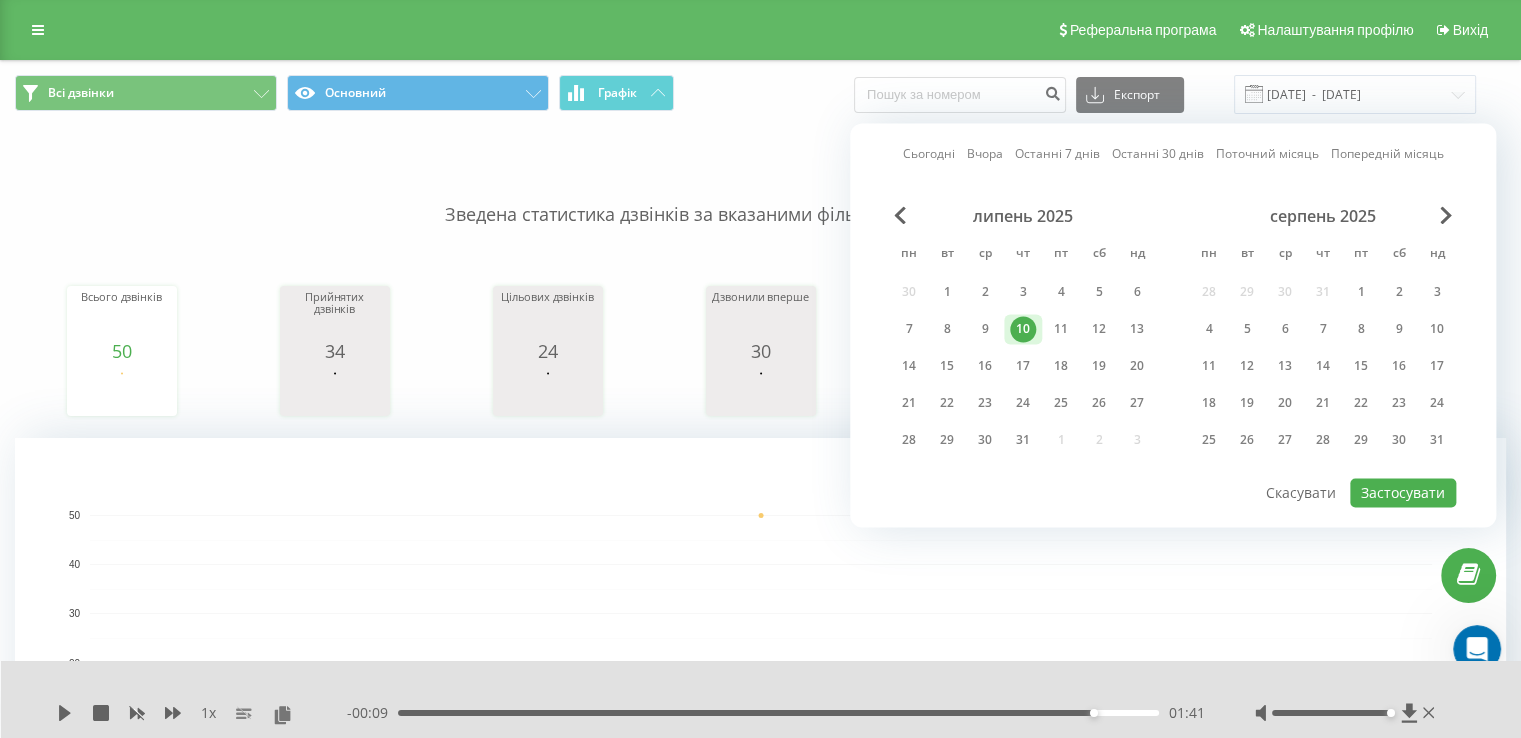 click on "10" at bounding box center (1023, 329) 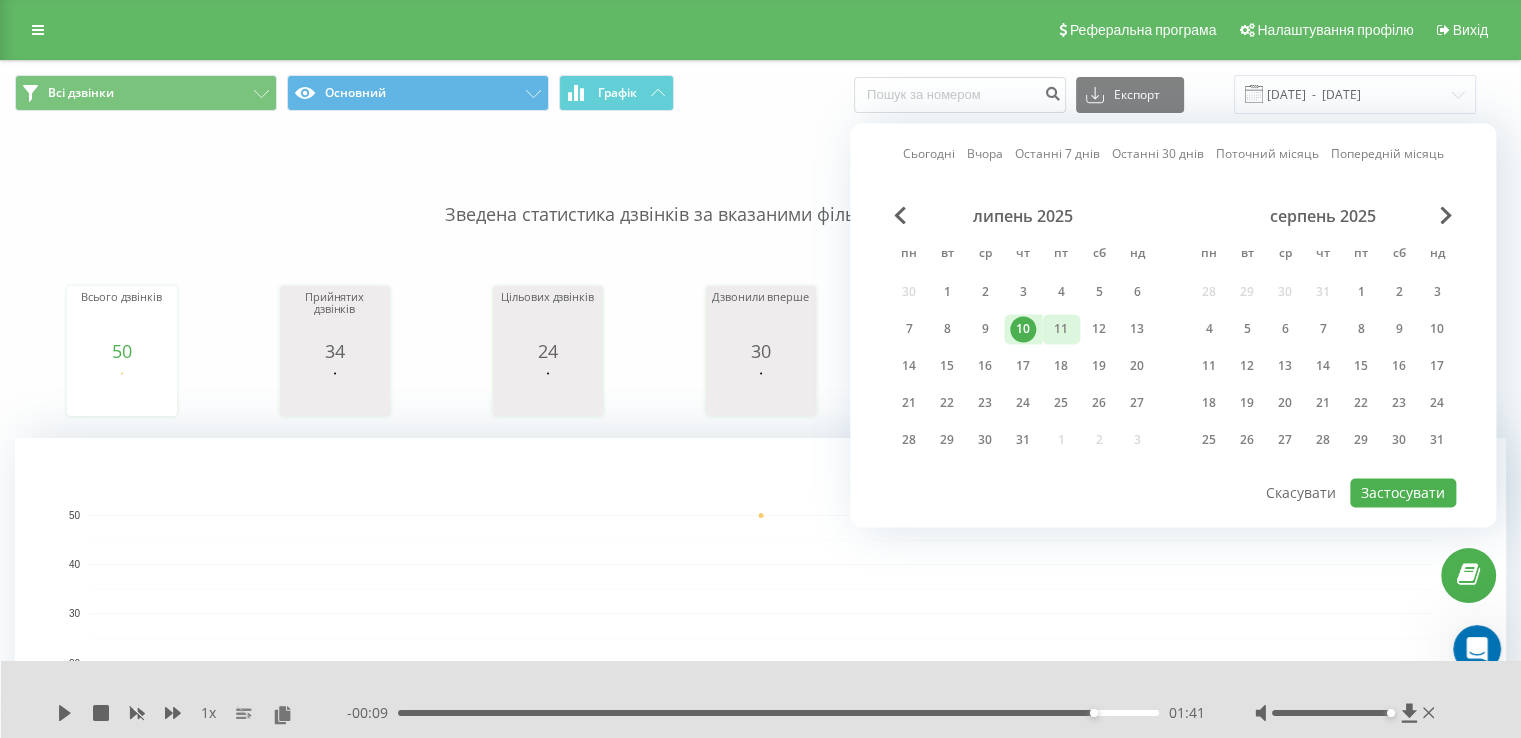 click on "11" at bounding box center (1061, 329) 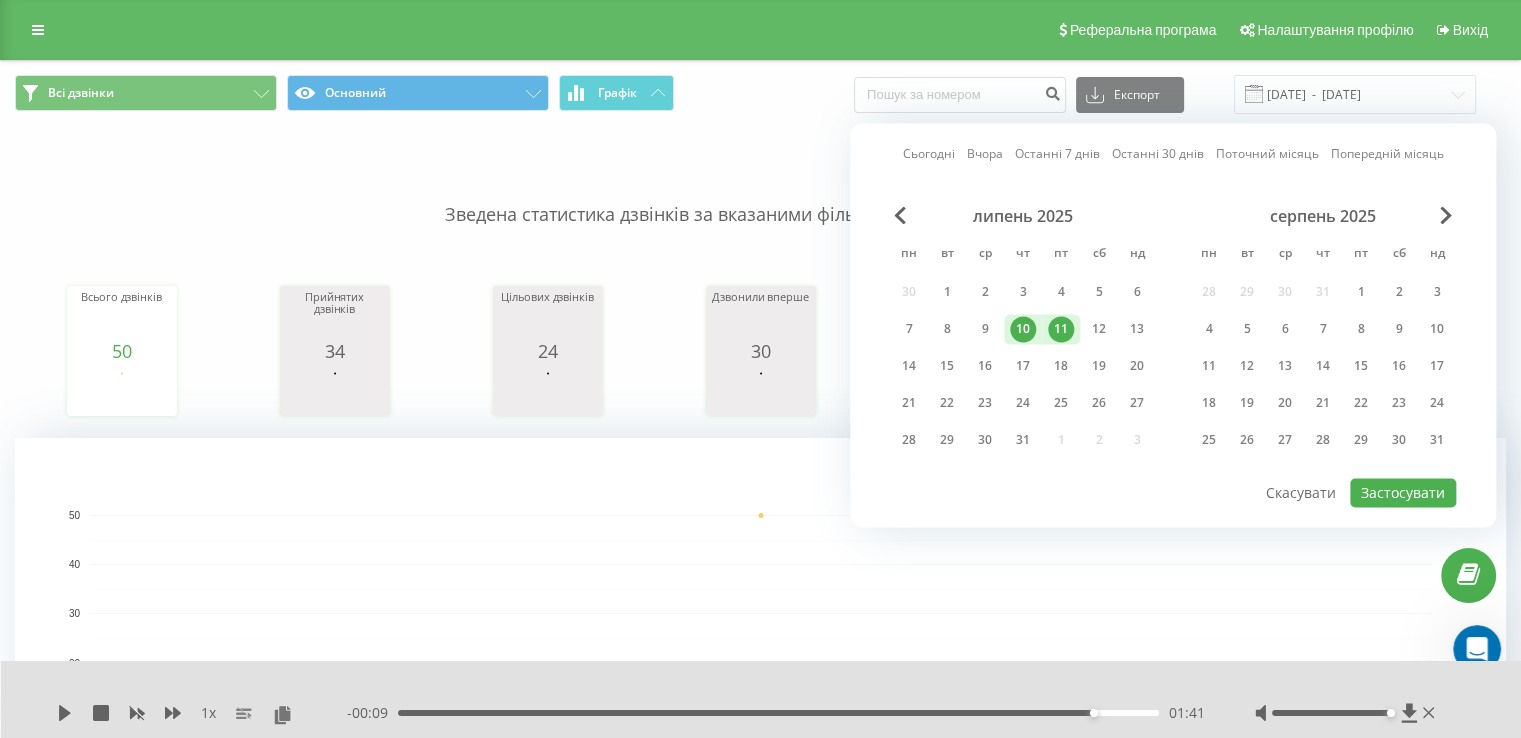 click on "10" at bounding box center [1023, 329] 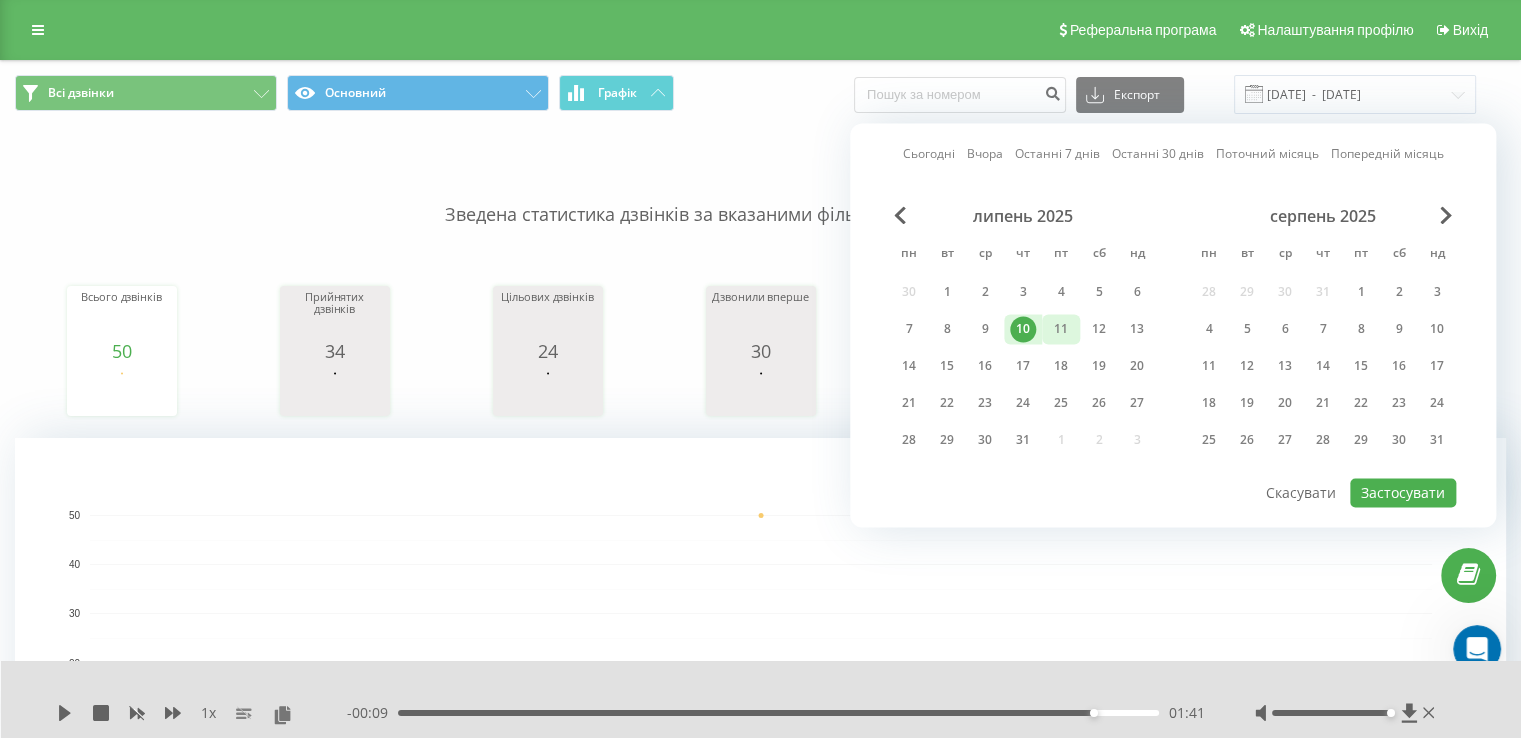 click on "11" at bounding box center (1061, 329) 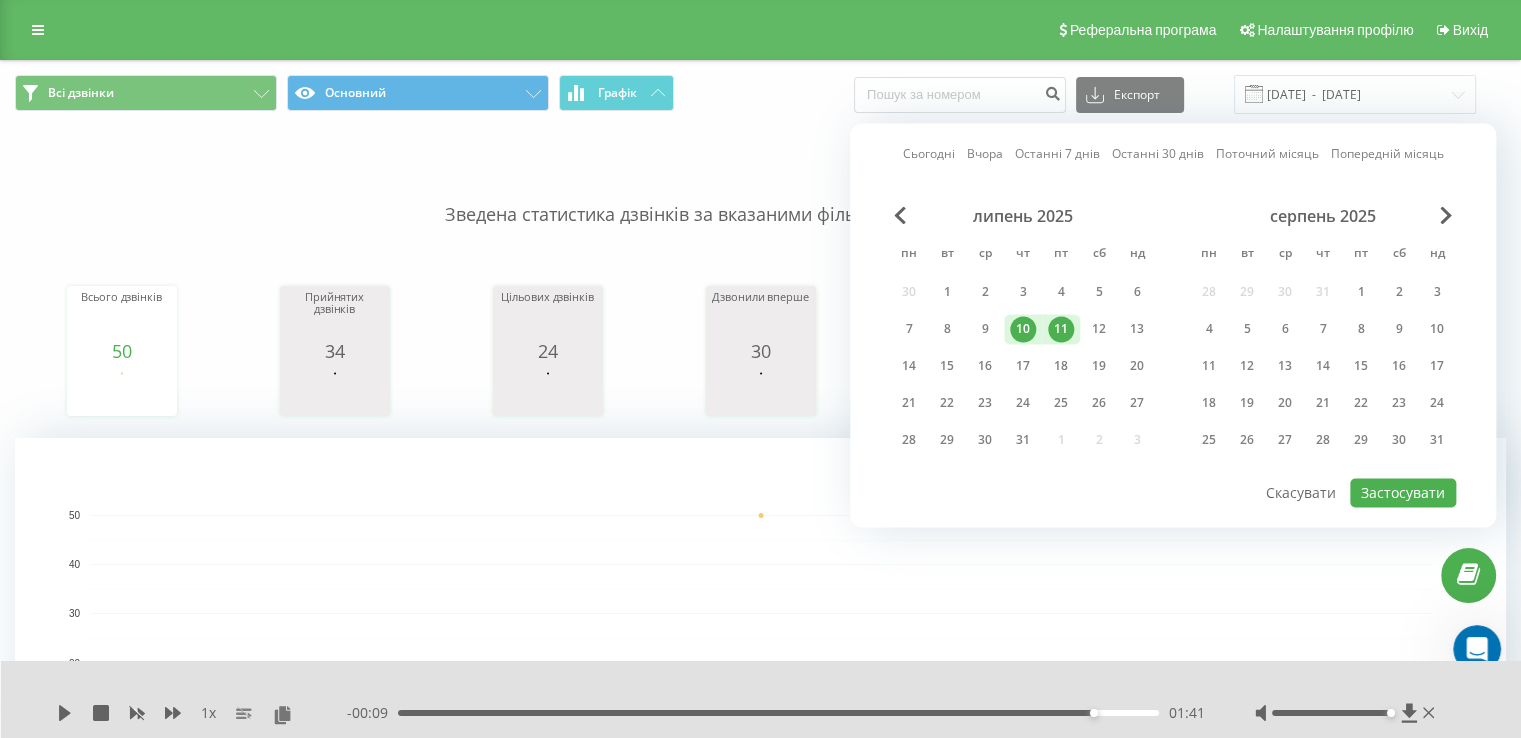 click on "11" at bounding box center (1061, 329) 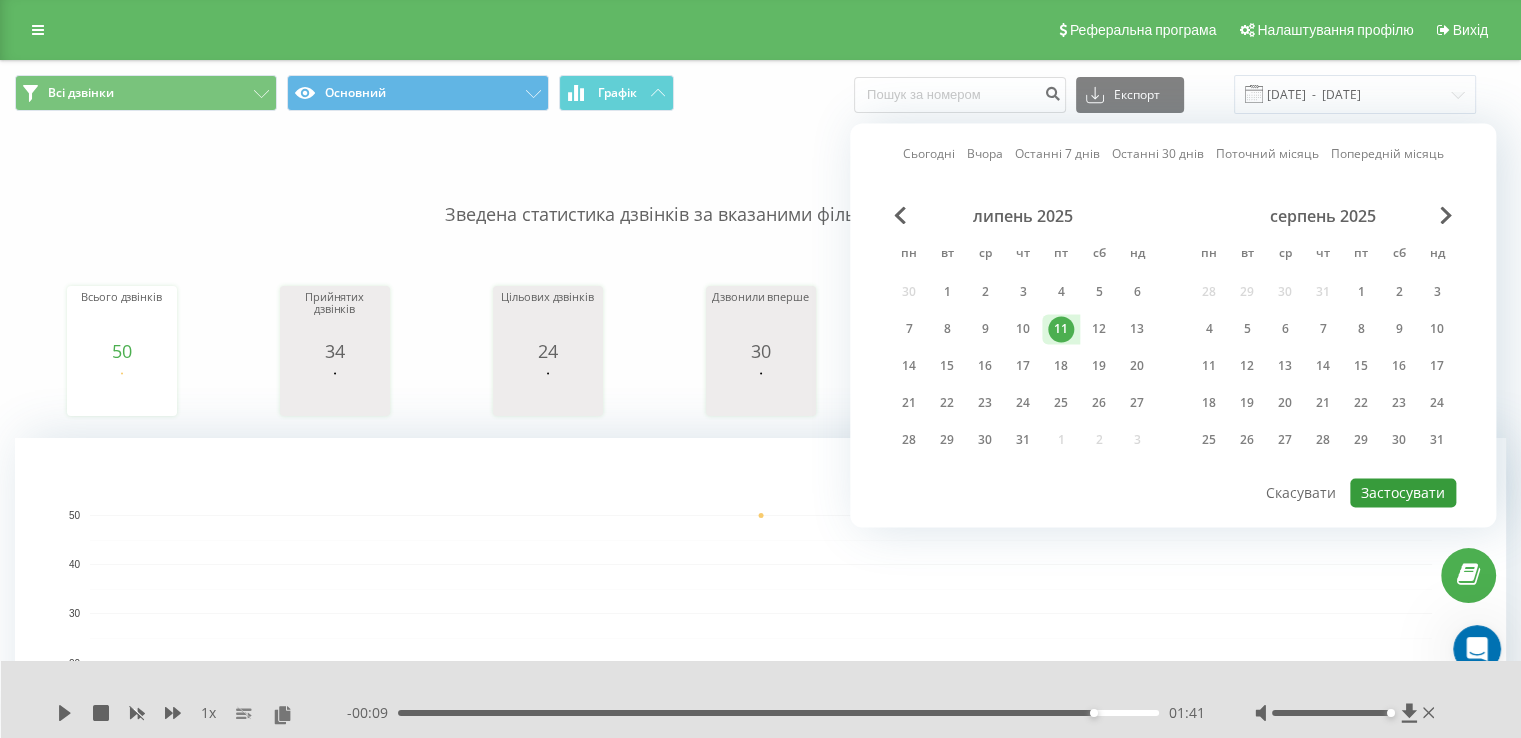 click on "Застосувати" at bounding box center (1403, 492) 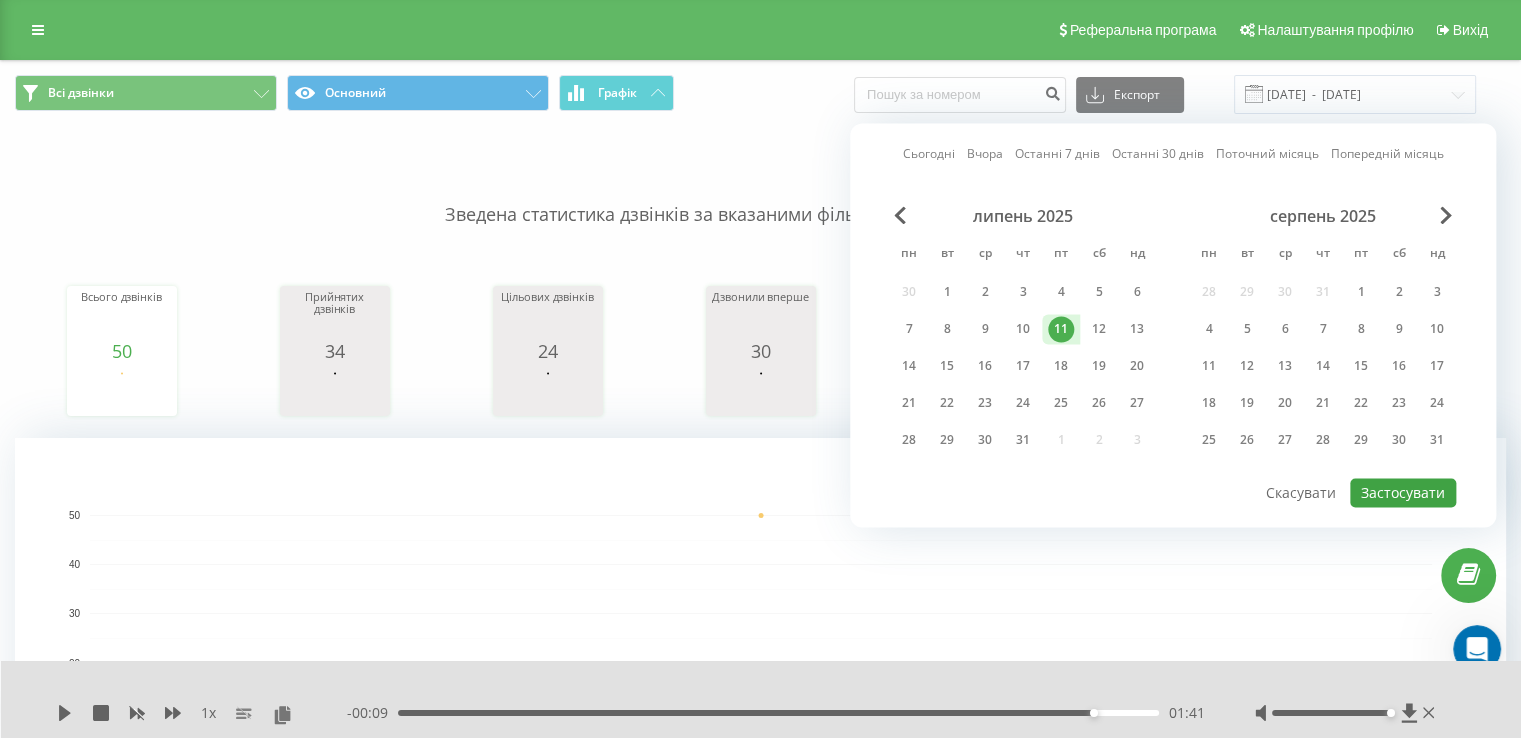 type on "[DATE]  -  [DATE]" 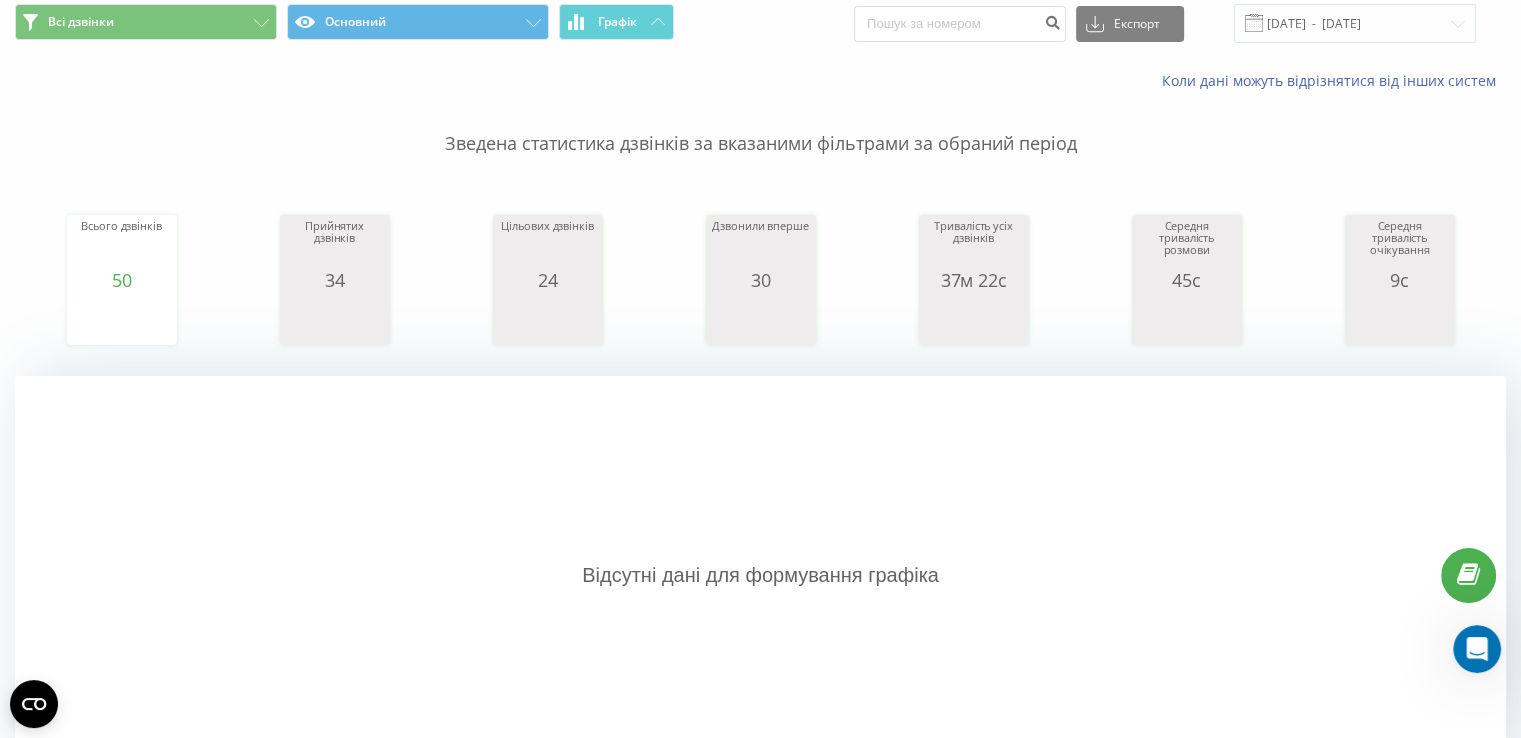 scroll, scrollTop: 0, scrollLeft: 0, axis: both 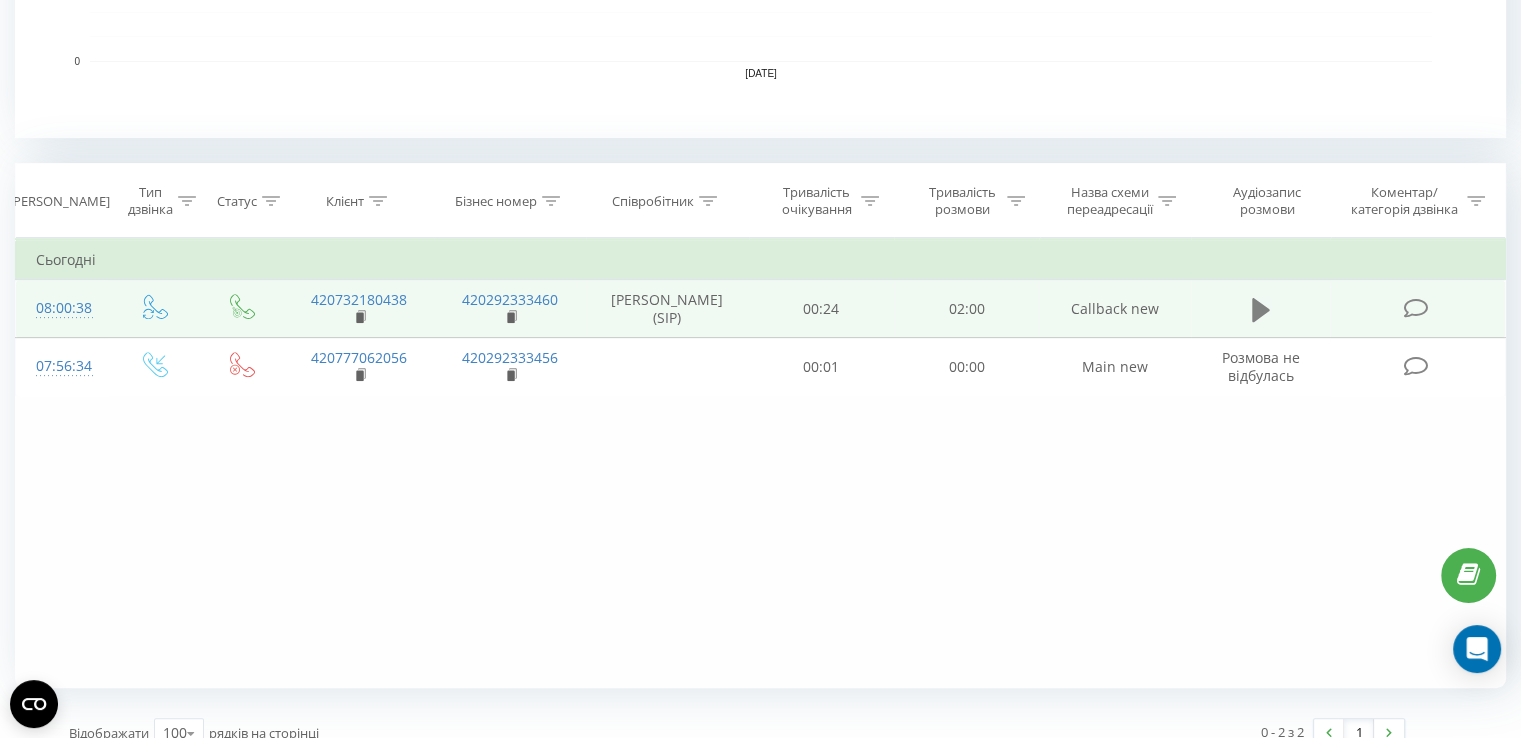 click 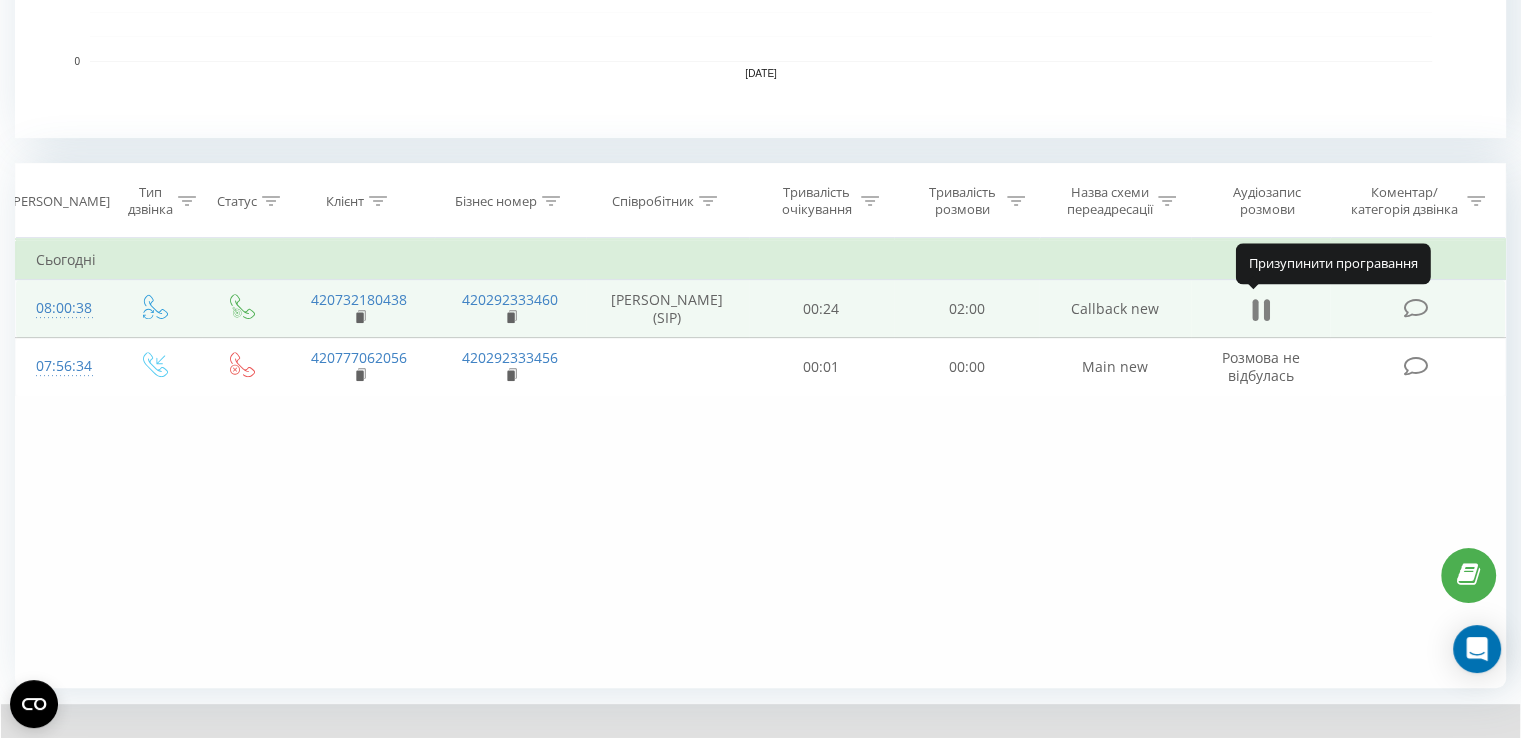 click 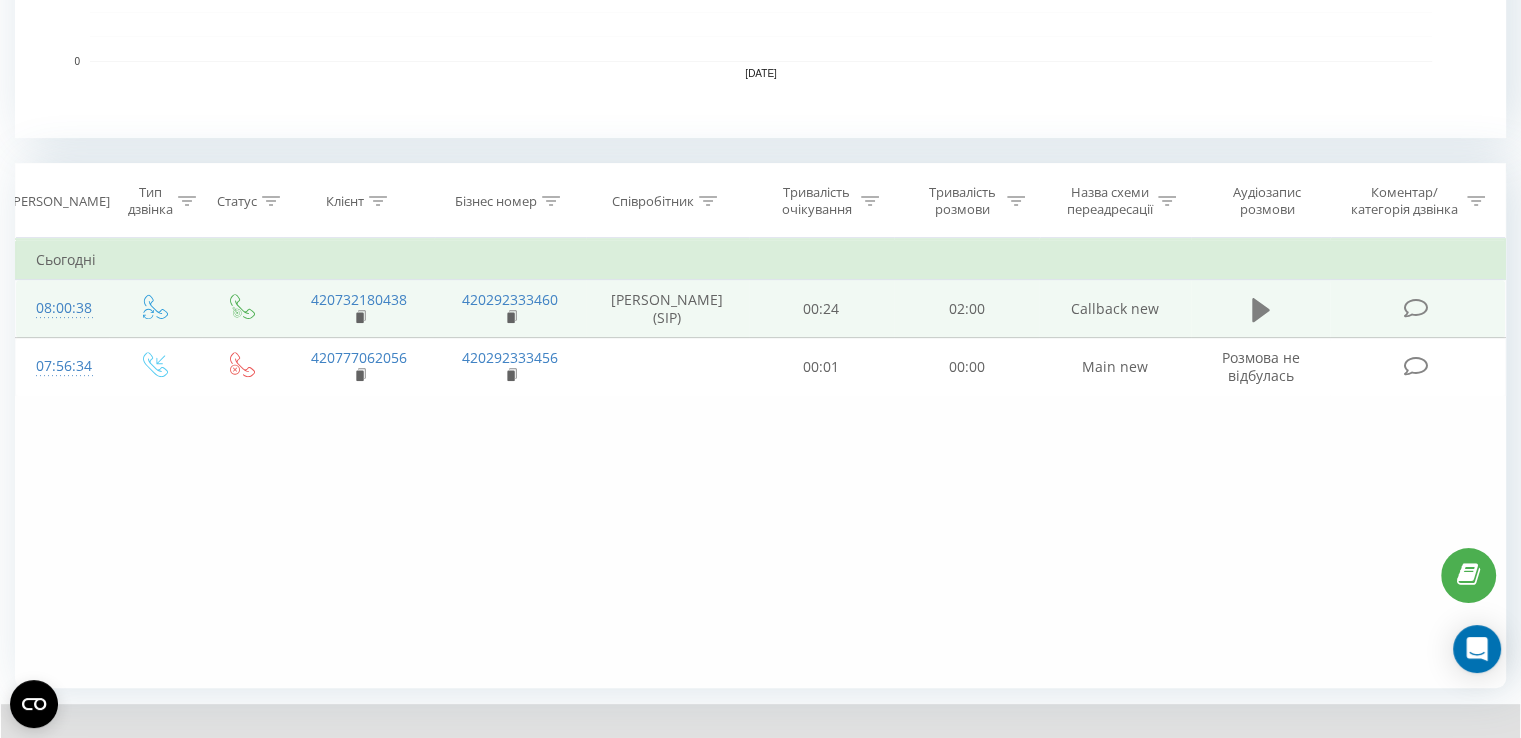 click 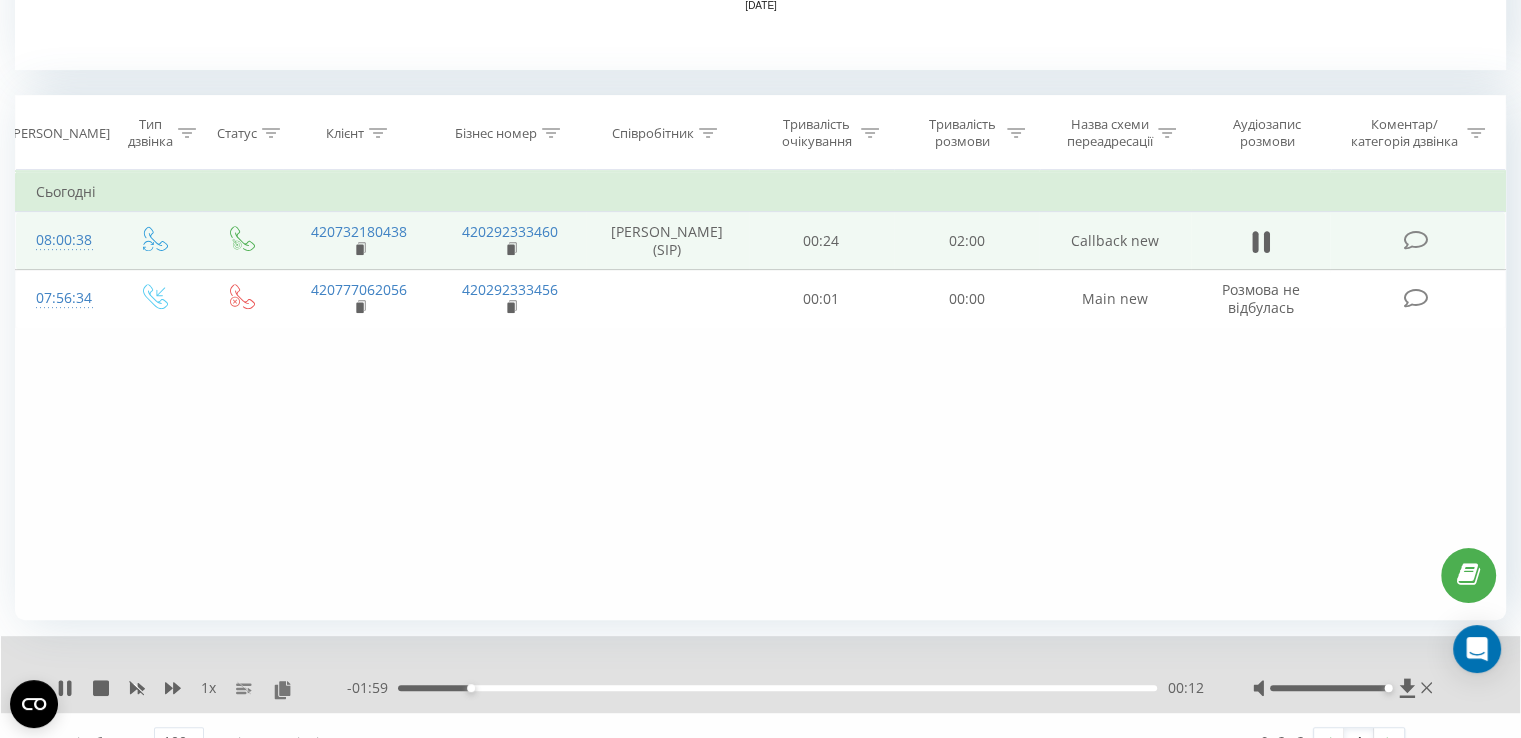 scroll, scrollTop: 801, scrollLeft: 0, axis: vertical 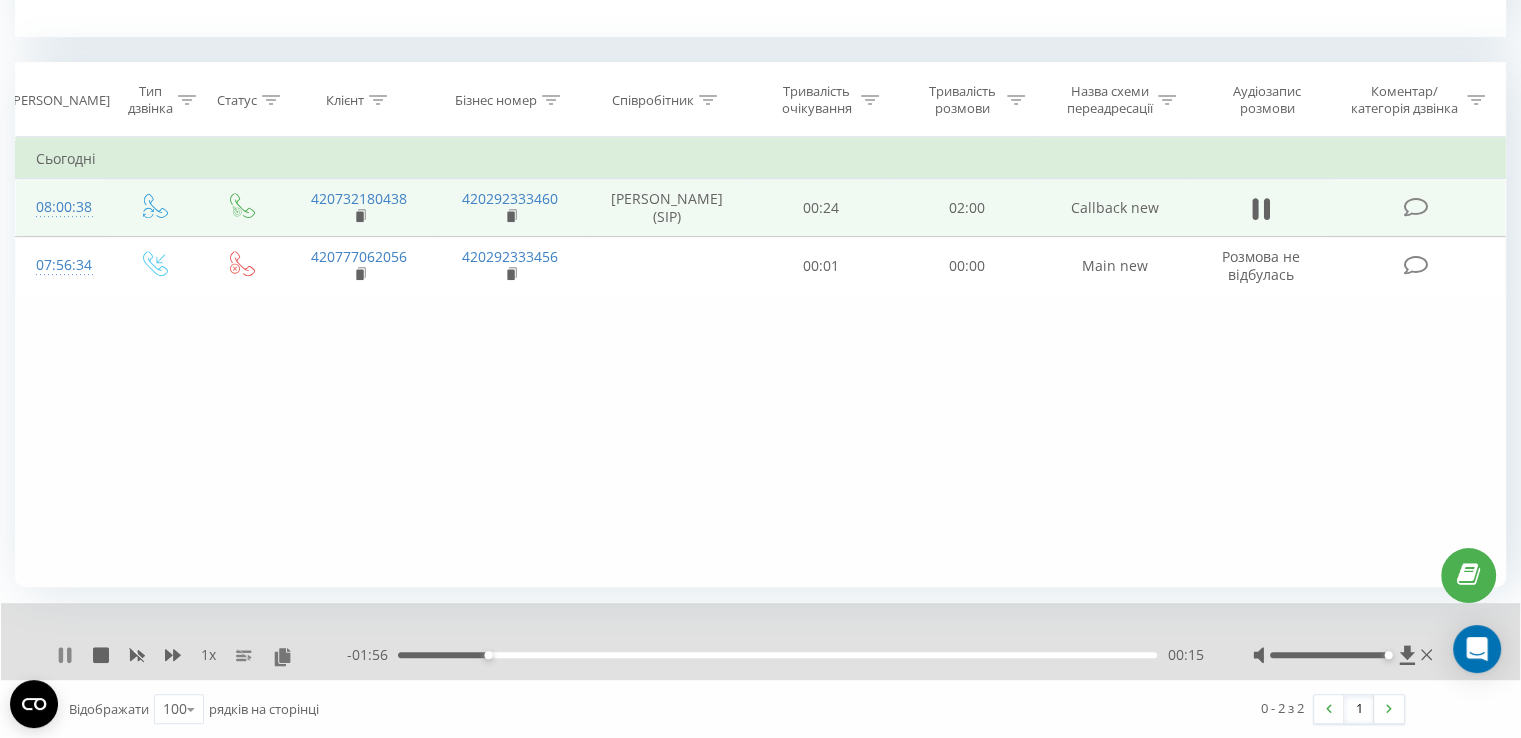click 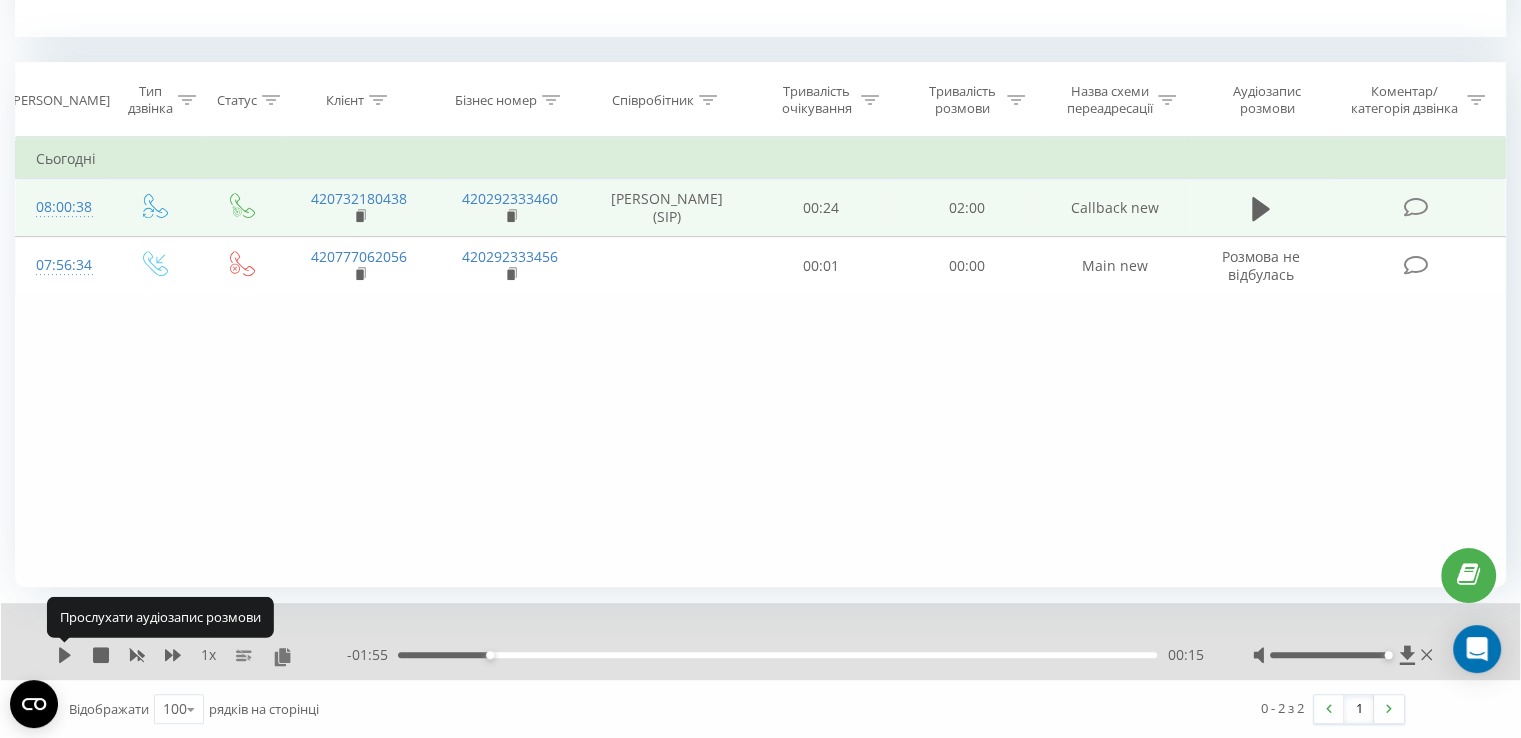 click 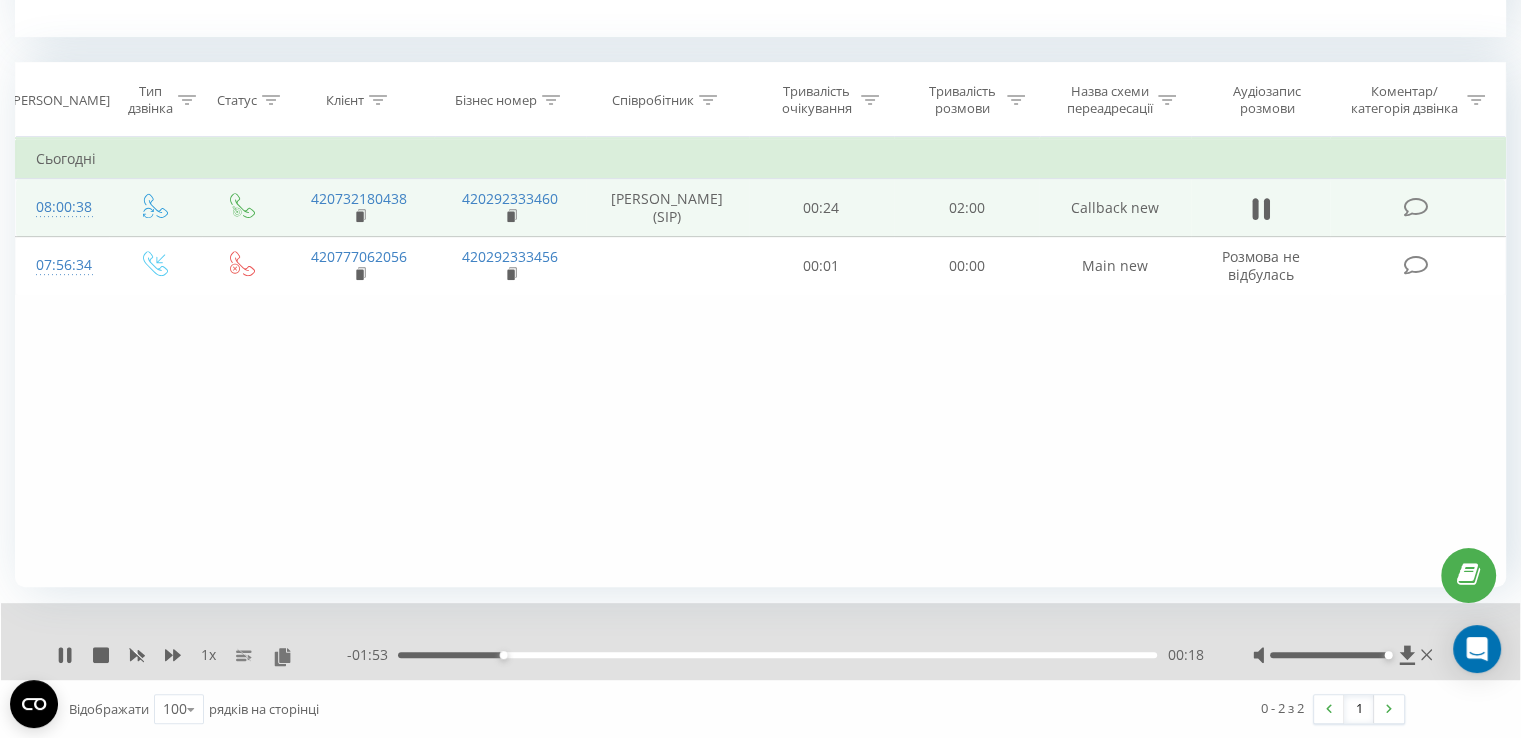 click on "0 - 2 з 2 1" at bounding box center (1078, 709) 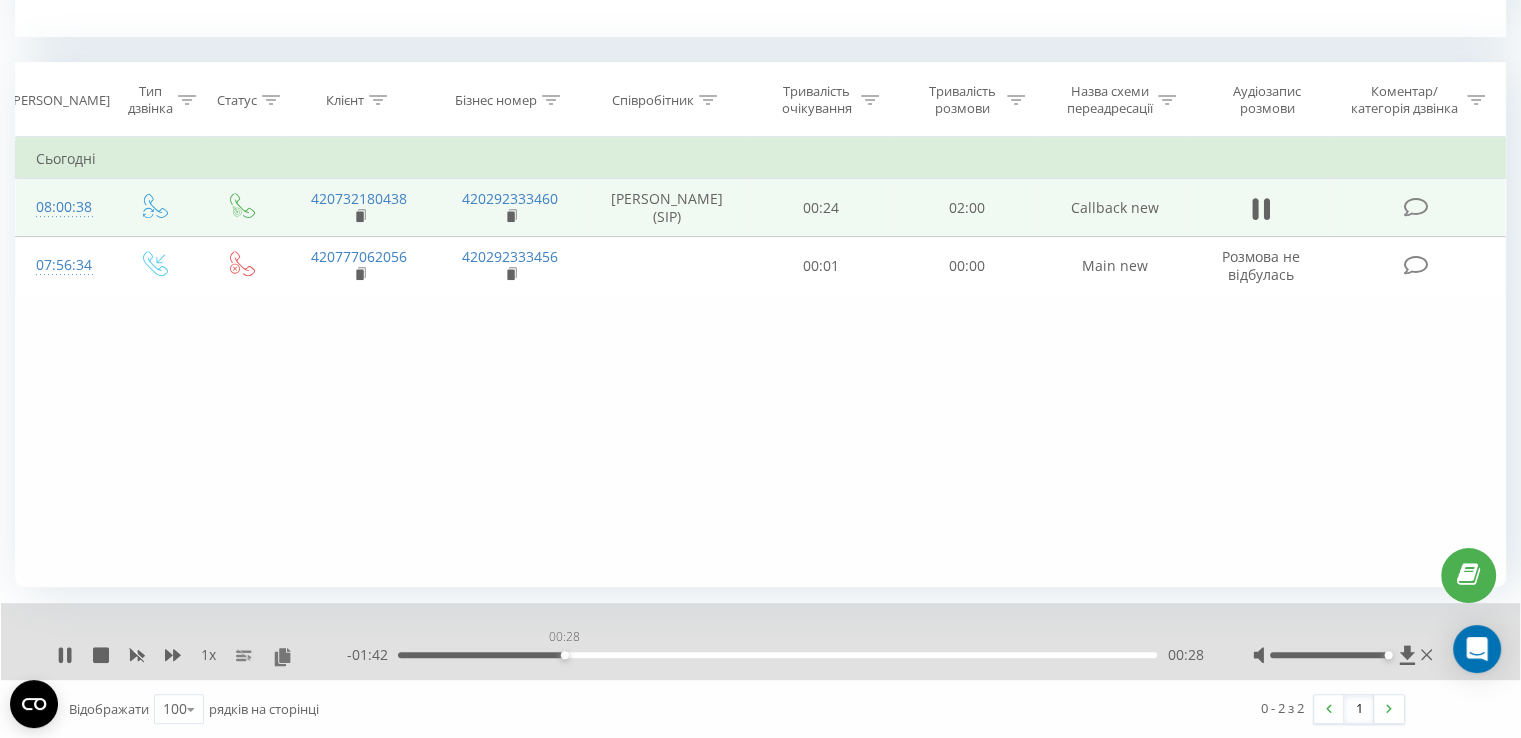drag, startPoint x: 510, startPoint y: 655, endPoint x: 584, endPoint y: 653, distance: 74.02702 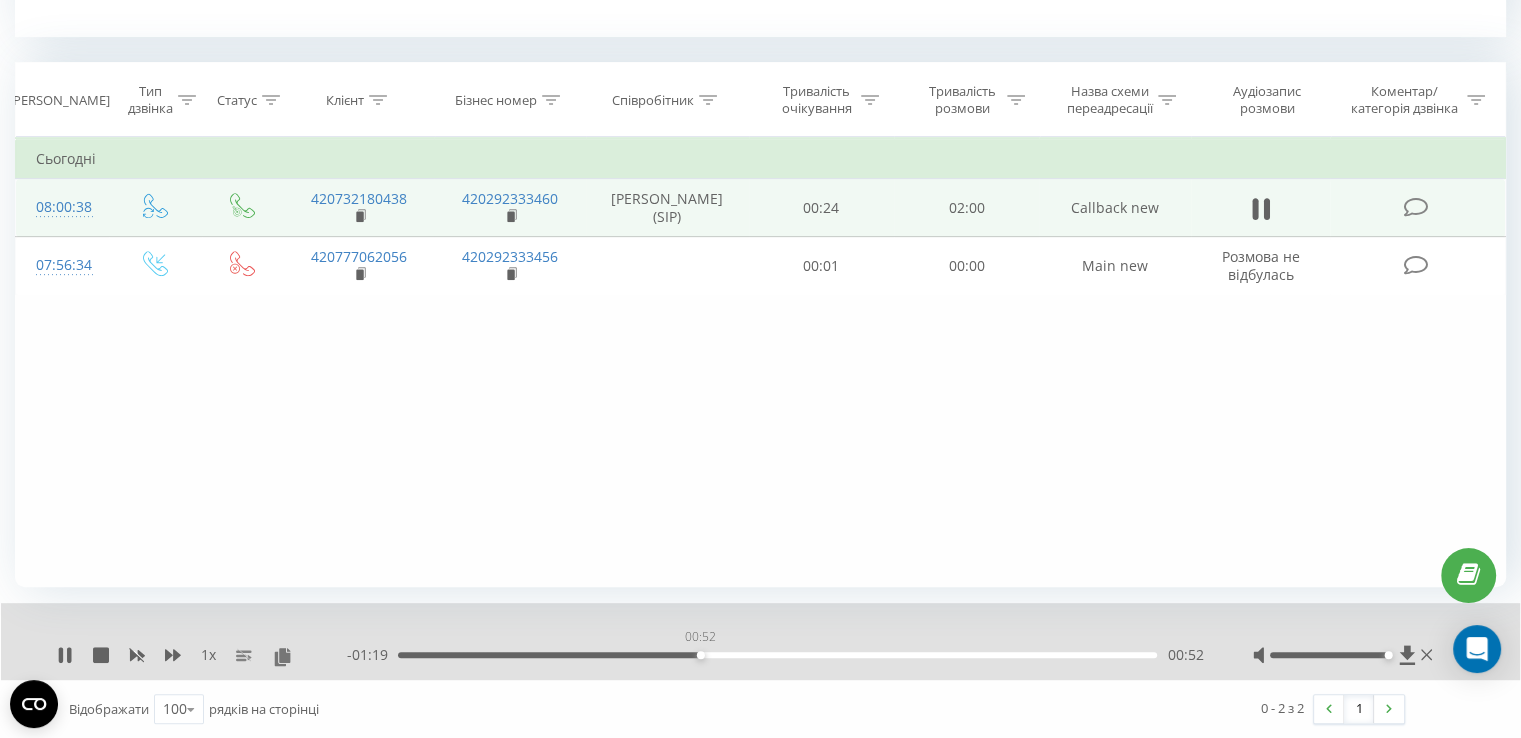 drag, startPoint x: 588, startPoint y: 652, endPoint x: 703, endPoint y: 652, distance: 115 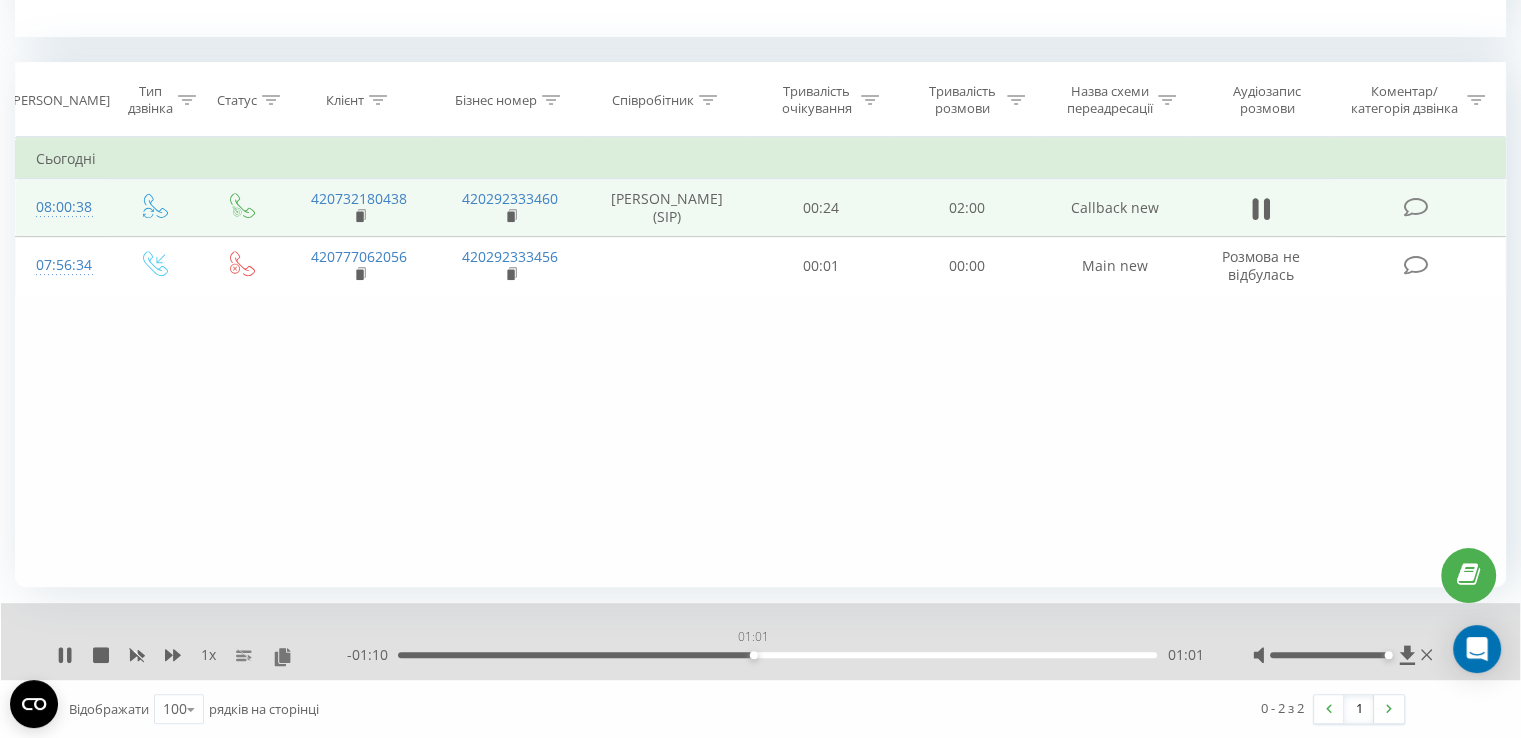 drag, startPoint x: 708, startPoint y: 653, endPoint x: 758, endPoint y: 653, distance: 50 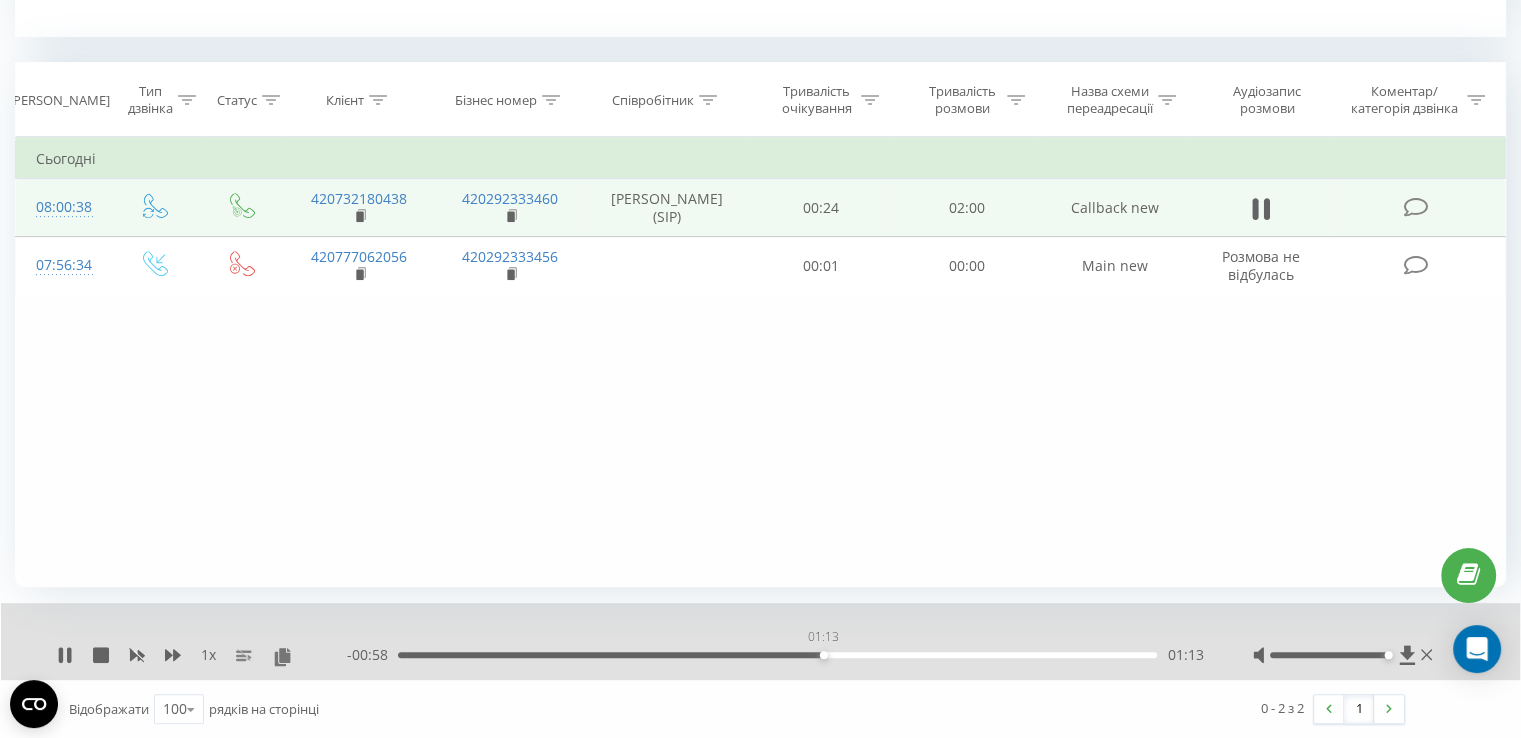 drag, startPoint x: 758, startPoint y: 651, endPoint x: 828, endPoint y: 651, distance: 70 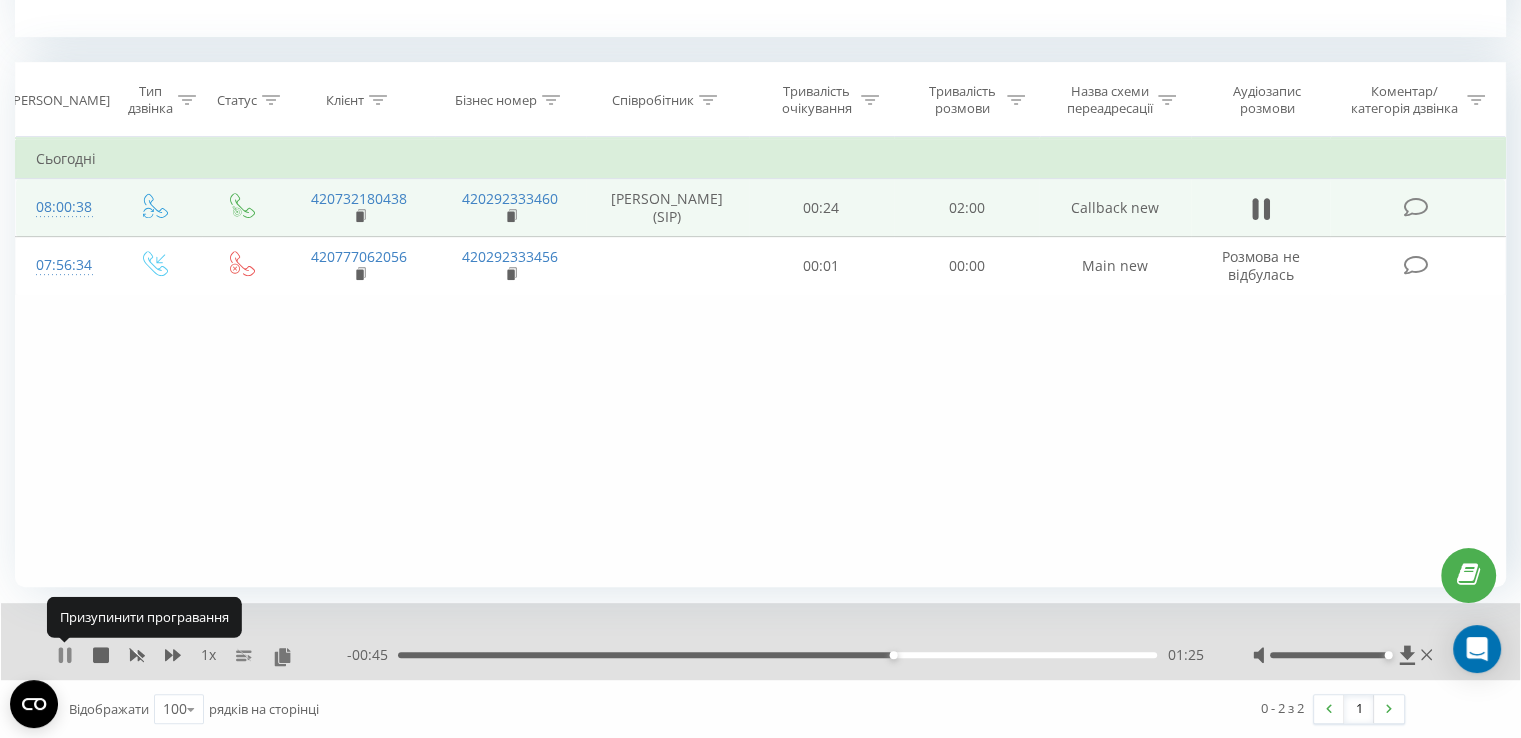 click 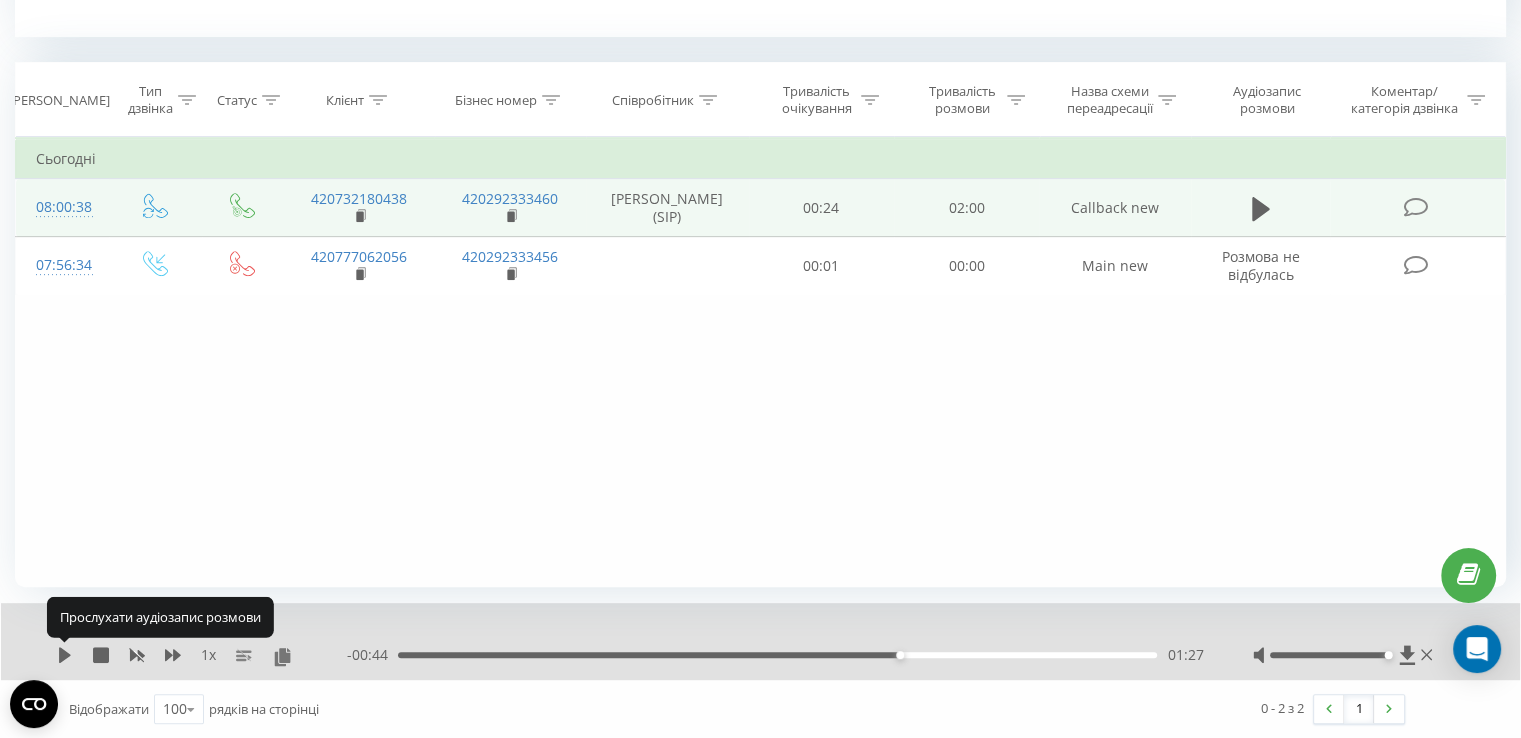 click 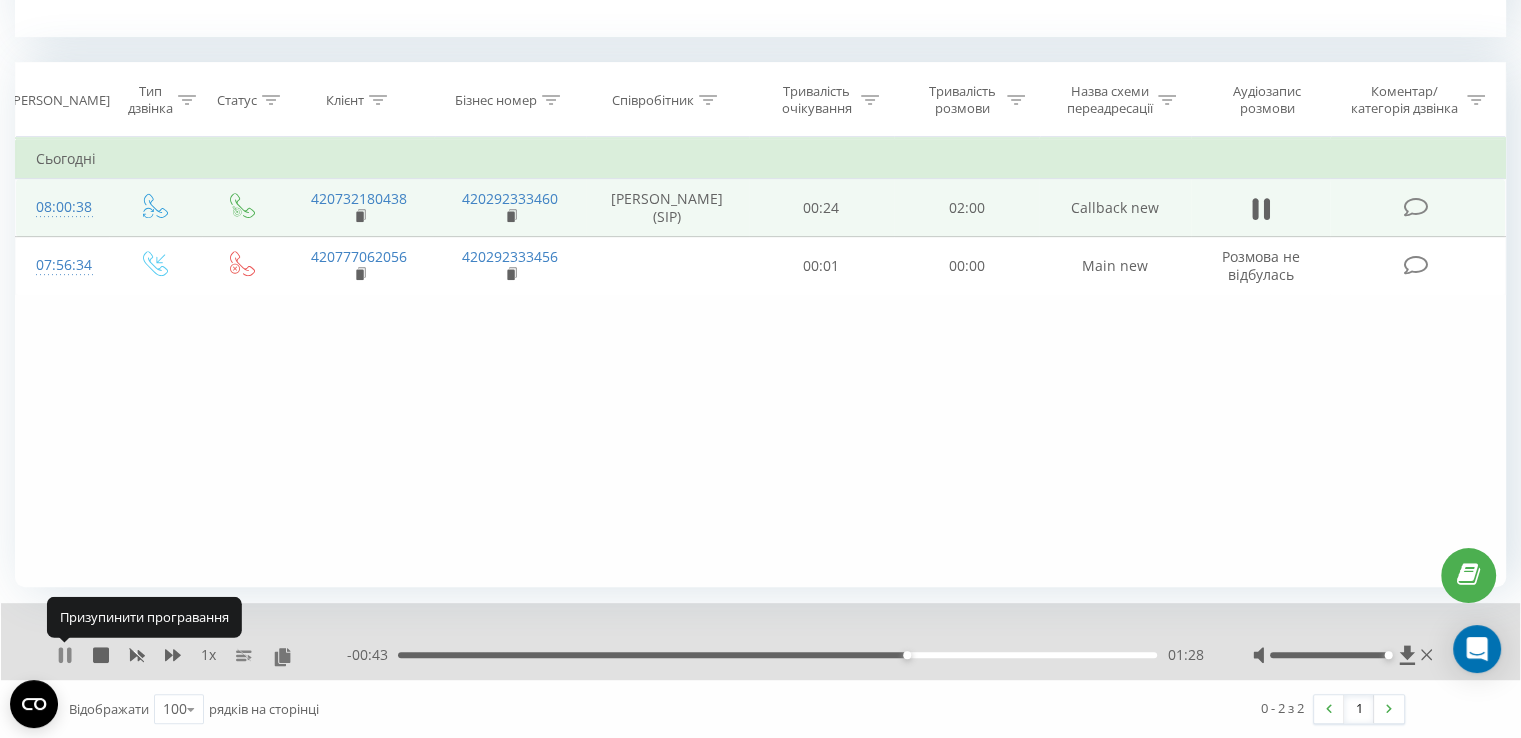 click 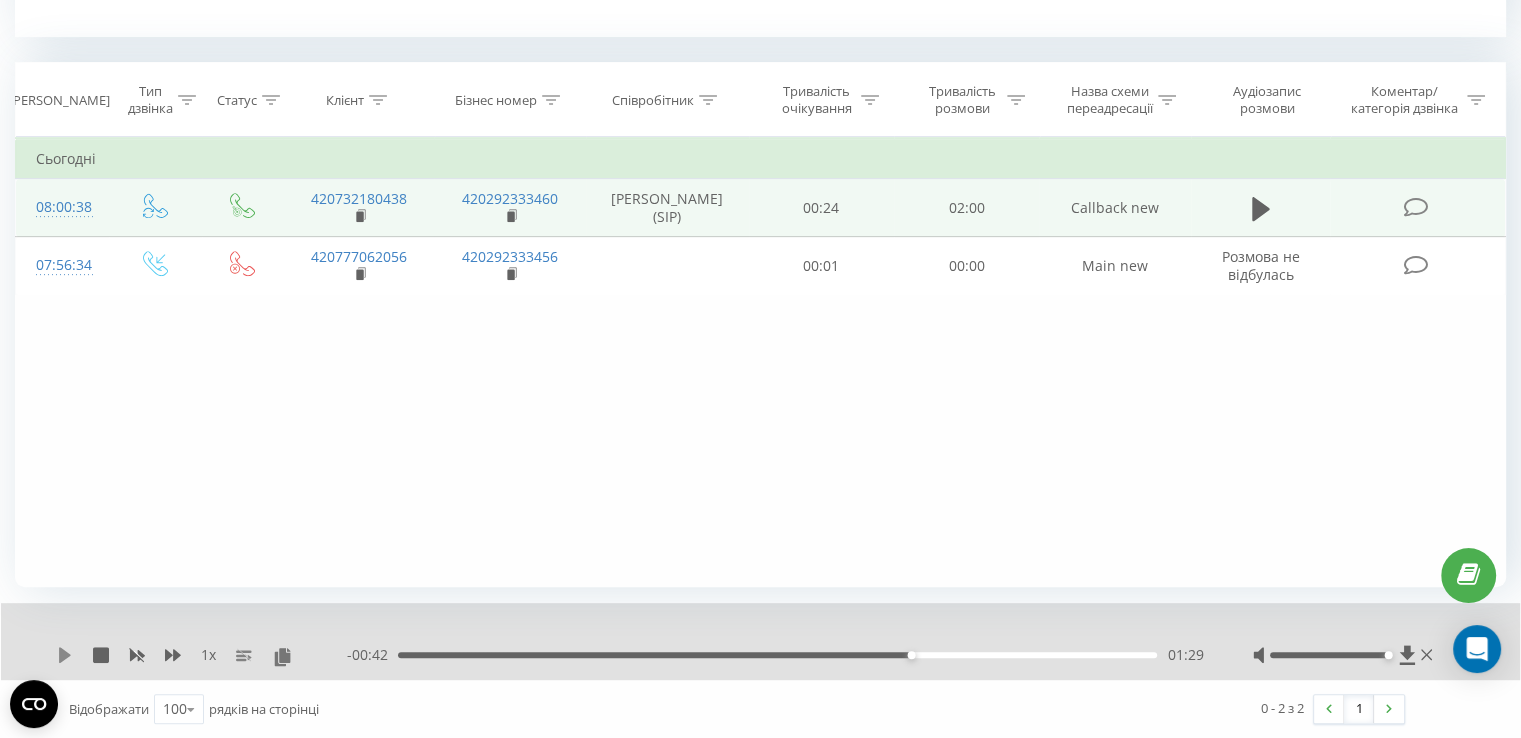 click 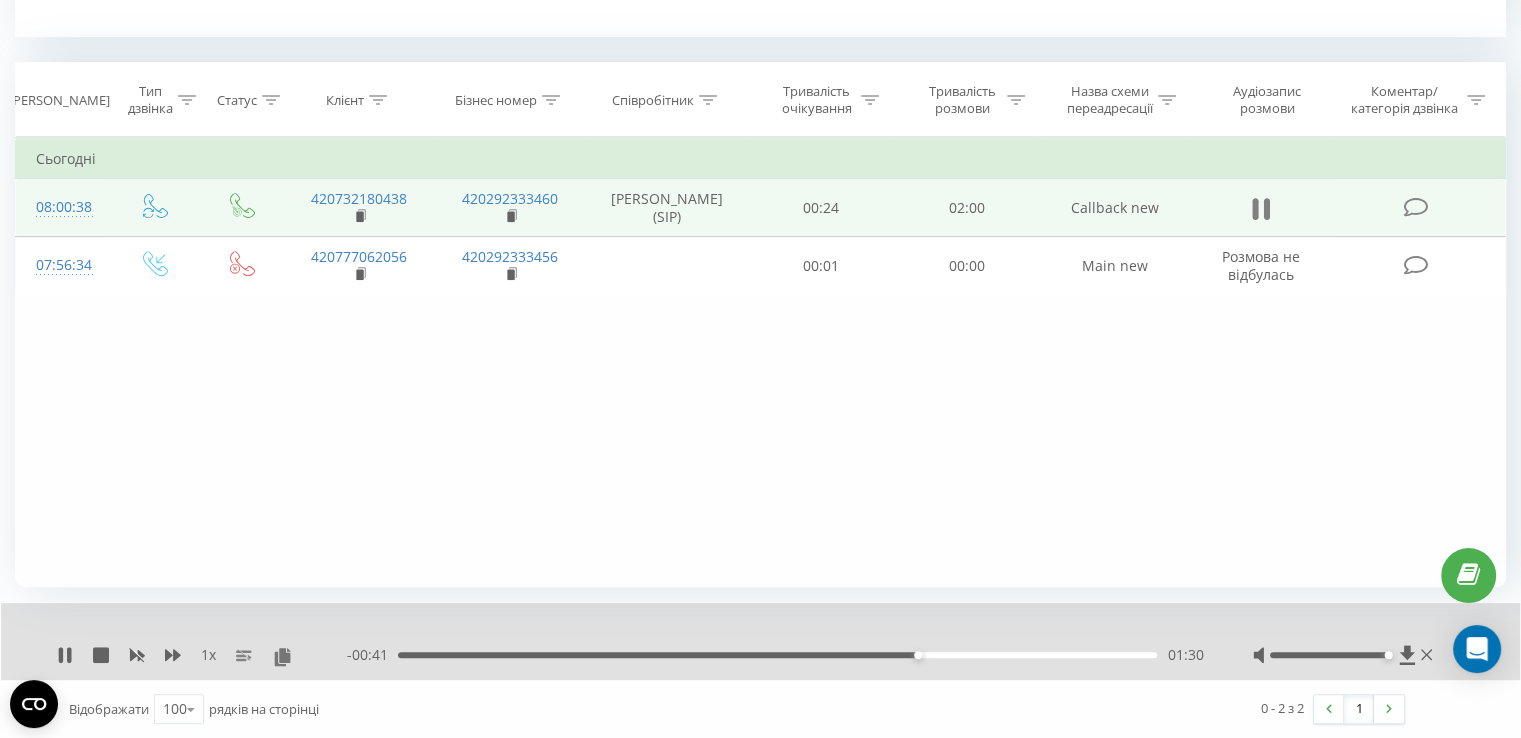 click 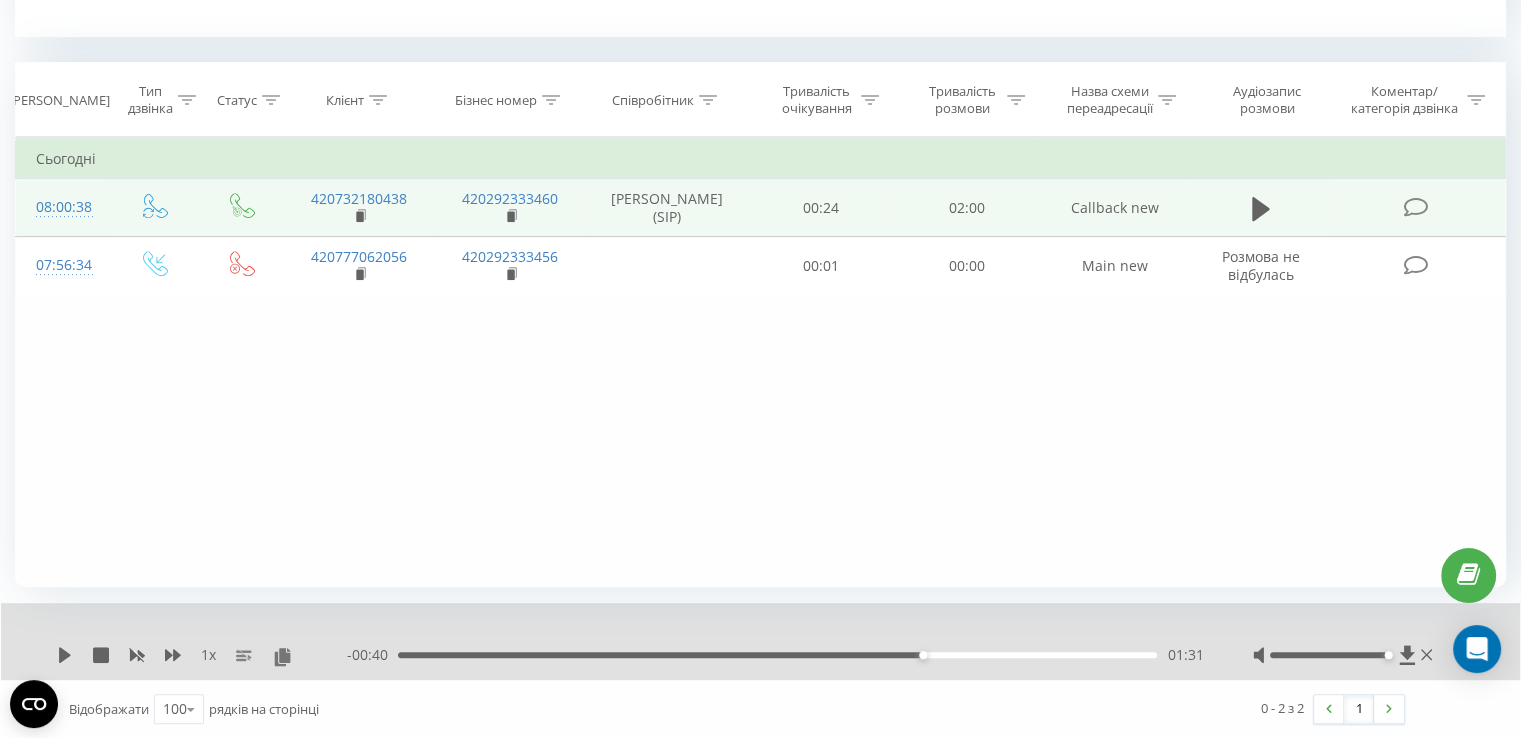 click 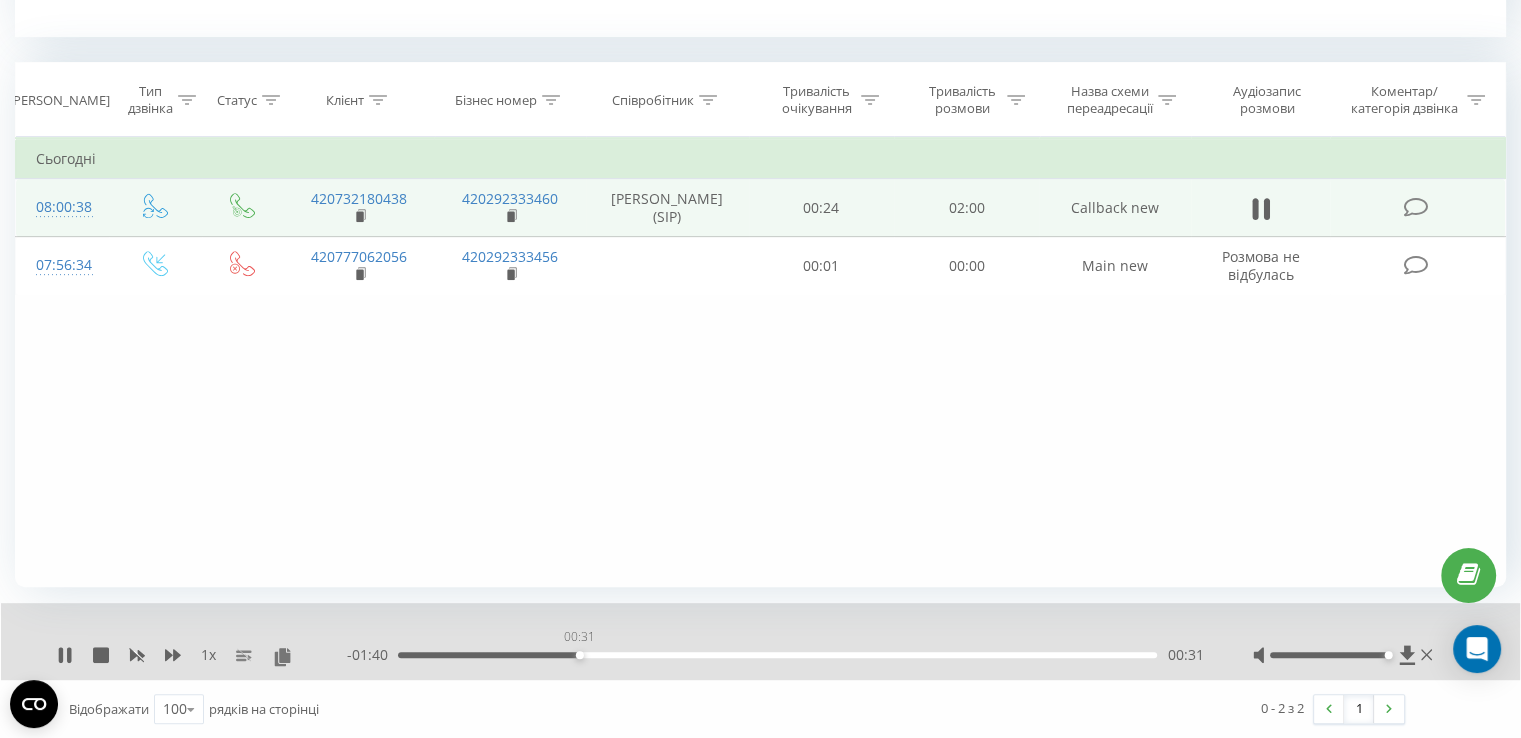 click on "00:31" at bounding box center [777, 655] 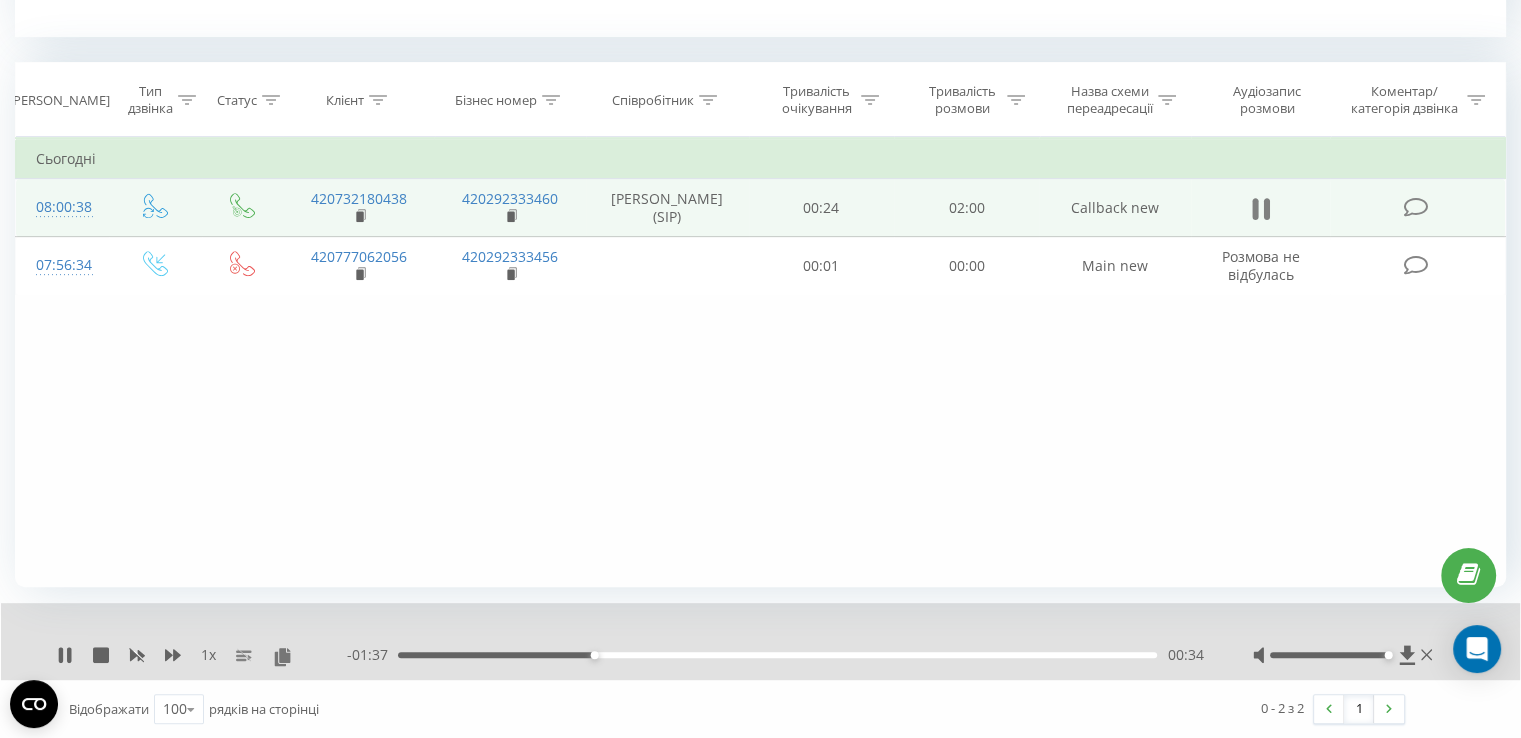 click 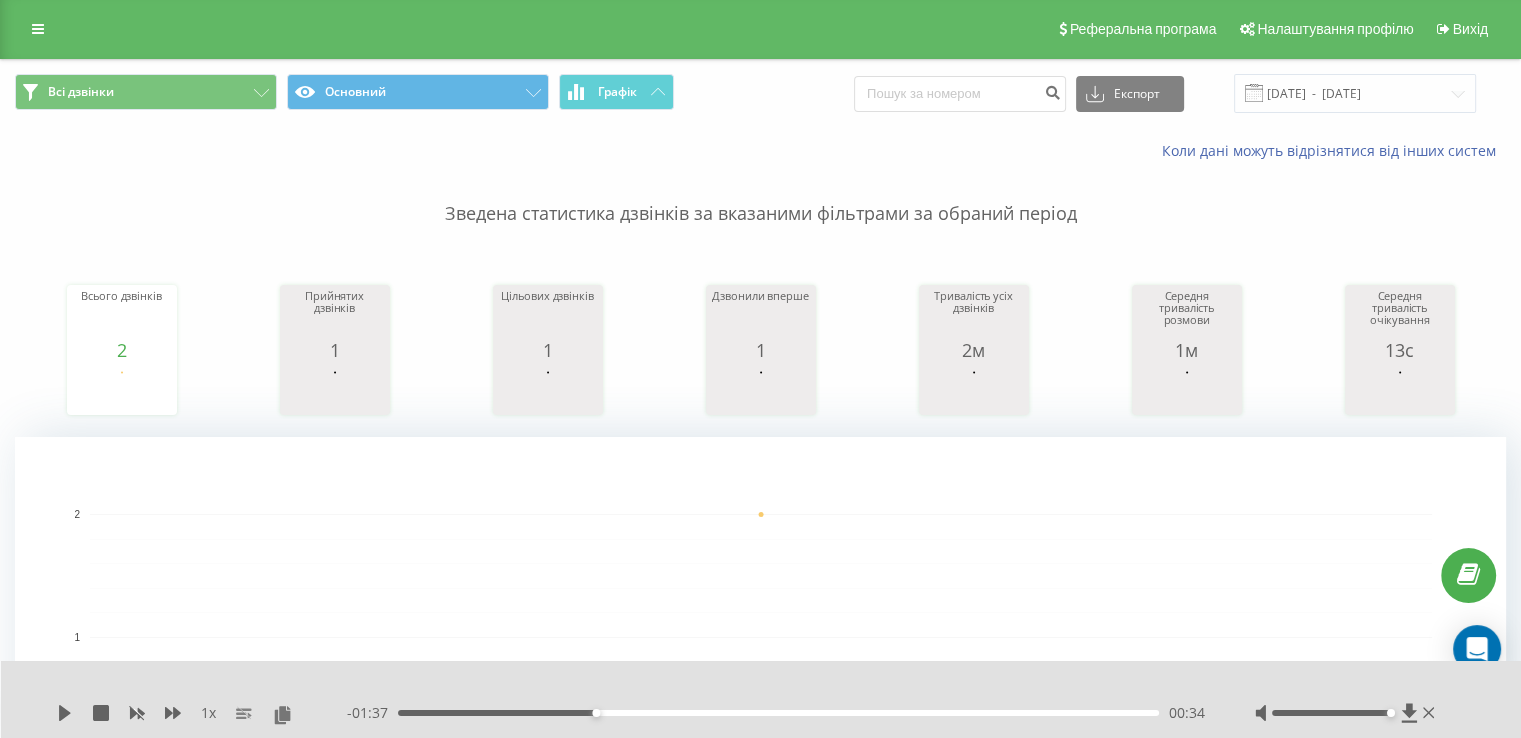 scroll, scrollTop: 0, scrollLeft: 0, axis: both 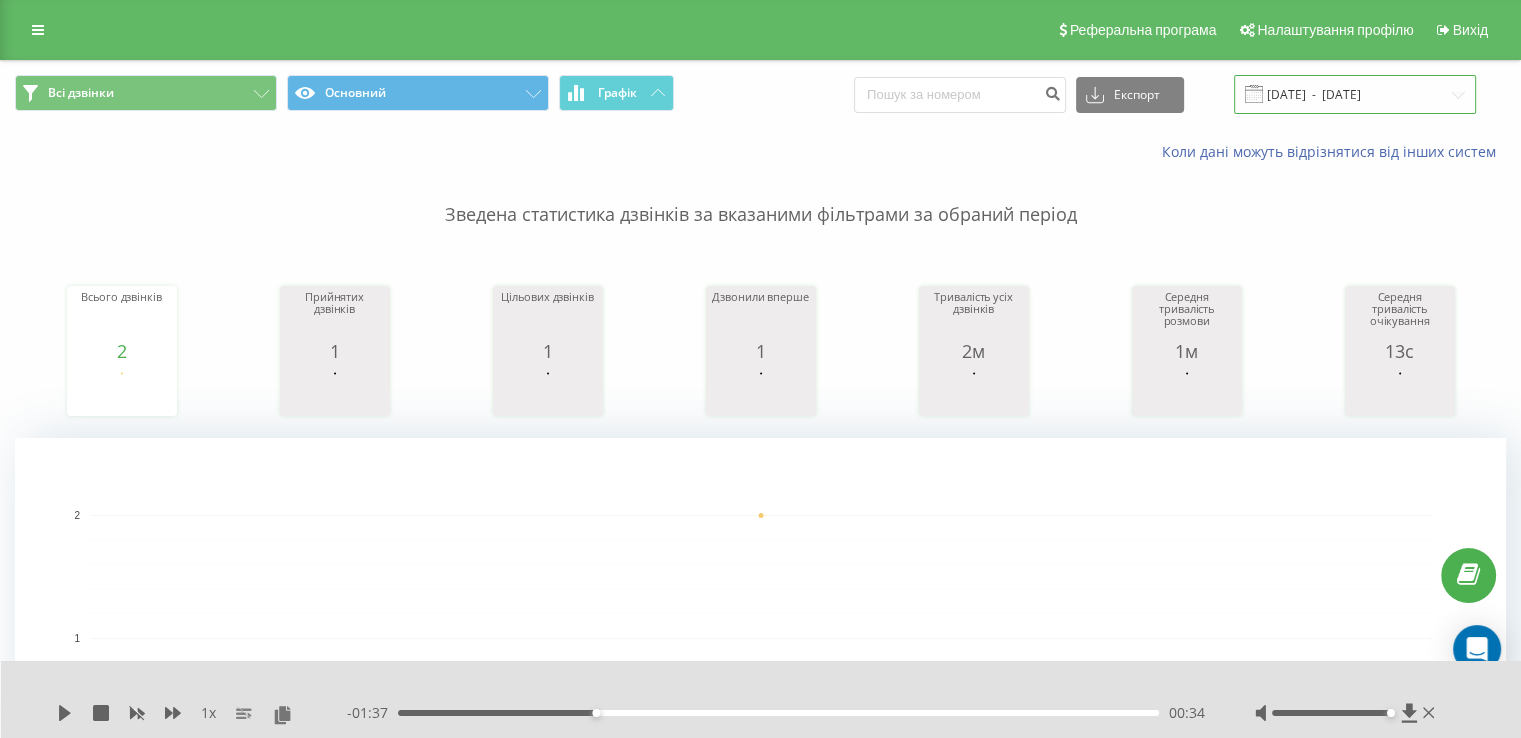 click on "[DATE]  -  [DATE]" at bounding box center [1355, 94] 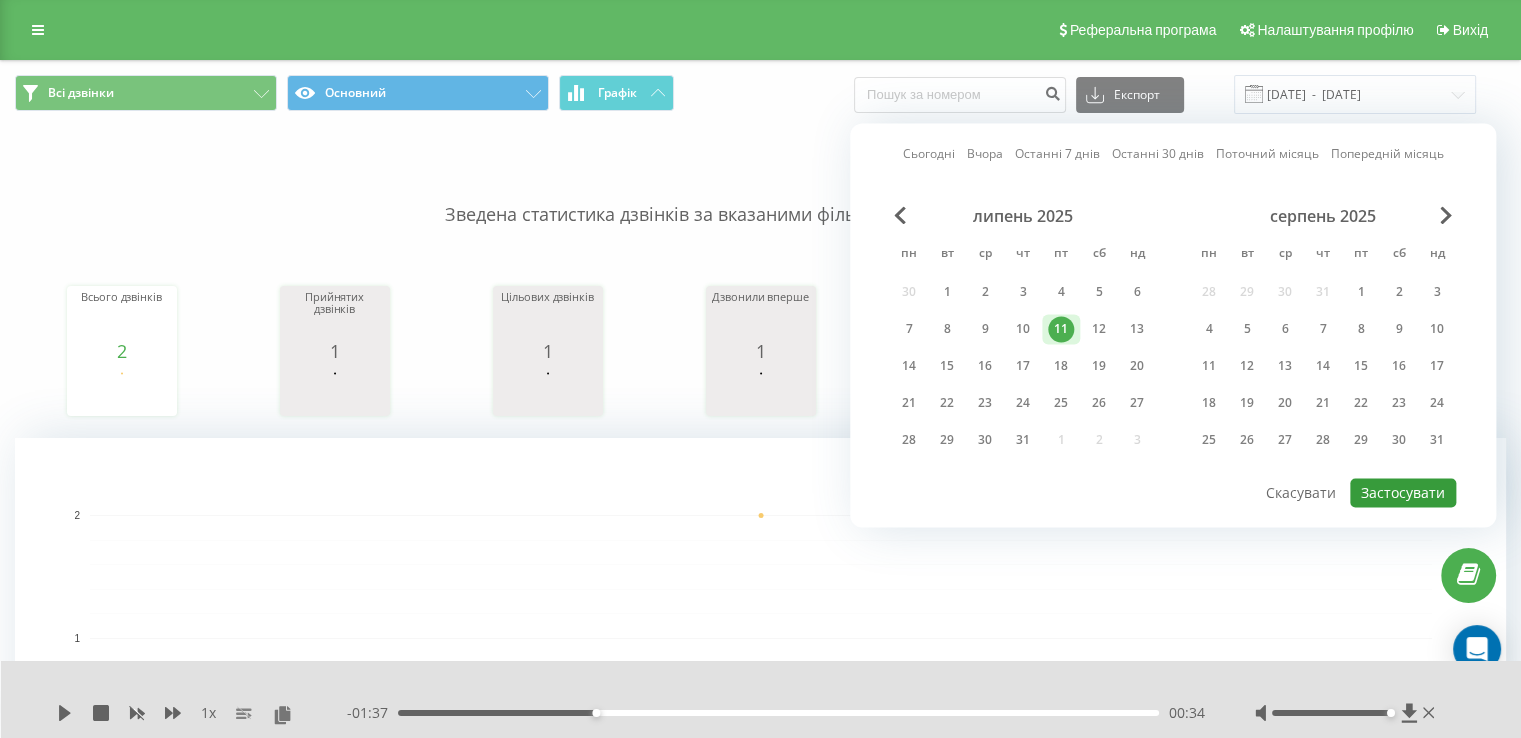 click on "Застосувати" at bounding box center [1403, 492] 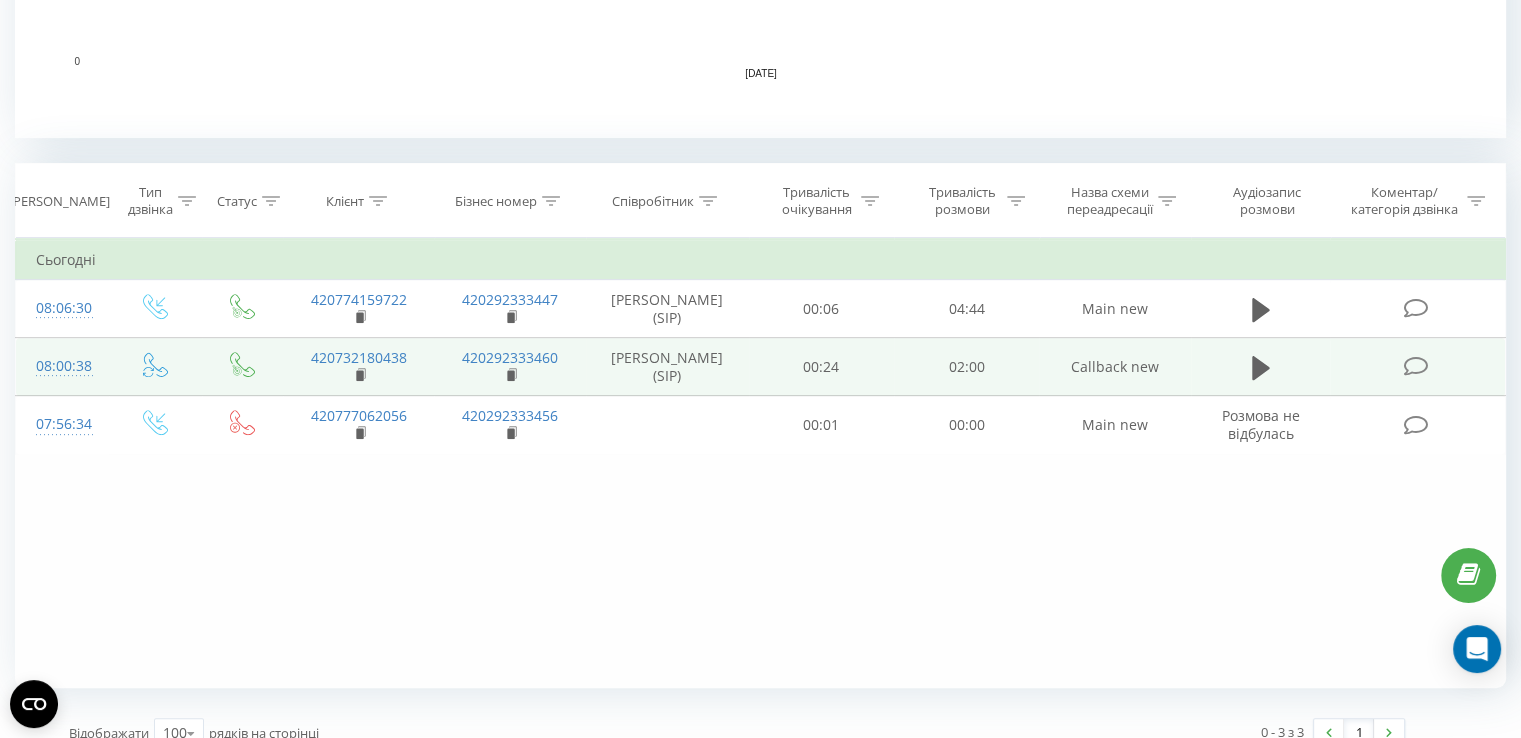 scroll, scrollTop: 724, scrollLeft: 0, axis: vertical 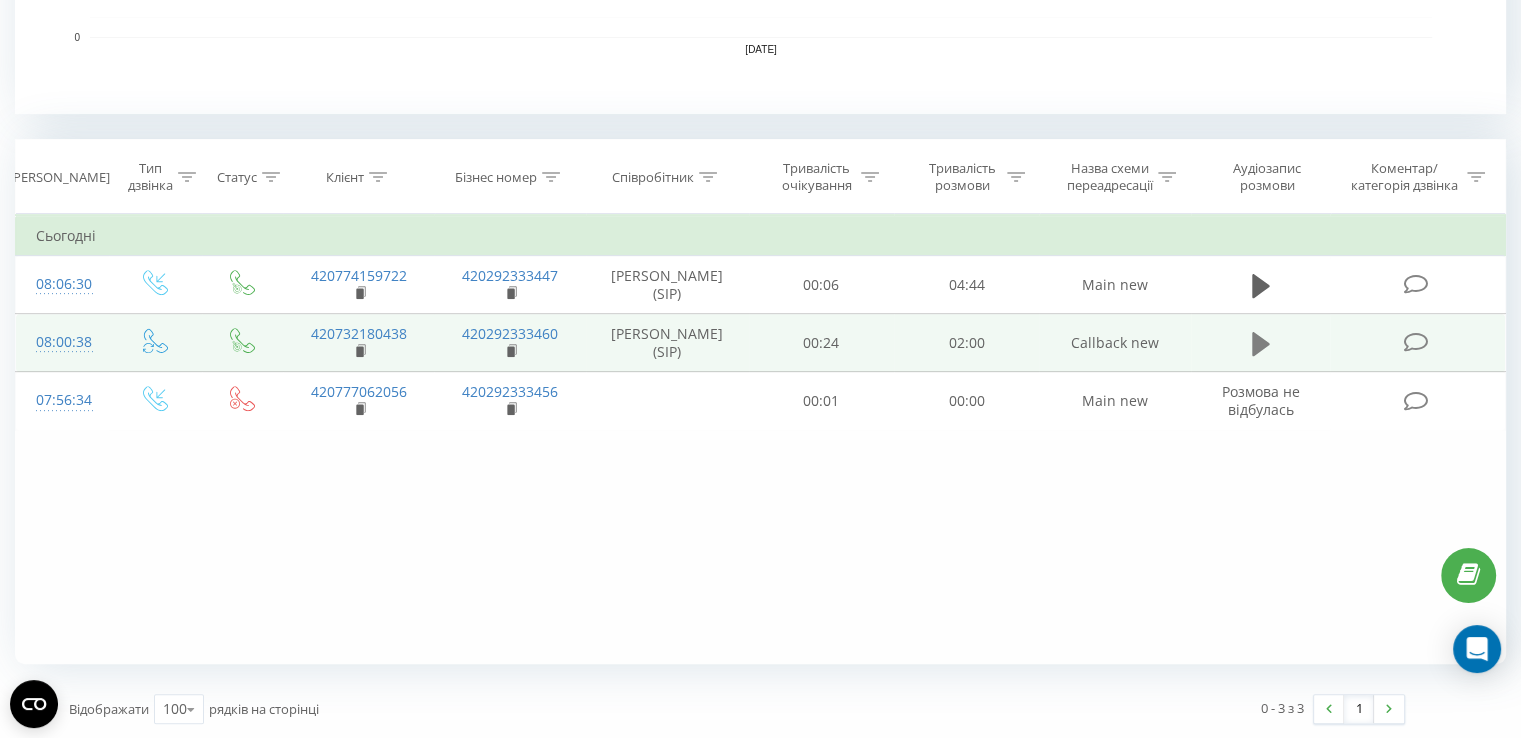 click 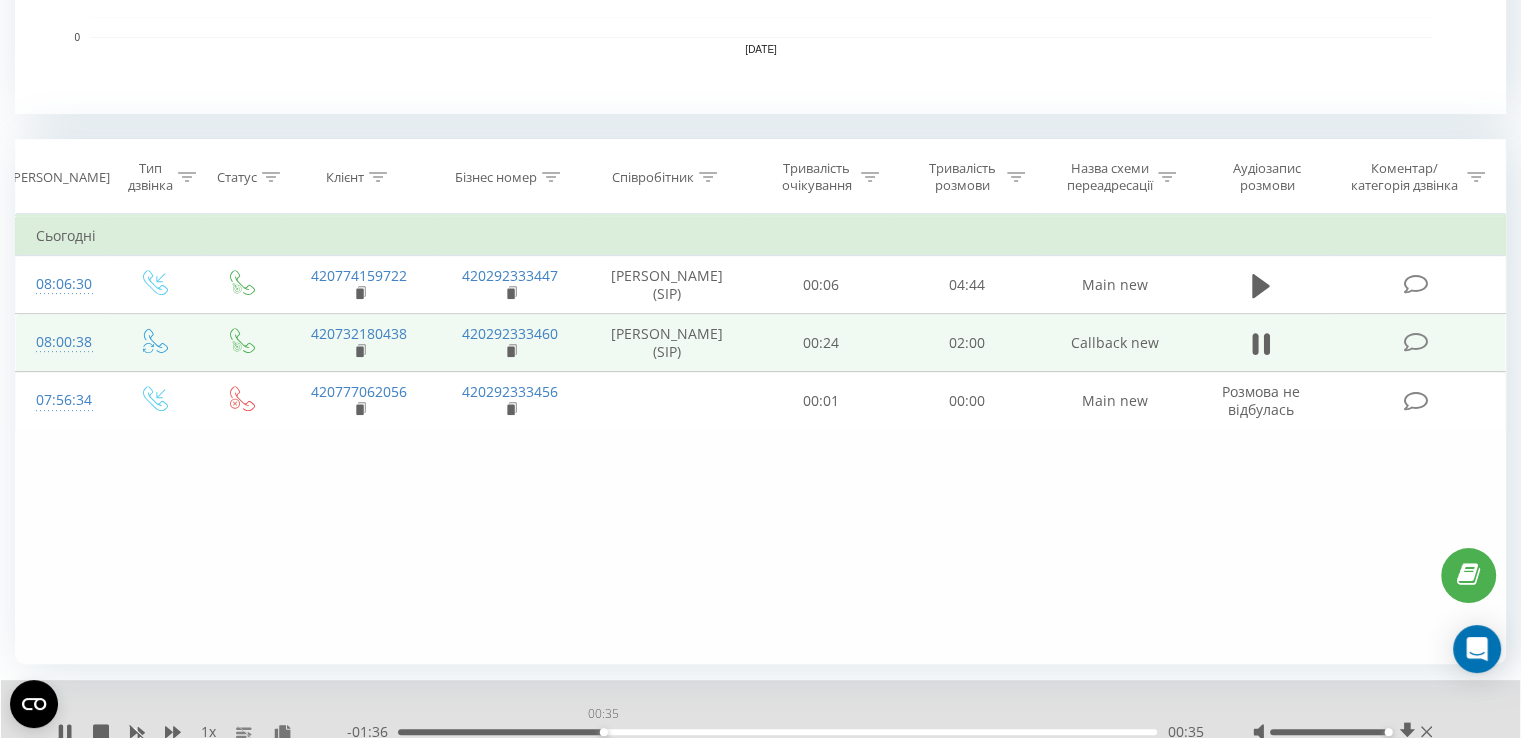 click on "00:35" at bounding box center (777, 732) 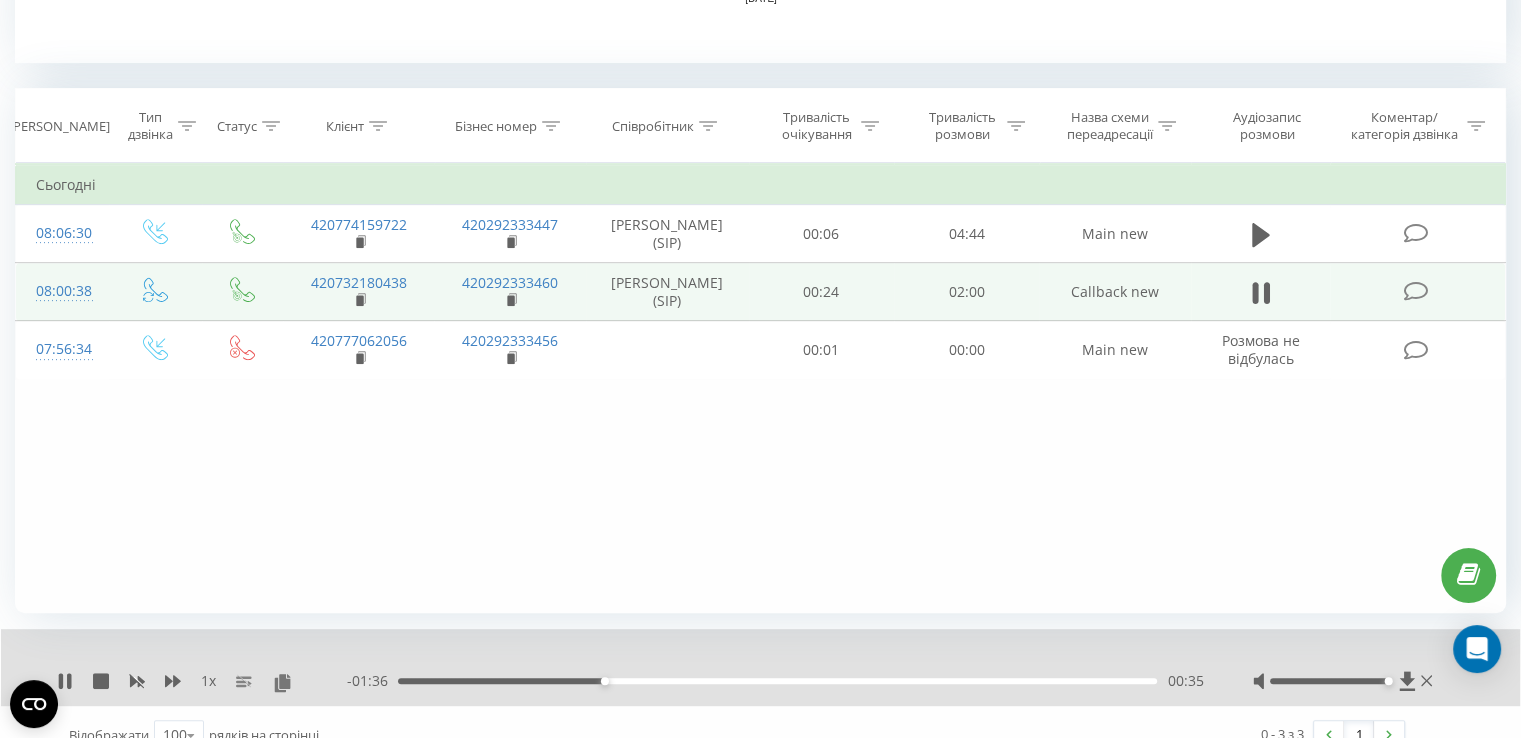 scroll, scrollTop: 801, scrollLeft: 0, axis: vertical 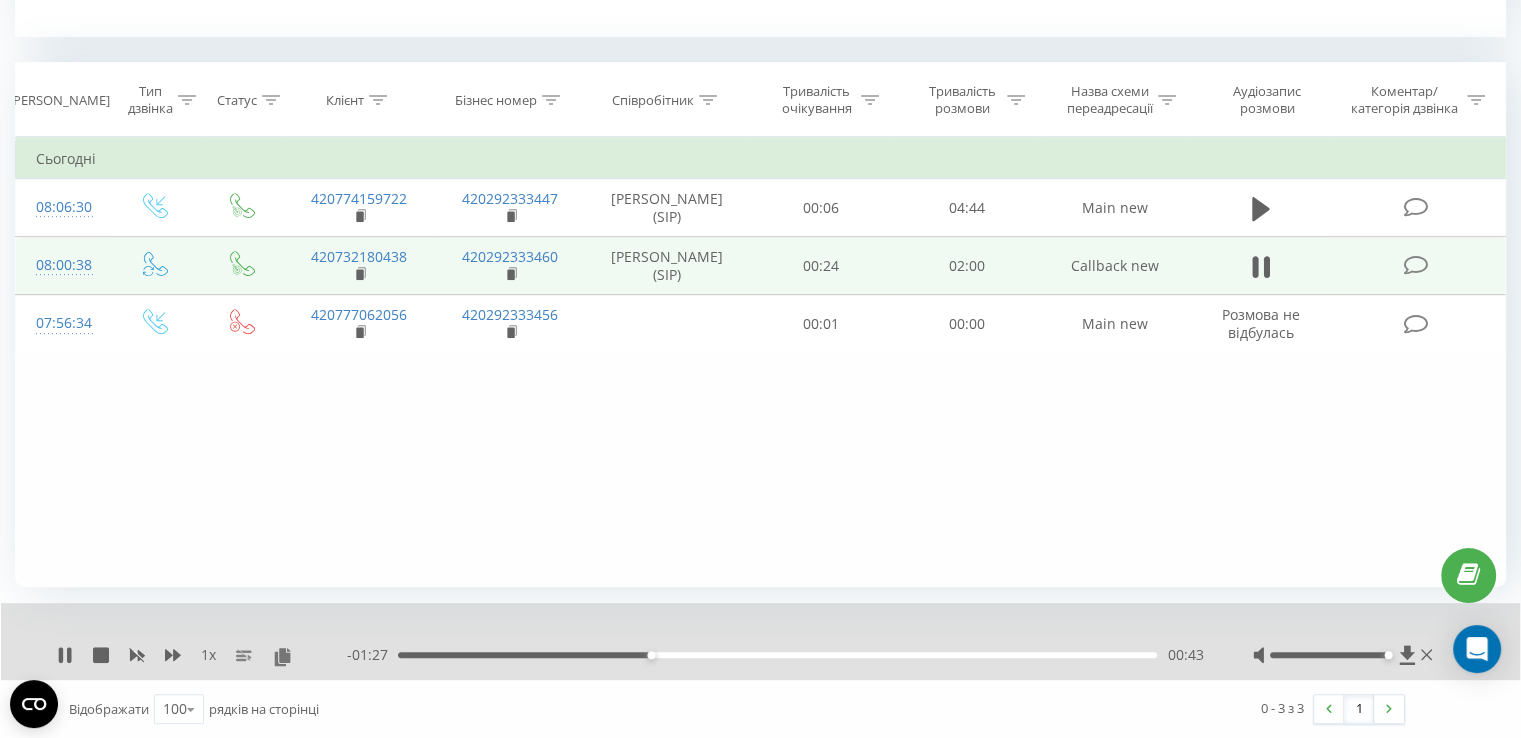 click on "00:43" at bounding box center (777, 655) 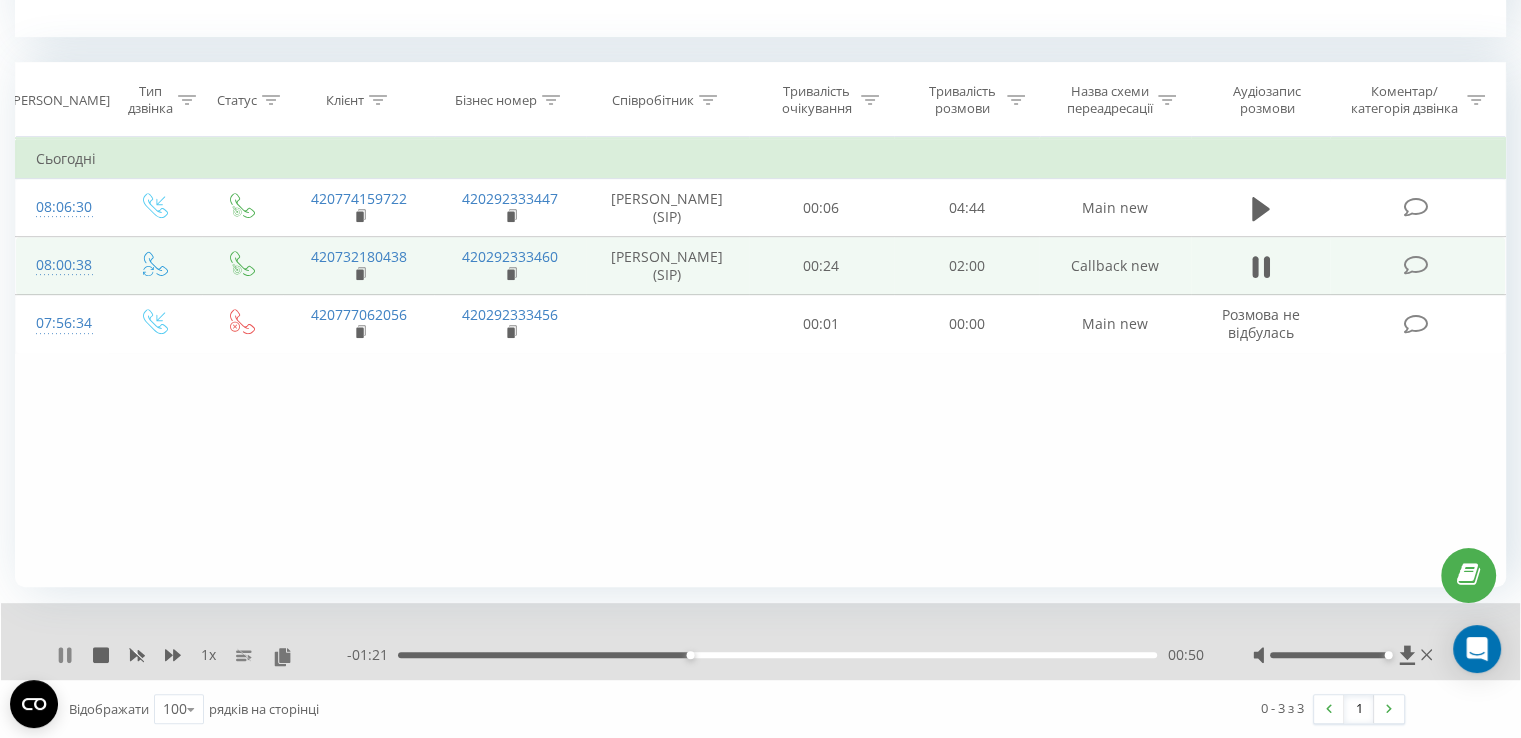 click 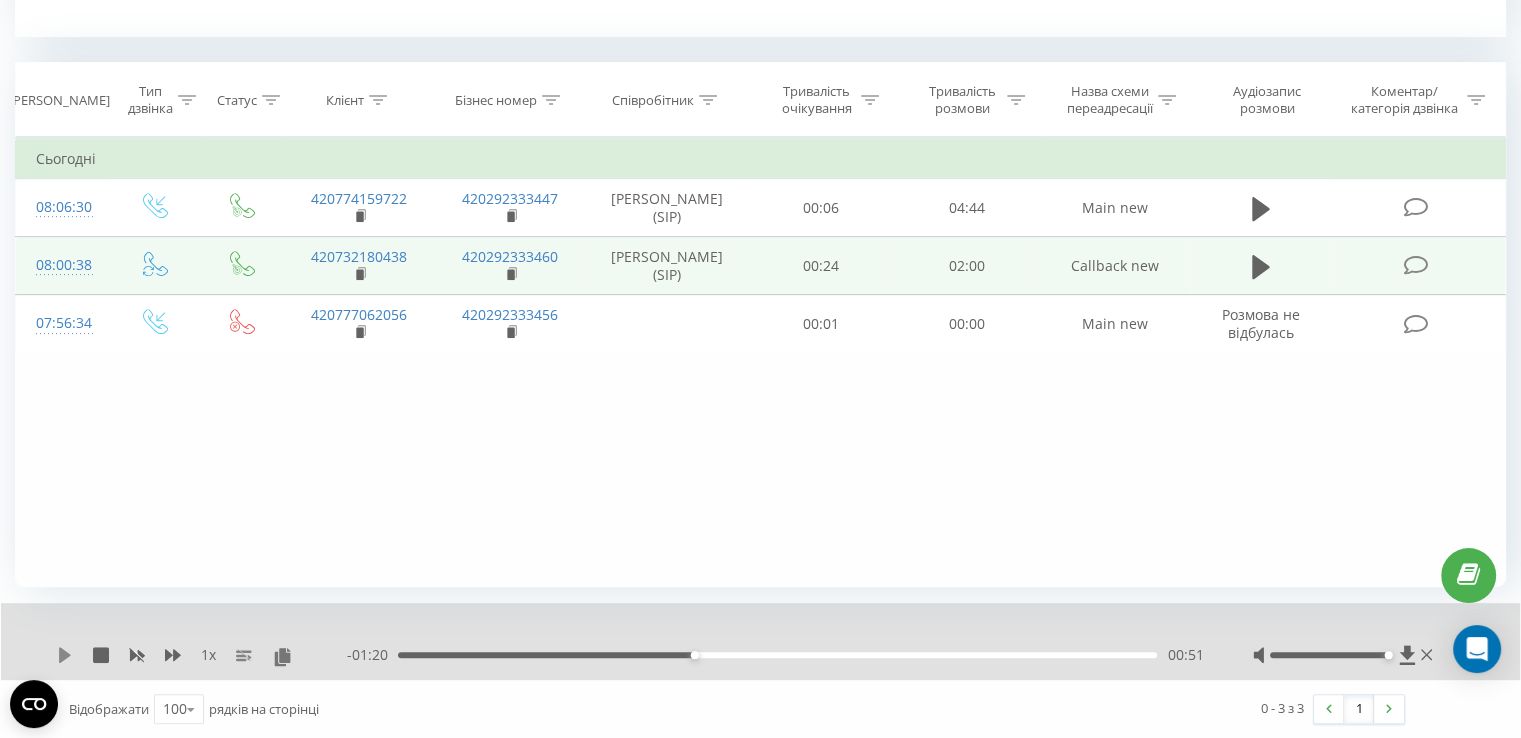 click 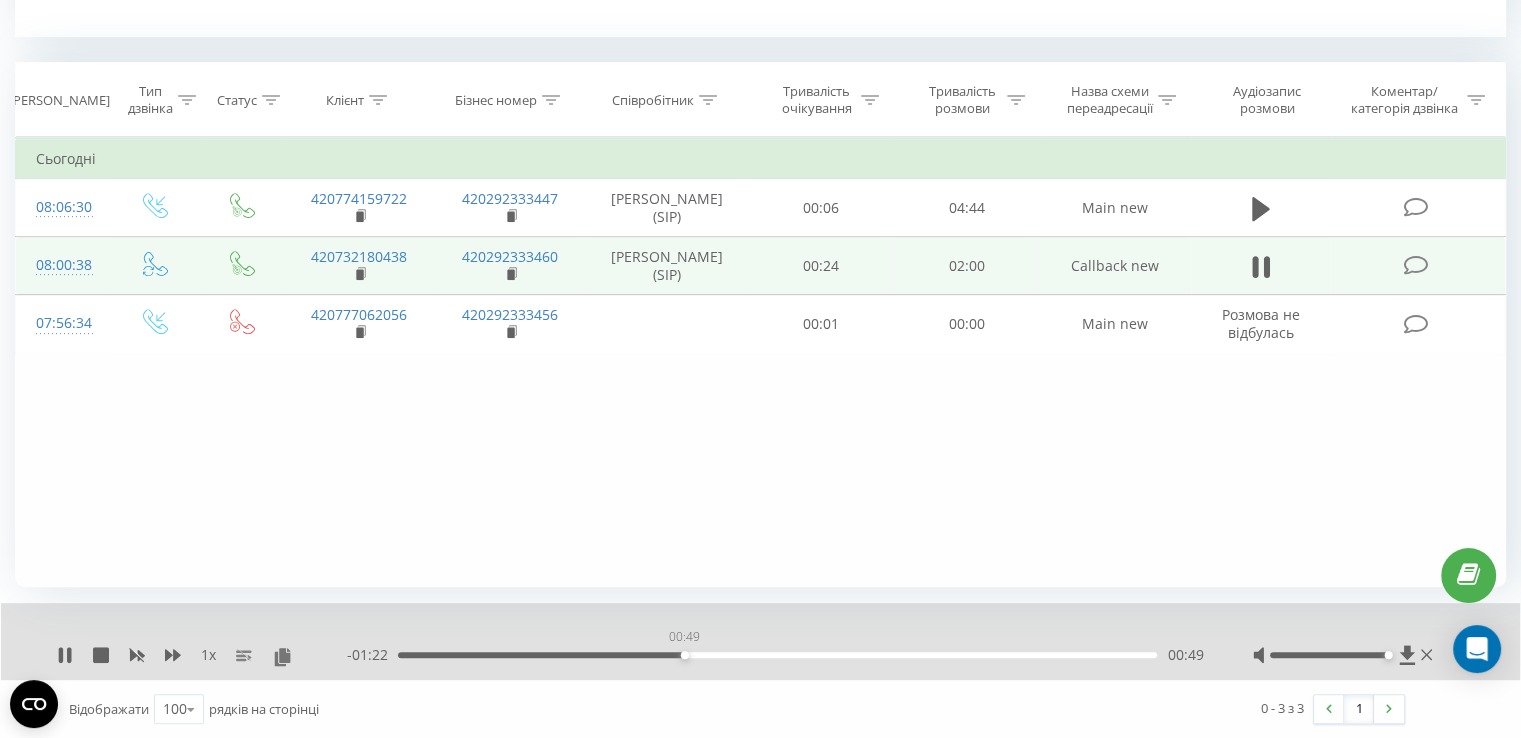 click on "00:49" at bounding box center [777, 655] 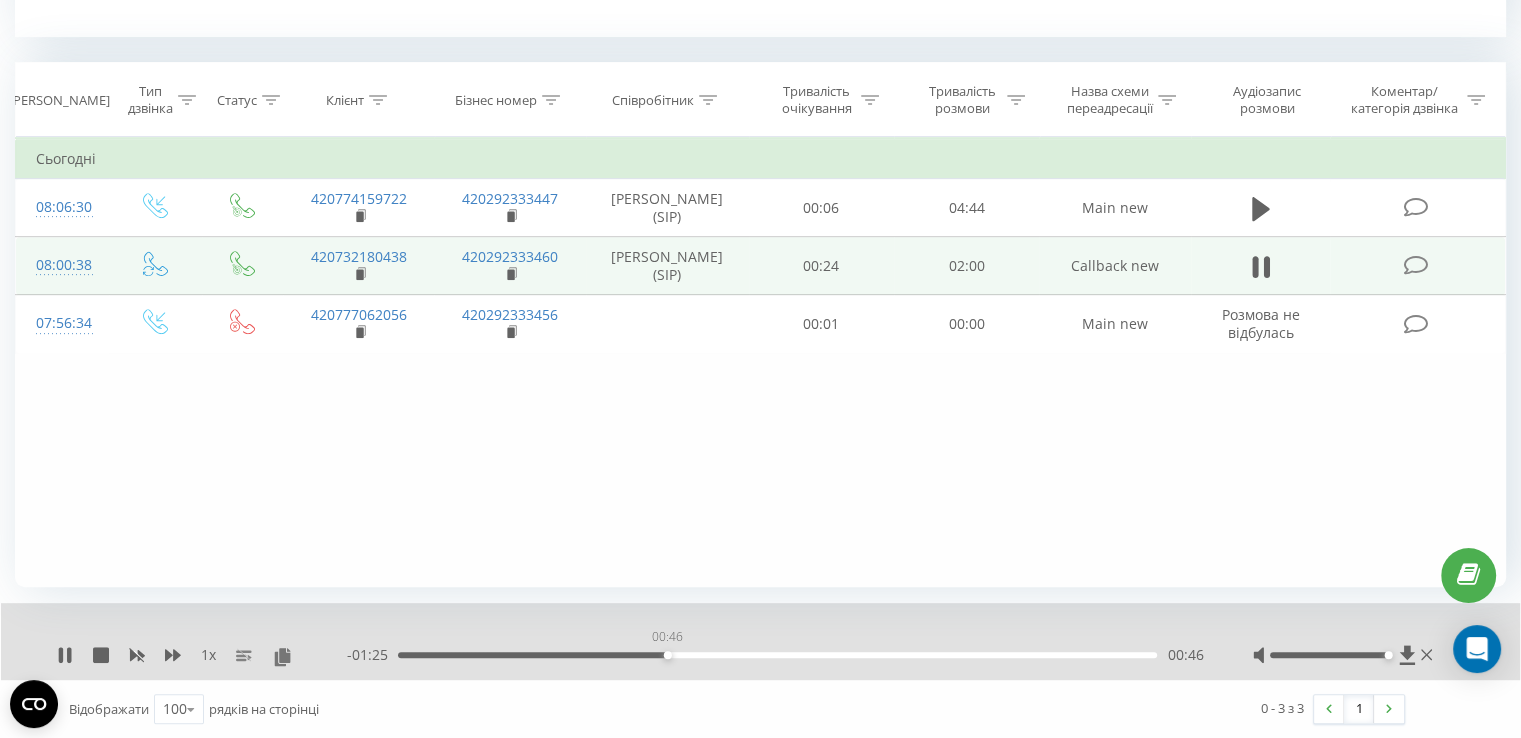 click on "00:46" at bounding box center (777, 655) 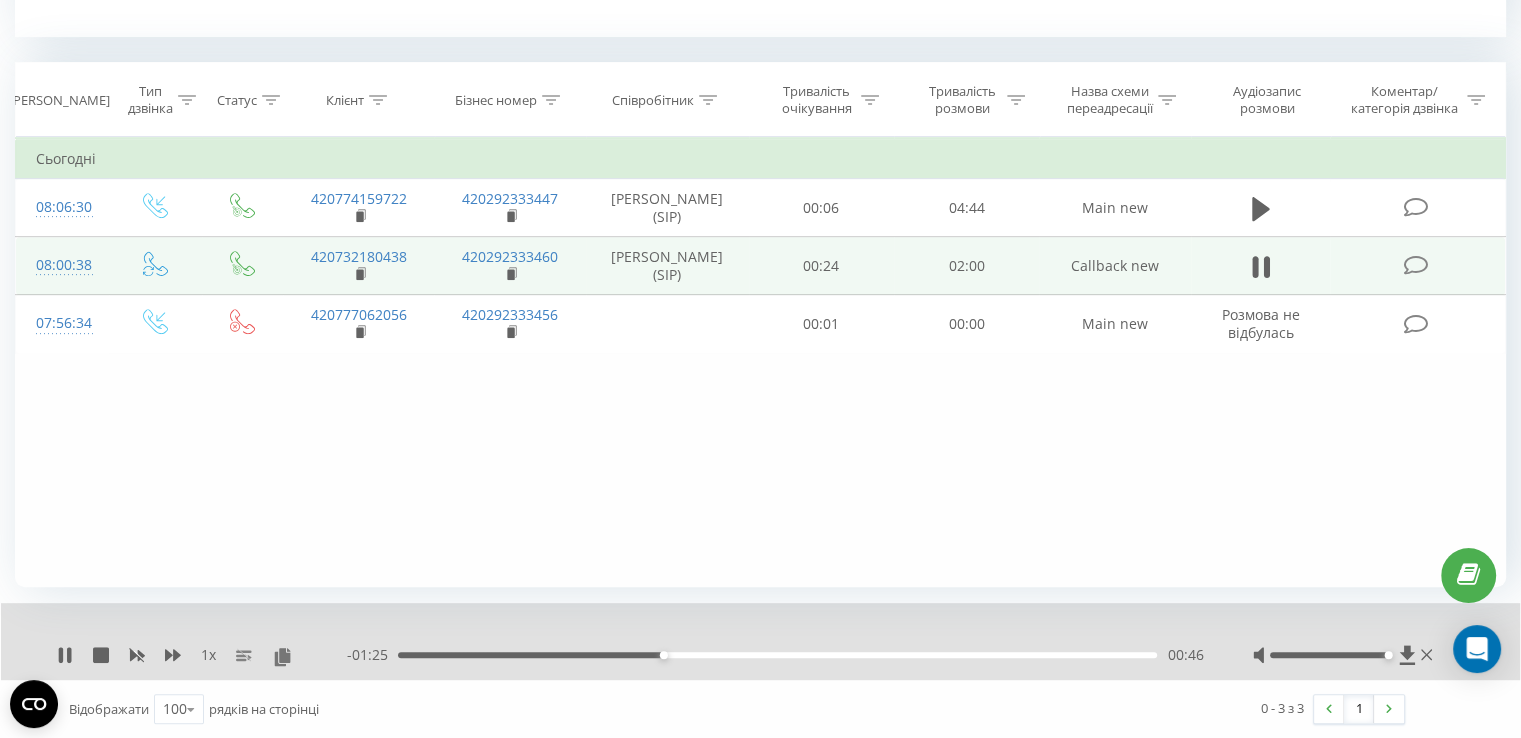 click on "00:46" at bounding box center [777, 655] 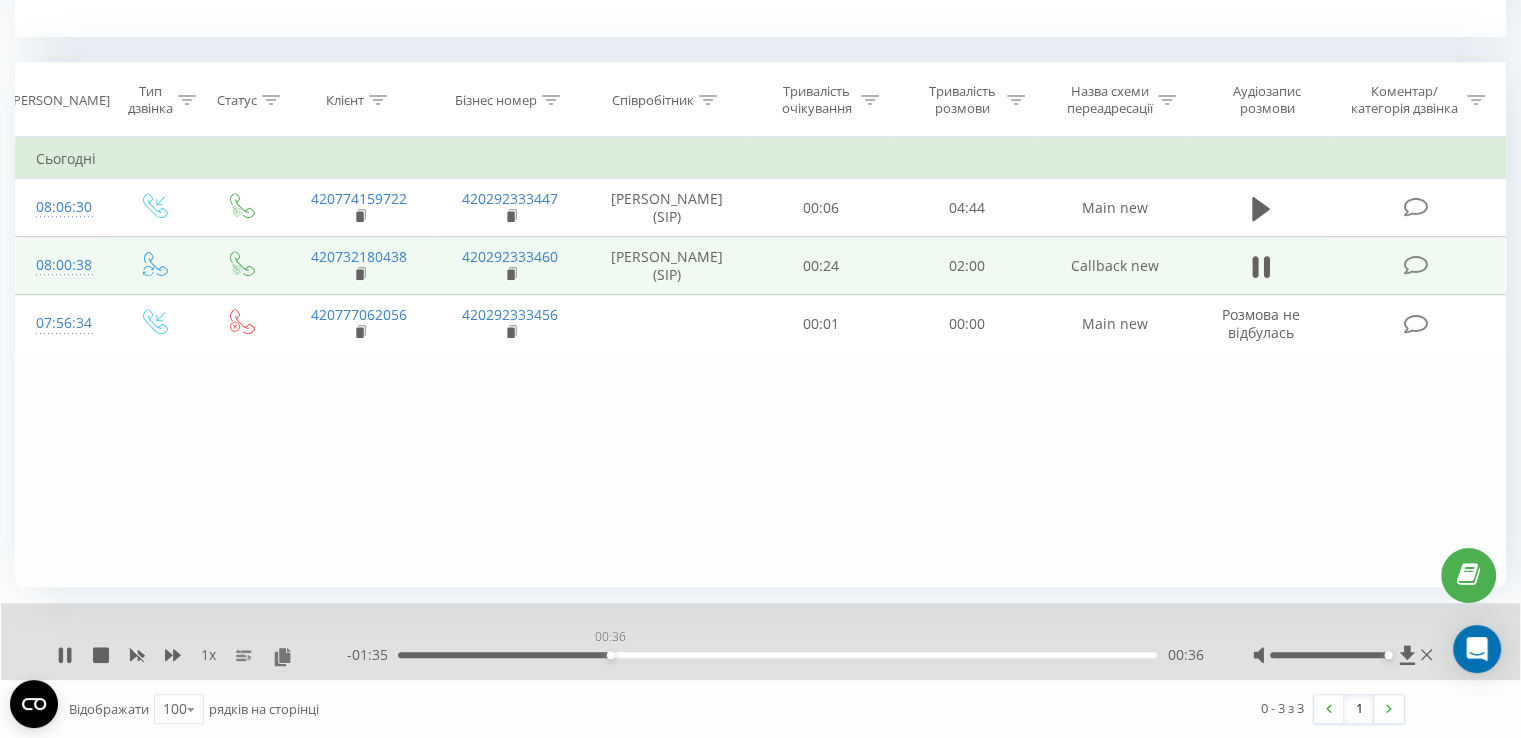click on "00:36" at bounding box center (777, 655) 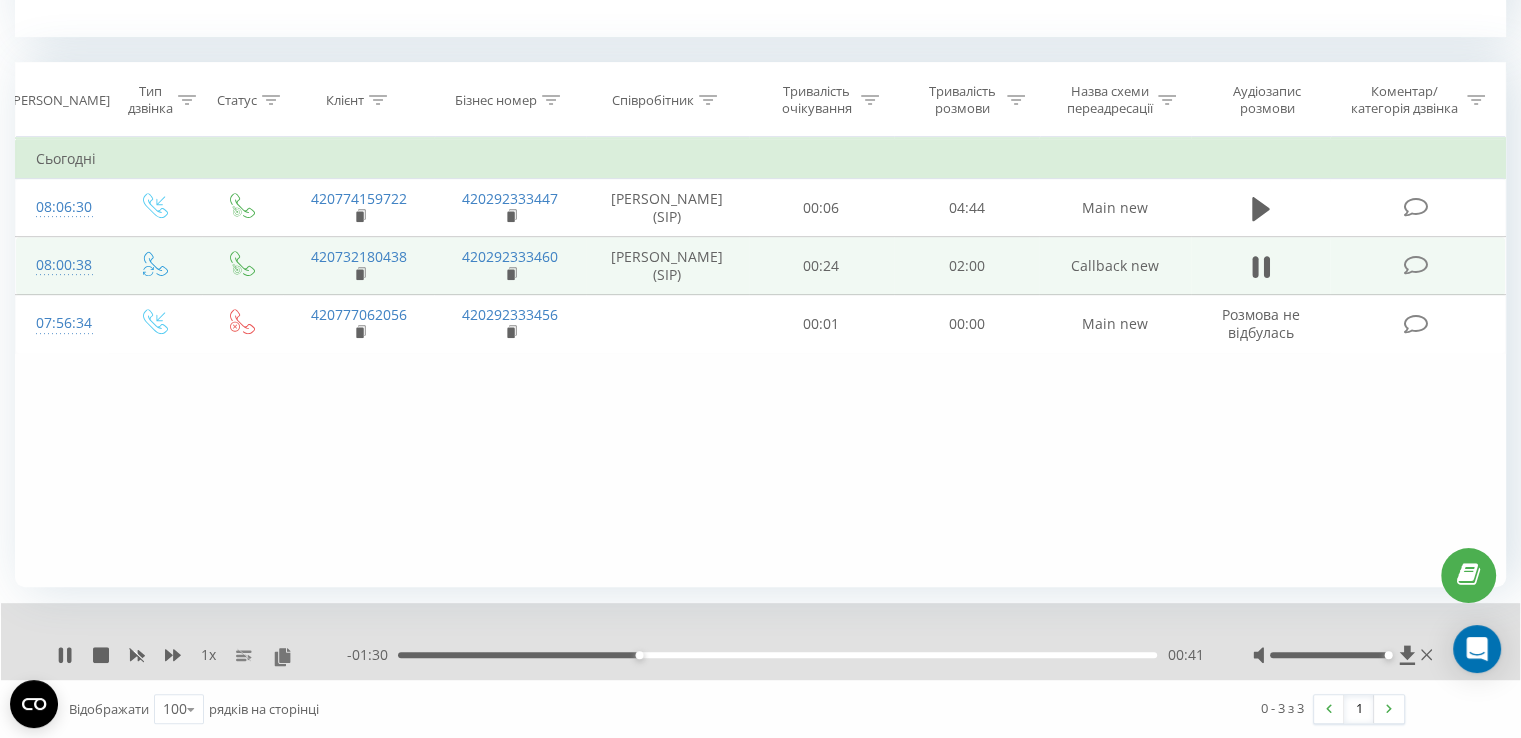 click on "00:41" at bounding box center (777, 655) 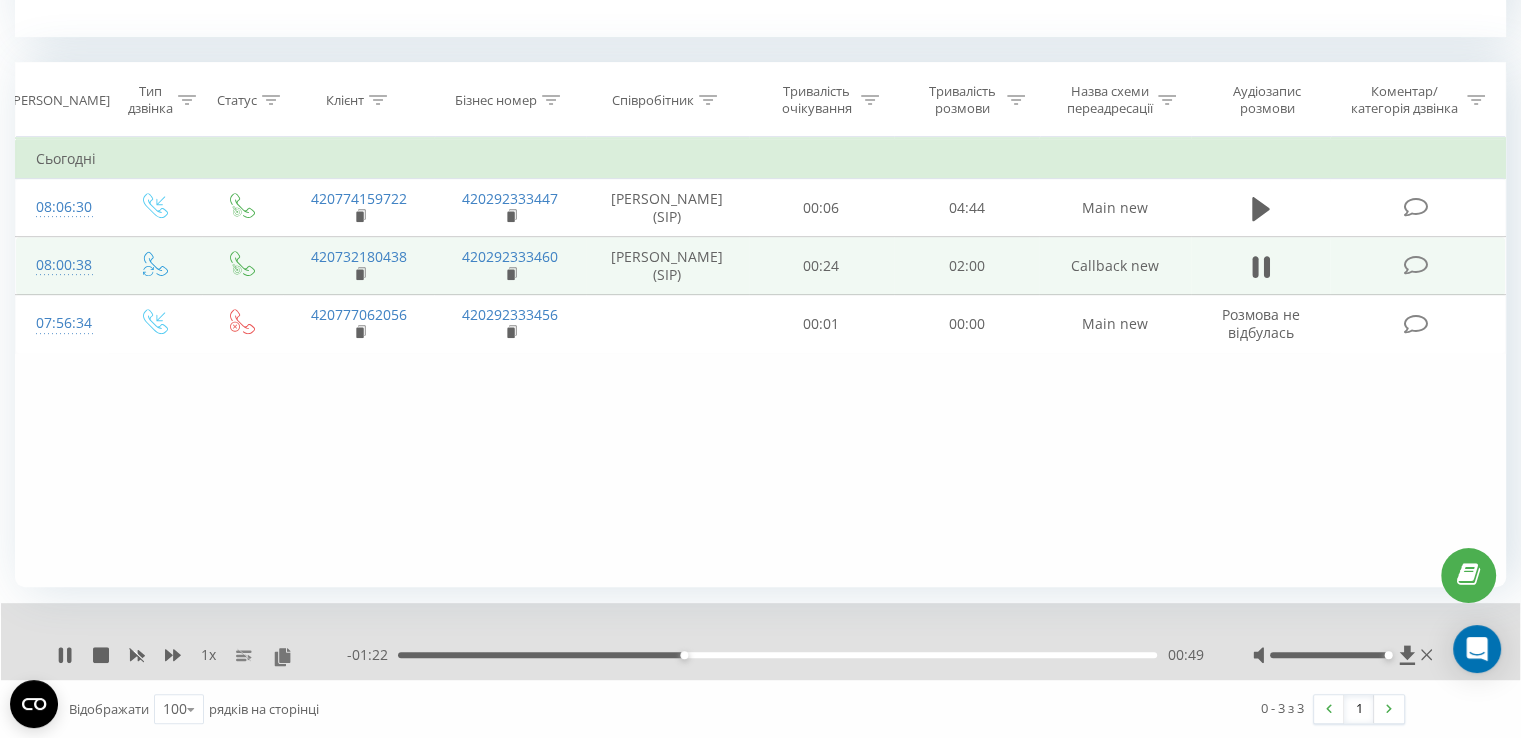 click on "00:49" at bounding box center [777, 655] 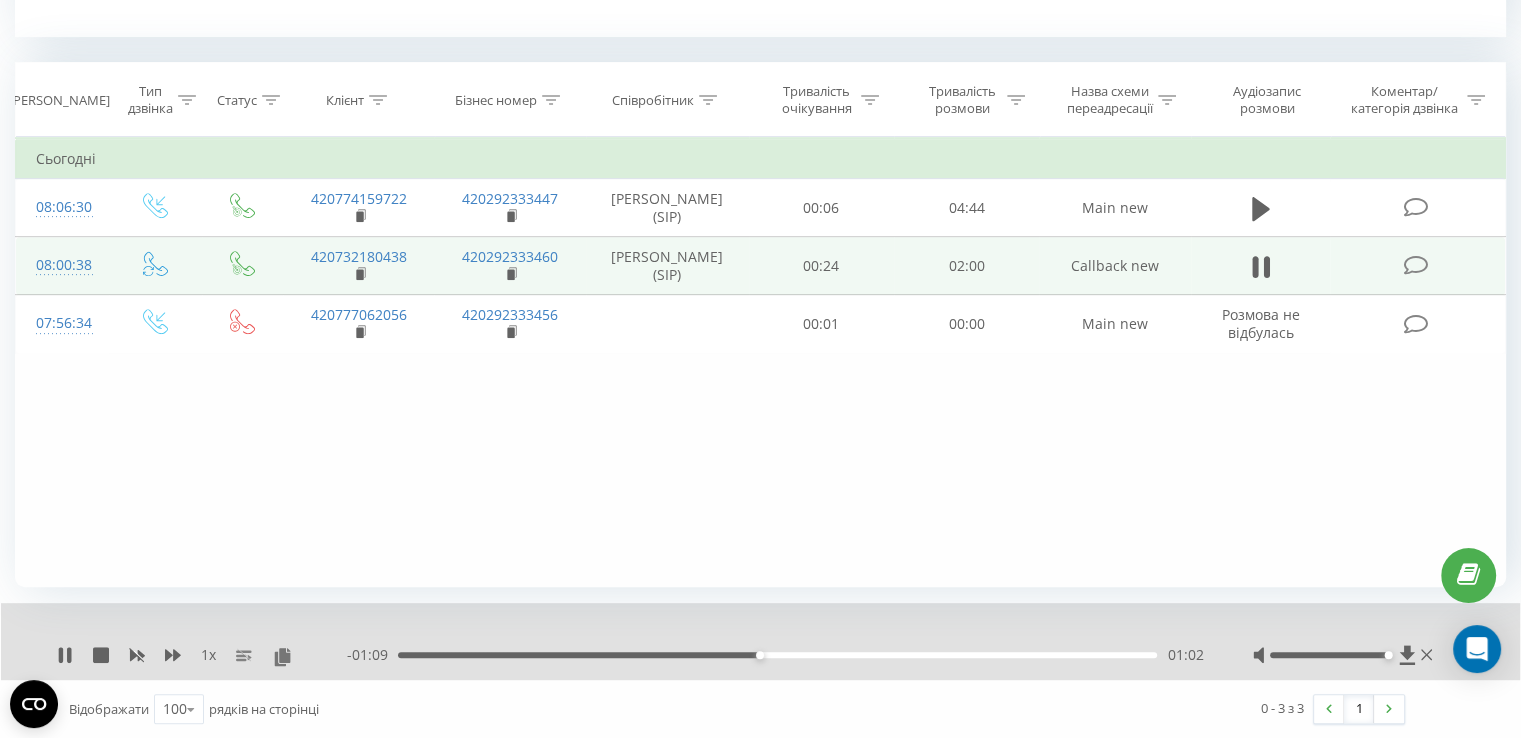click on "- 01:09 01:02   01:02" at bounding box center [775, 655] 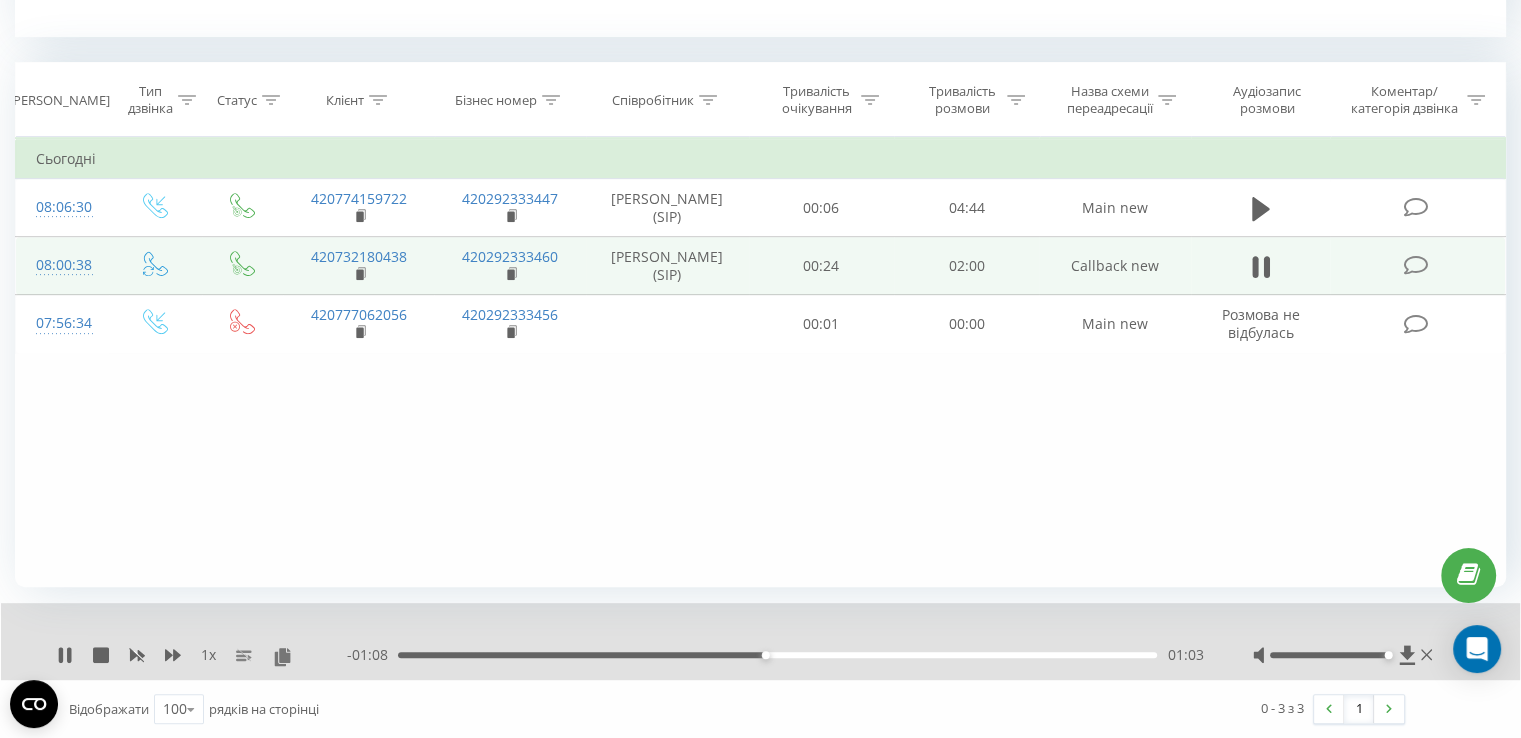 click on "- 01:08 01:03   01:03" at bounding box center [775, 655] 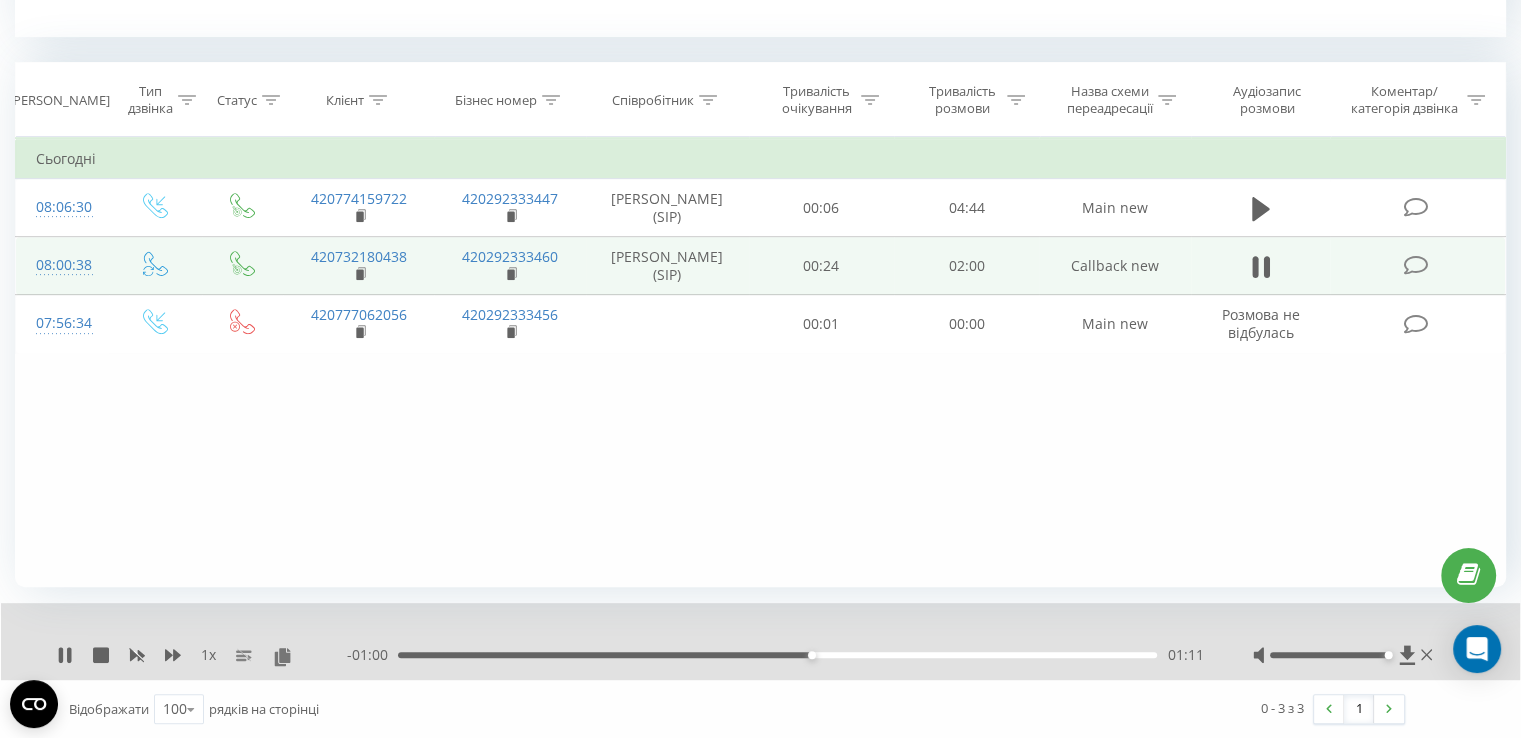 click on "01:11" at bounding box center (777, 655) 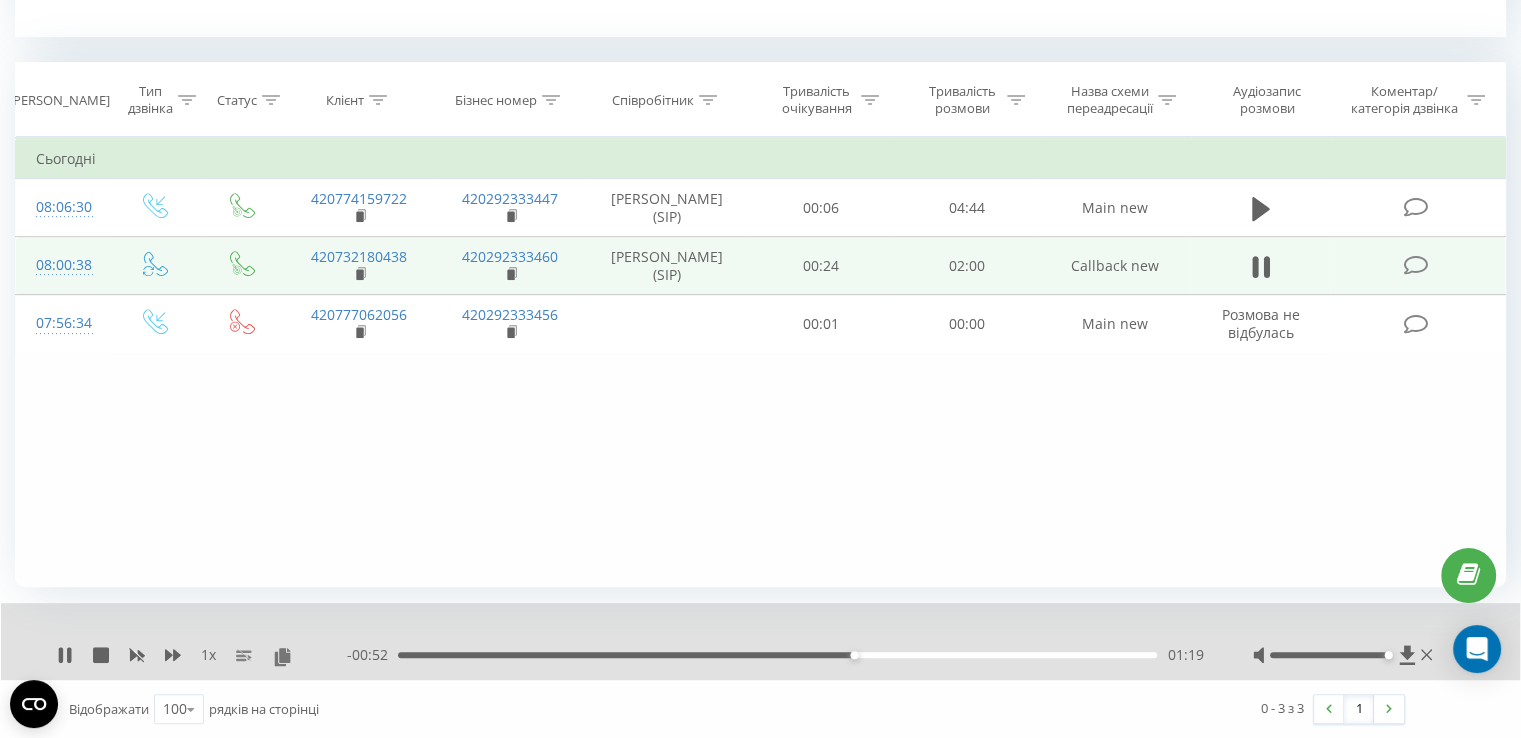 click on "01:19" at bounding box center (777, 655) 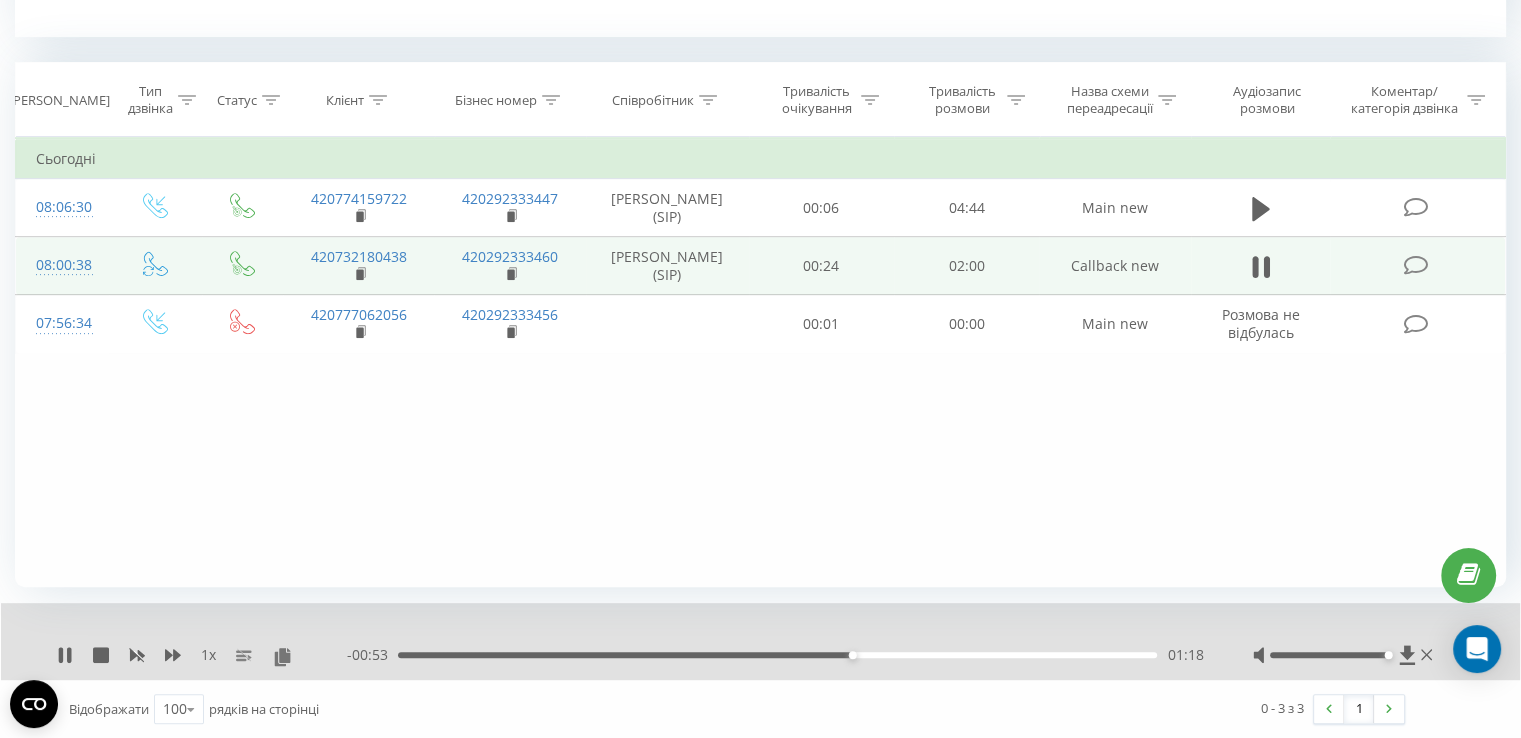 click on "01:18" at bounding box center [777, 655] 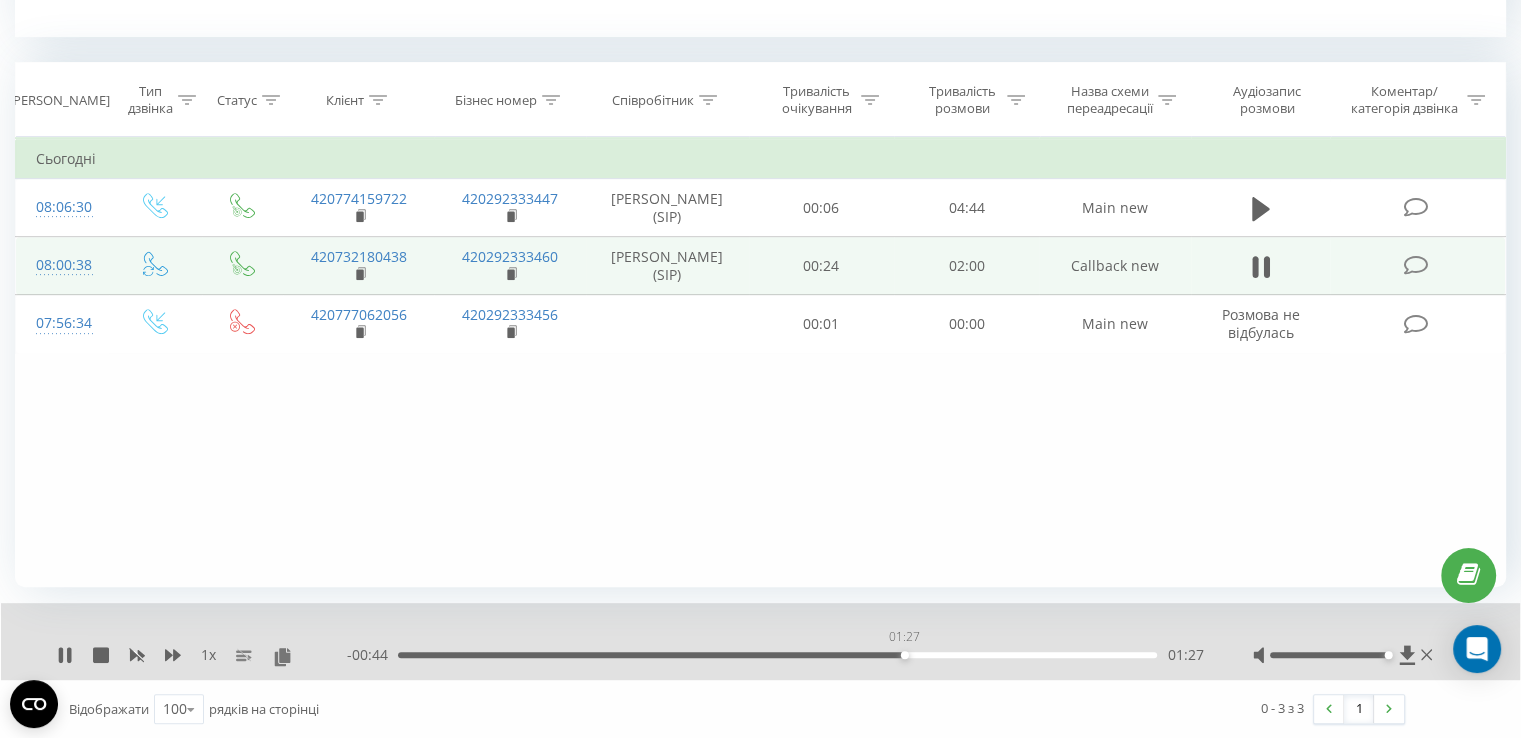 click on "01:27" at bounding box center (777, 655) 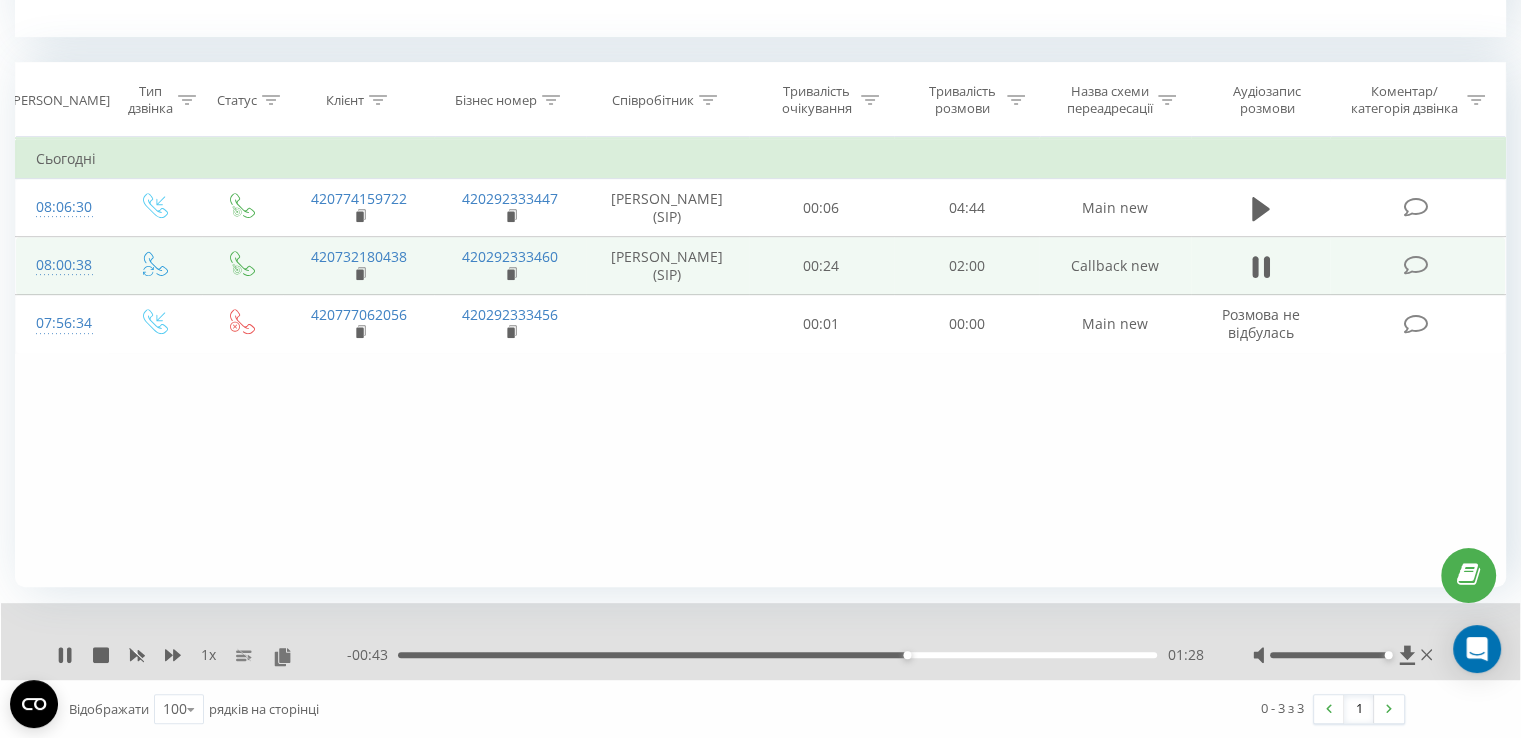 click on "01:28" at bounding box center (777, 655) 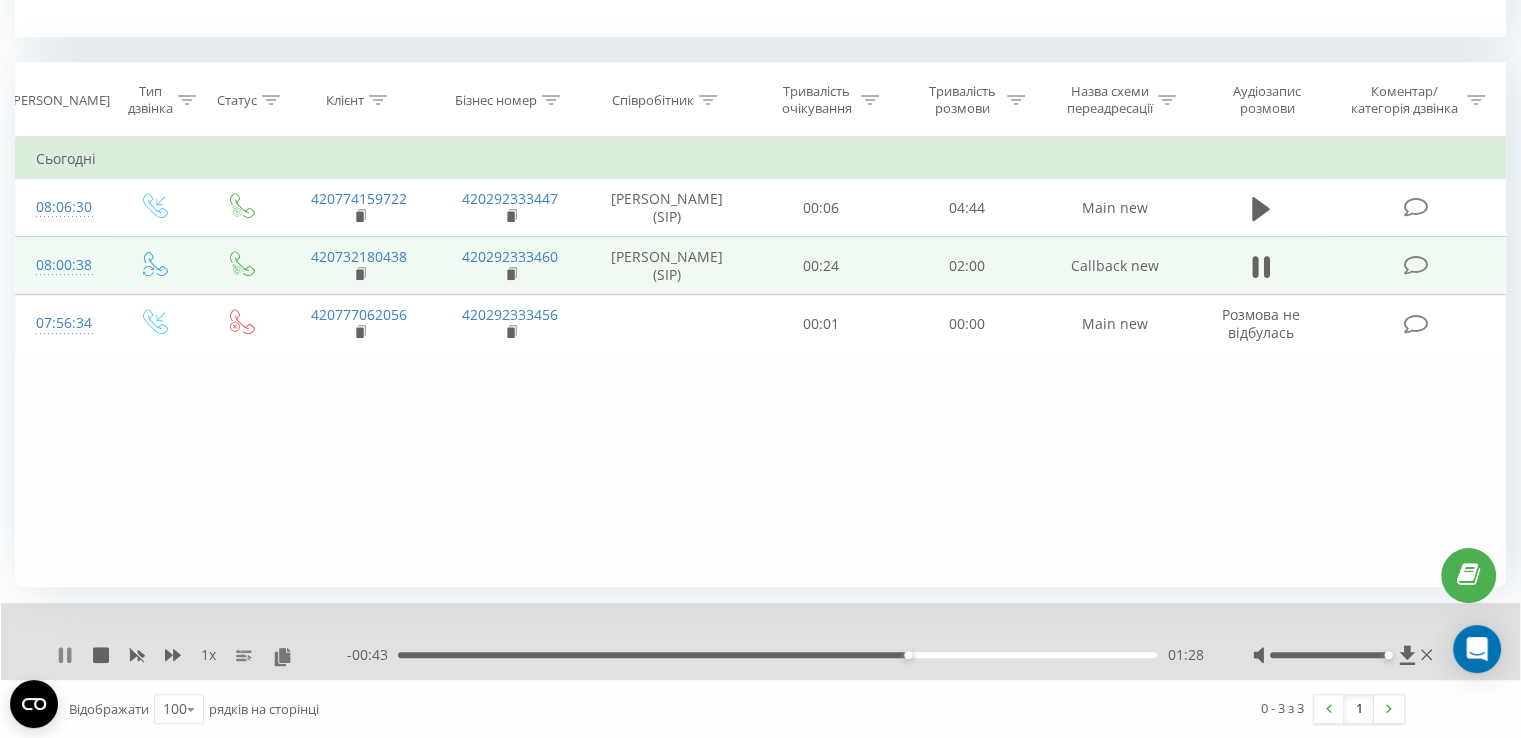 click 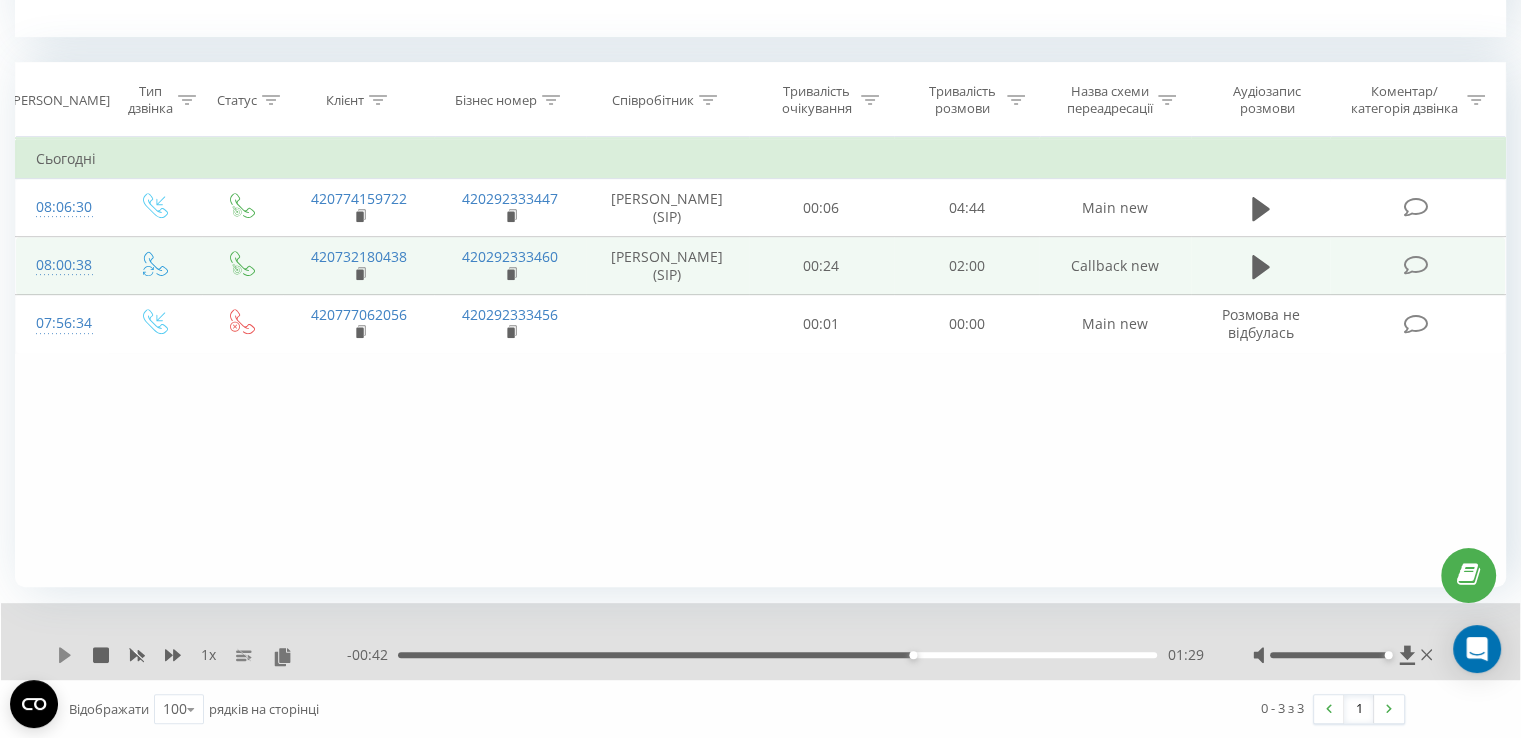 click 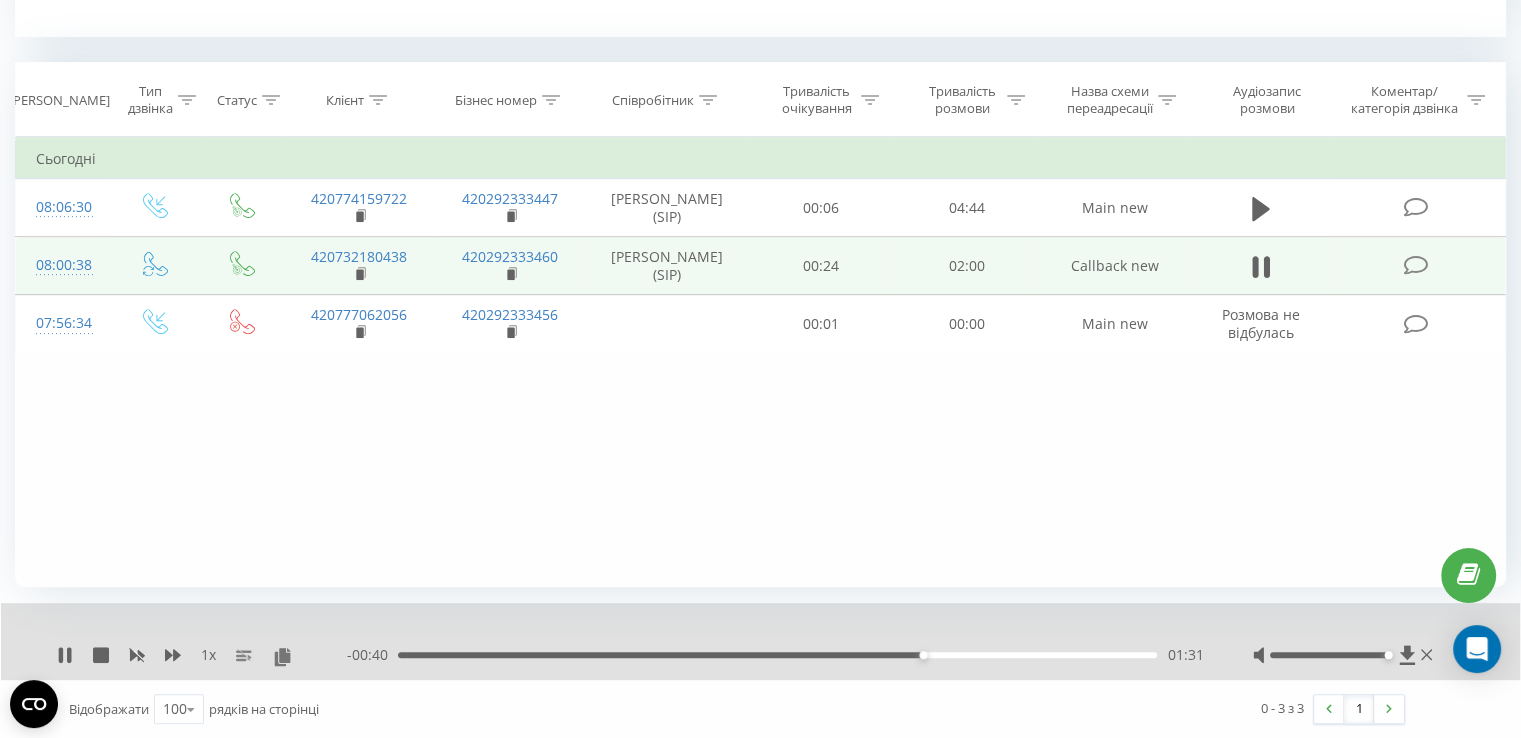 click on "01:31" at bounding box center (777, 655) 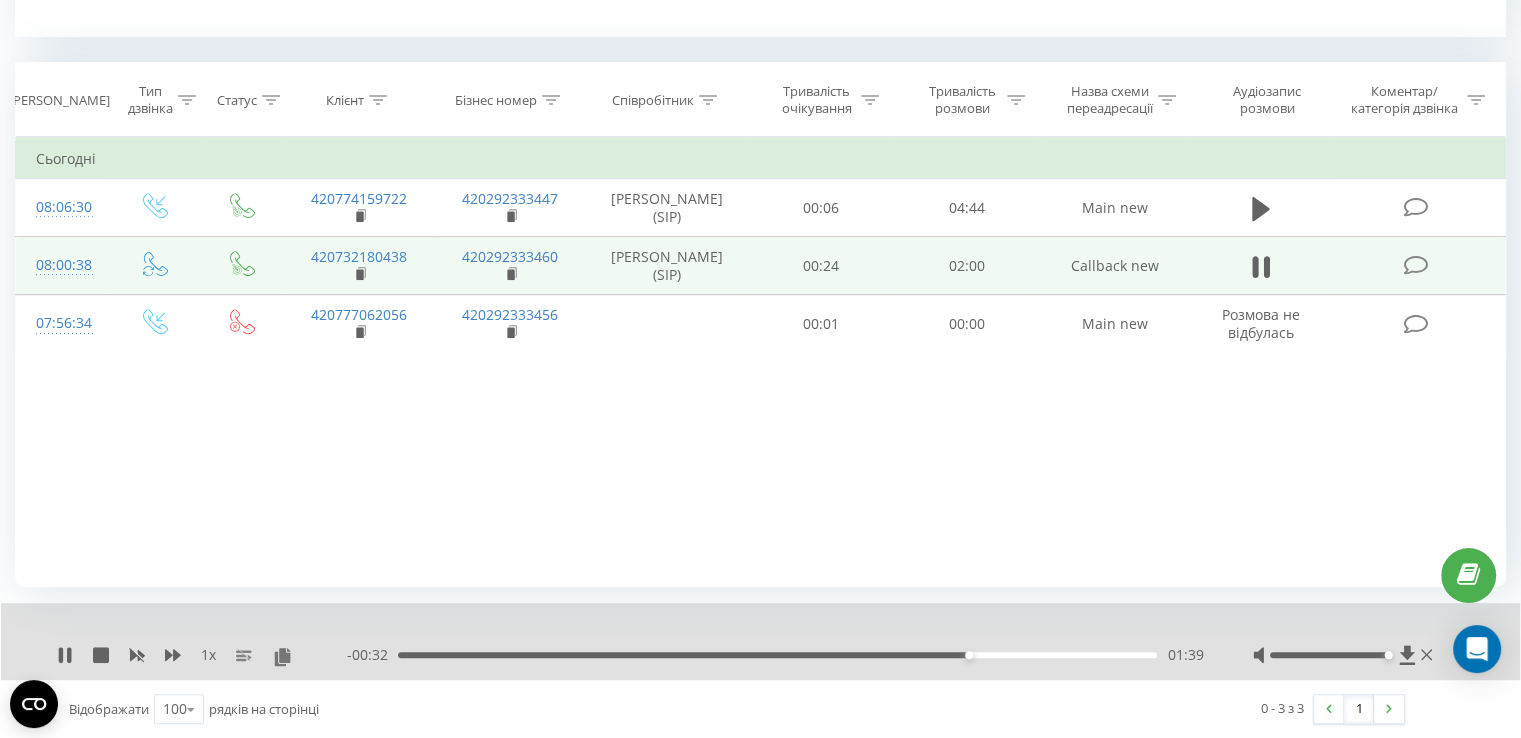 click on "01:39" at bounding box center [777, 655] 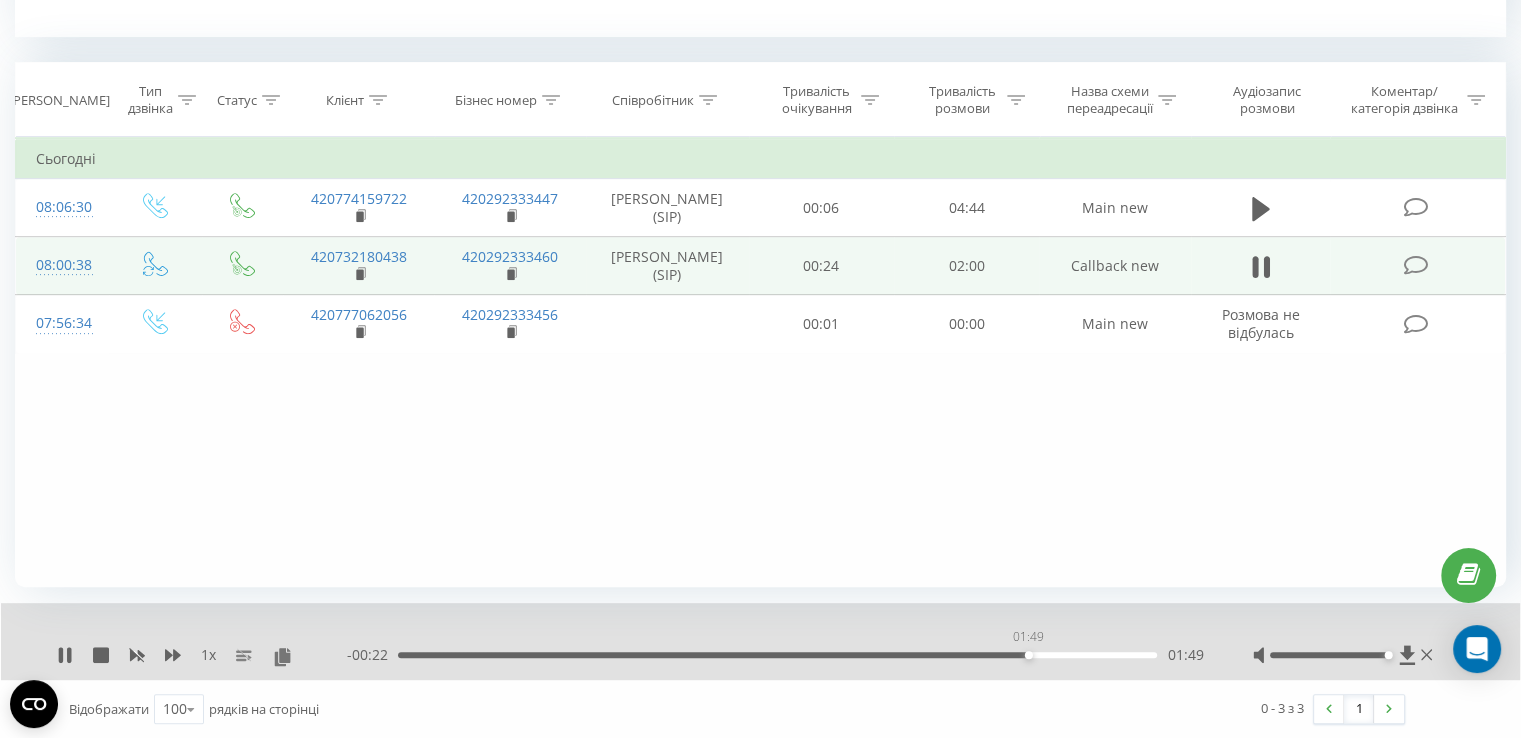 click on "01:49" at bounding box center (777, 655) 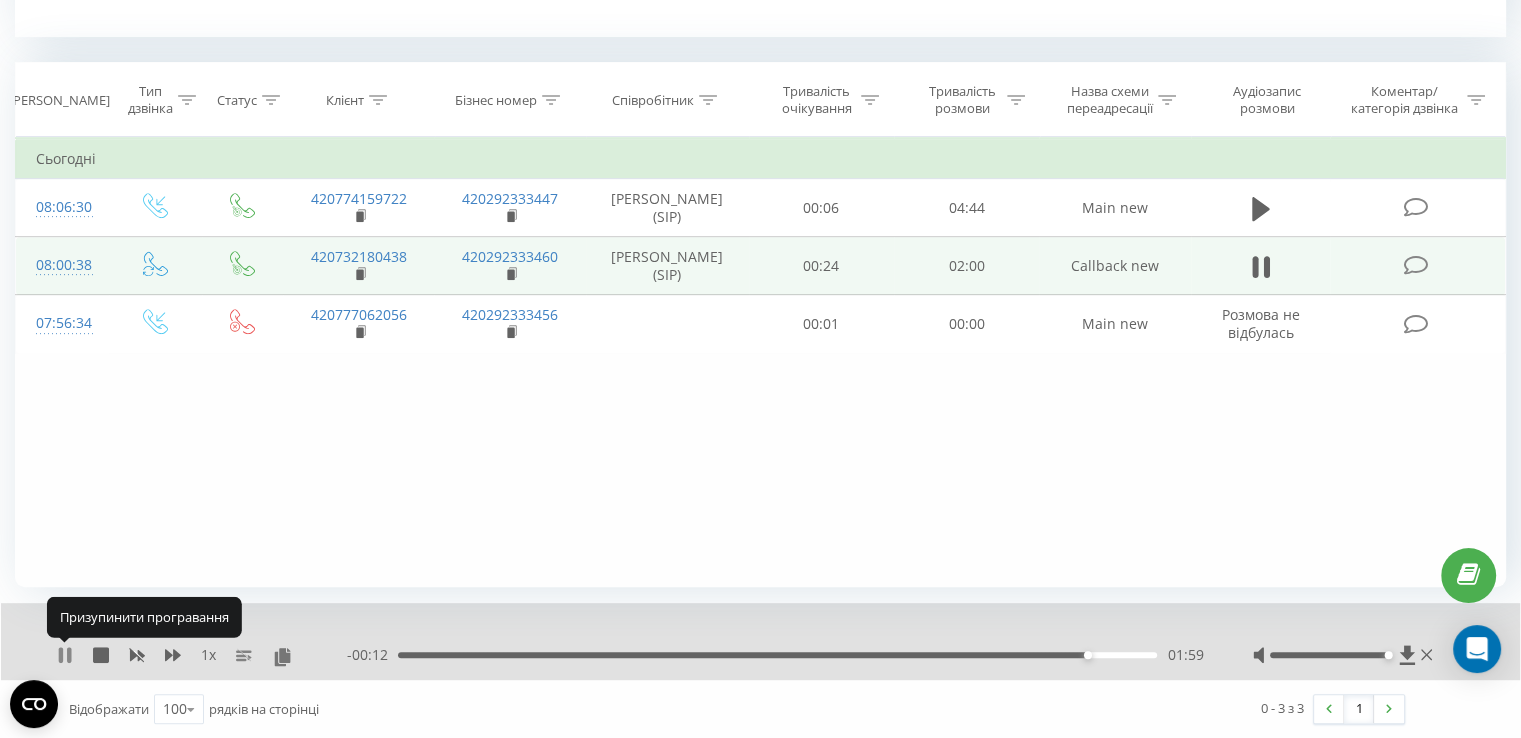 click 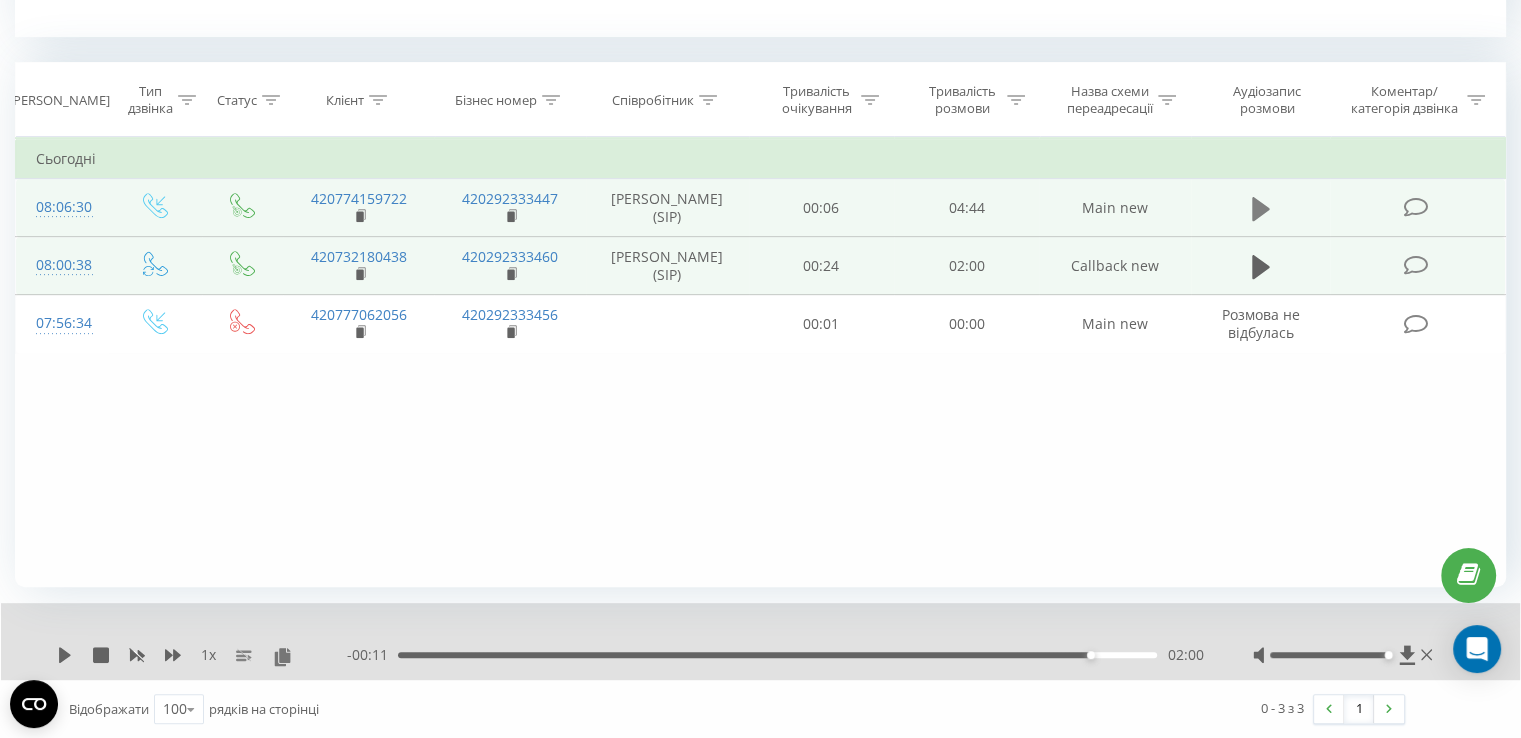 click 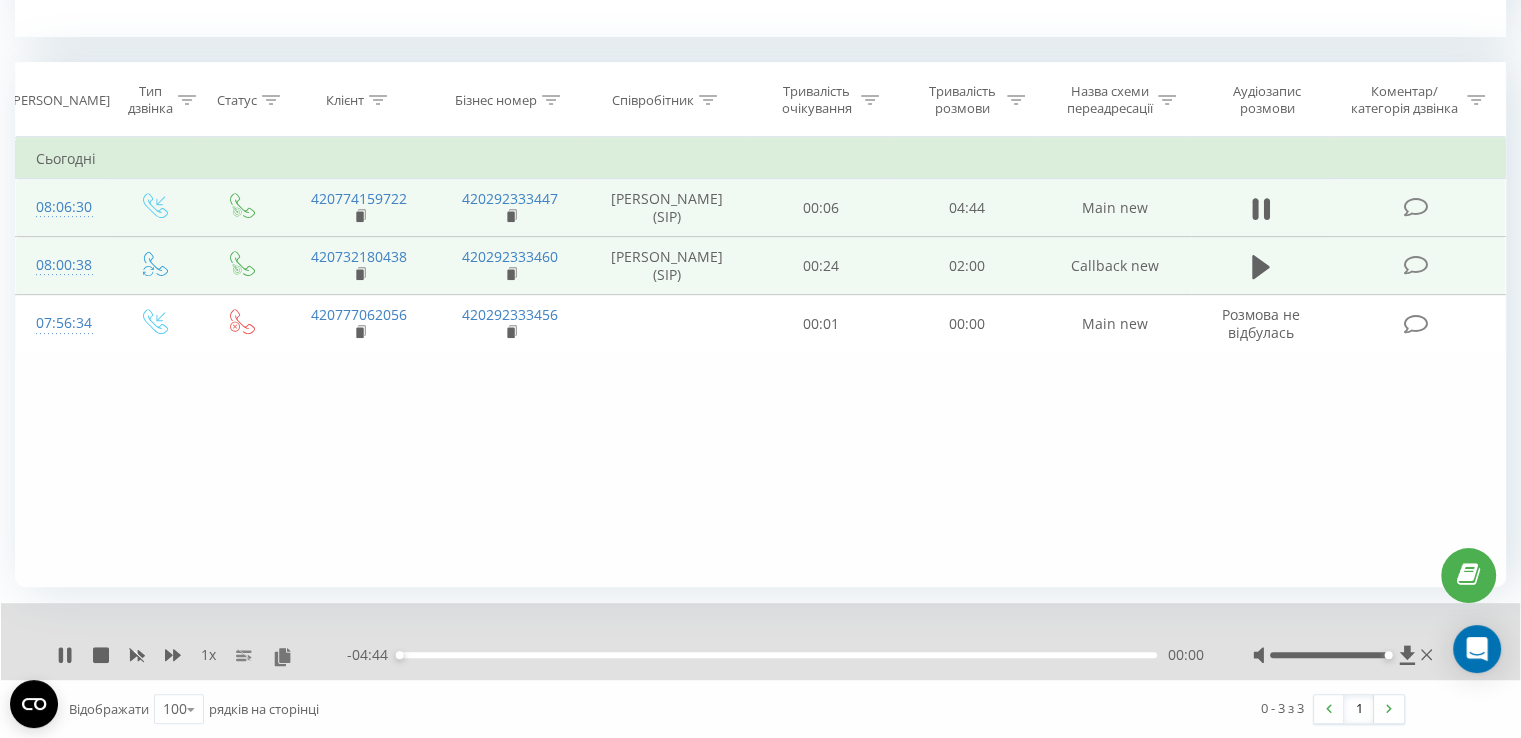 click on "00:00" at bounding box center [777, 655] 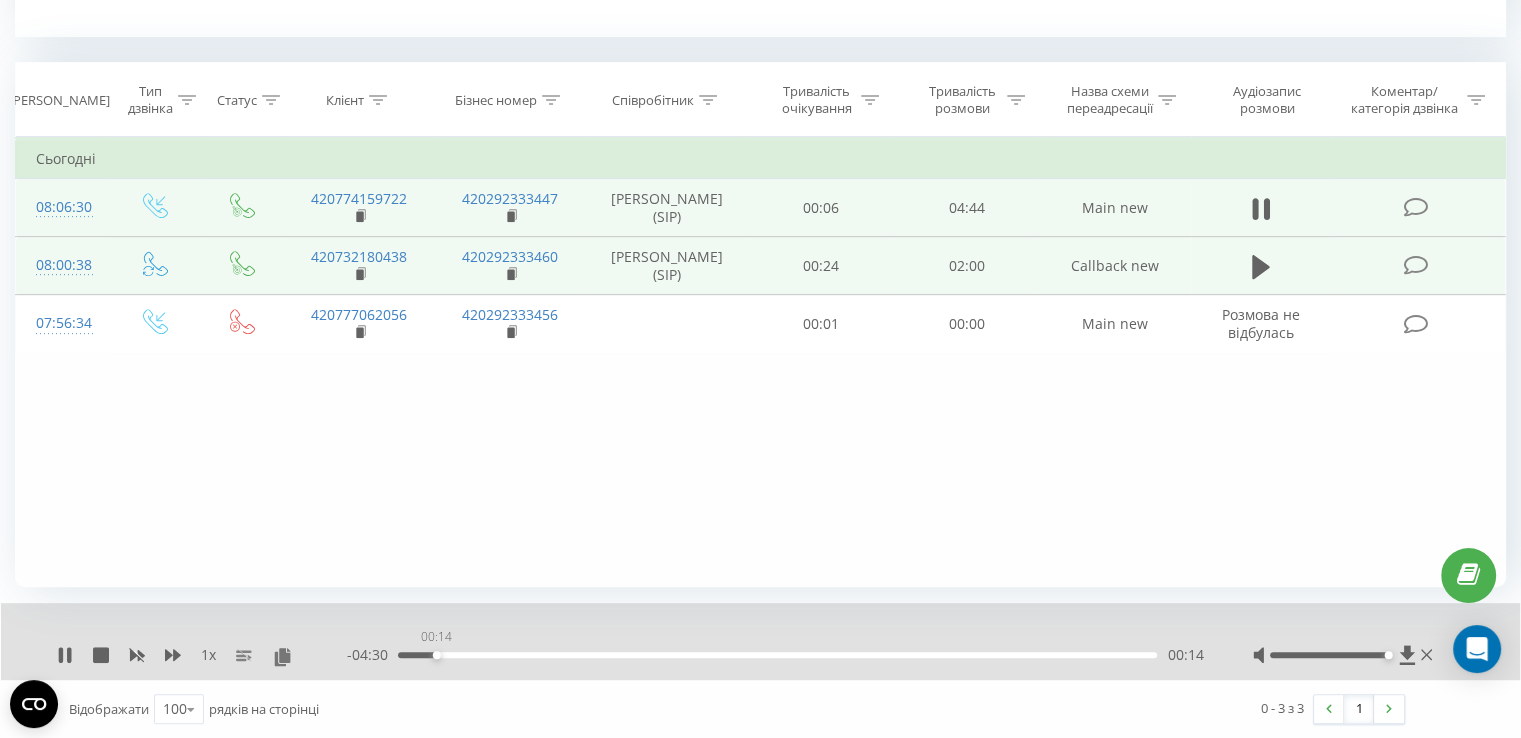 click on "00:14" at bounding box center [777, 655] 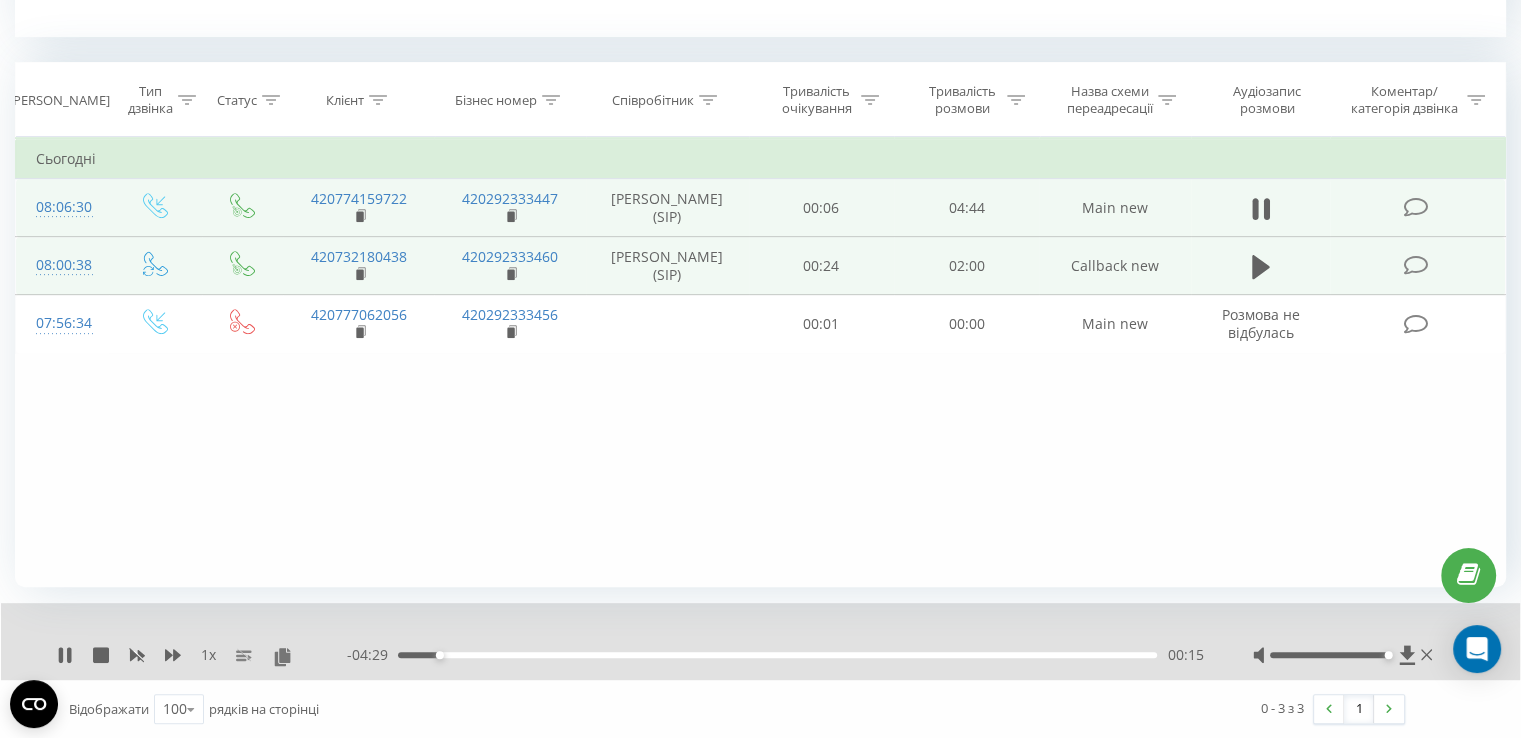 click on "00:15" at bounding box center (777, 655) 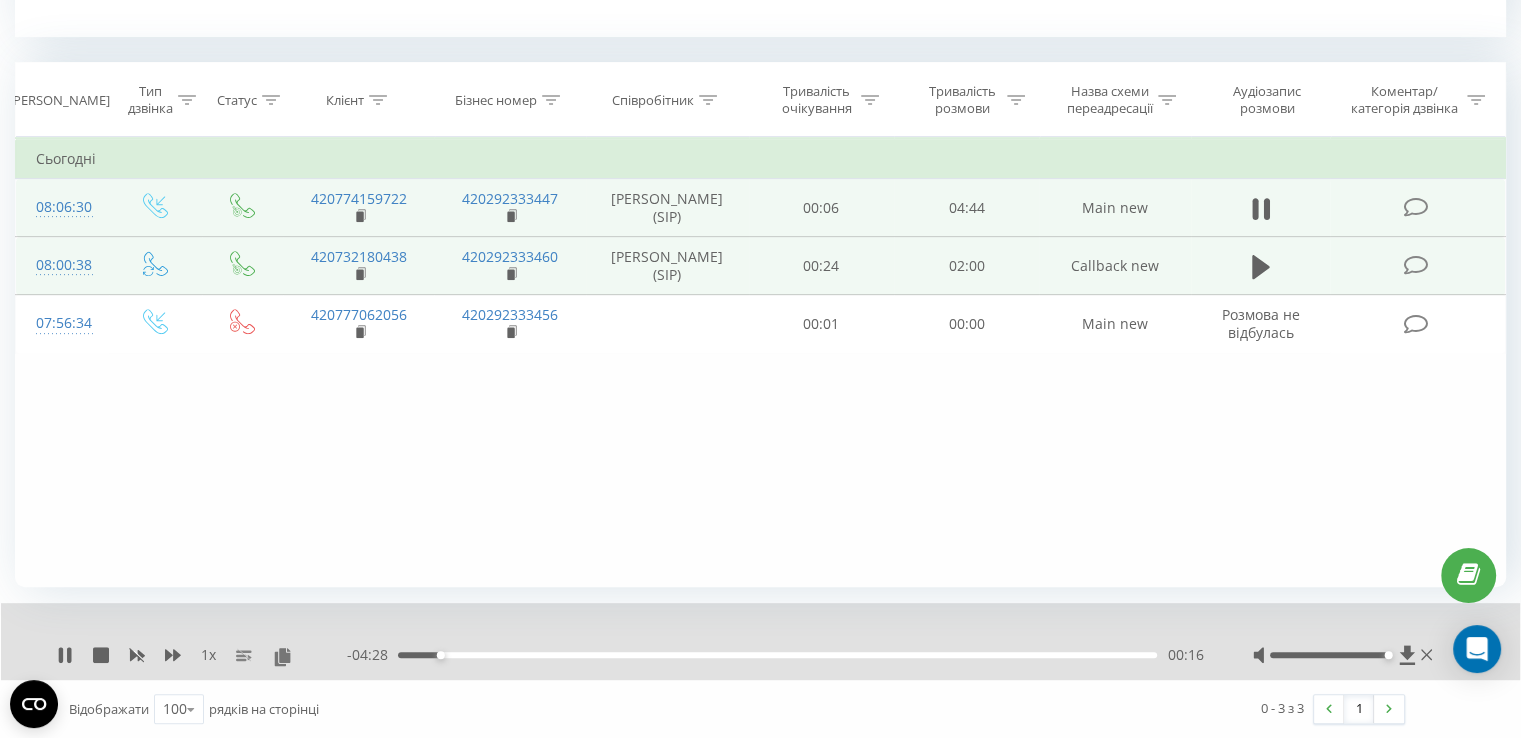 click on "00:16" at bounding box center (777, 655) 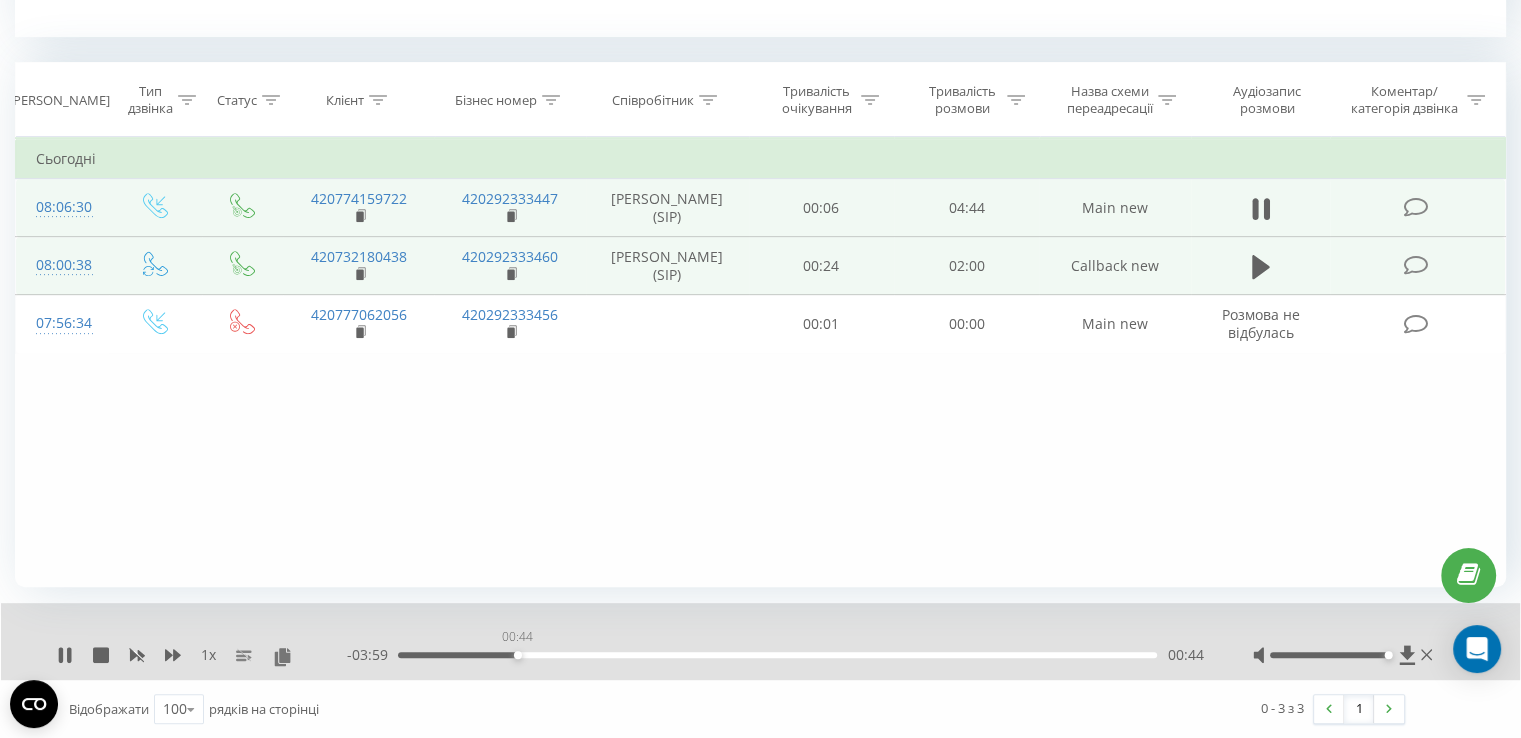 click on "00:44" at bounding box center (777, 655) 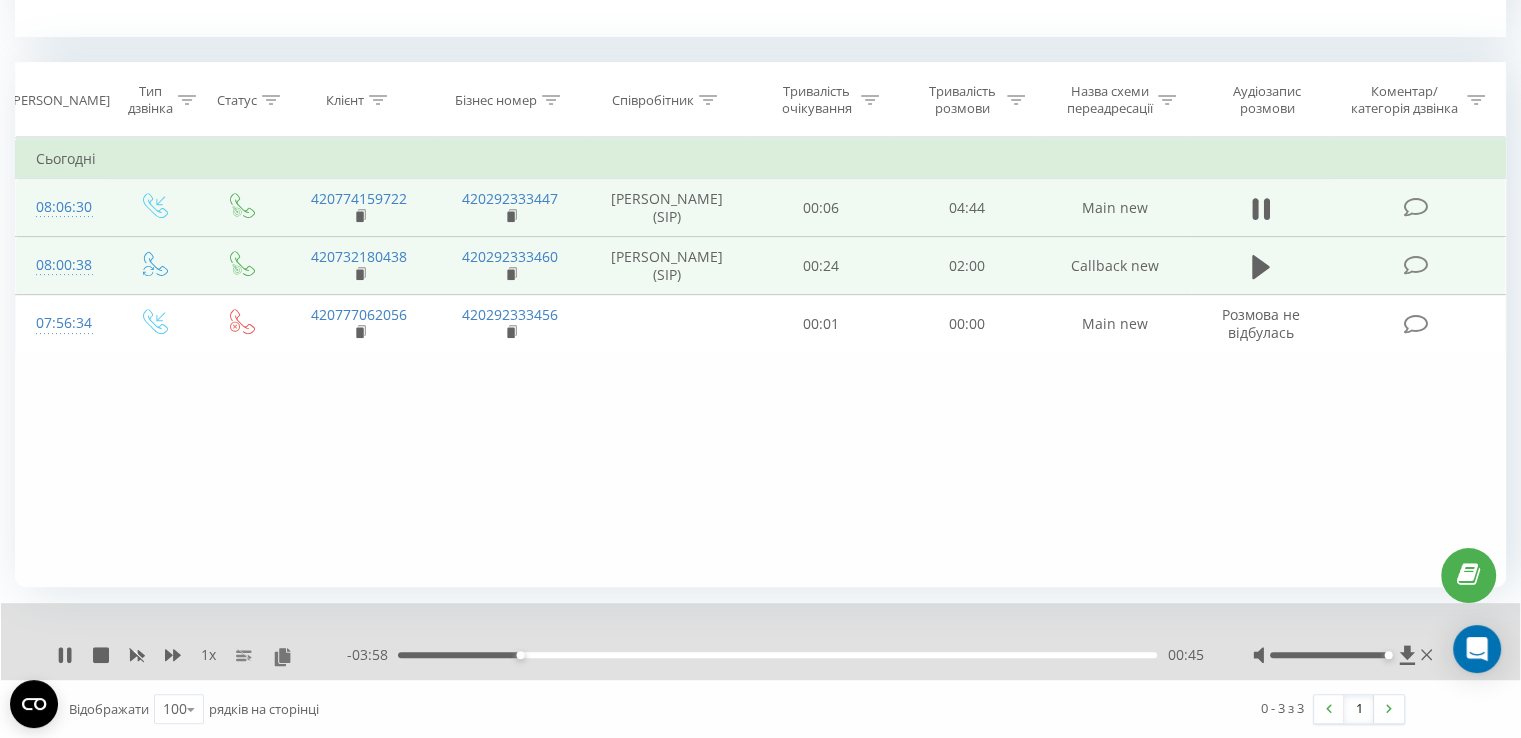 click on "00:45" at bounding box center [777, 655] 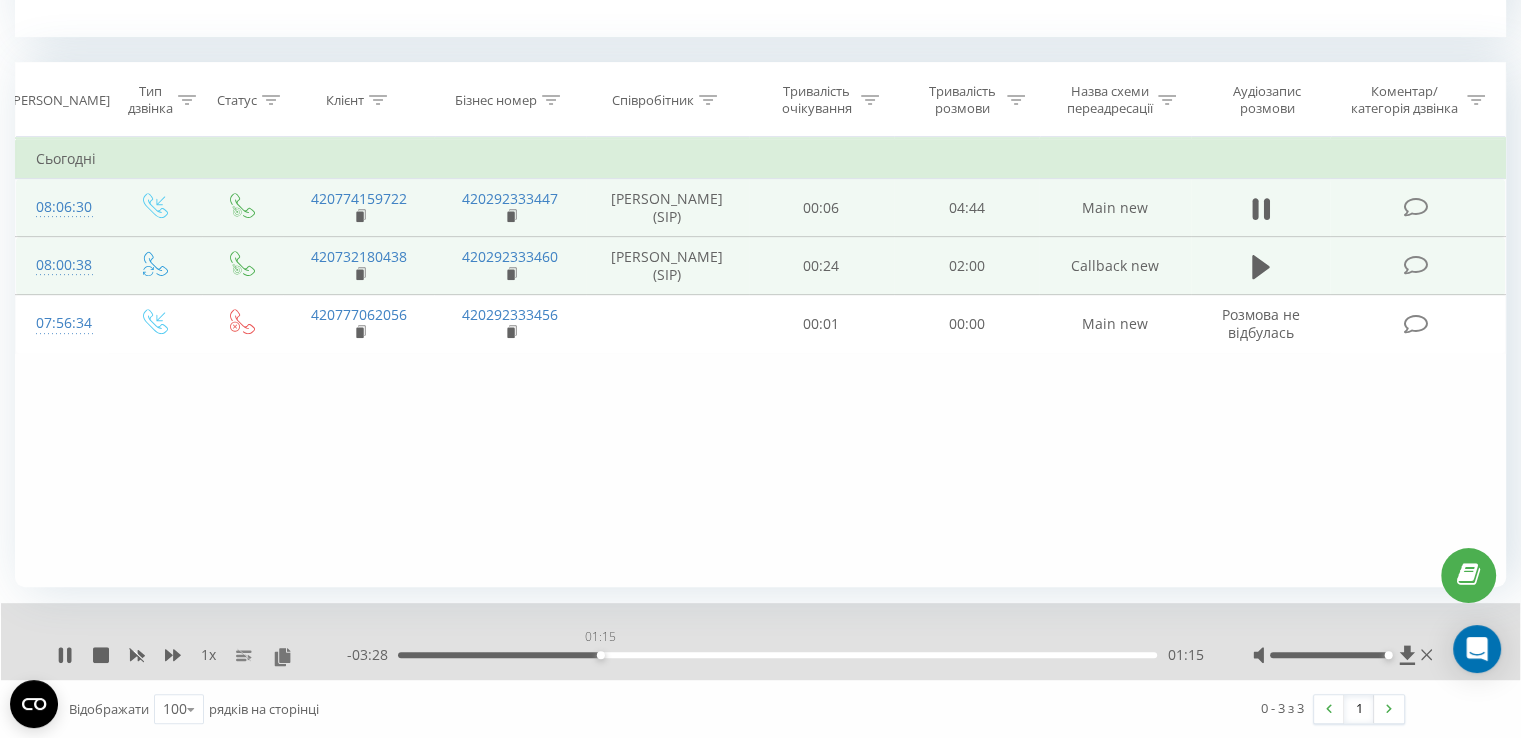 click on "01:15" at bounding box center [777, 655] 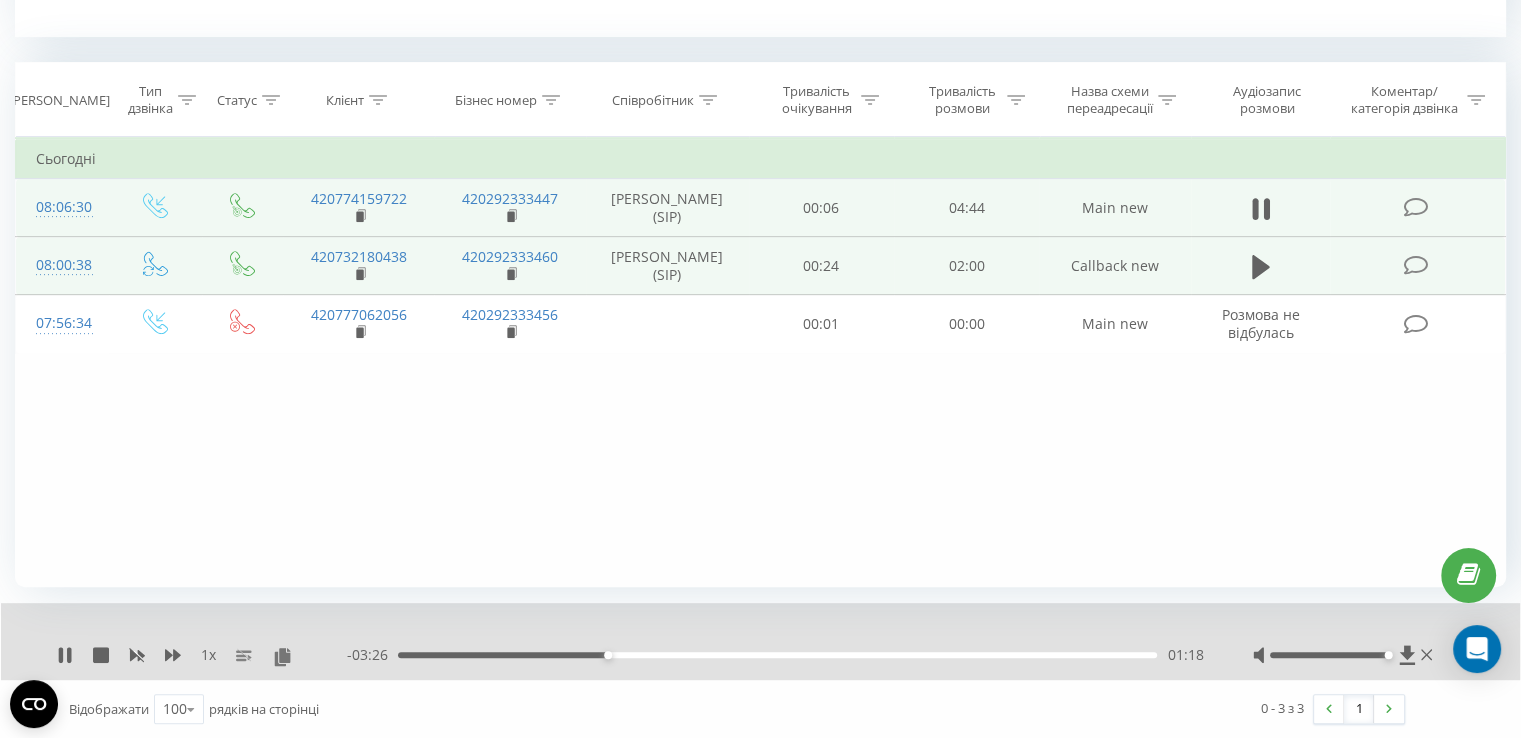 click on "01:18" at bounding box center (777, 655) 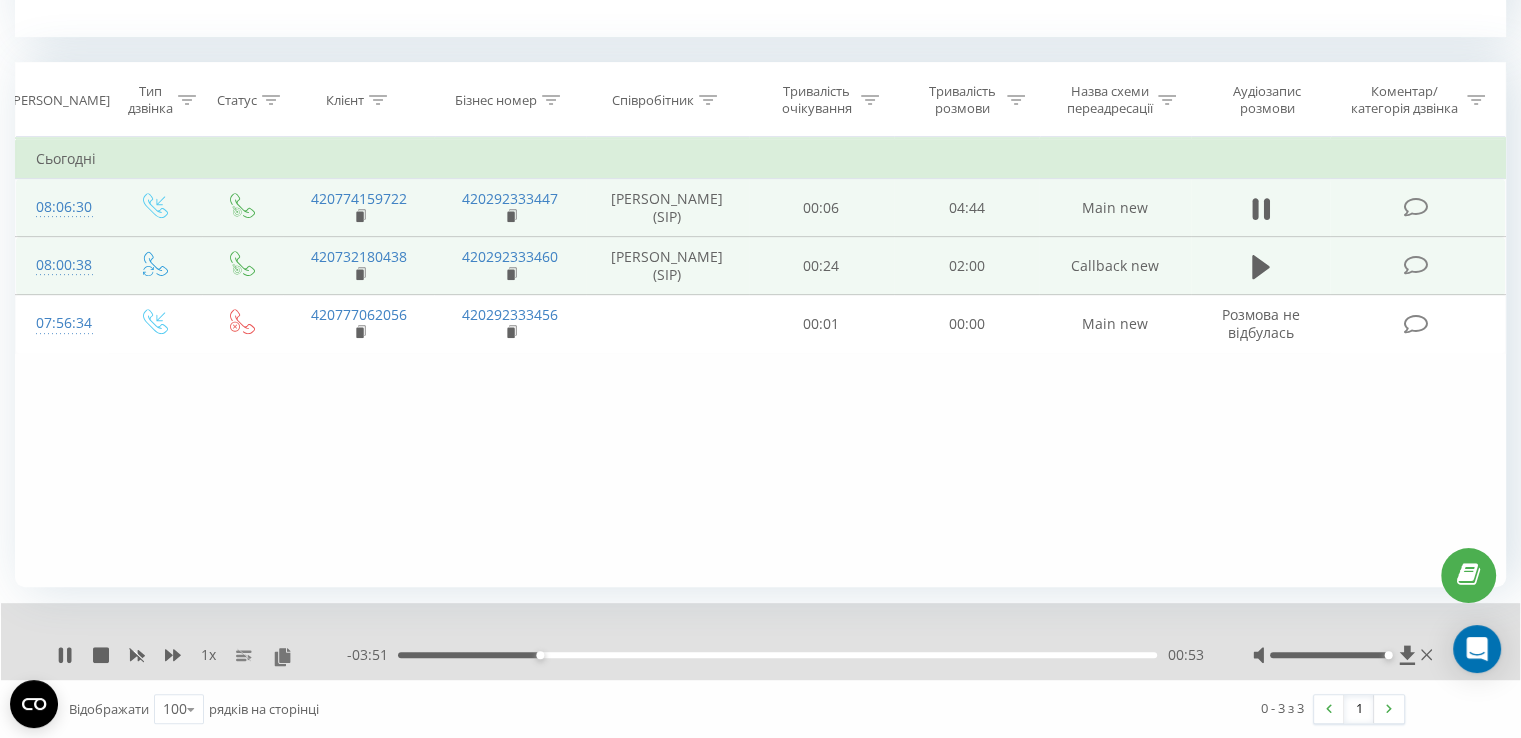 click on "00:53" at bounding box center [777, 655] 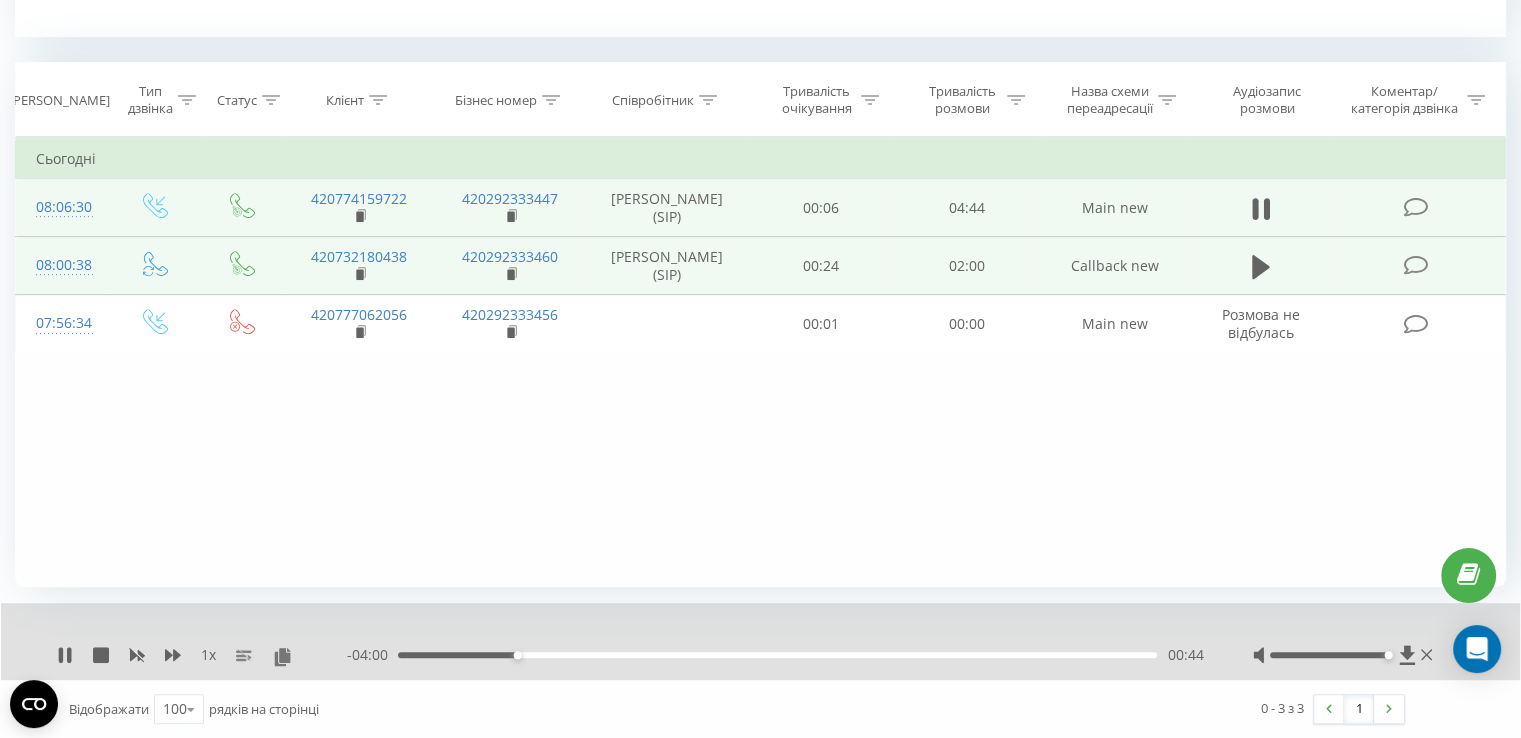 click on "- 04:00 00:44   00:44" at bounding box center [775, 655] 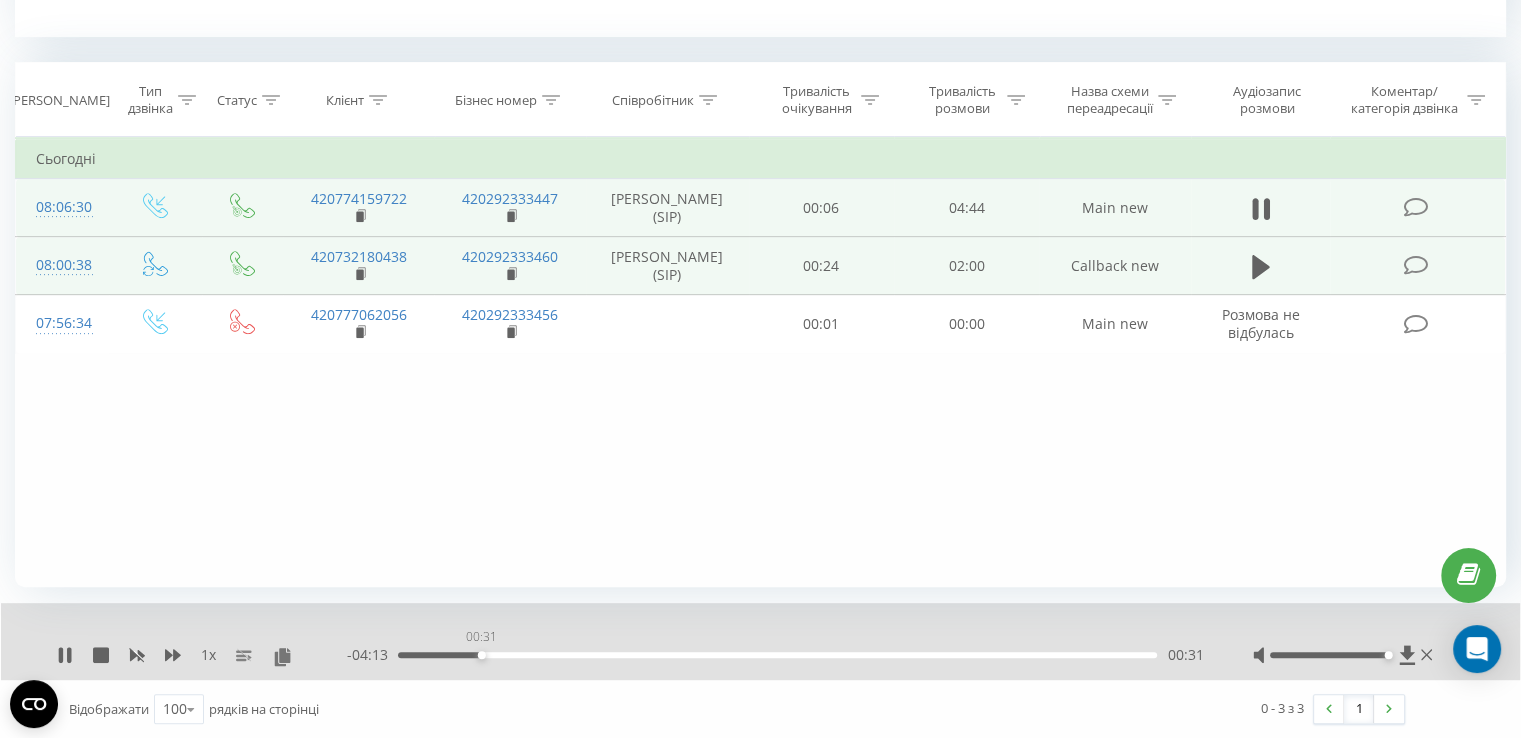 click on "00:31" at bounding box center [777, 655] 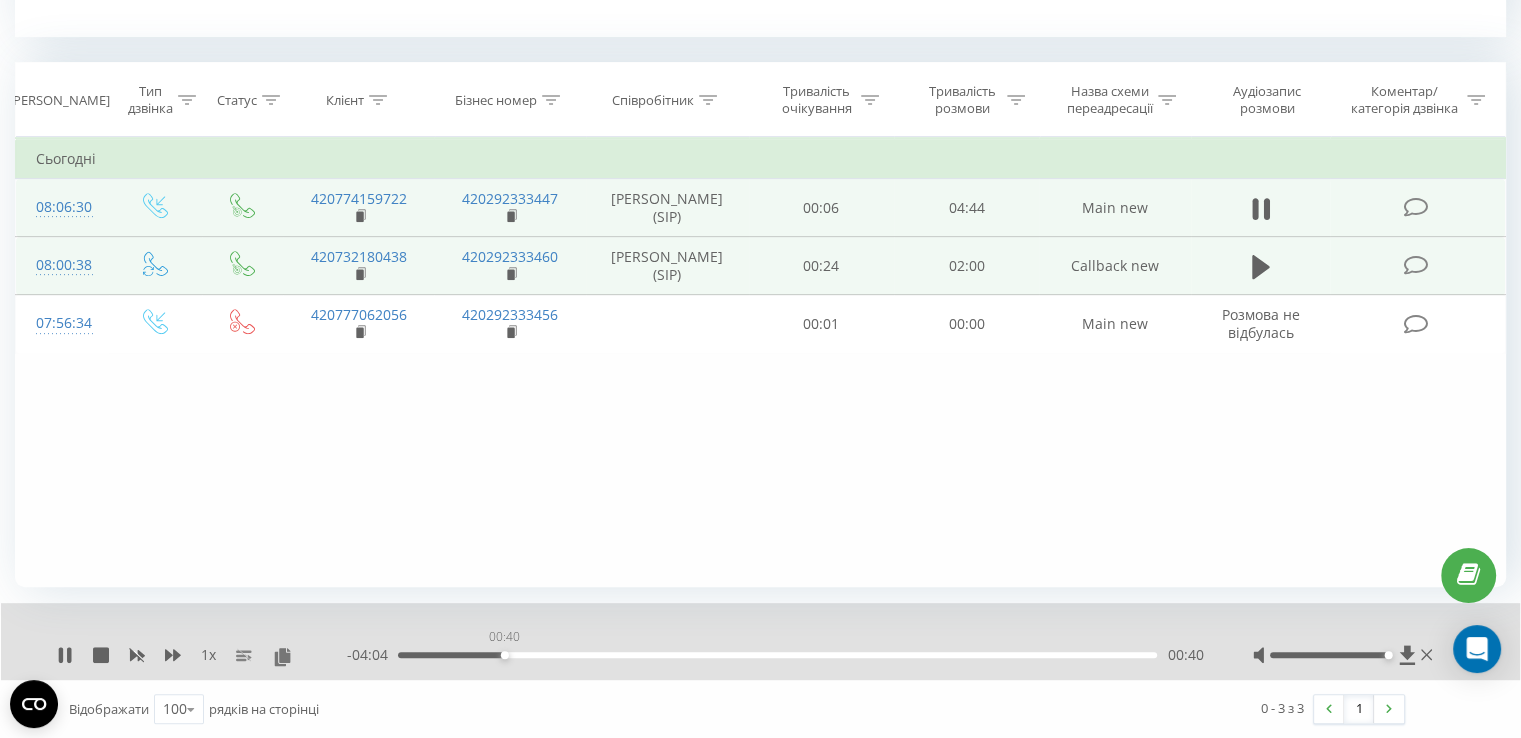 click on "00:40" at bounding box center [777, 655] 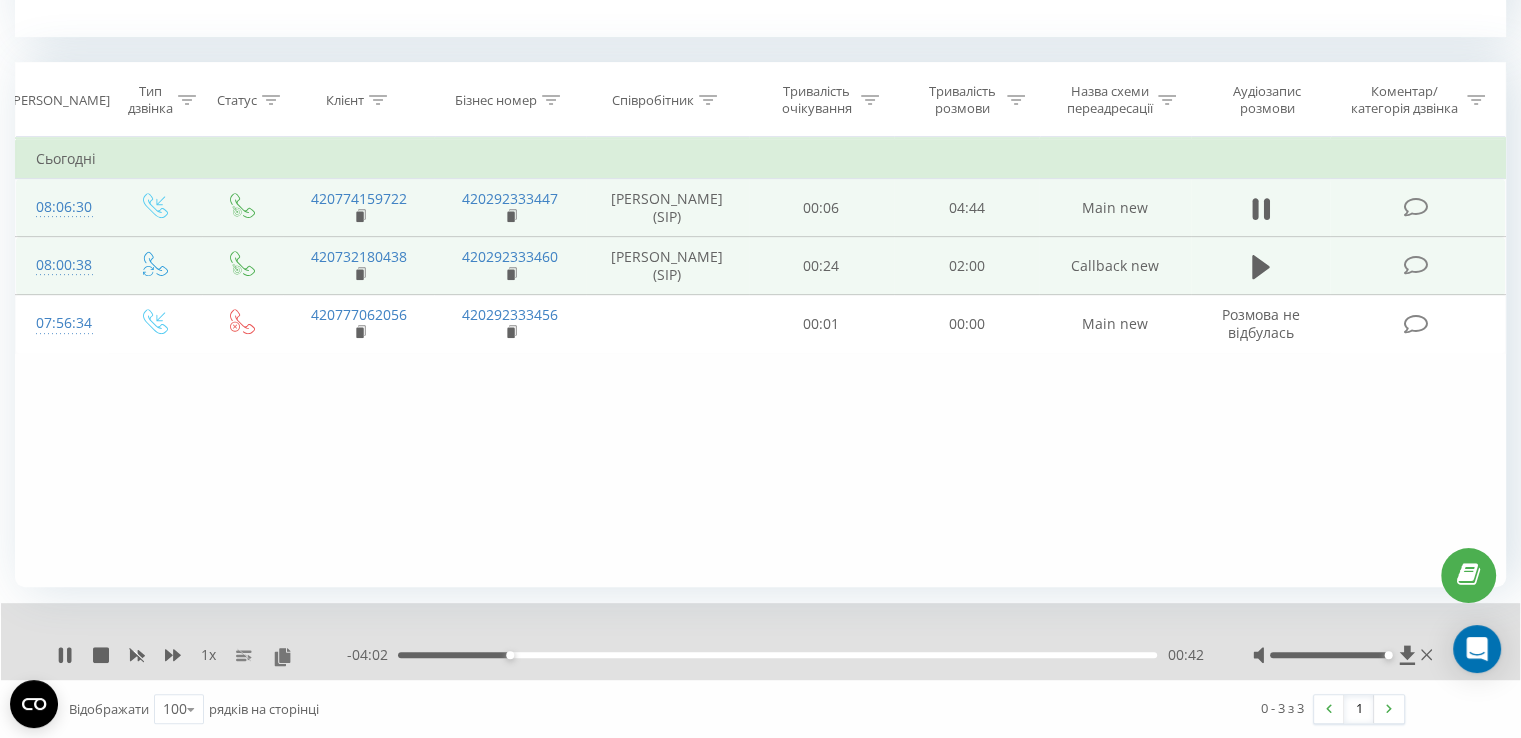 click on "00:42" at bounding box center [777, 655] 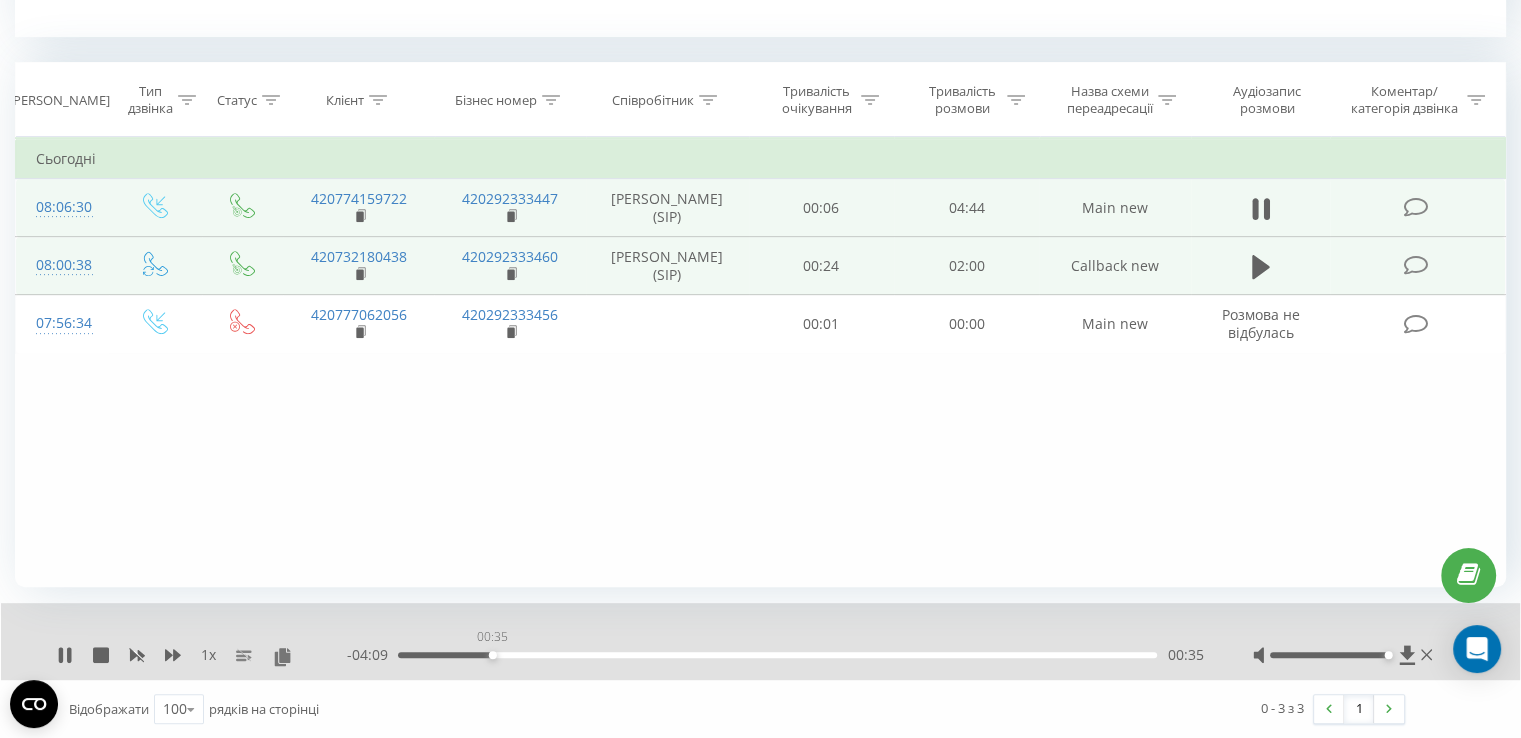 click on "- 04:09 00:35   00:35" at bounding box center (775, 655) 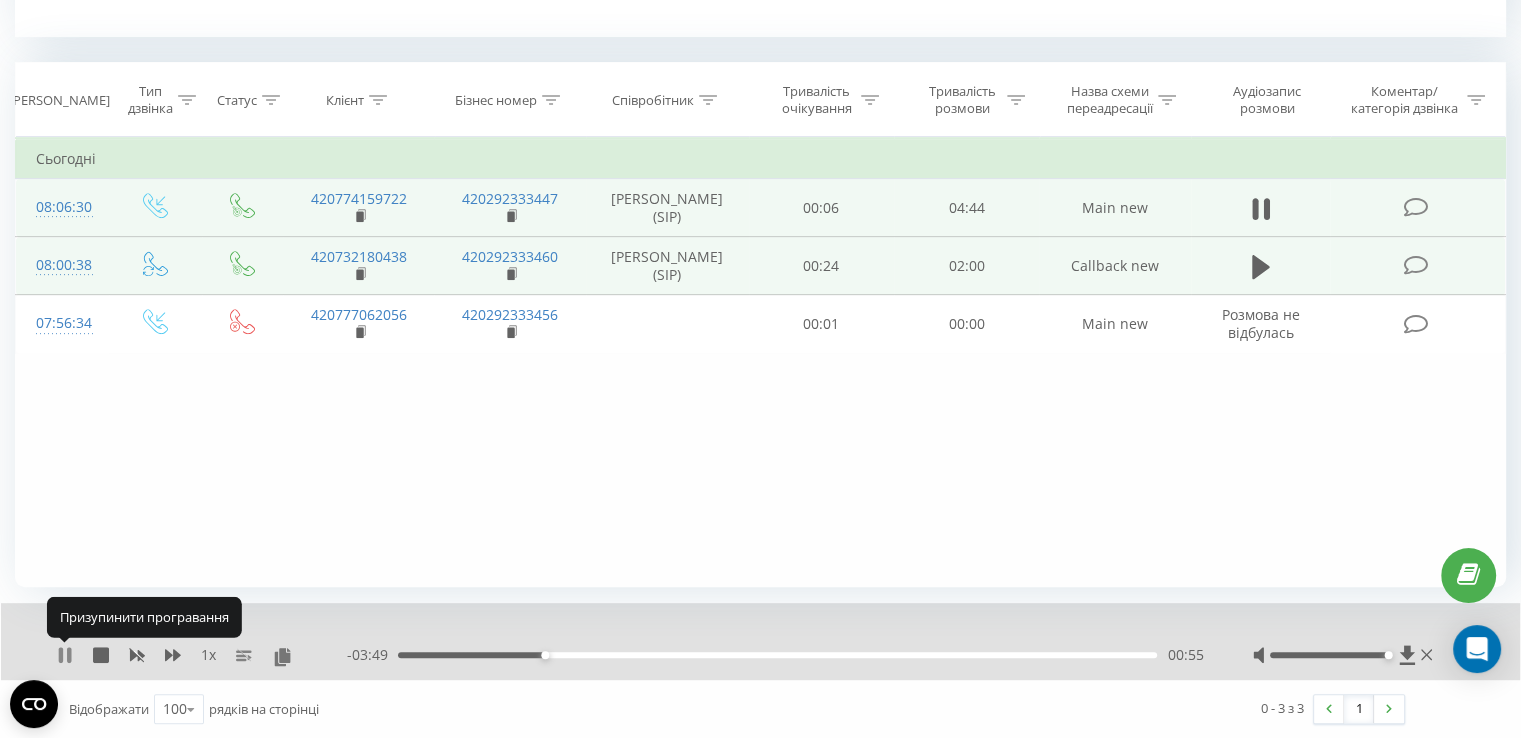 click 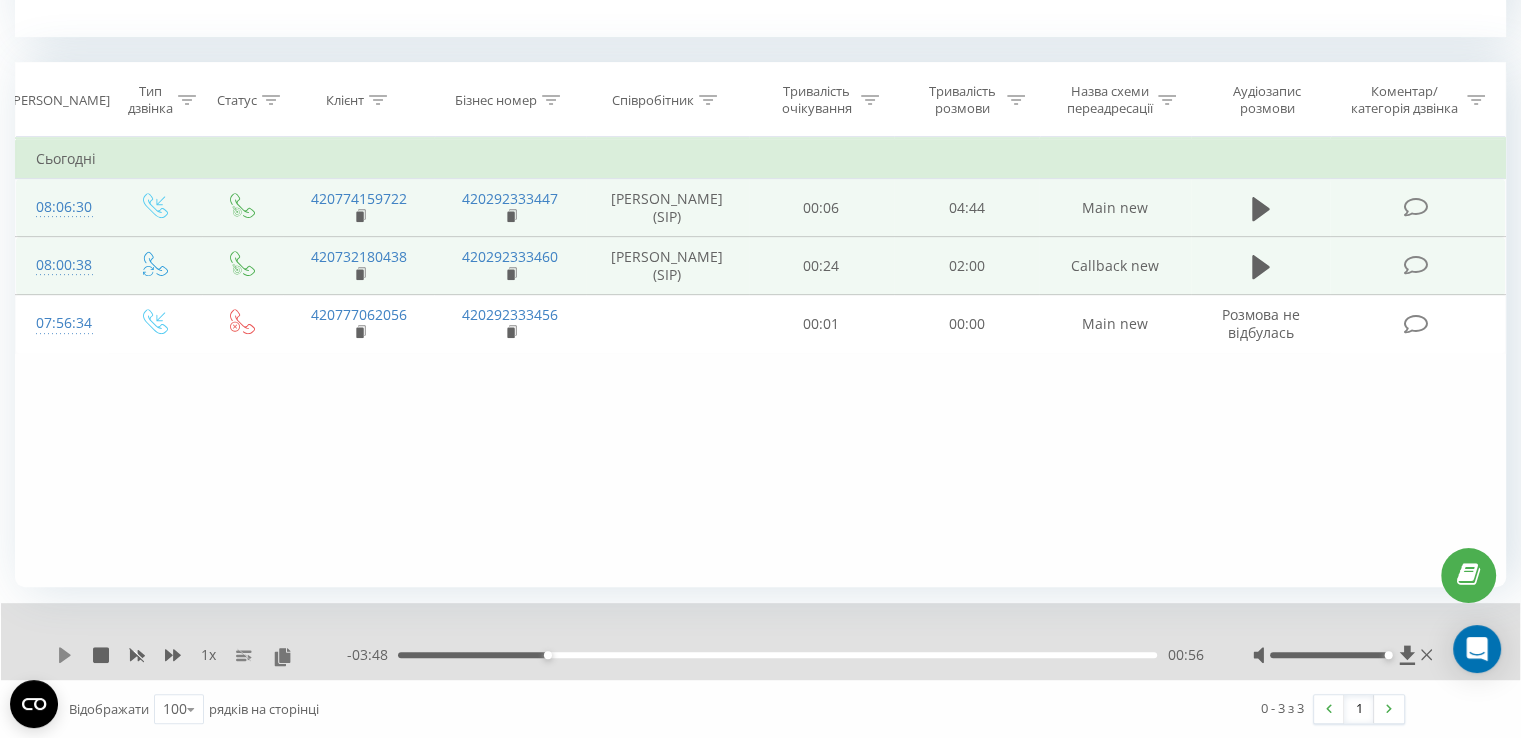 click 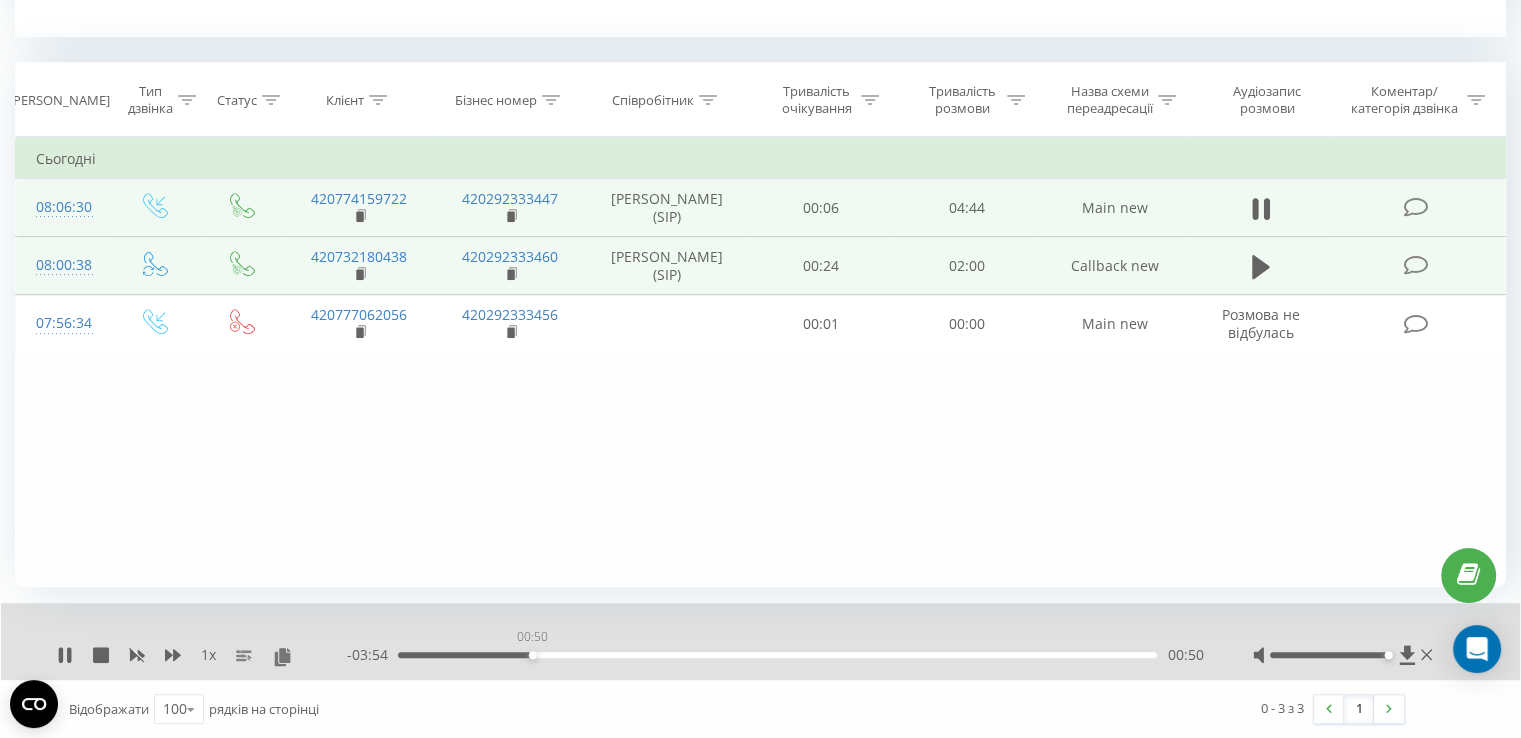 click on "00:50" at bounding box center (777, 655) 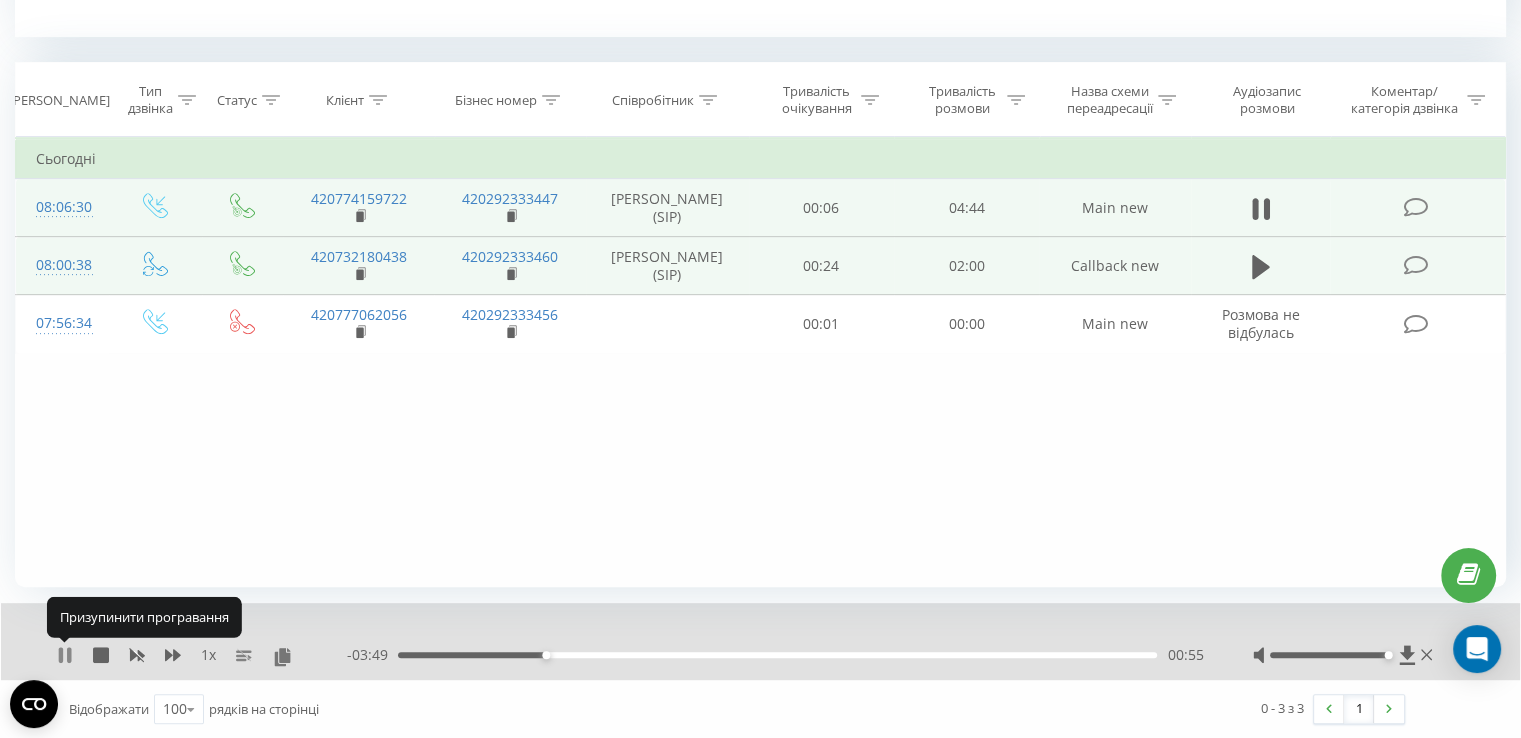 click 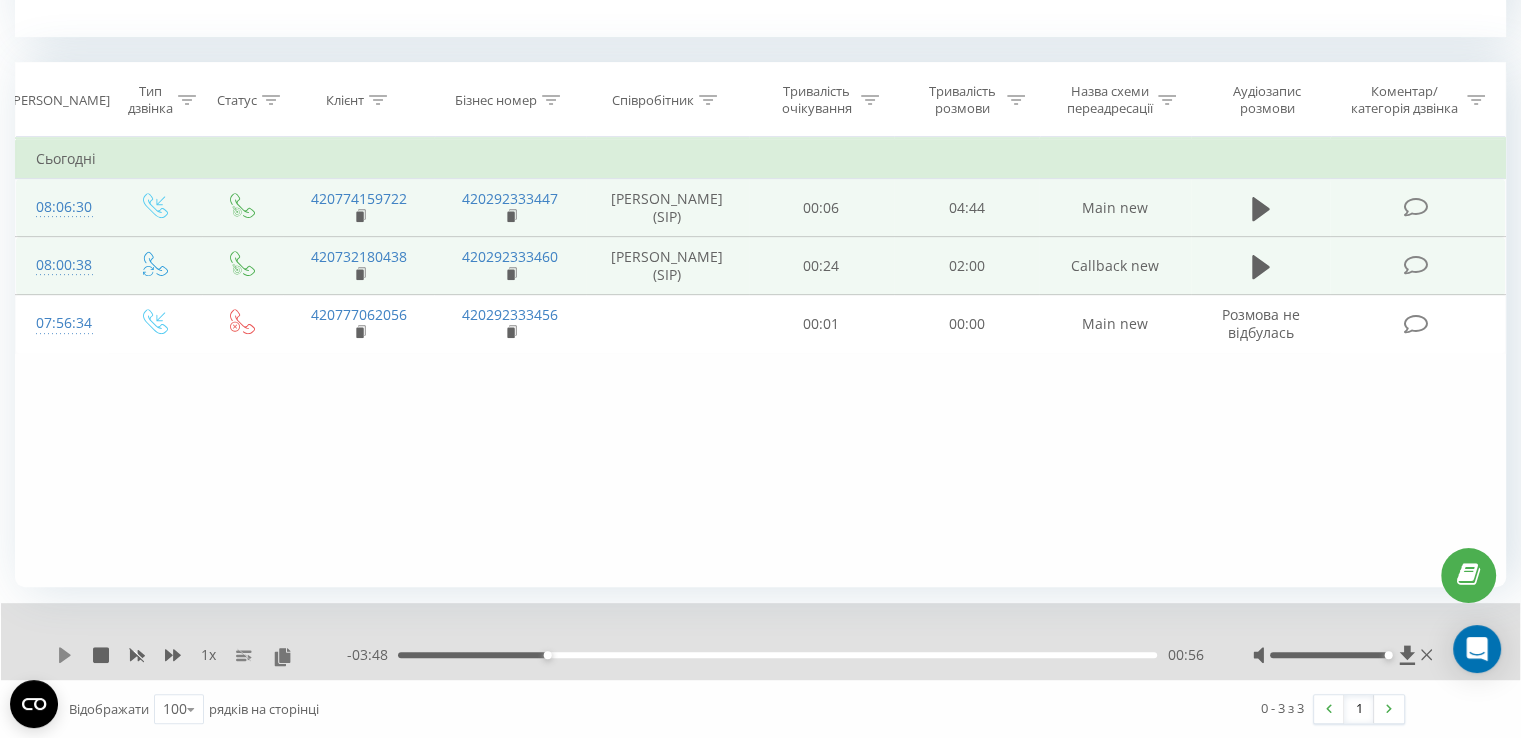 click 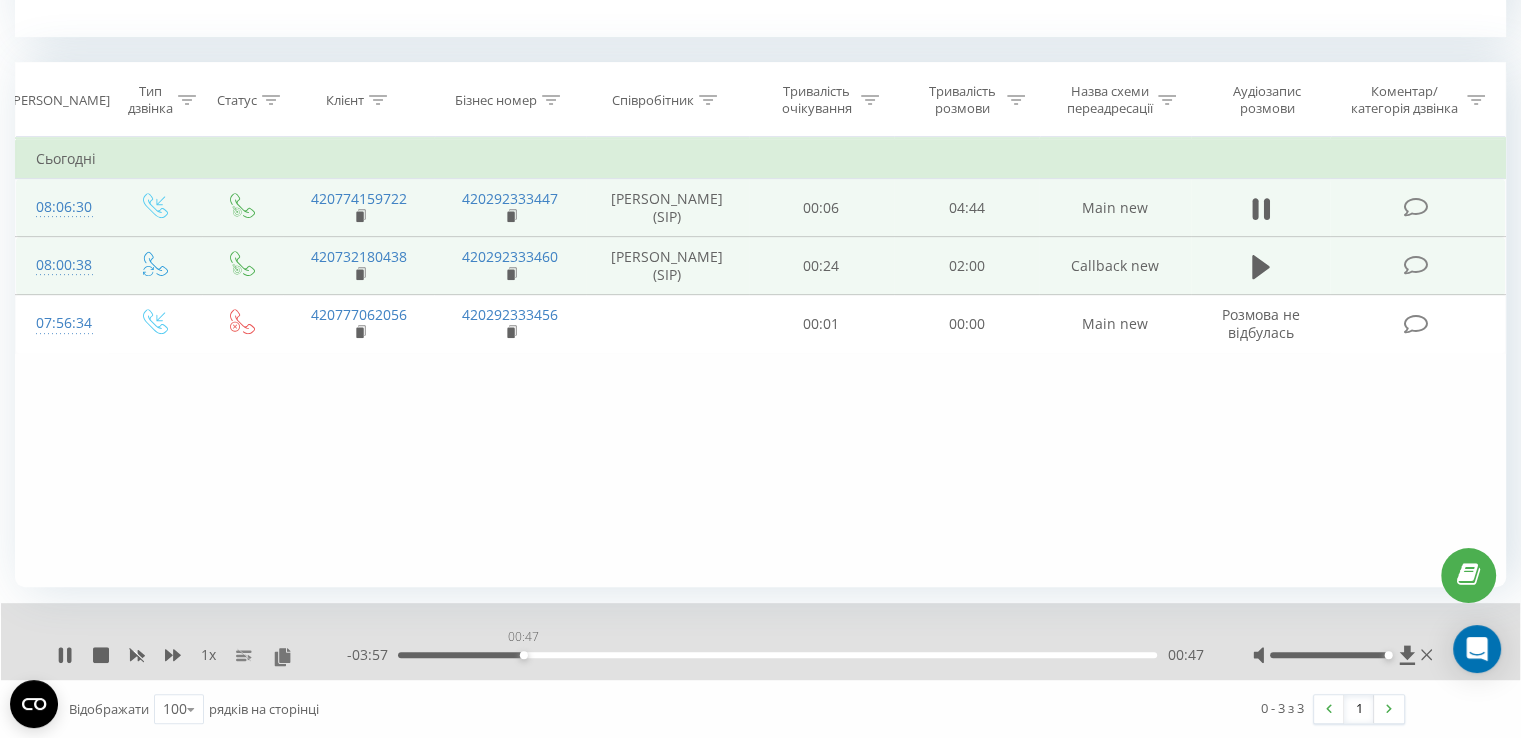 click on "00:47" at bounding box center [777, 655] 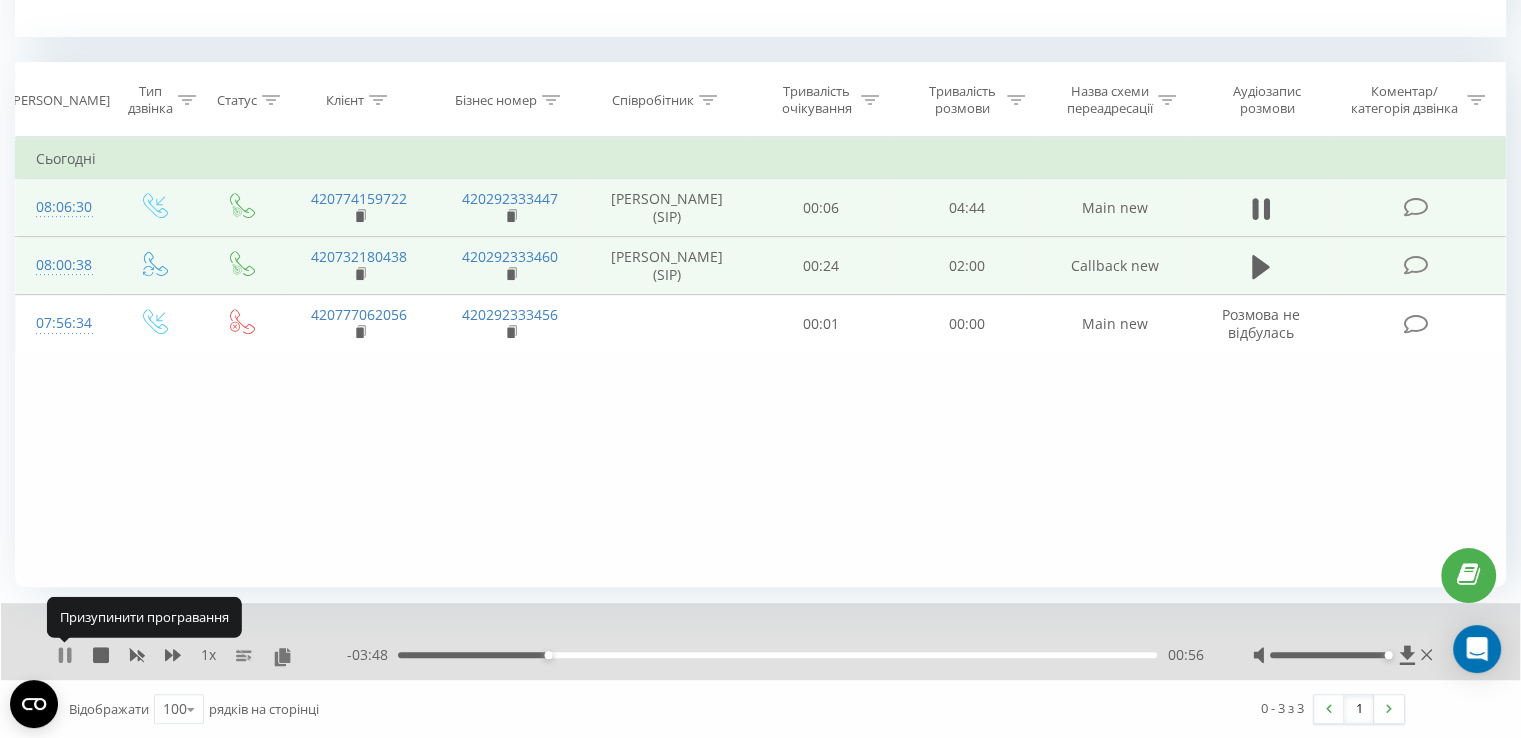 click 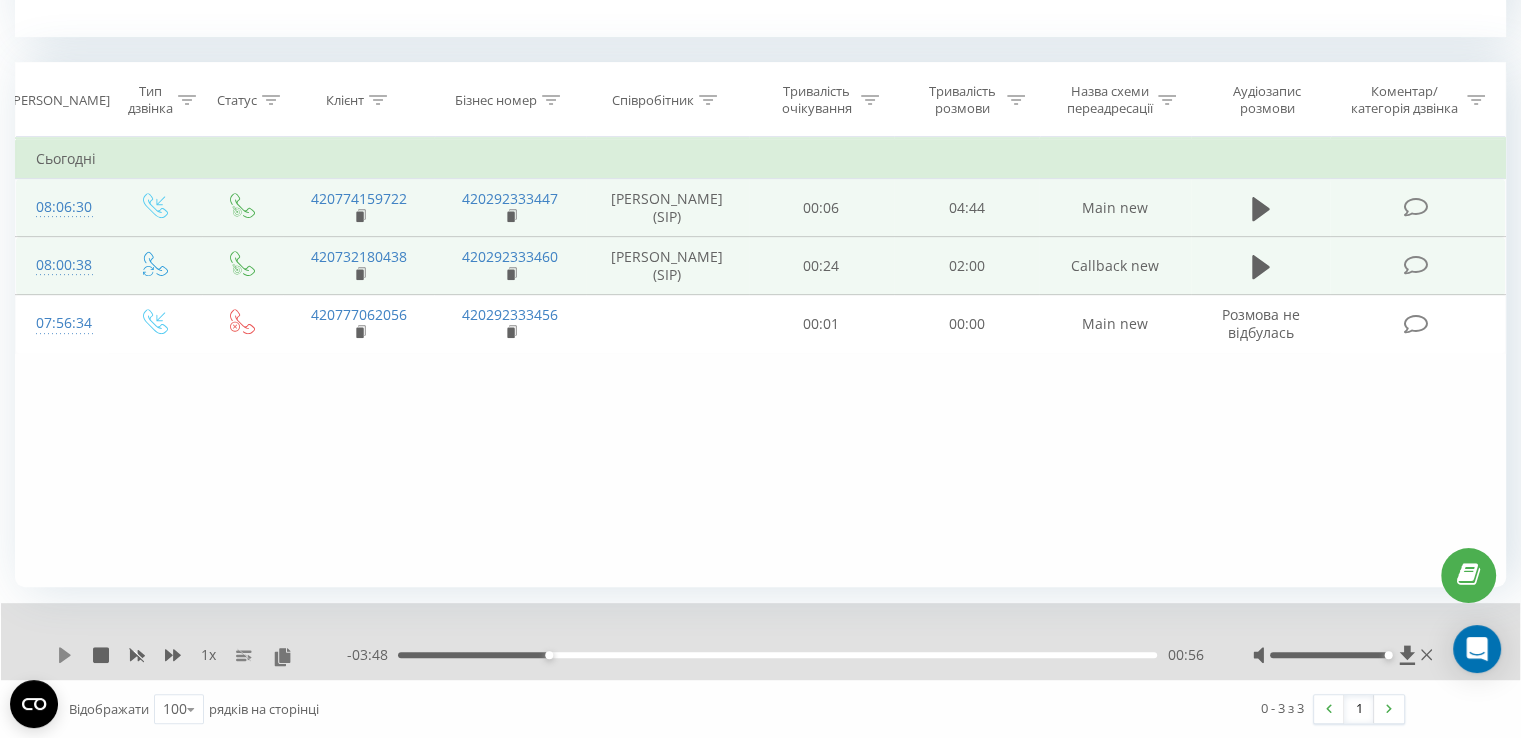 click 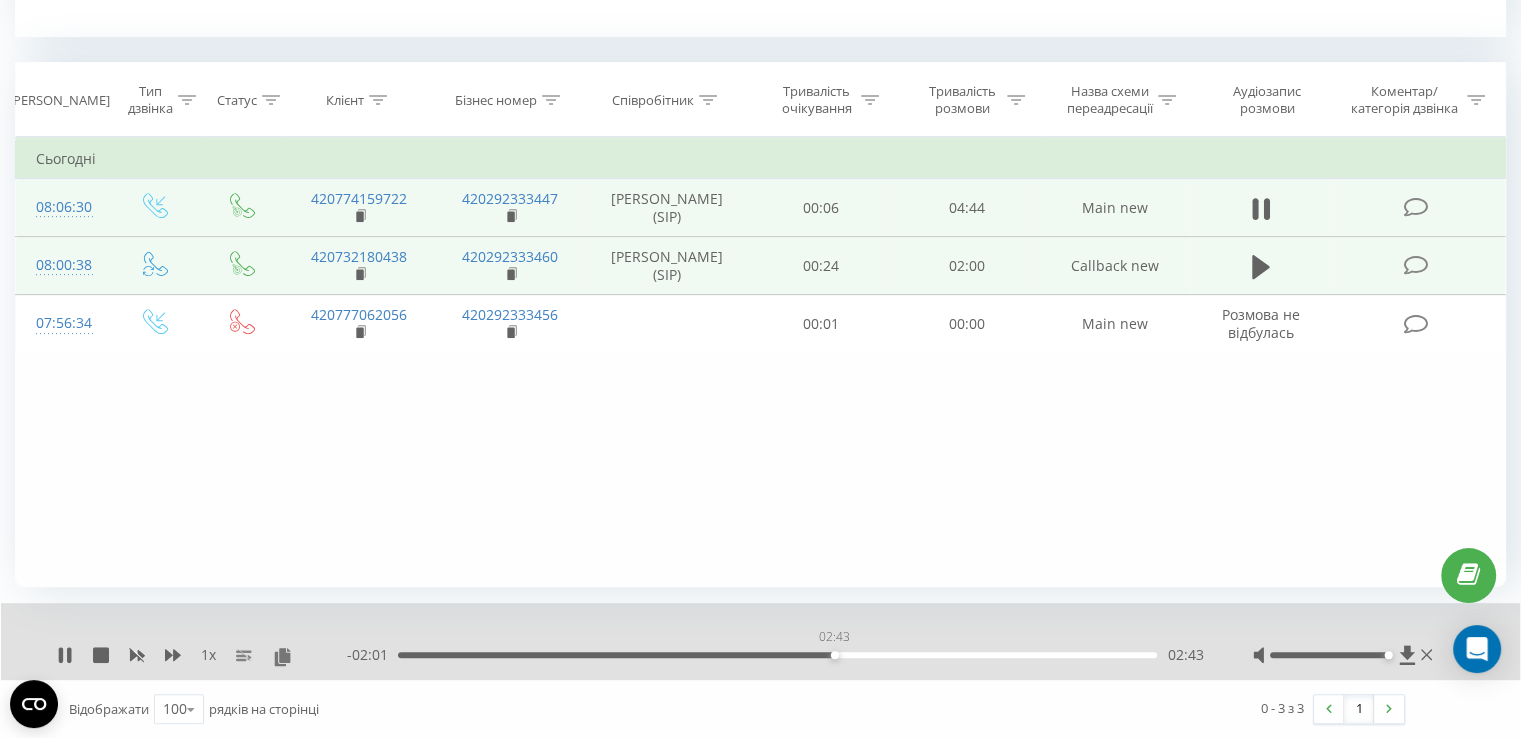 click on "02:43" at bounding box center [777, 655] 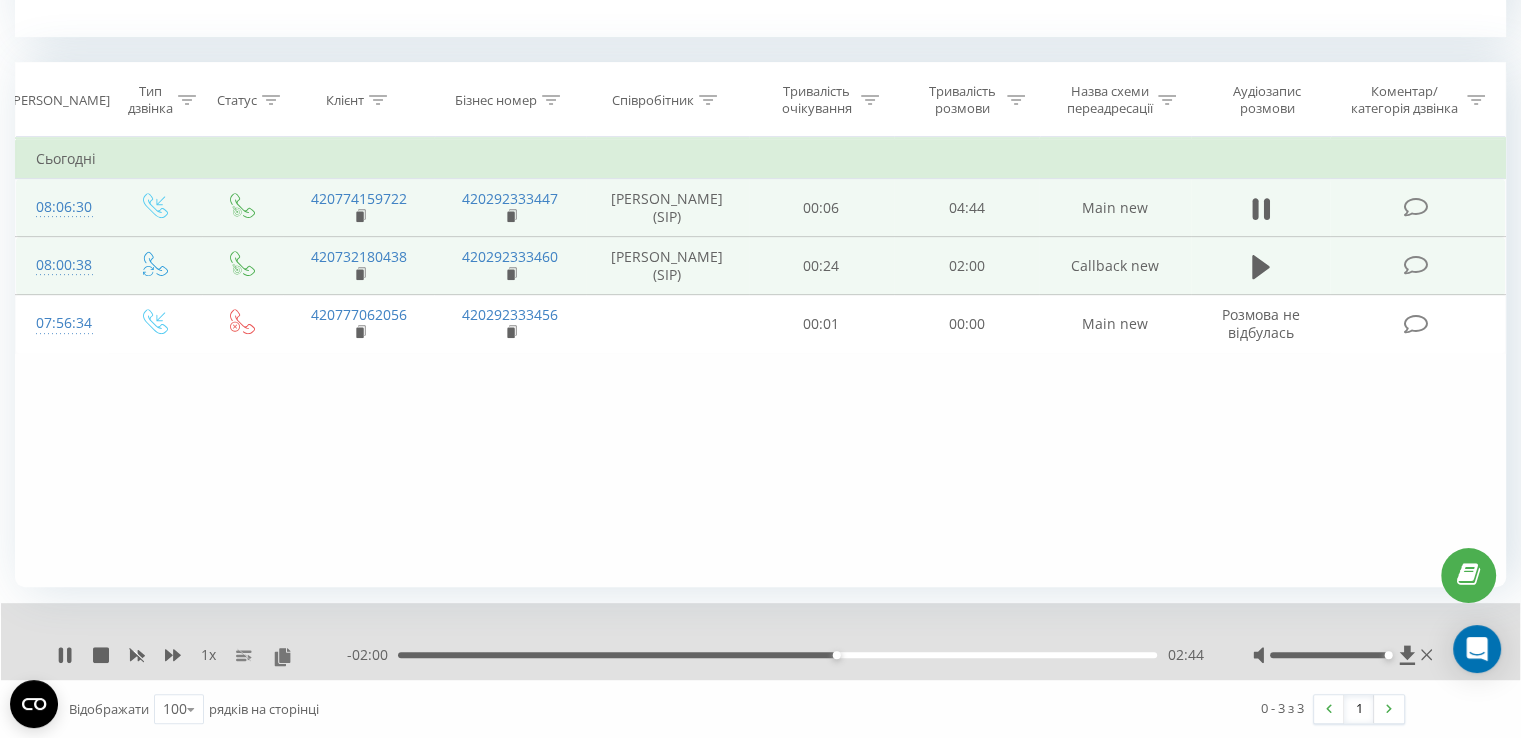 click on "02:44" at bounding box center (777, 655) 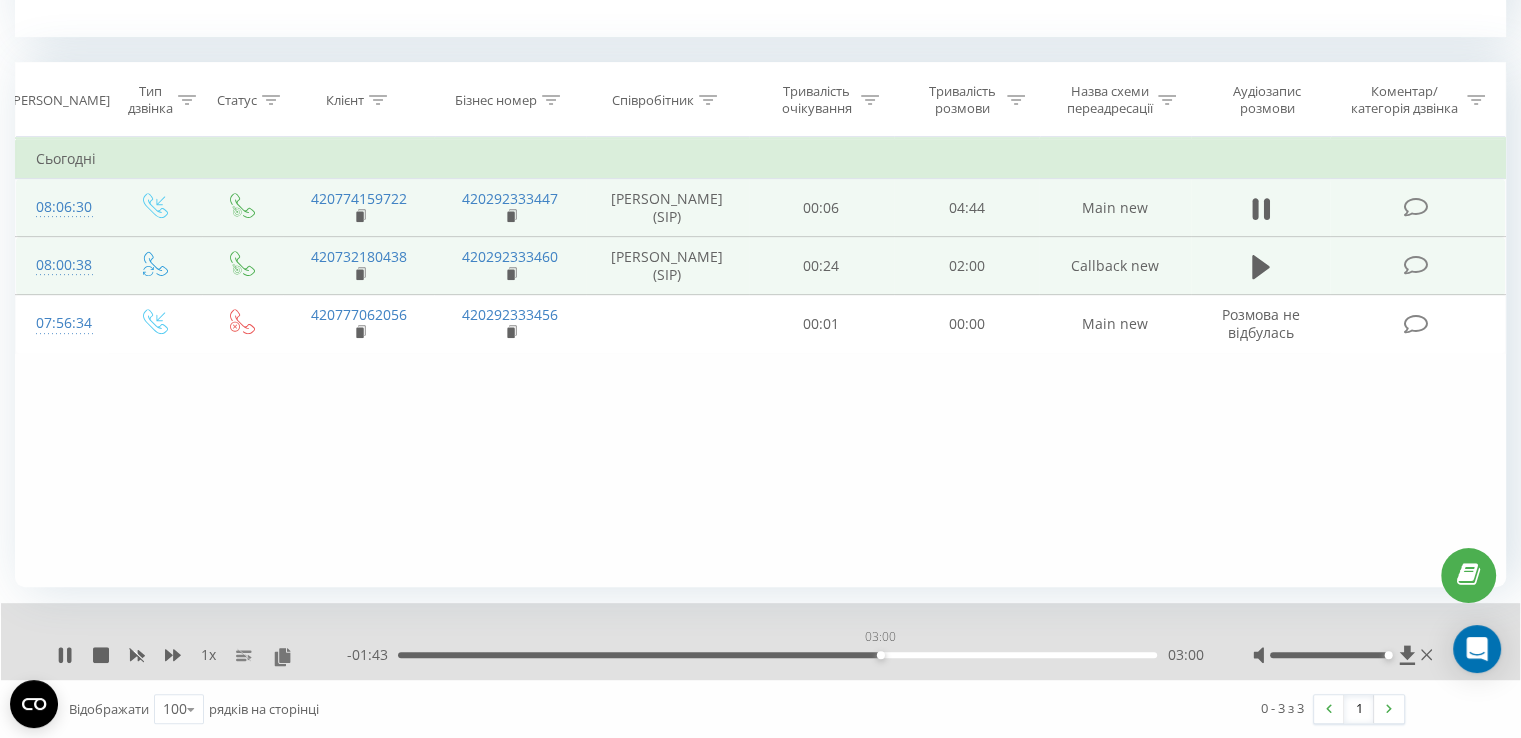 click on "03:00" at bounding box center (777, 655) 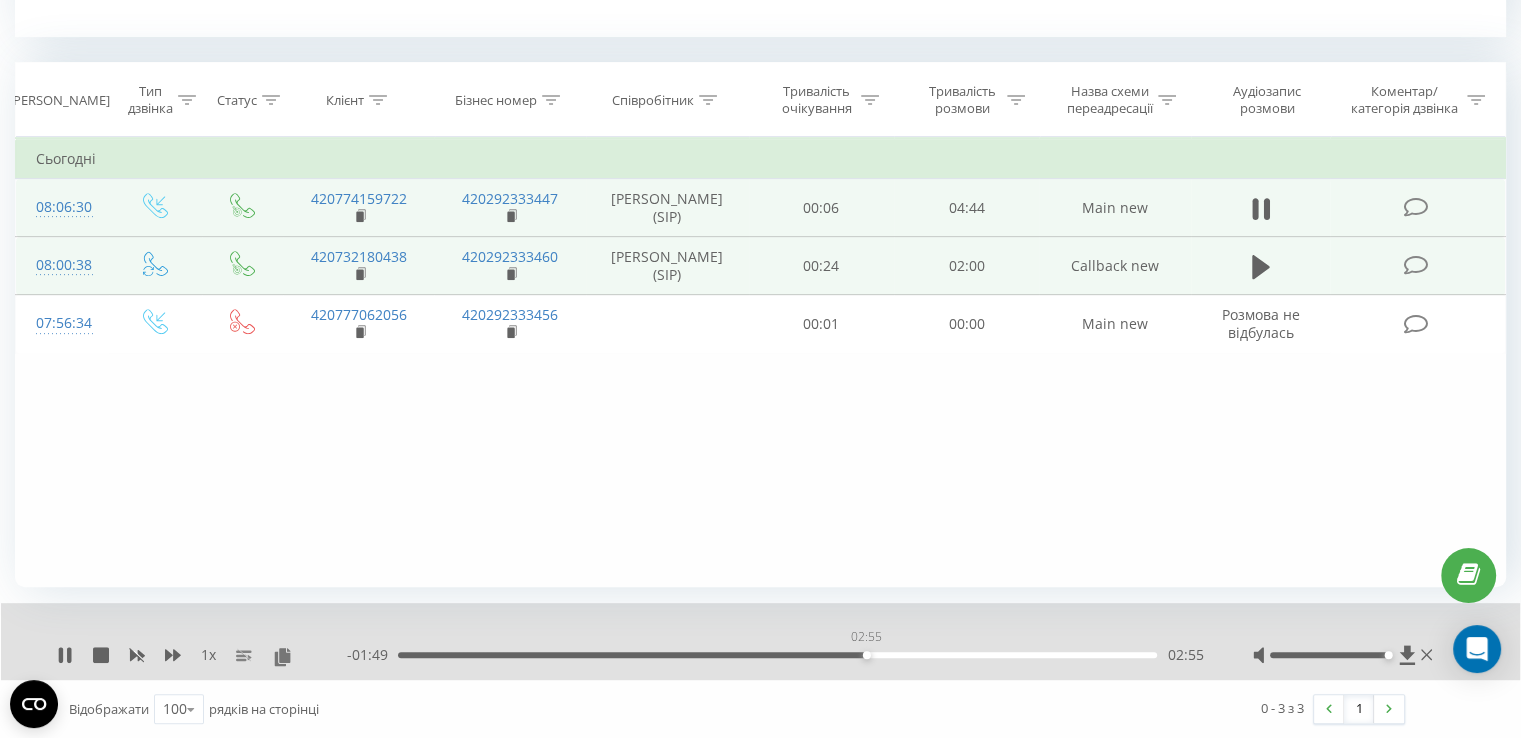 click on "02:55" at bounding box center [777, 655] 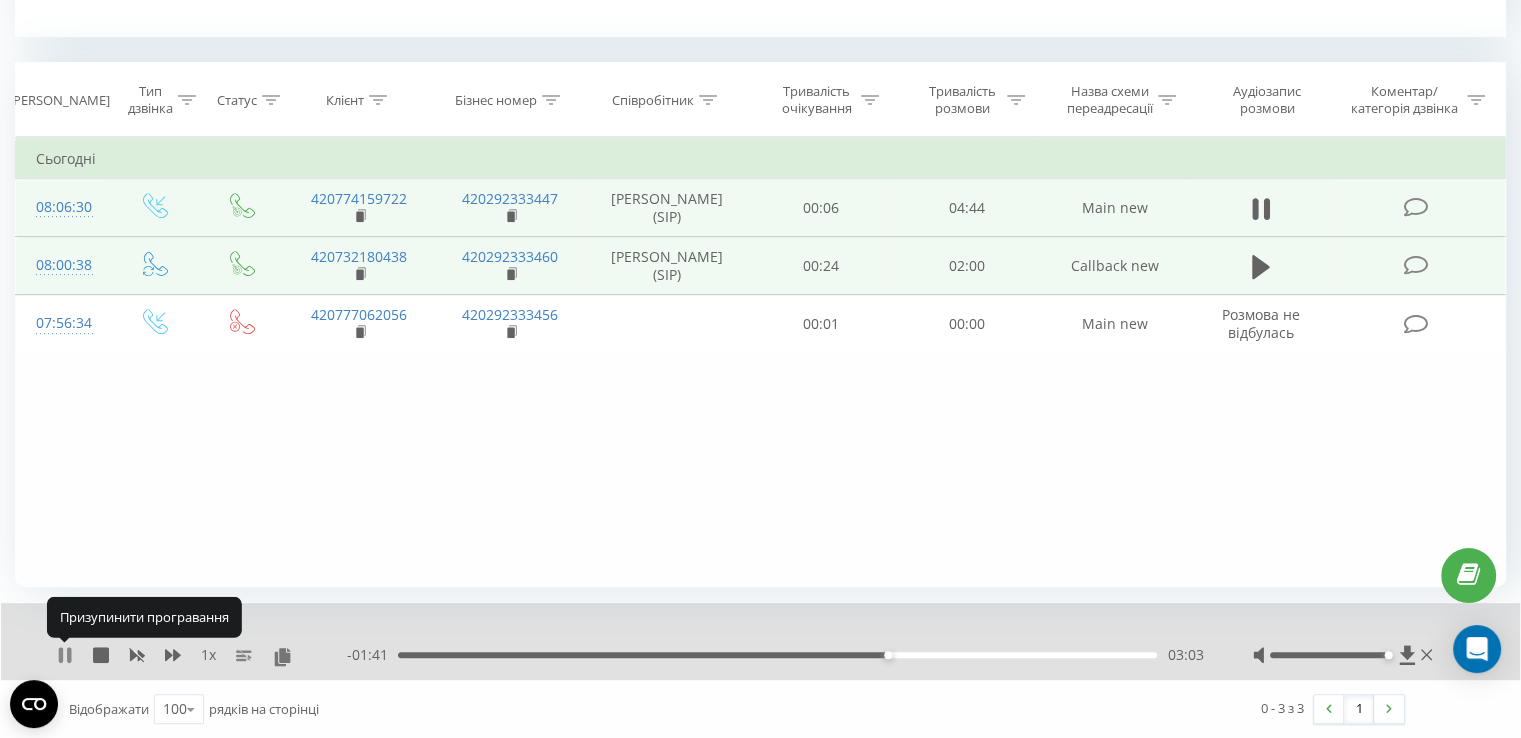 click 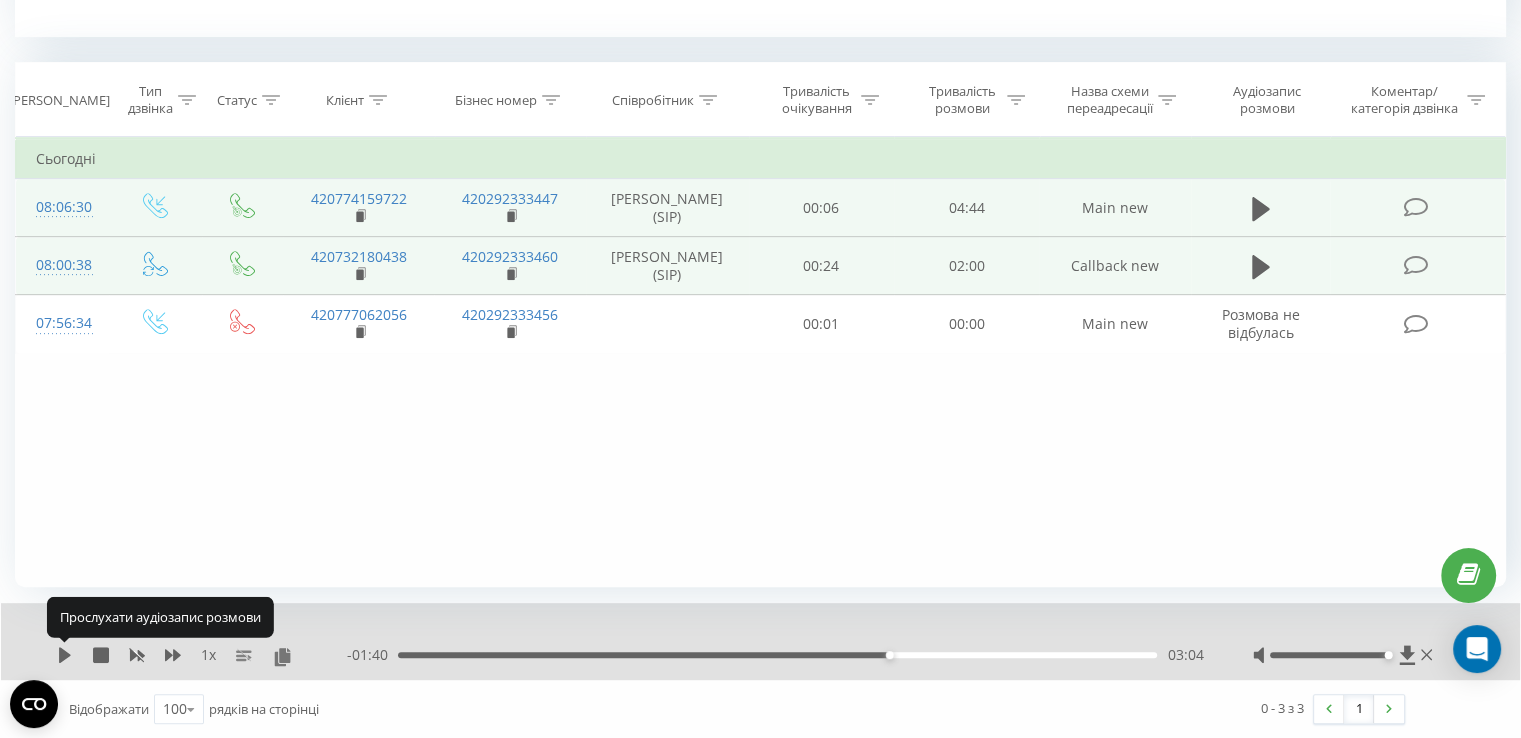 click 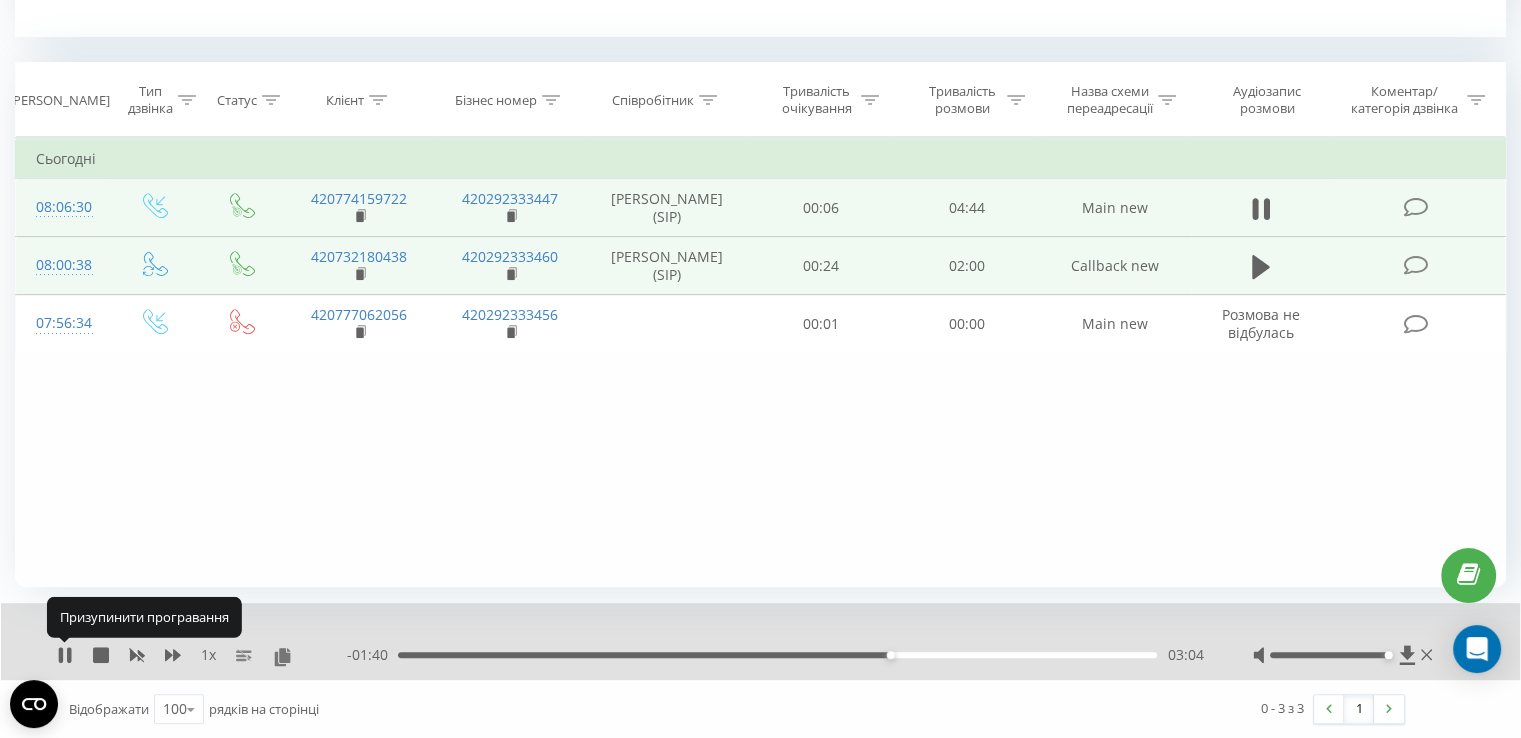 click 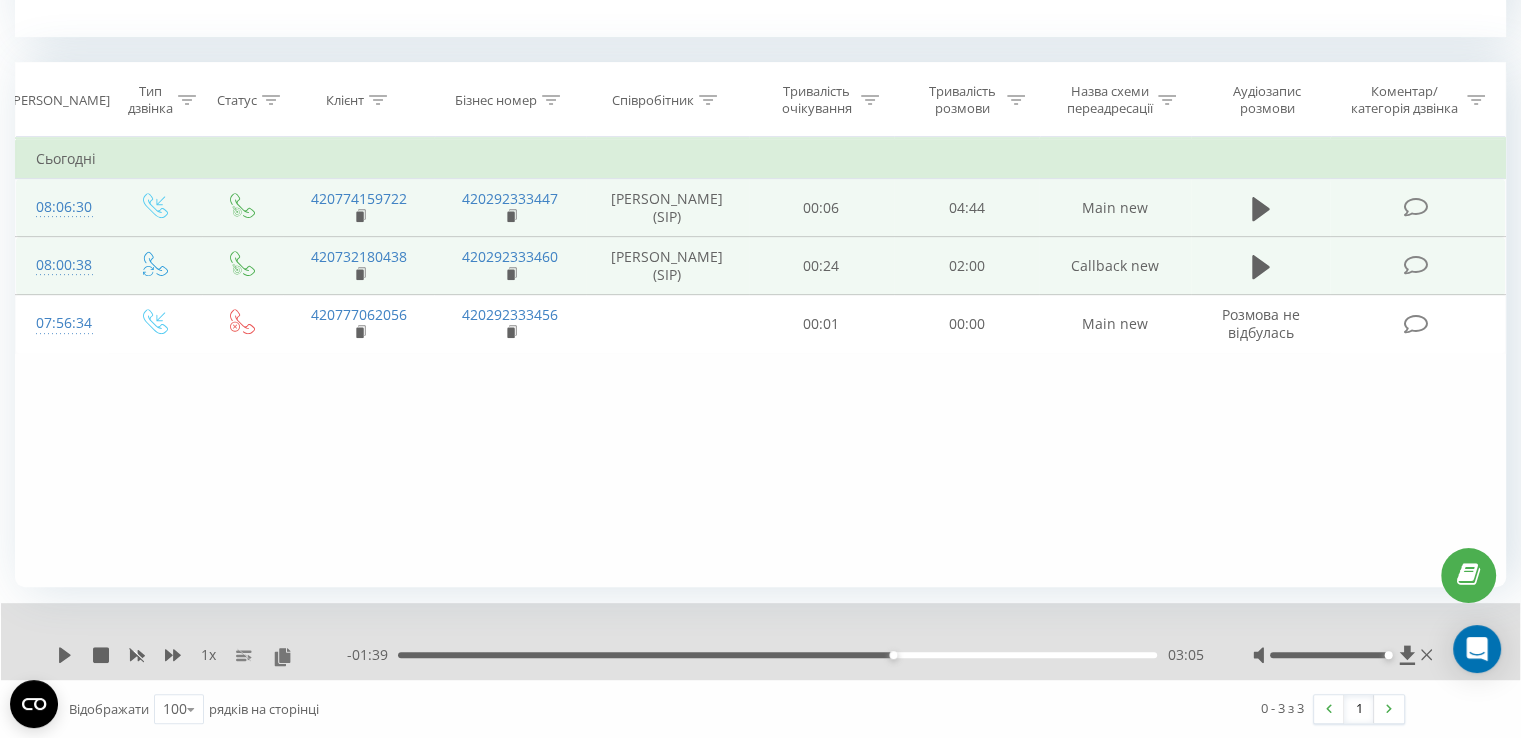 click on "03:05" at bounding box center (777, 655) 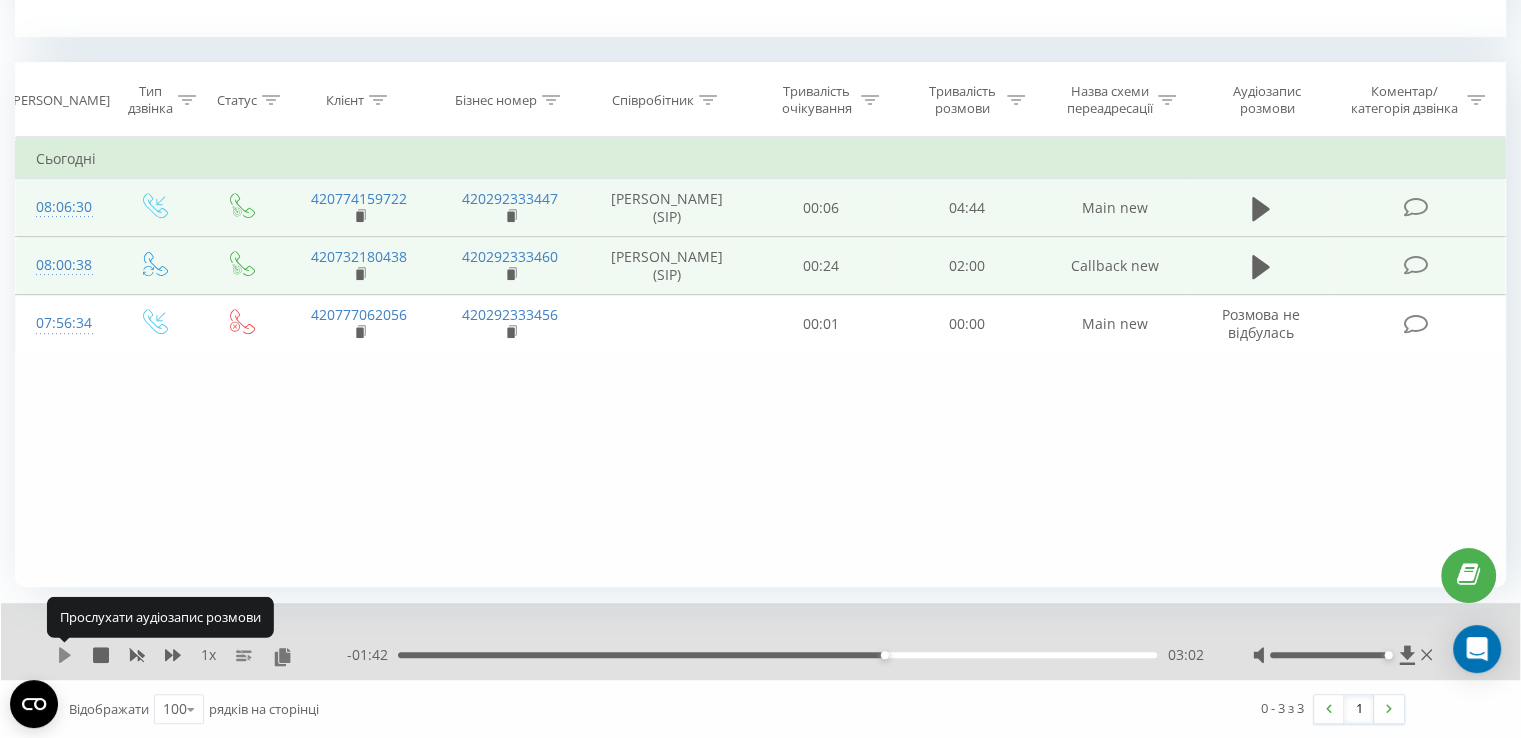 click 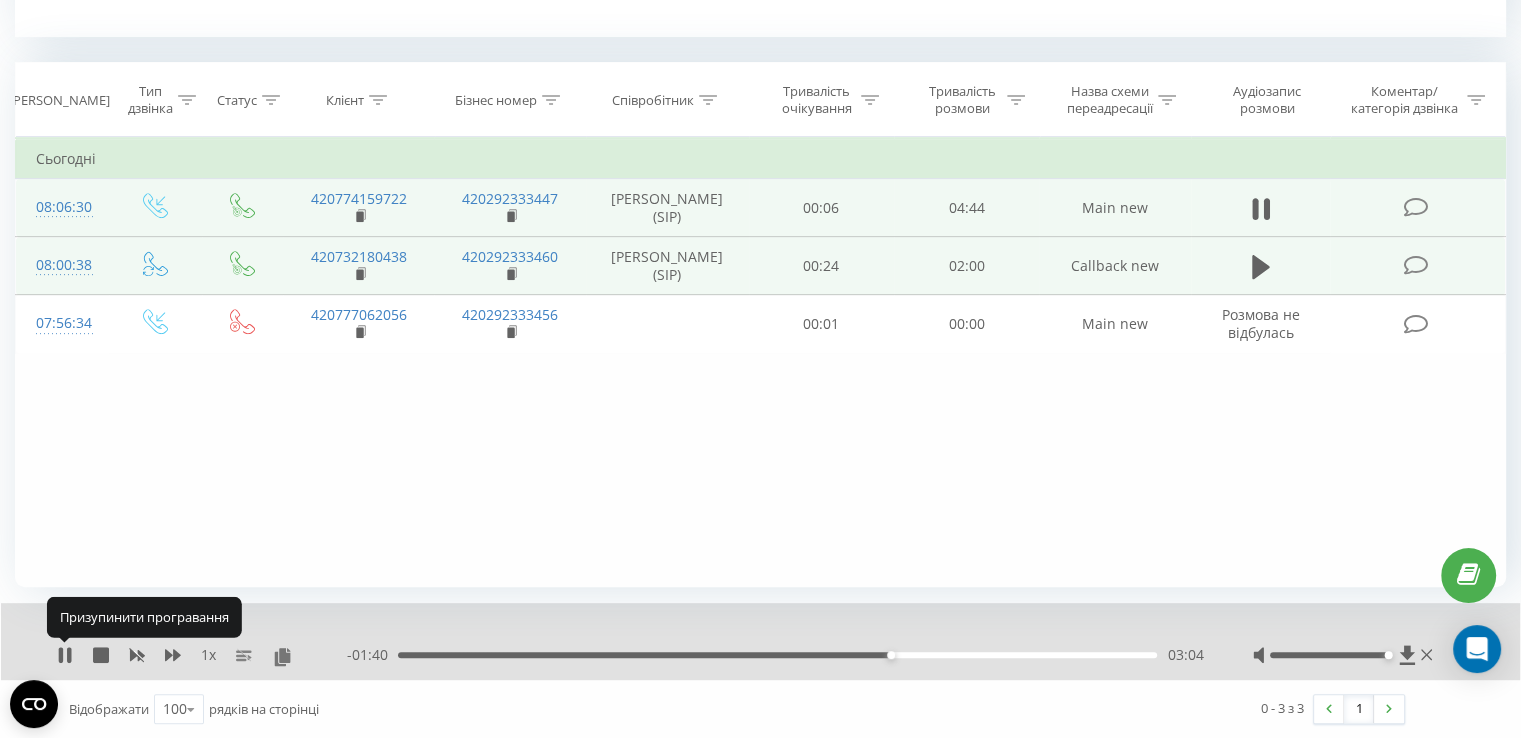 click 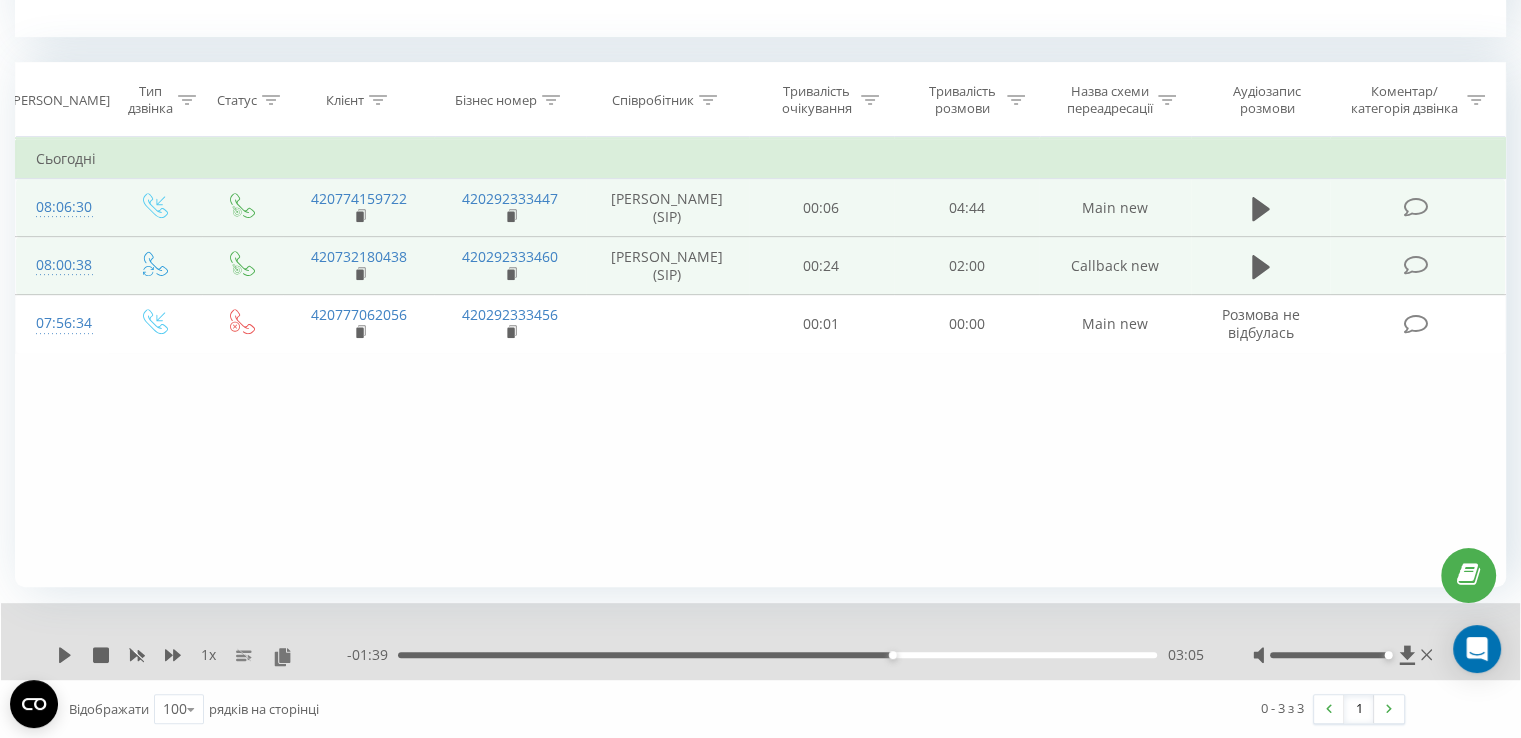 drag, startPoint x: 59, startPoint y: 648, endPoint x: 82, endPoint y: 621, distance: 35.468296 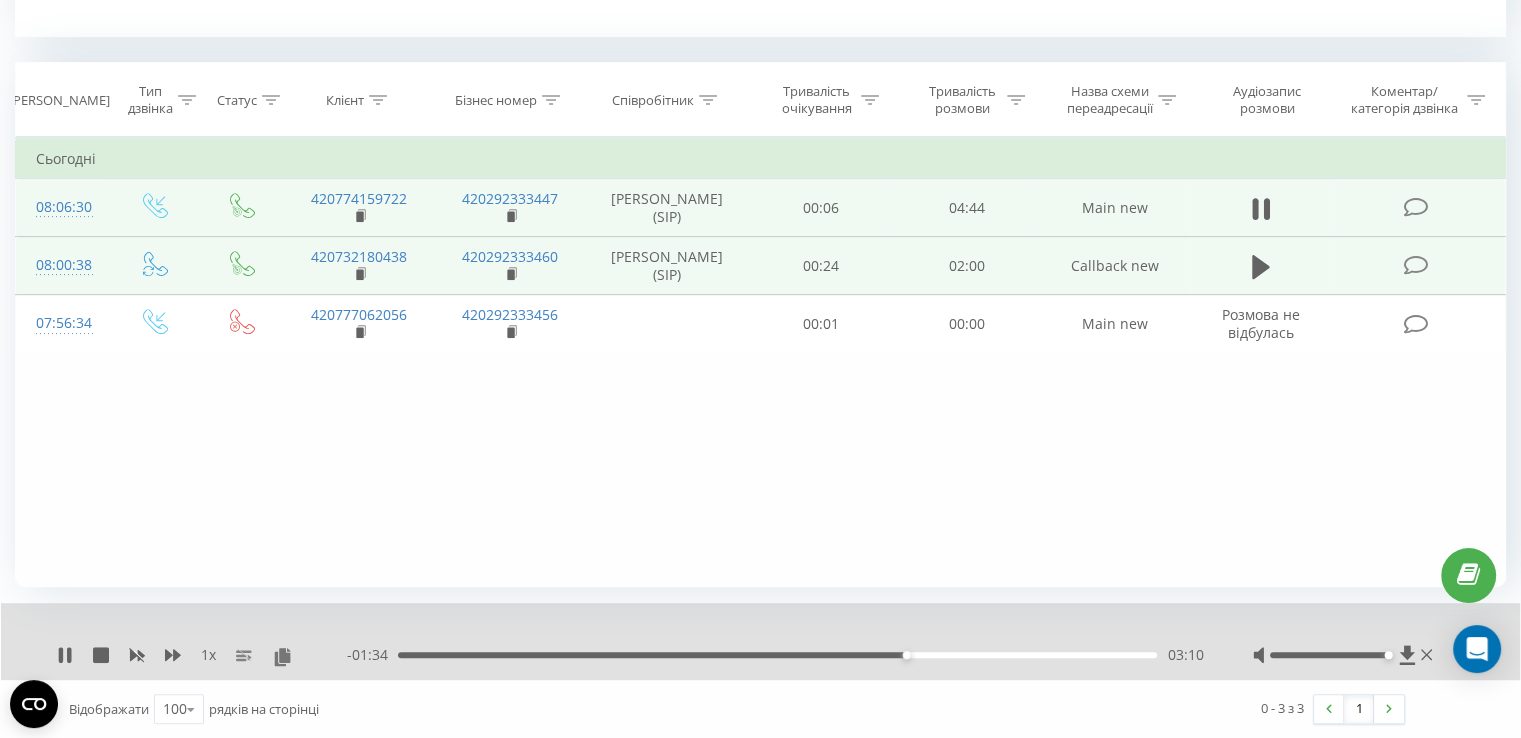 click on "03:10" at bounding box center [777, 655] 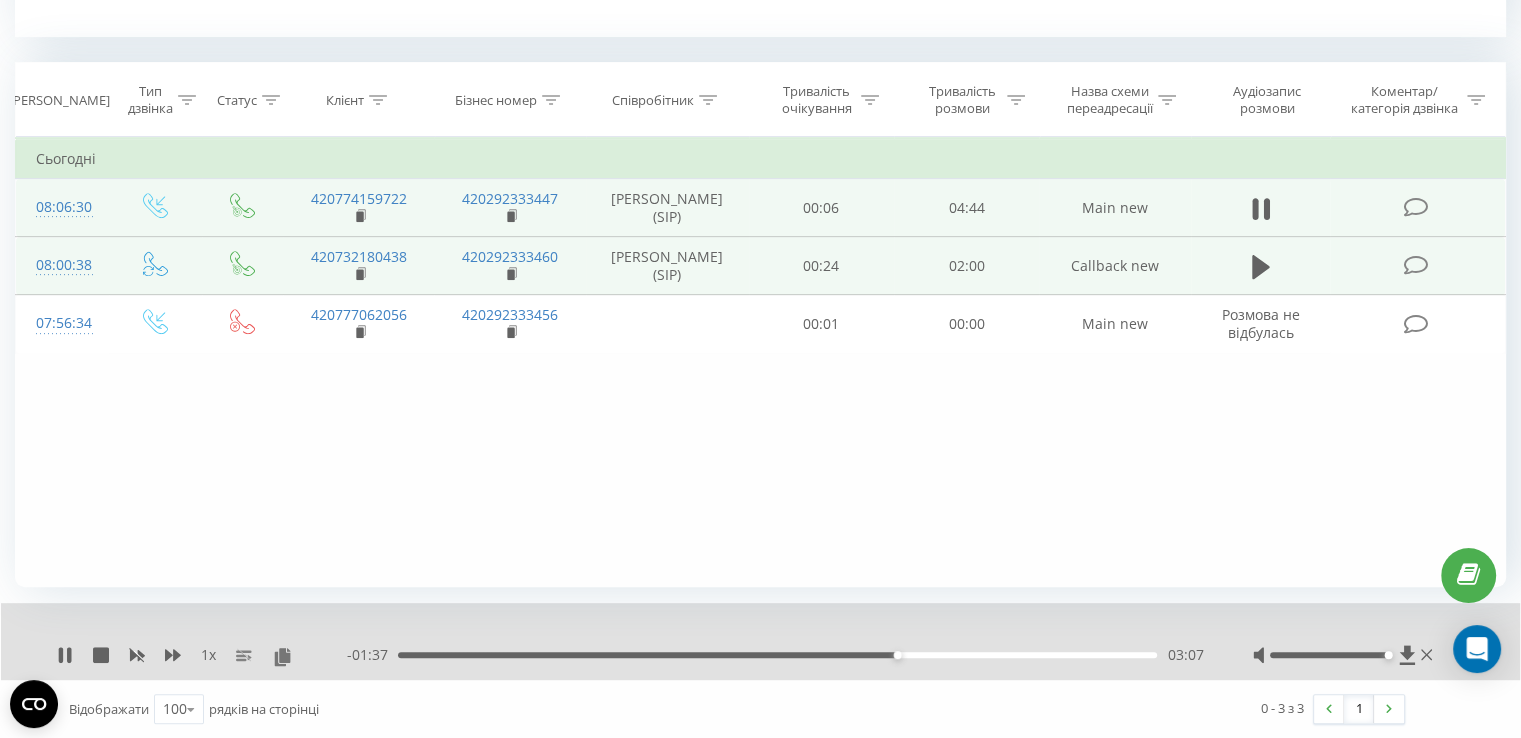 click on "03:07" at bounding box center (777, 655) 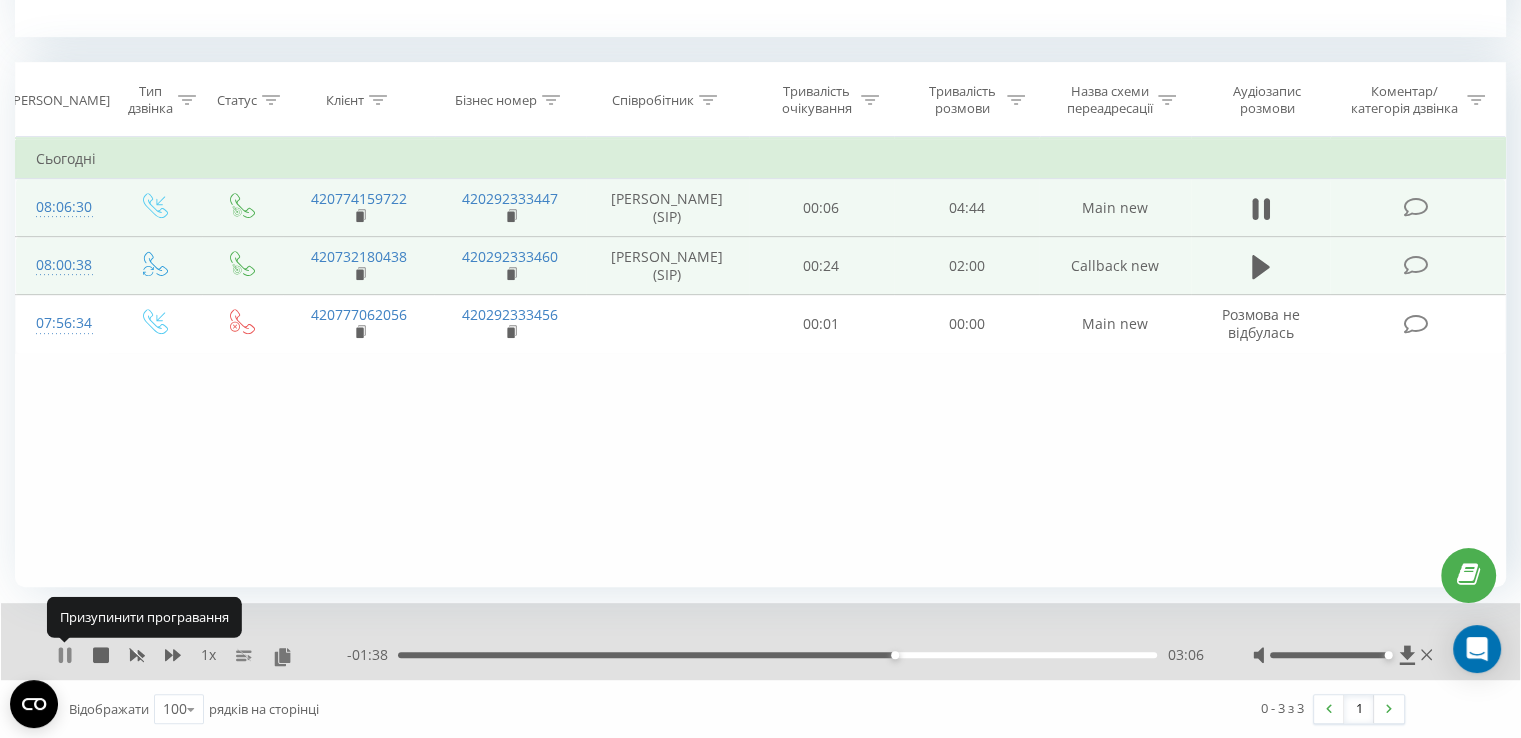click 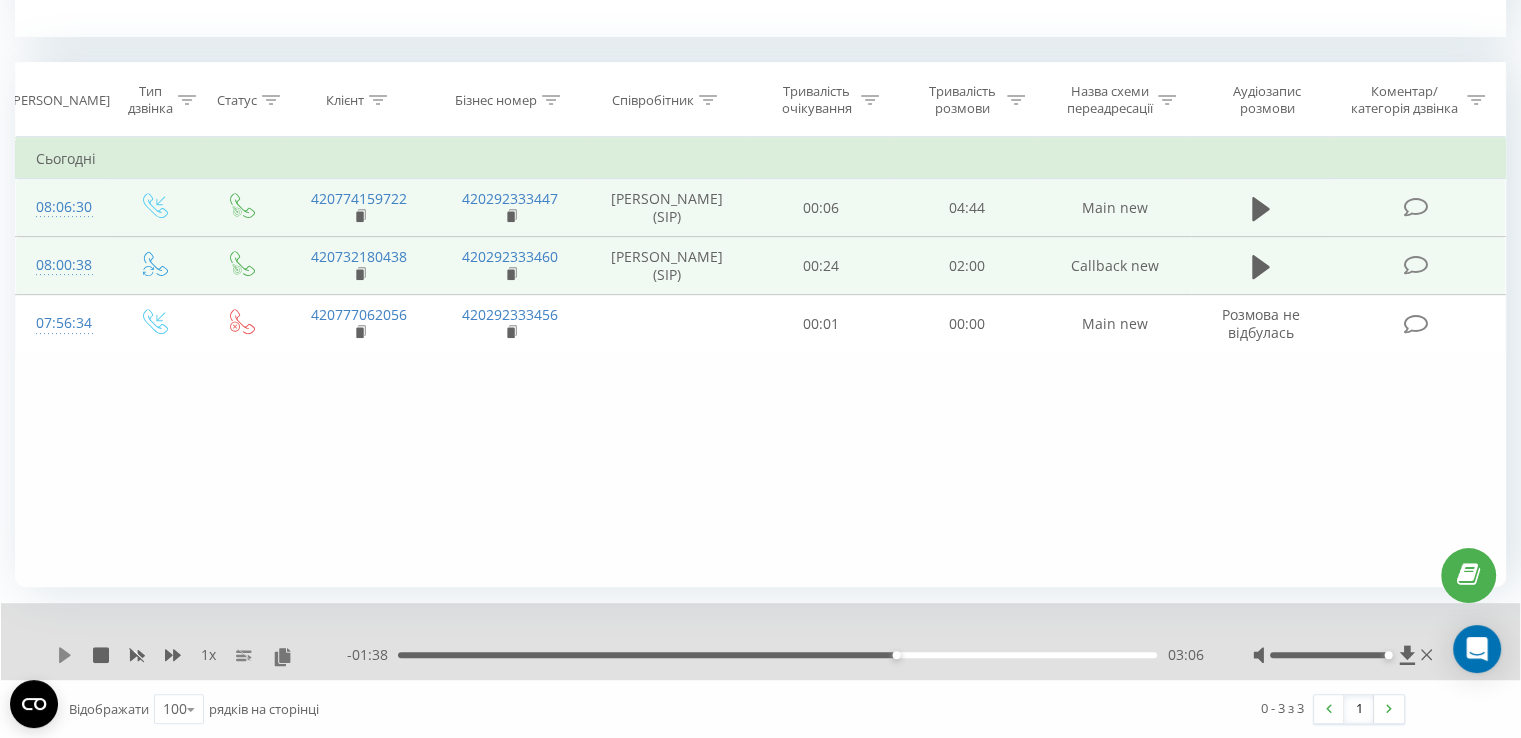click 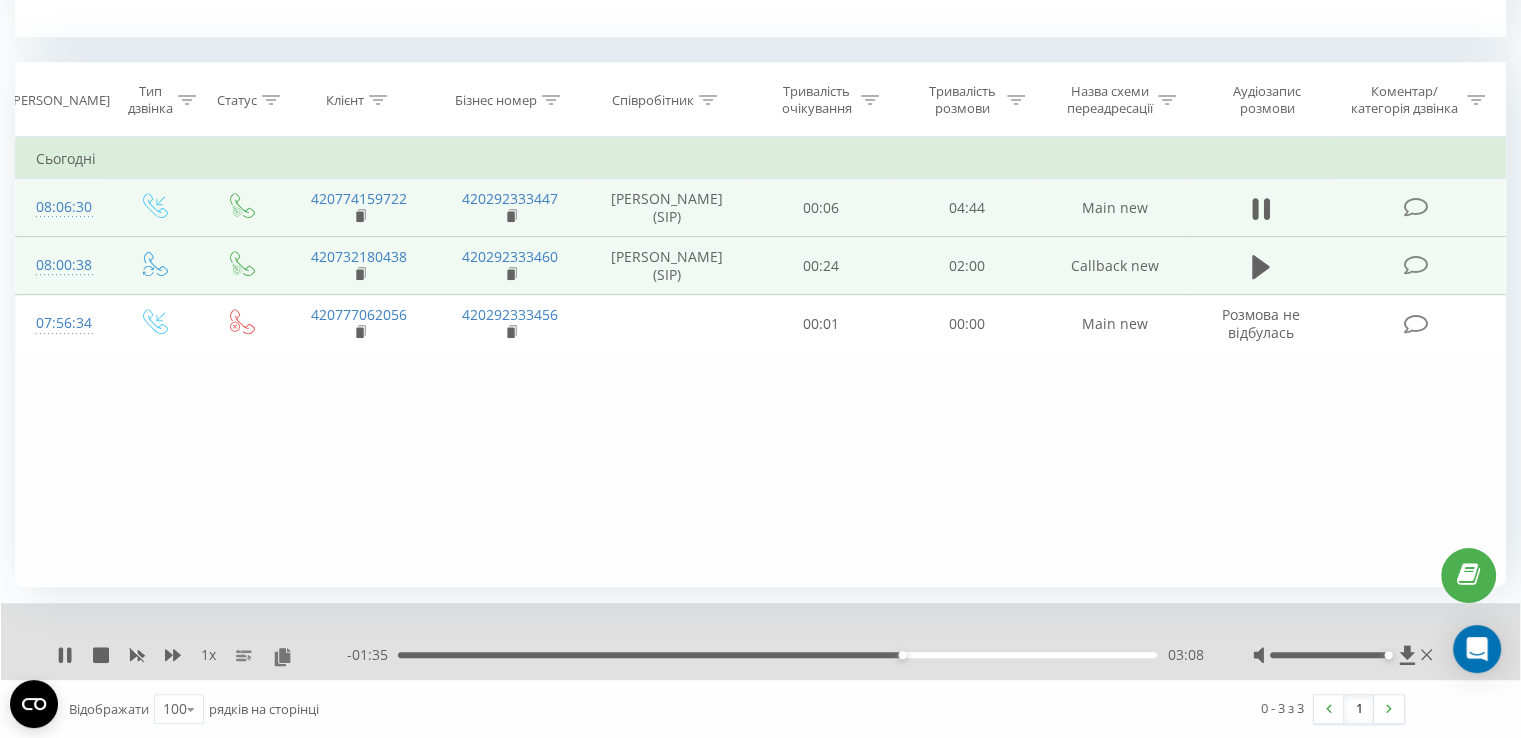 click on "03:08" at bounding box center [777, 655] 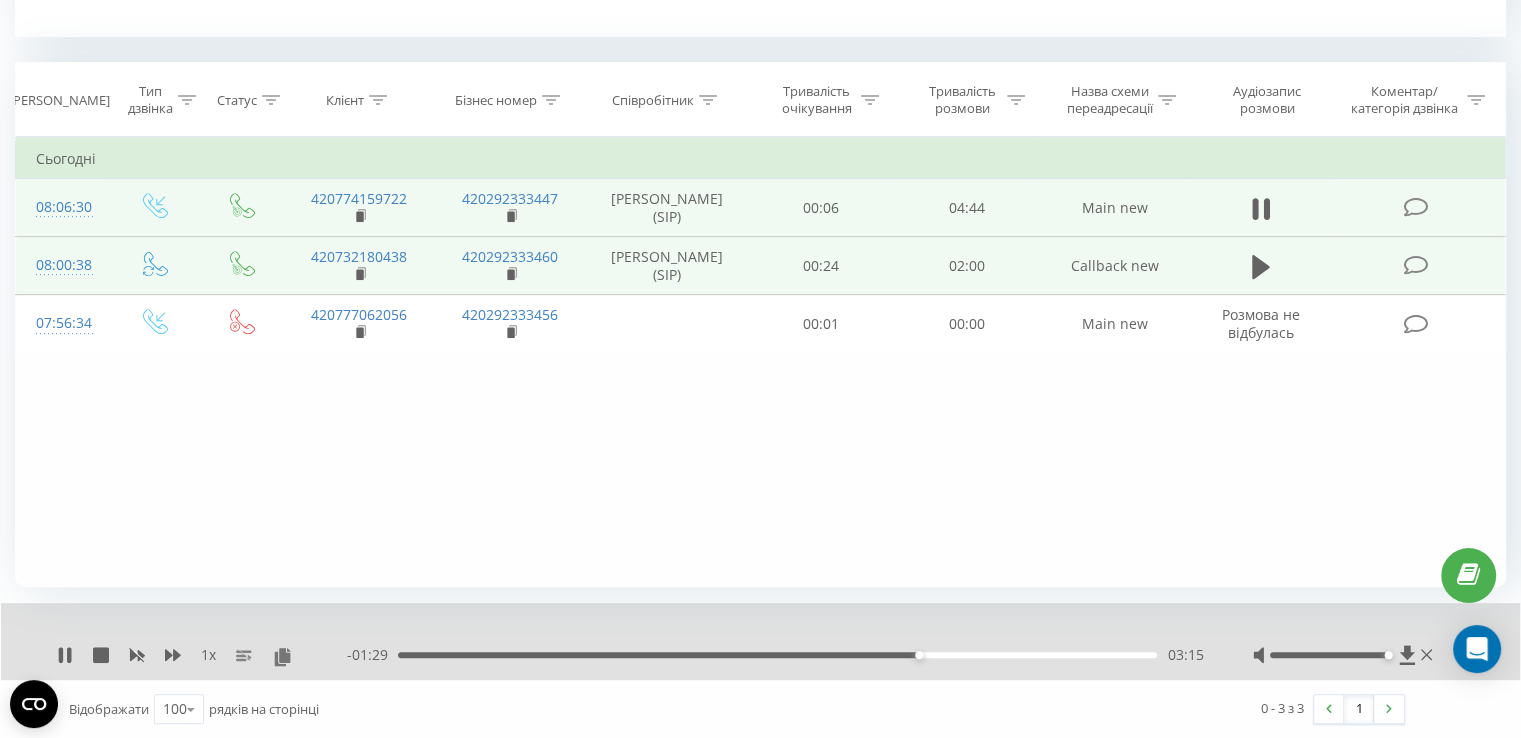 click on "03:15" at bounding box center (777, 655) 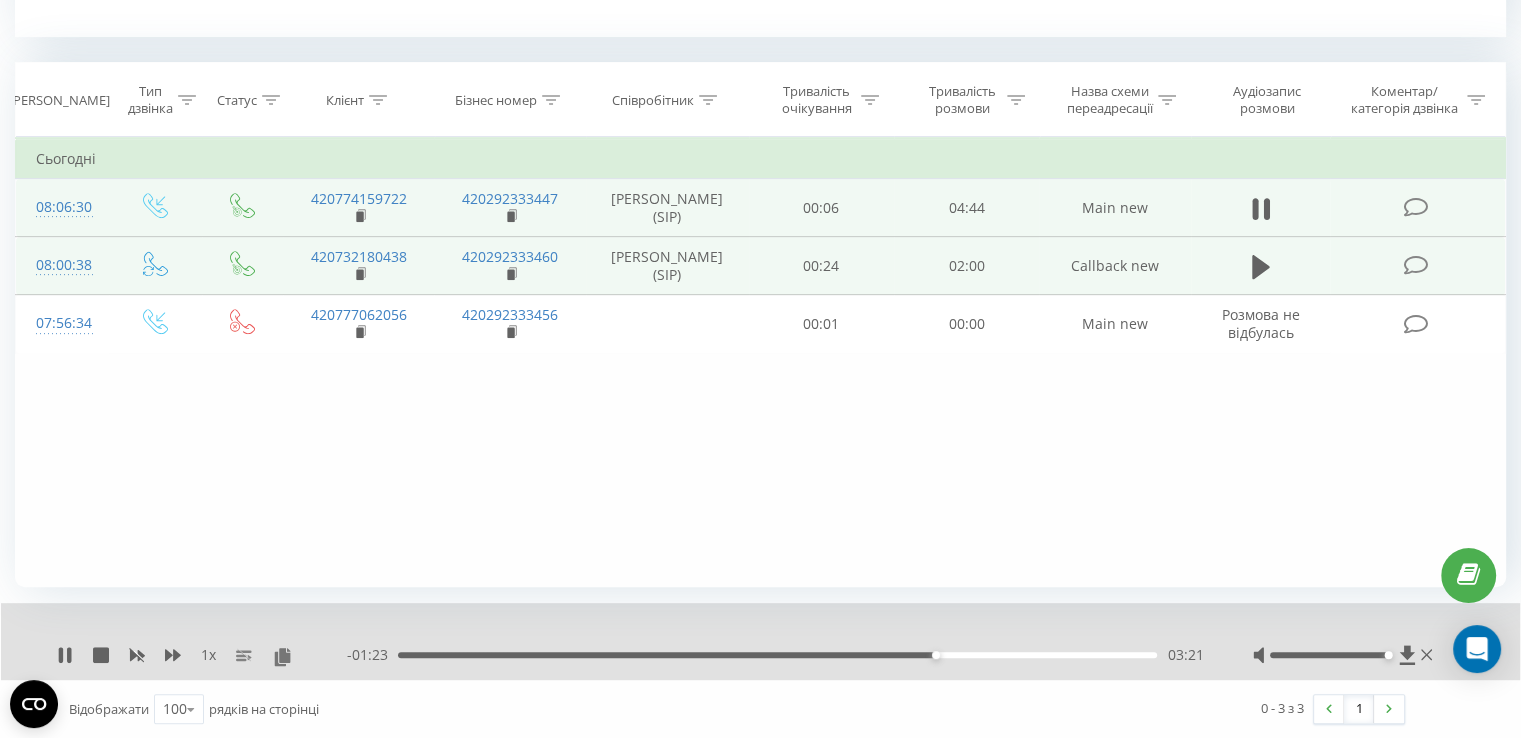 click on "03:21" at bounding box center (777, 655) 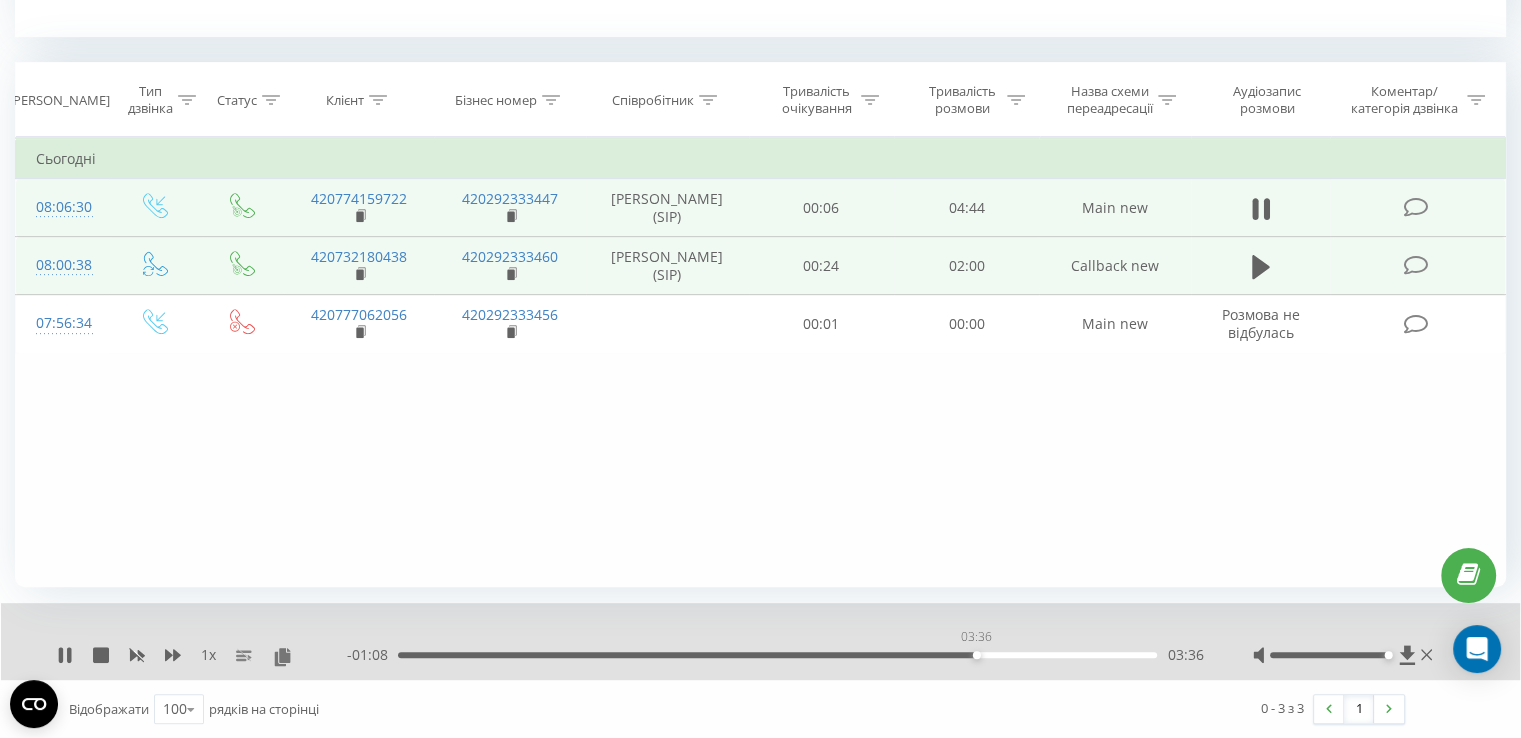 click on "03:36" at bounding box center (777, 655) 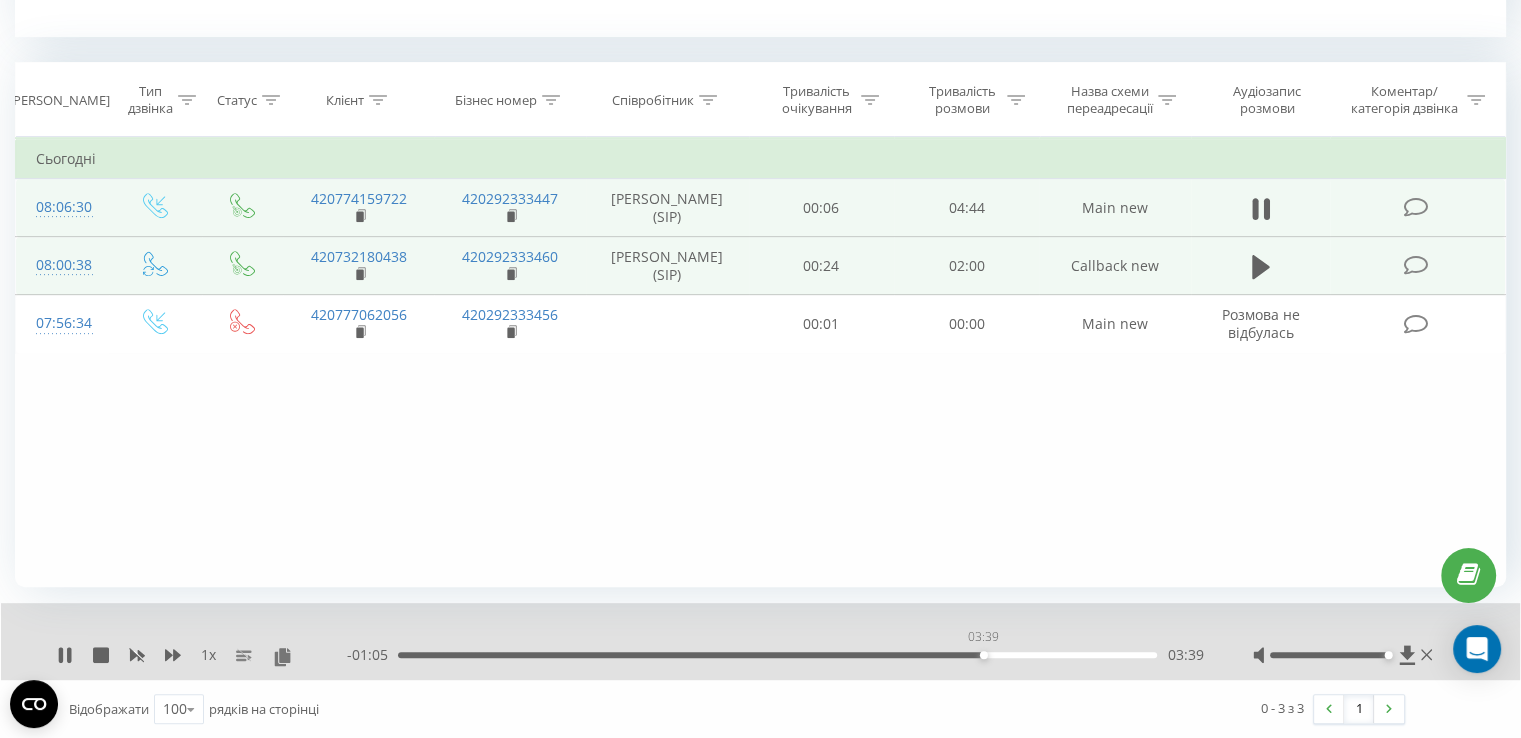 click on "03:39" at bounding box center [984, 655] 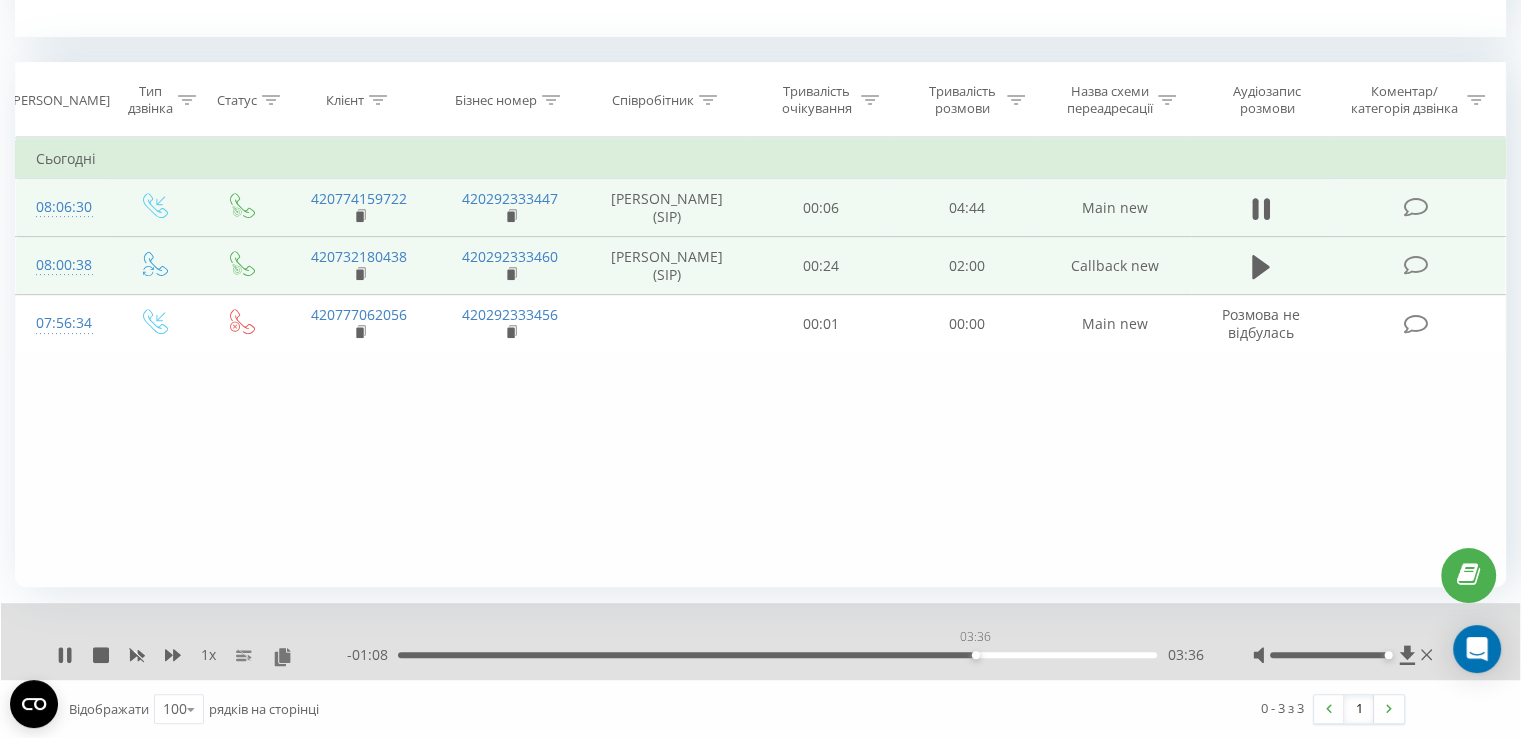 click on "03:36" at bounding box center [777, 655] 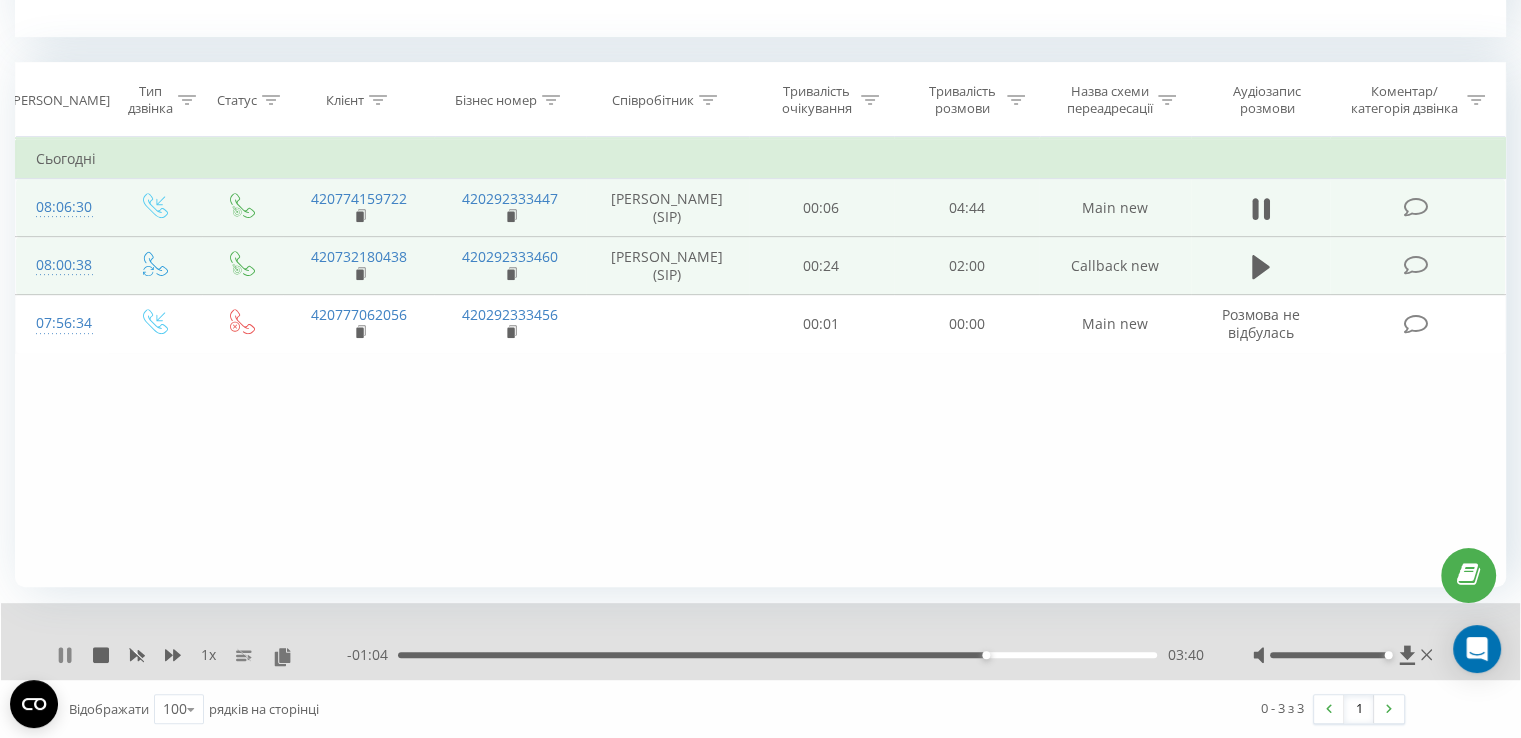 click 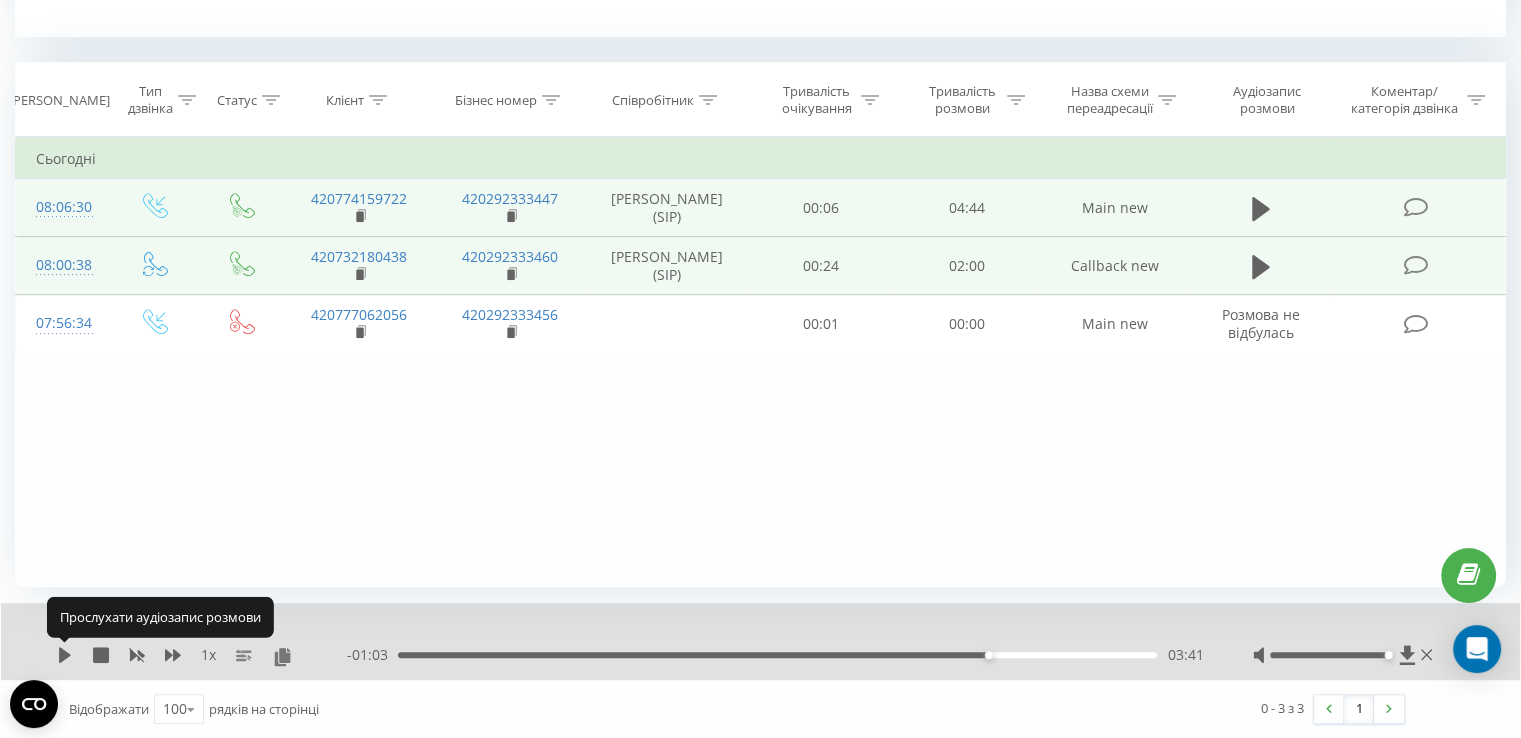 click 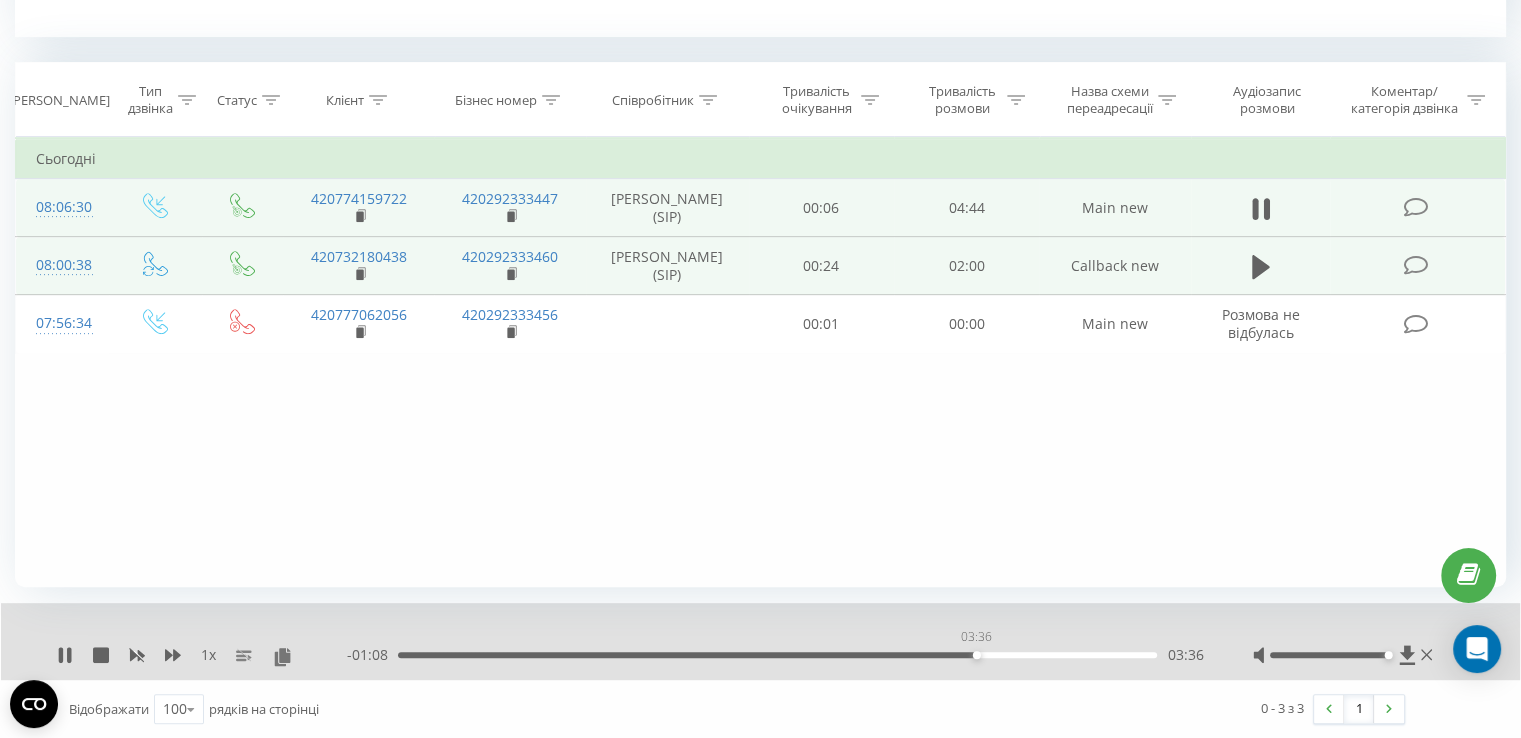 click on "03:36" at bounding box center [777, 655] 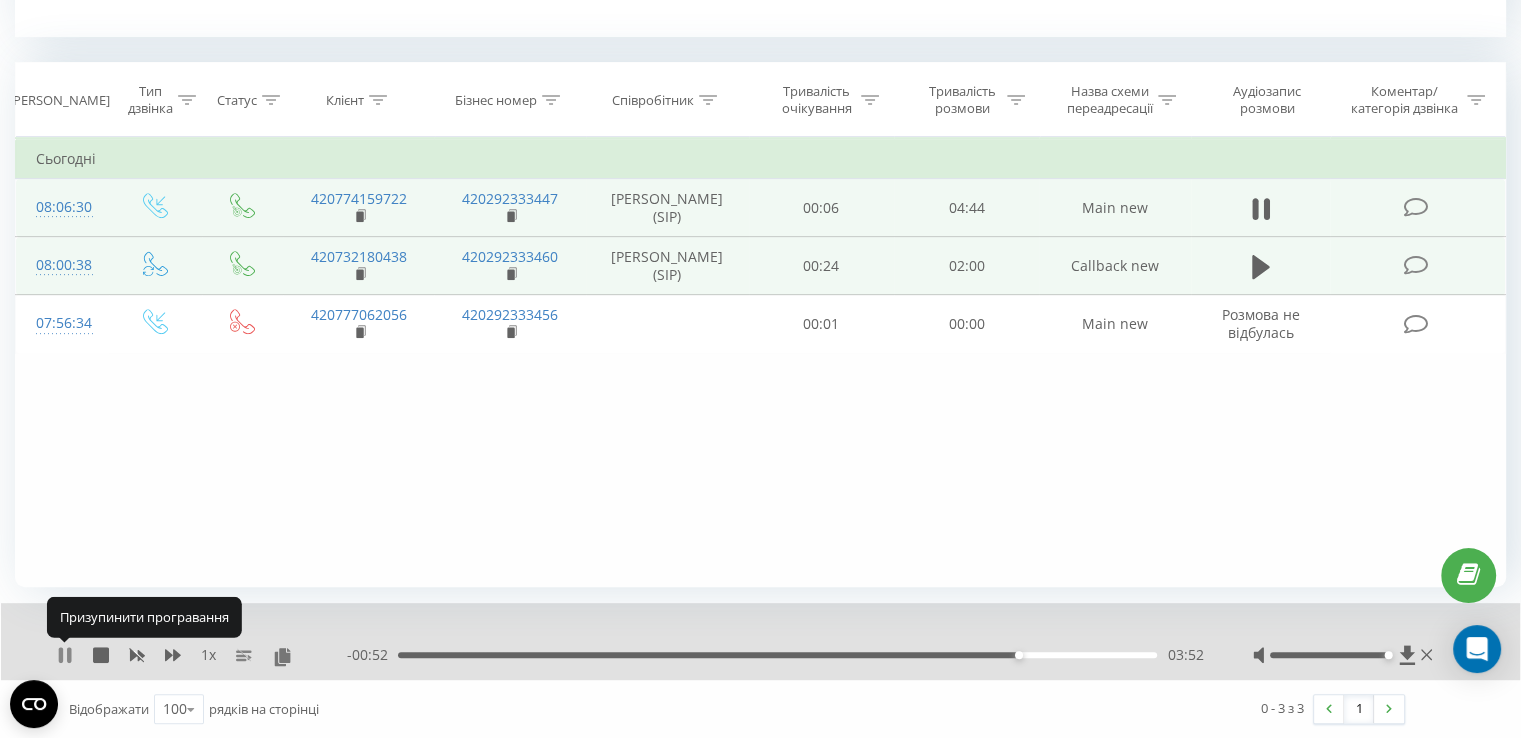 click 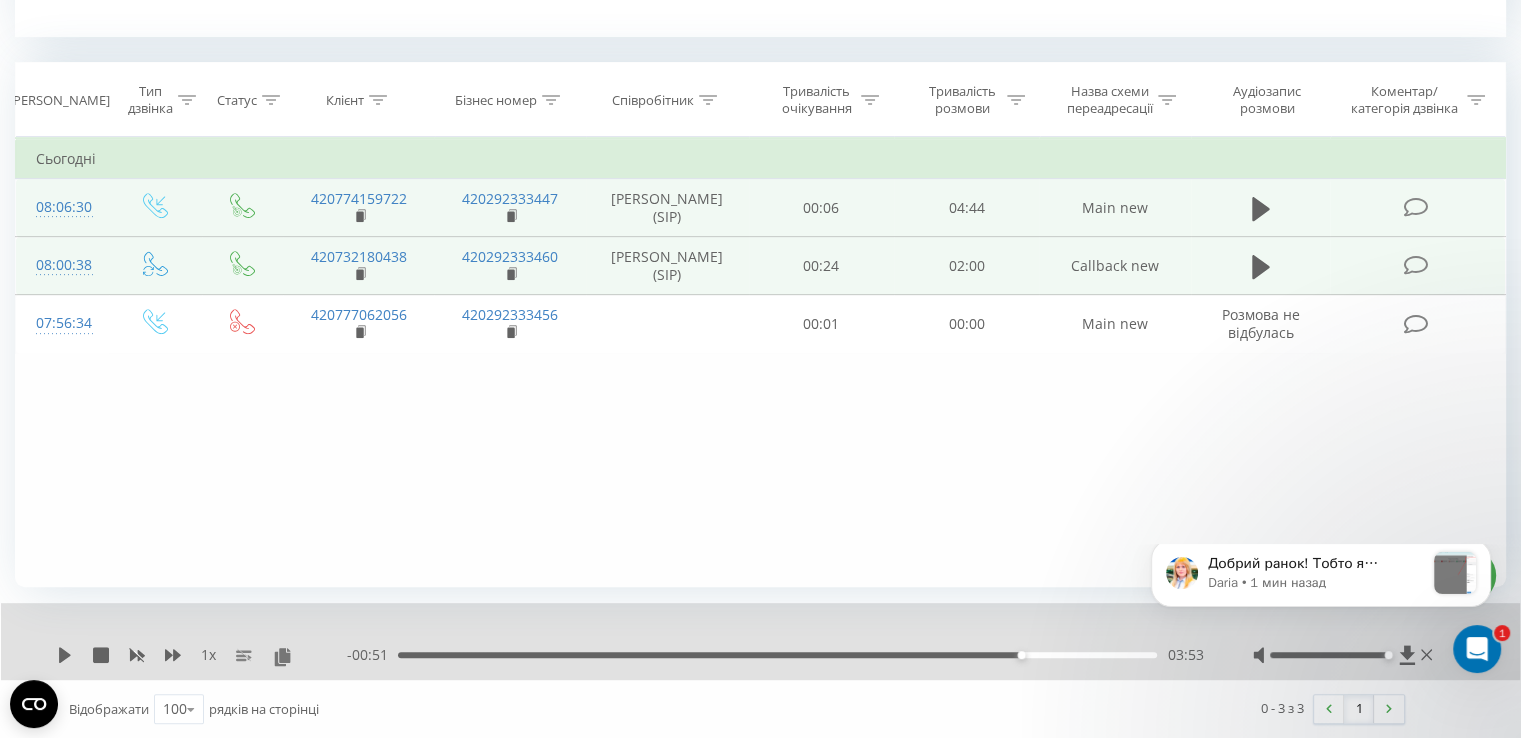 scroll, scrollTop: 0, scrollLeft: 0, axis: both 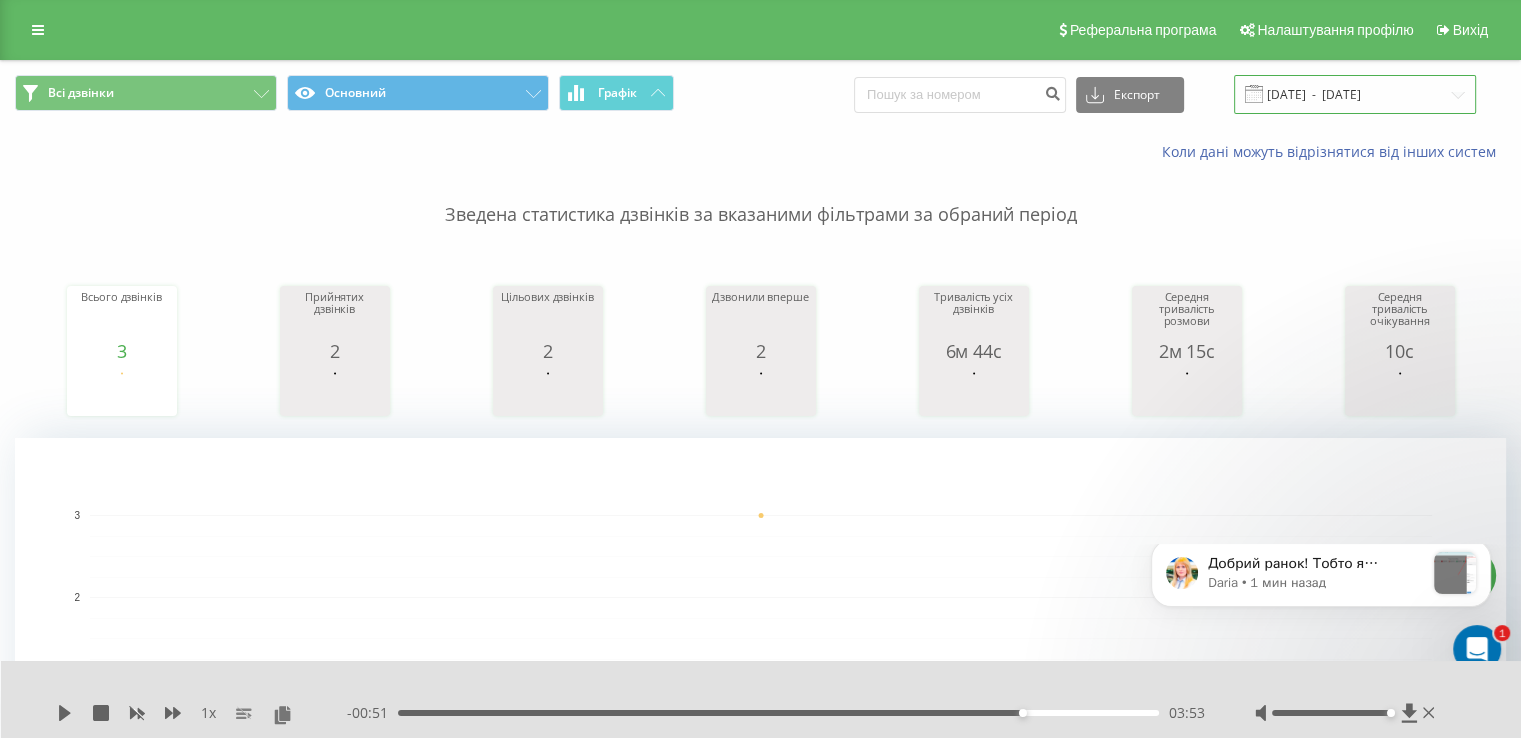 click on "[DATE]  -  [DATE]" at bounding box center [1355, 94] 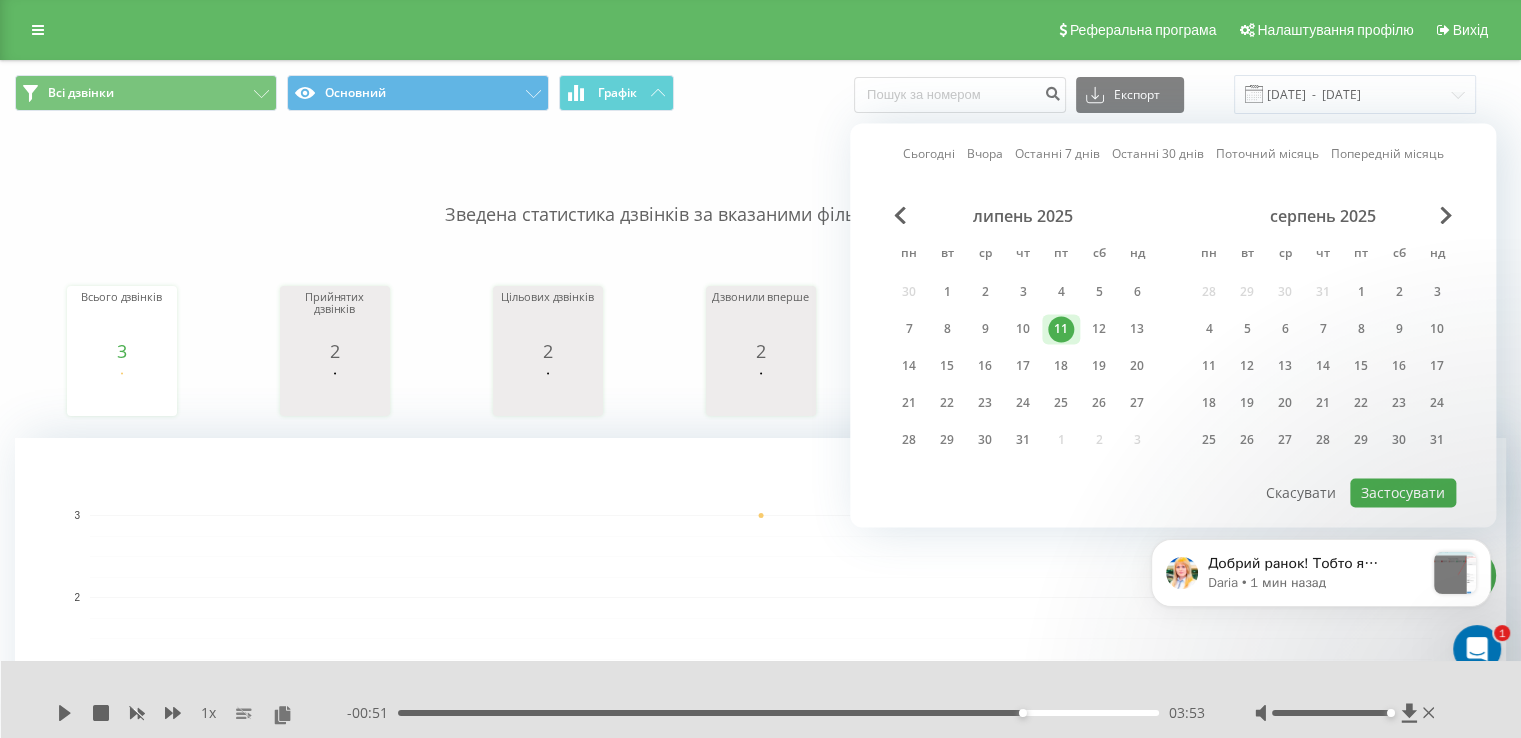 click on "Добрий ранок!   Тобто я правильно розумію, що коментар “Створено через інтеграцію з Ringostat” потрібно передавати ось сюди? Daria • 1 мин назад" at bounding box center [1321, 482] 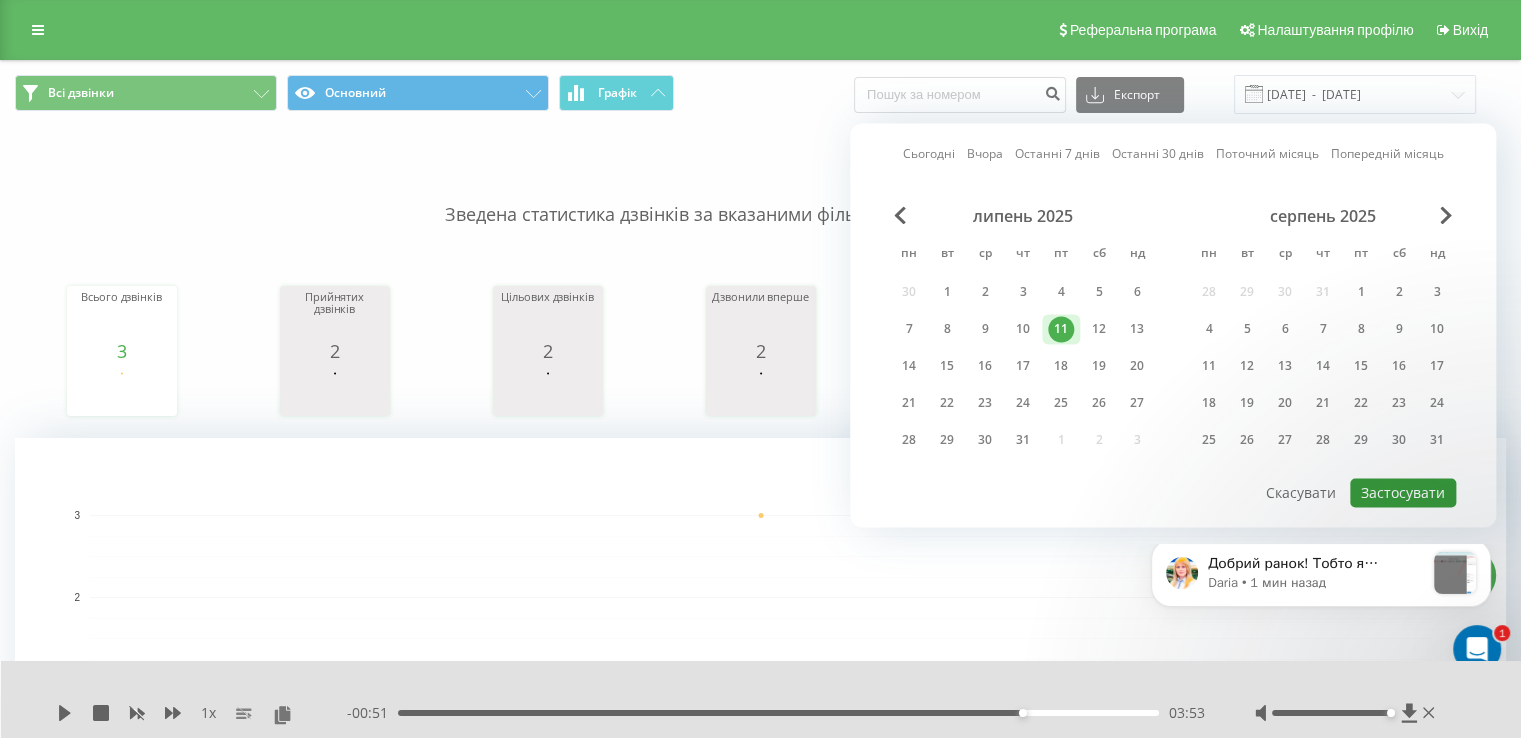 click on "Застосувати" at bounding box center (1403, 492) 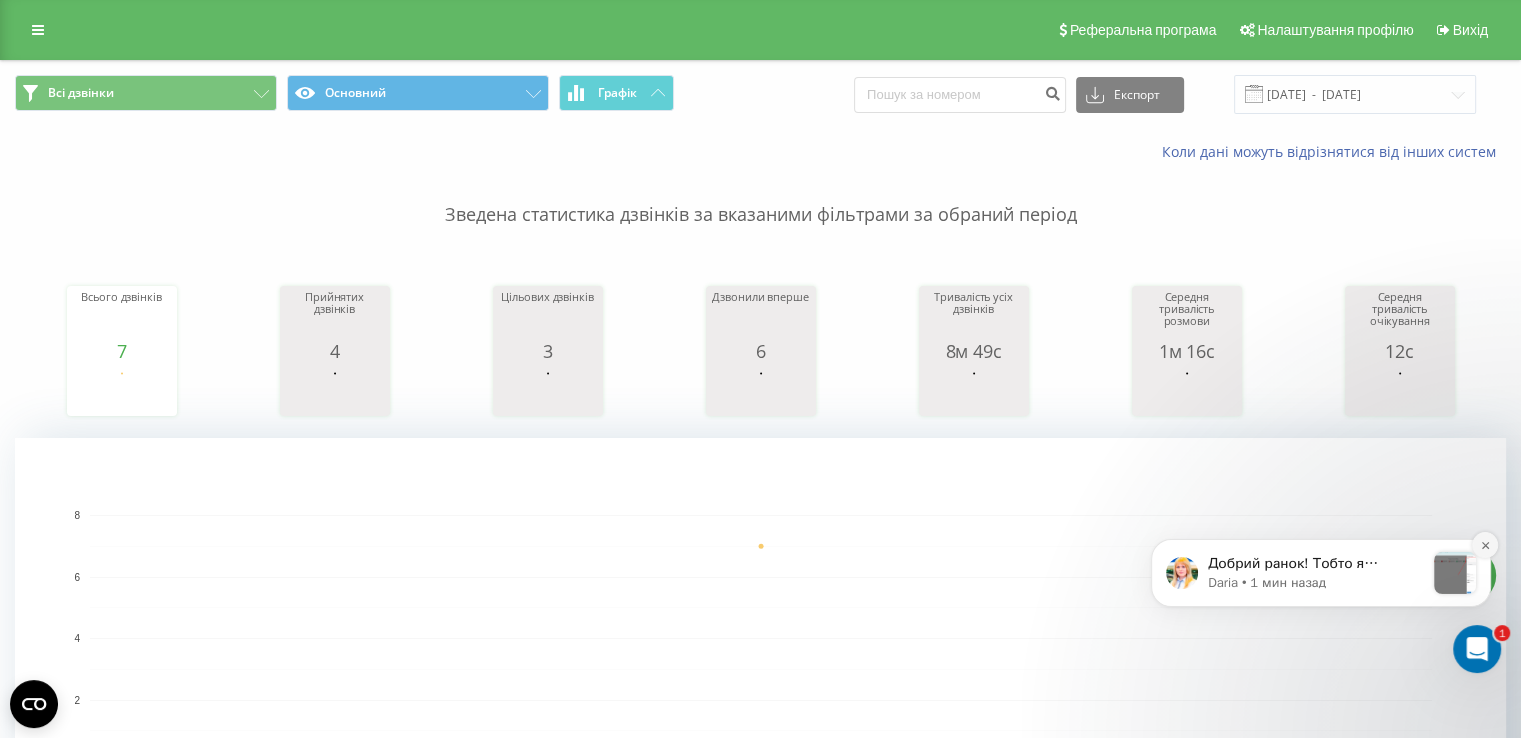 click 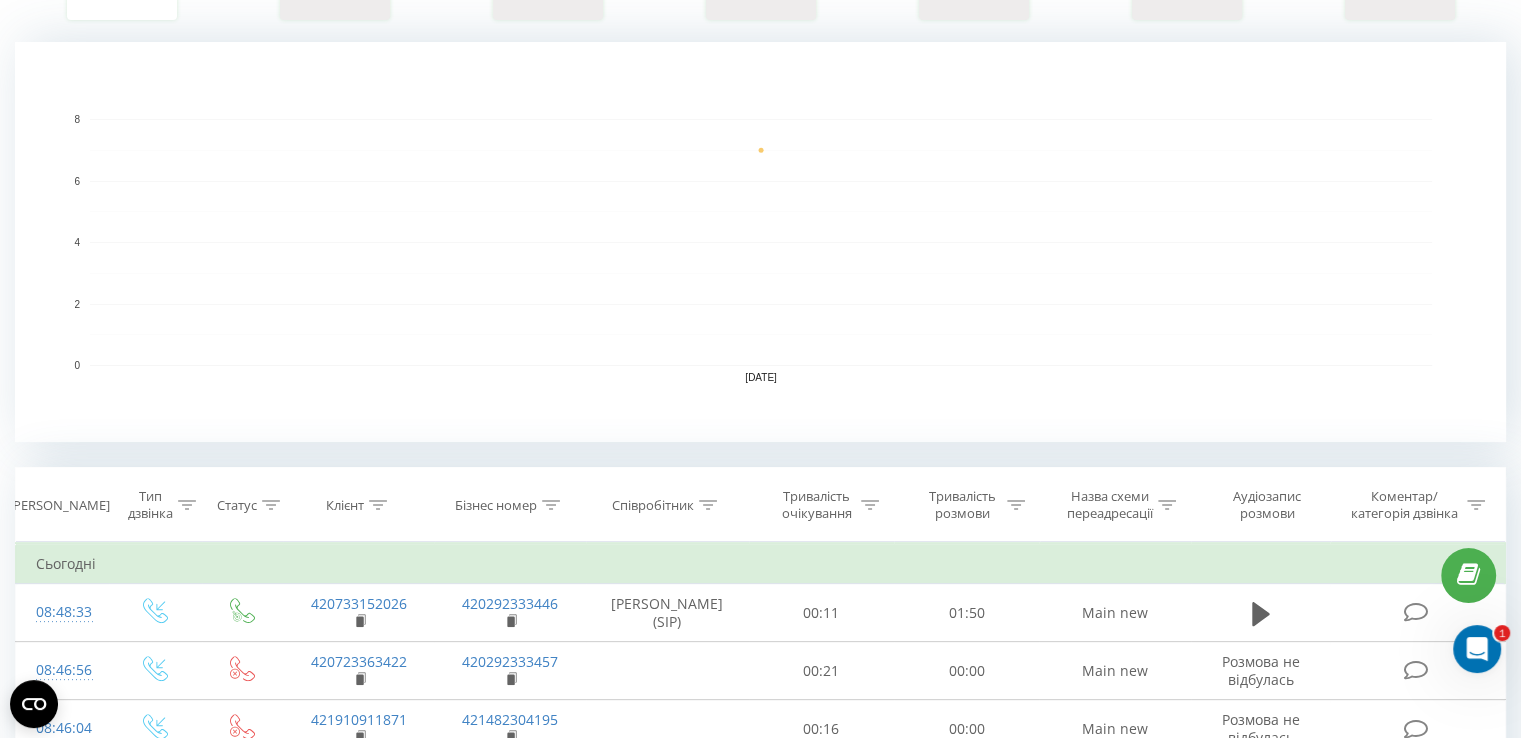 scroll, scrollTop: 400, scrollLeft: 0, axis: vertical 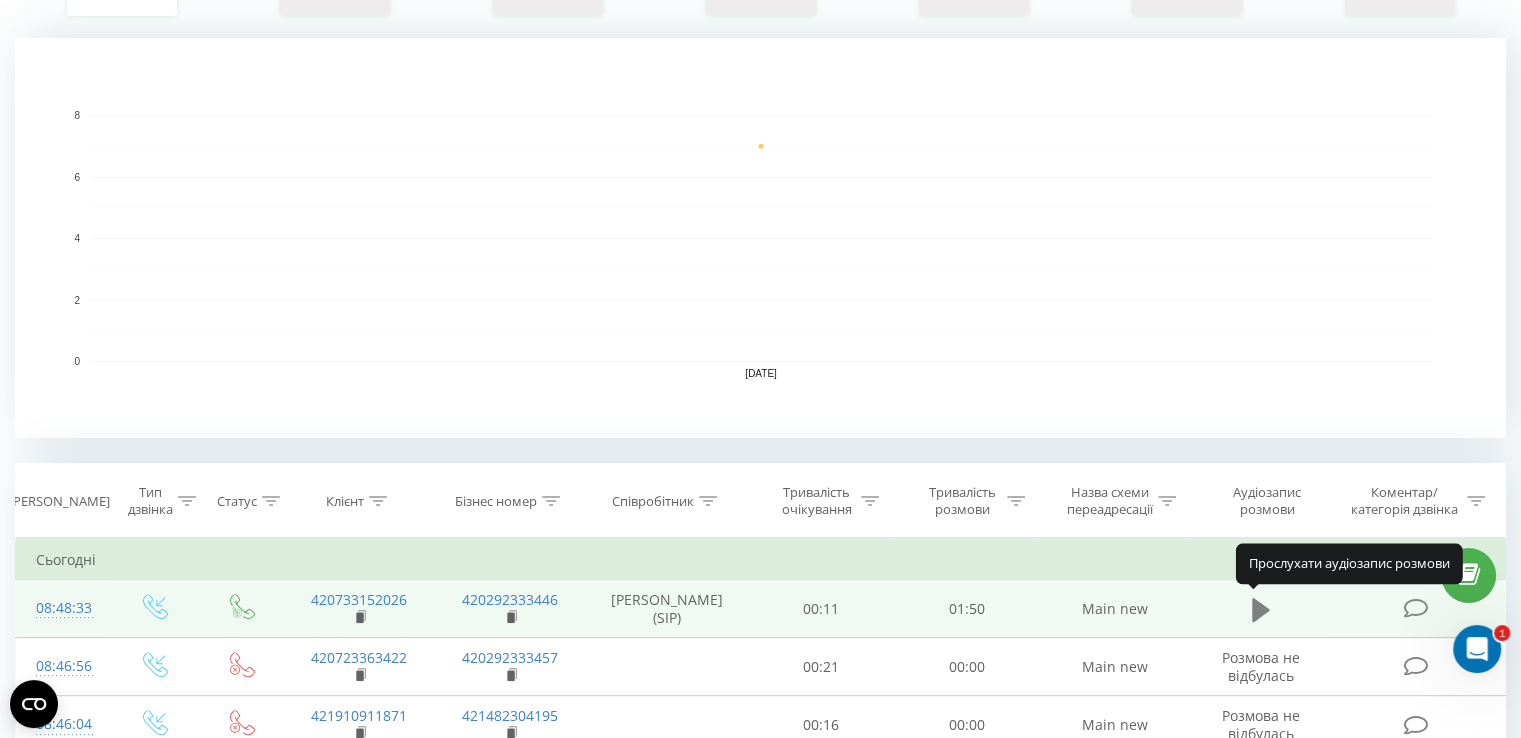 click 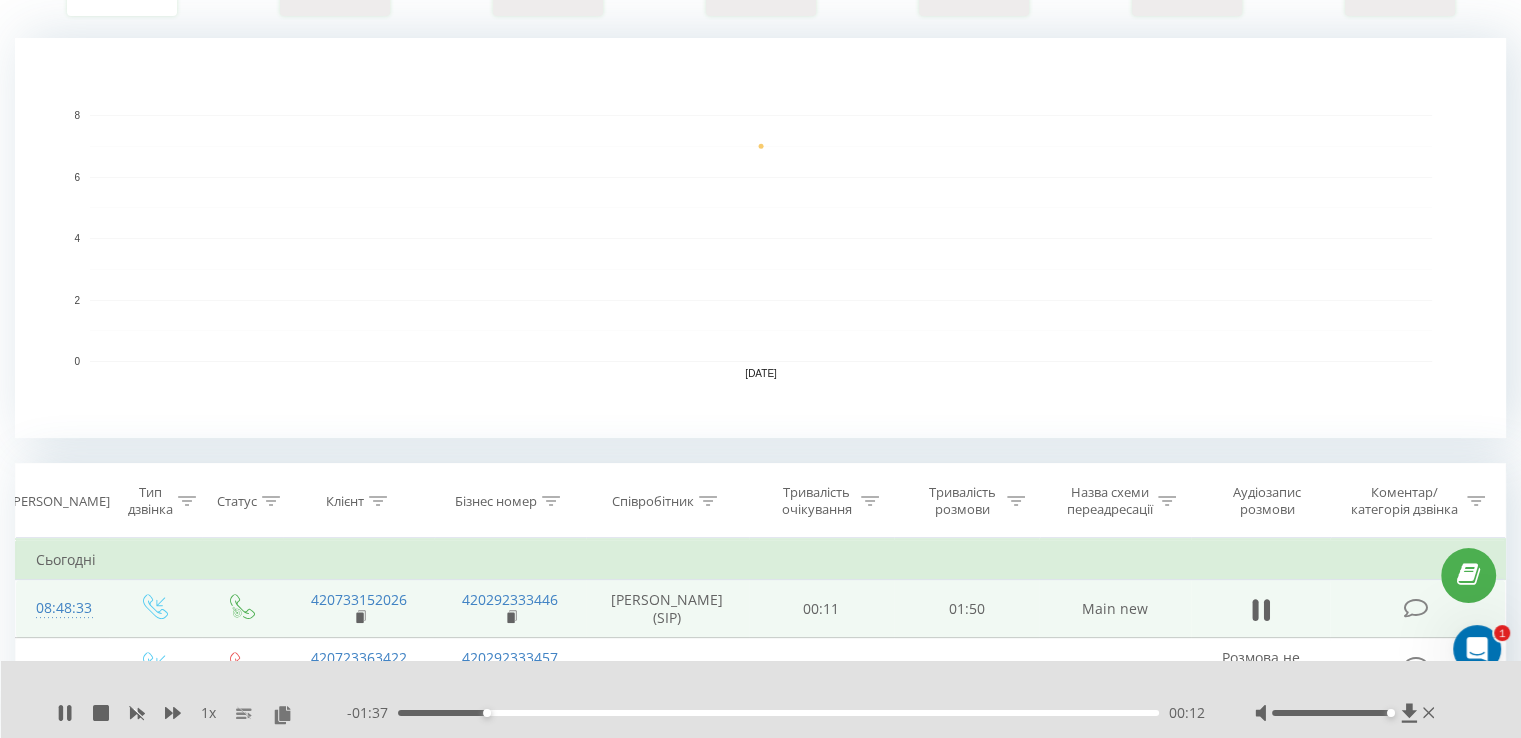 click on "00:12" at bounding box center [778, 713] 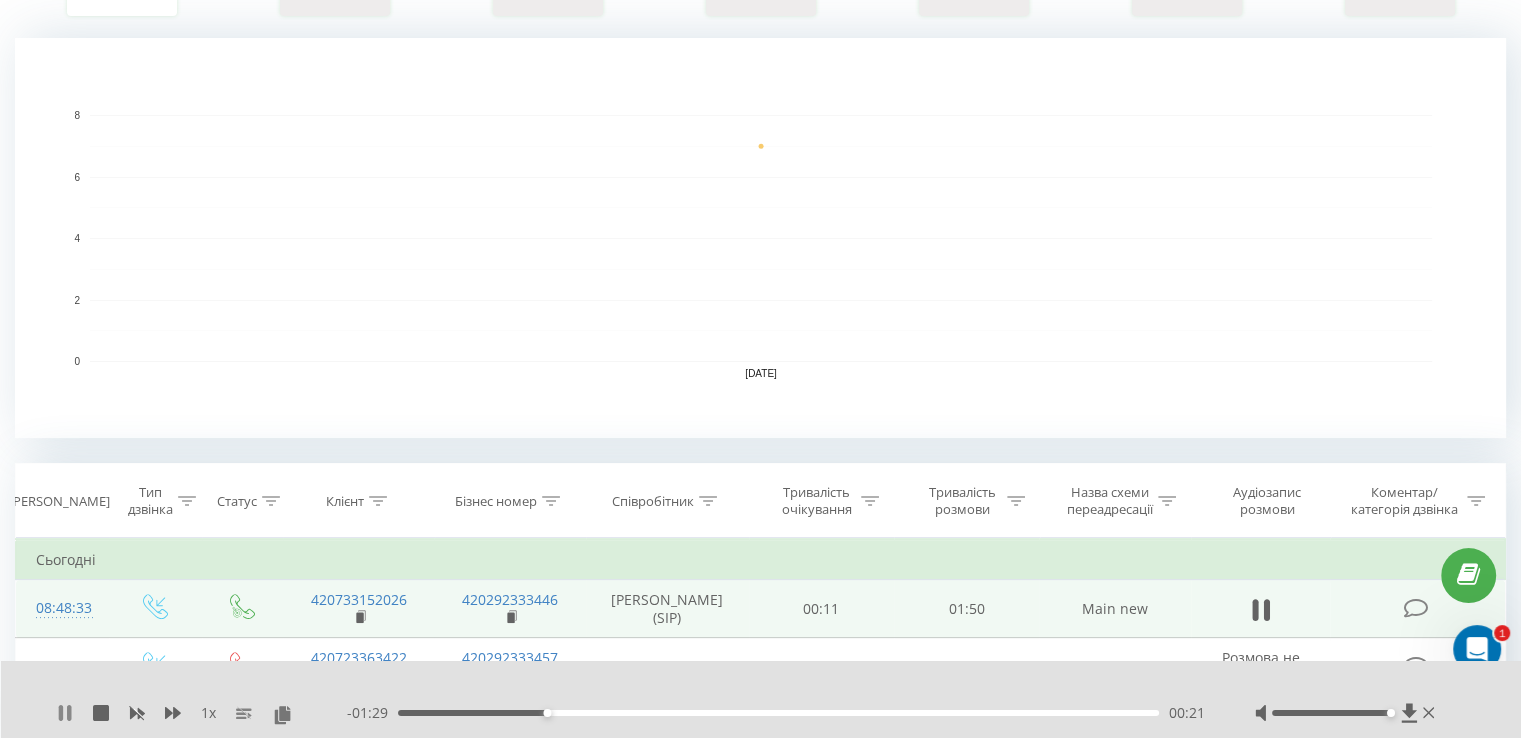 click 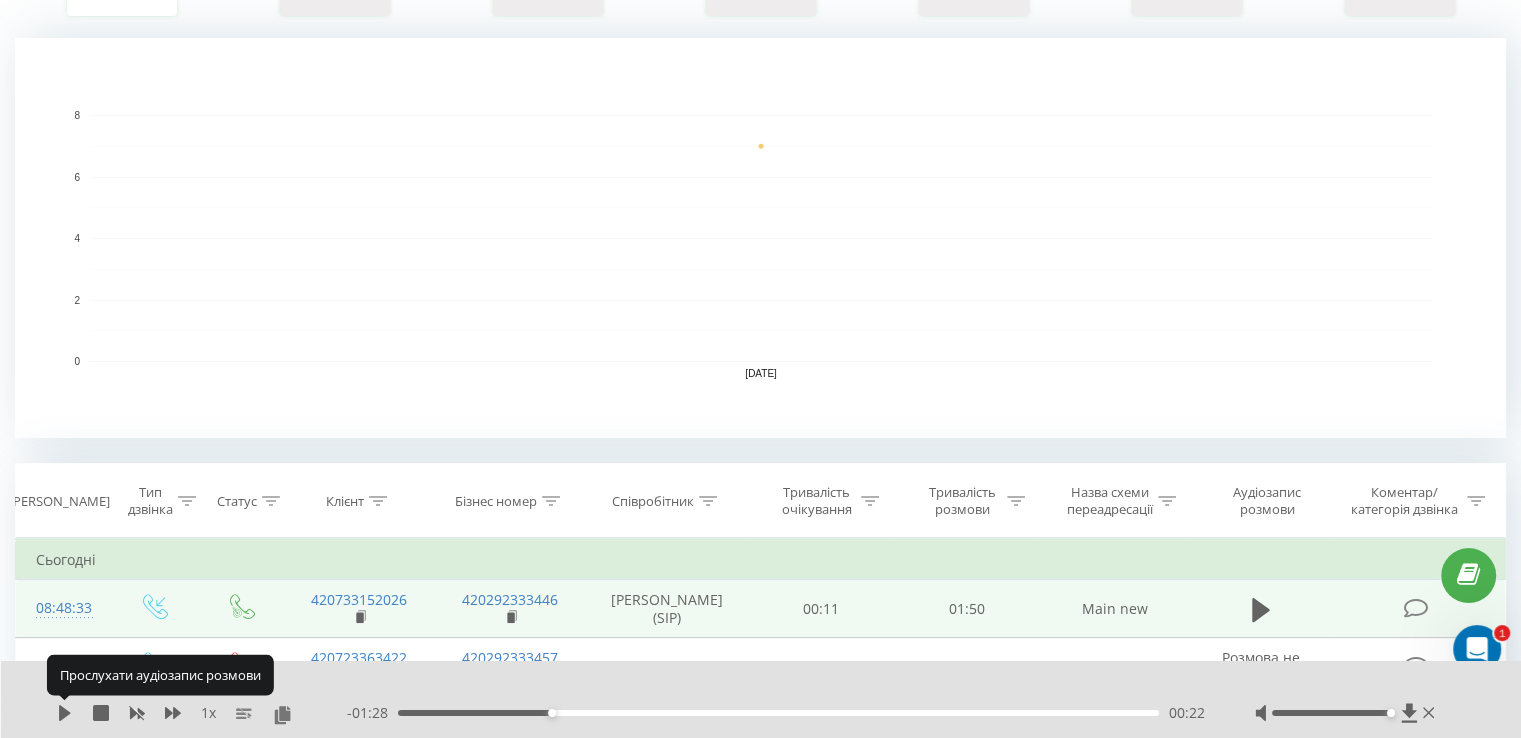 click 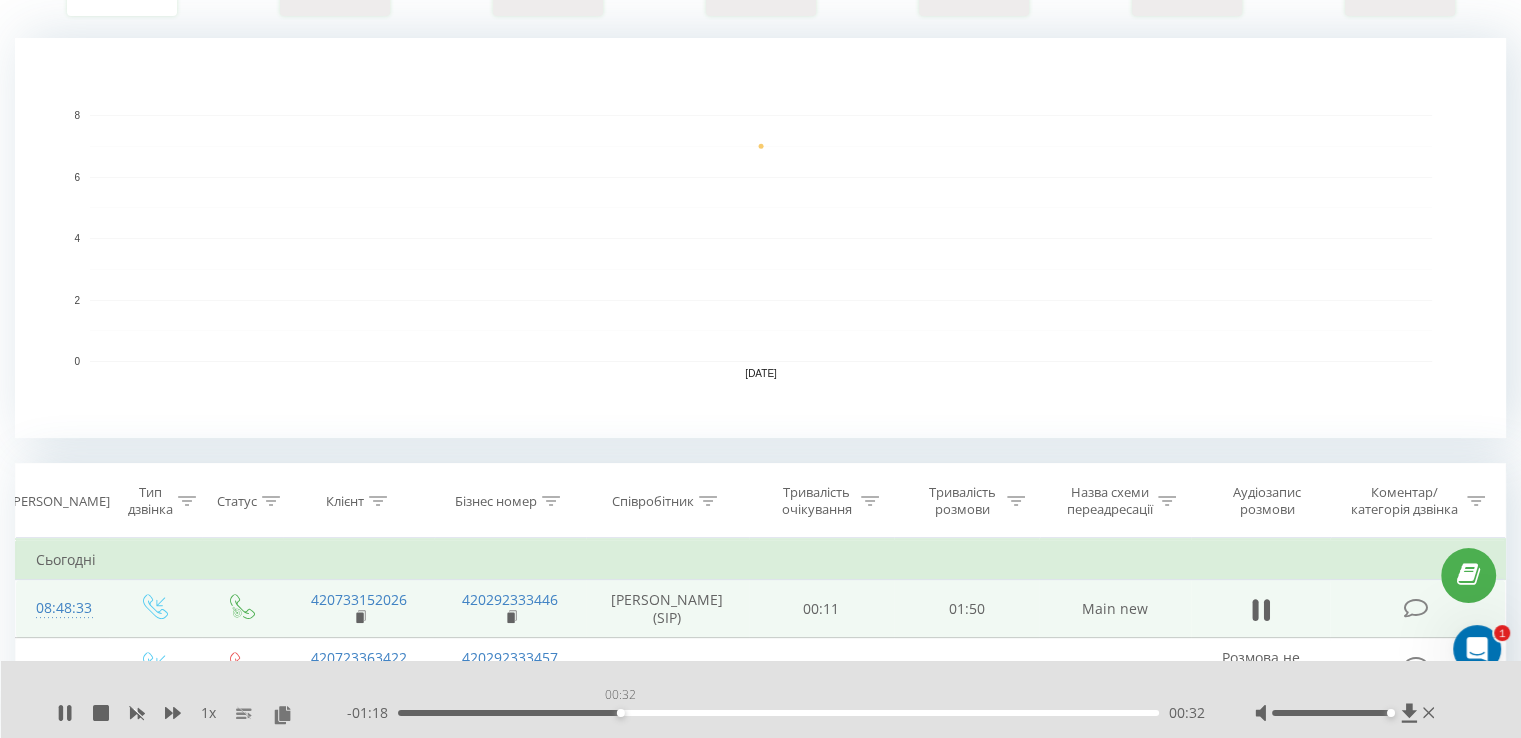 click on "00:32" at bounding box center (778, 713) 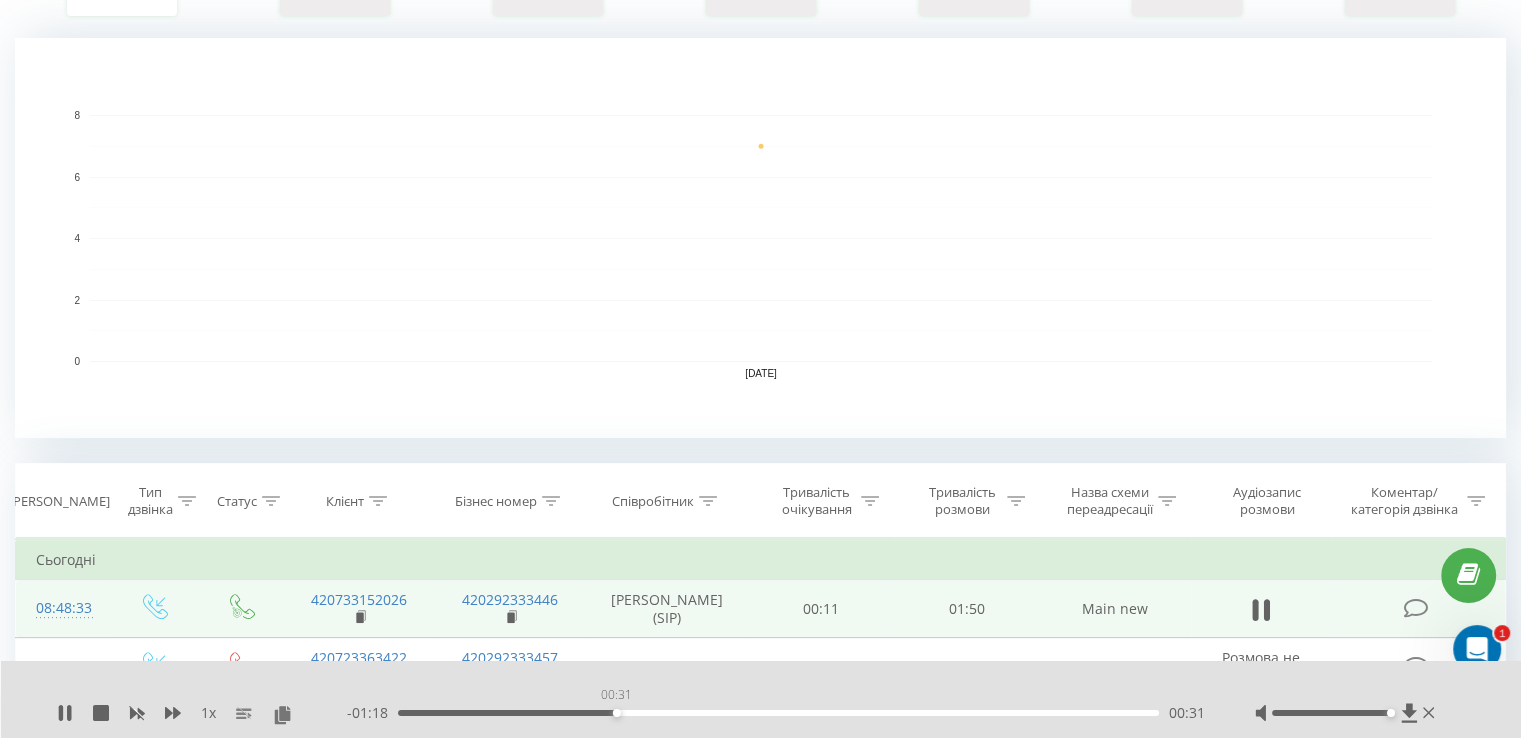 click on "00:31" at bounding box center [778, 713] 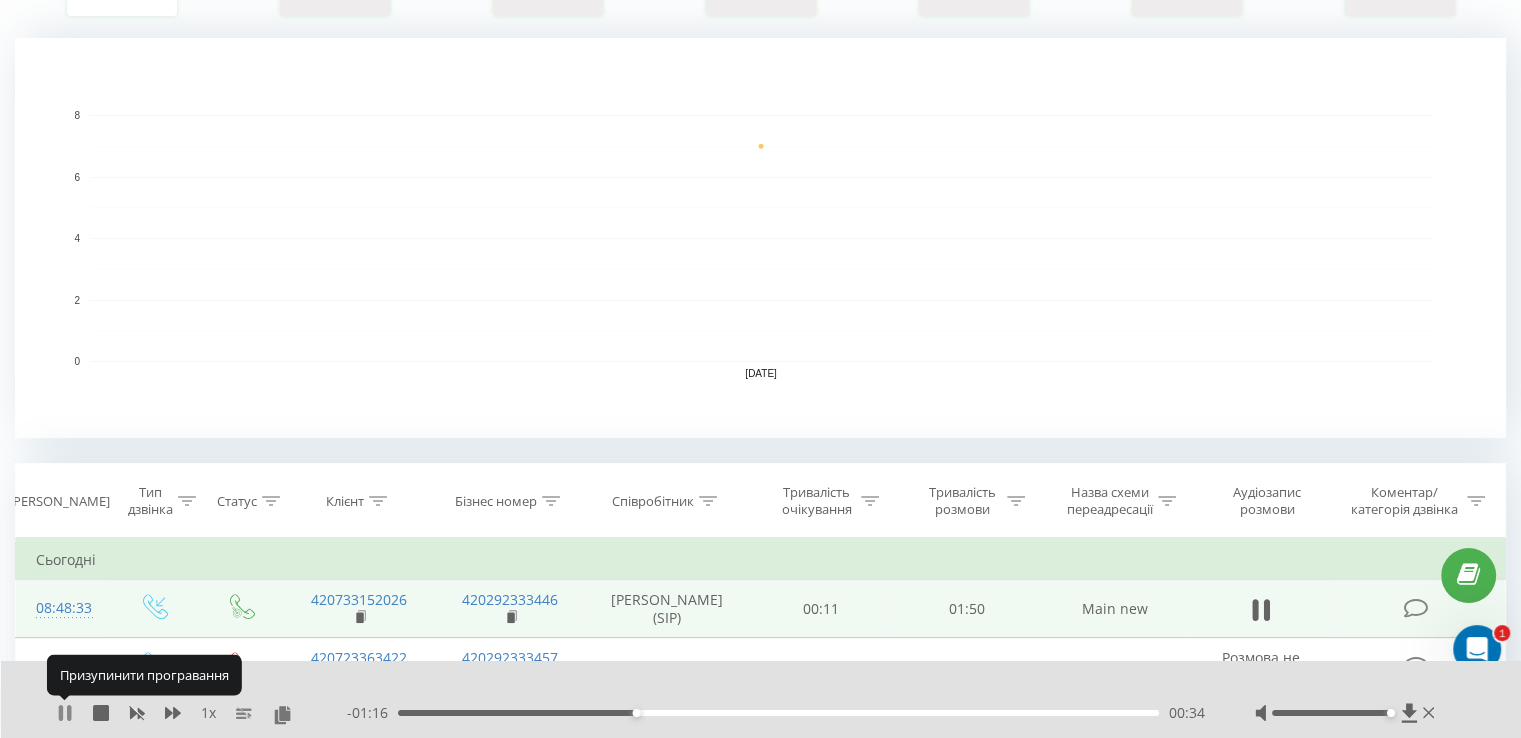 click 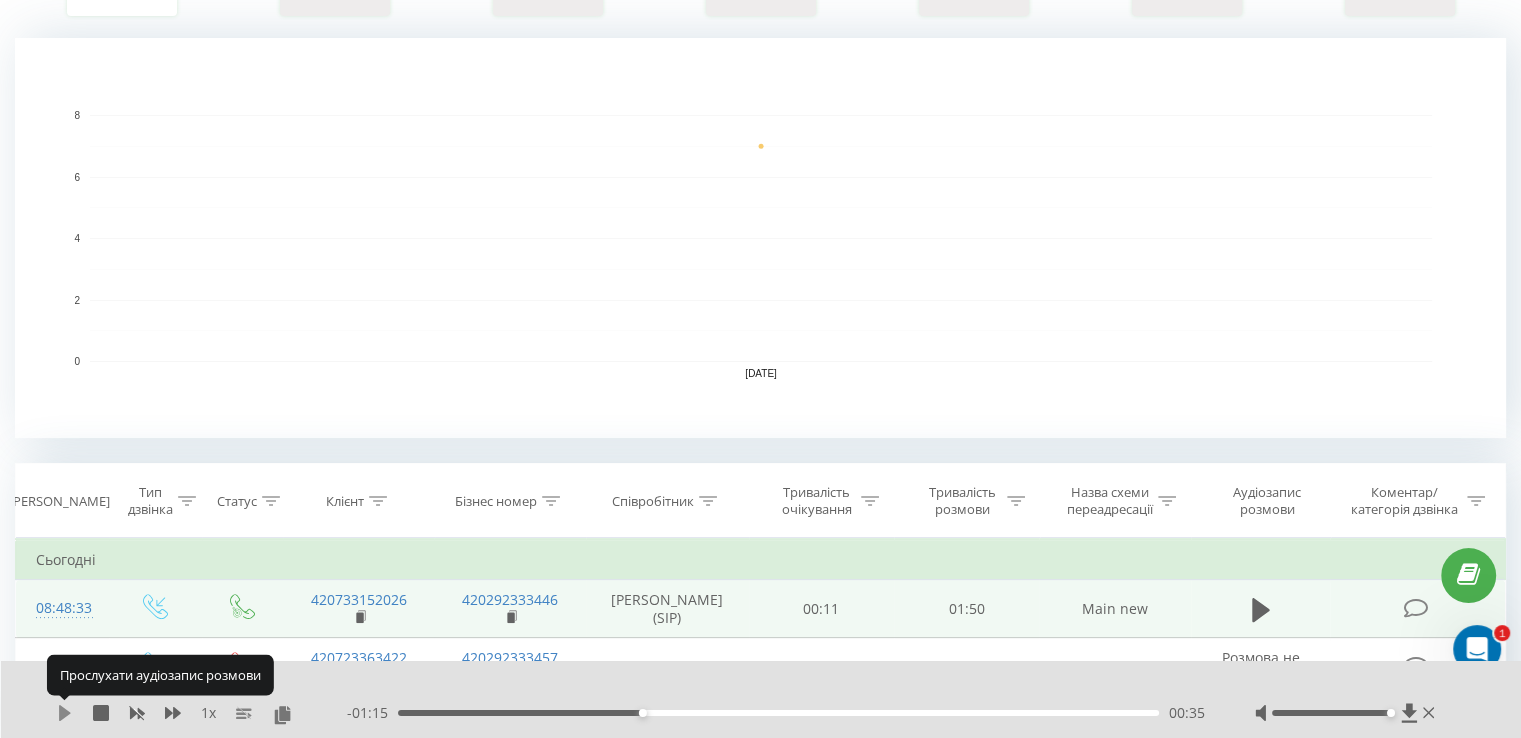 click 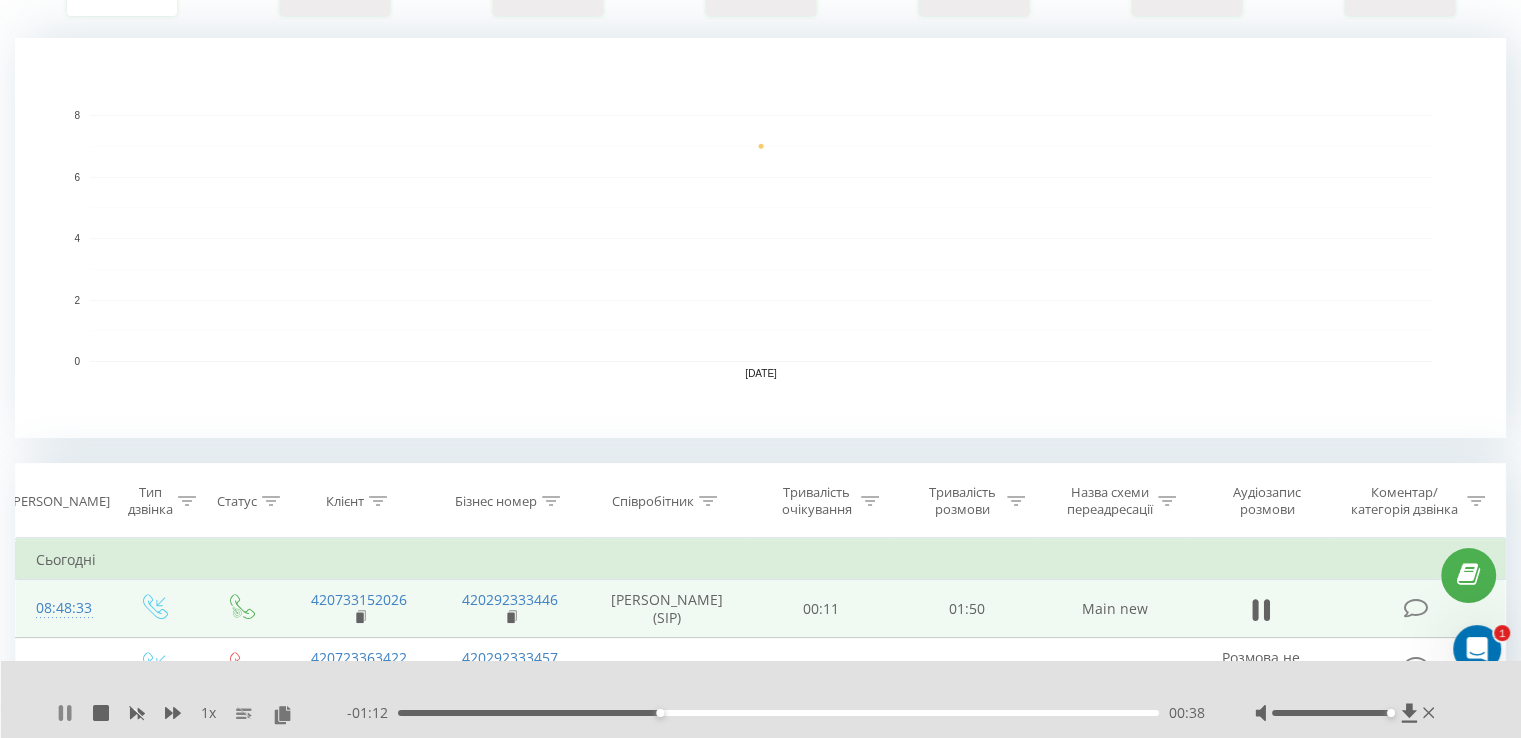 click 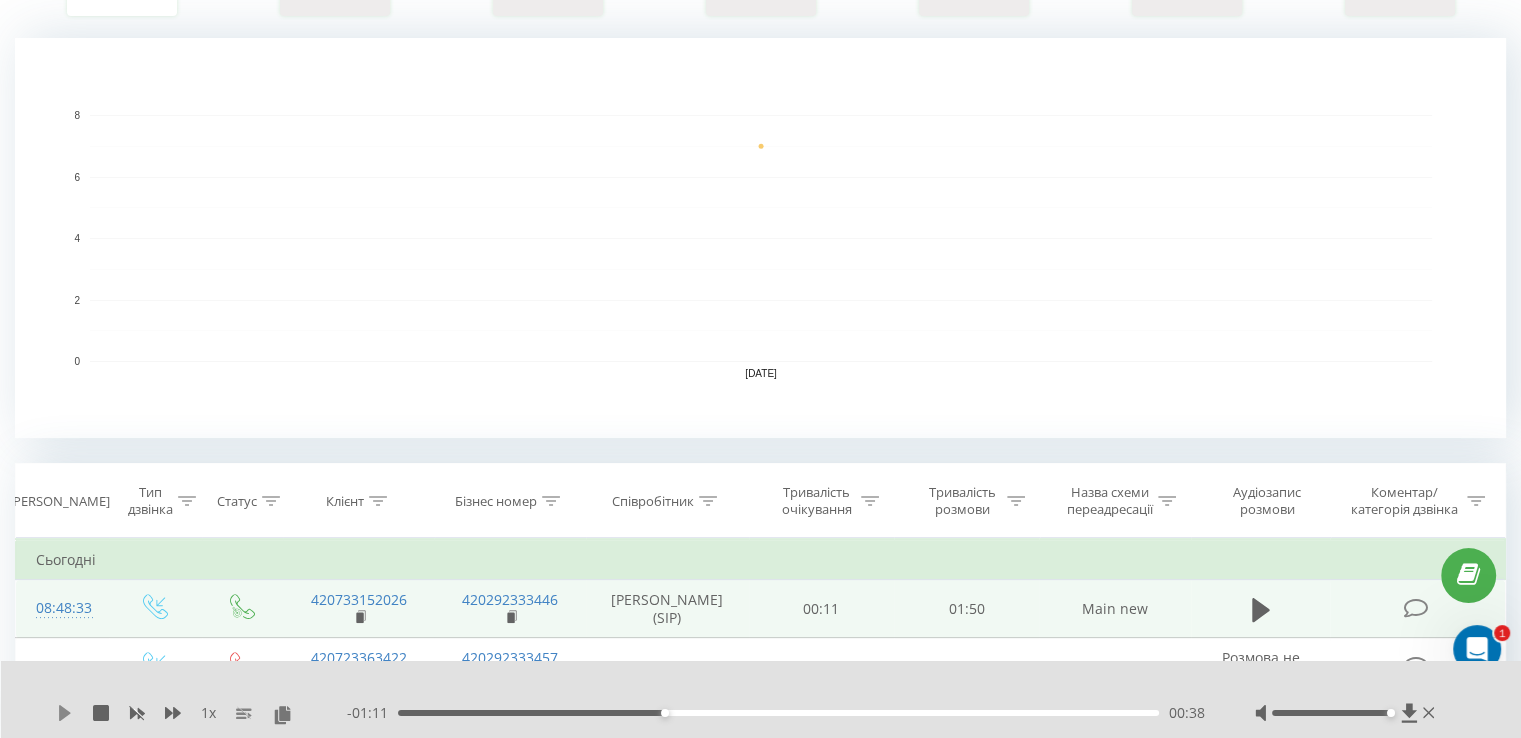 click 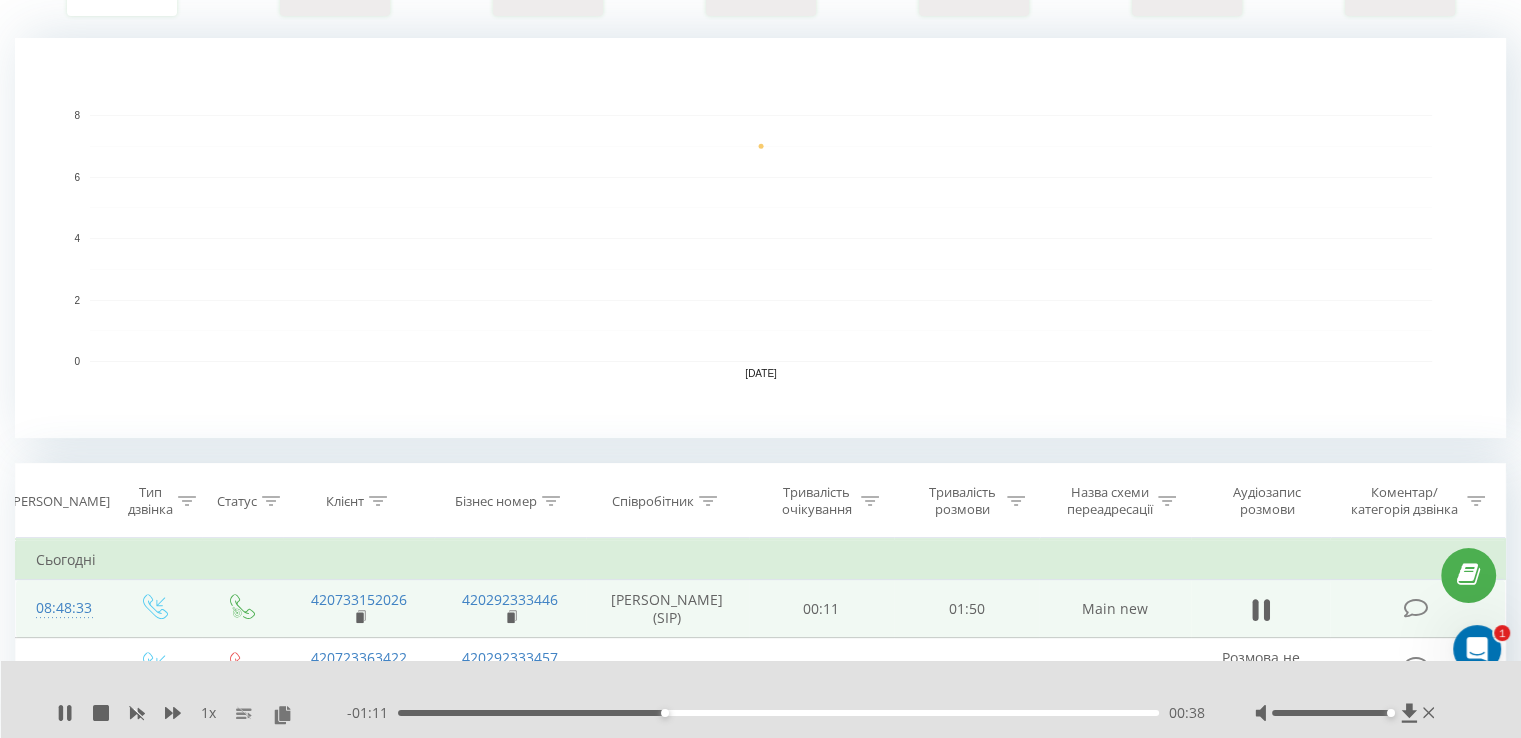 click on "00:38" at bounding box center (778, 713) 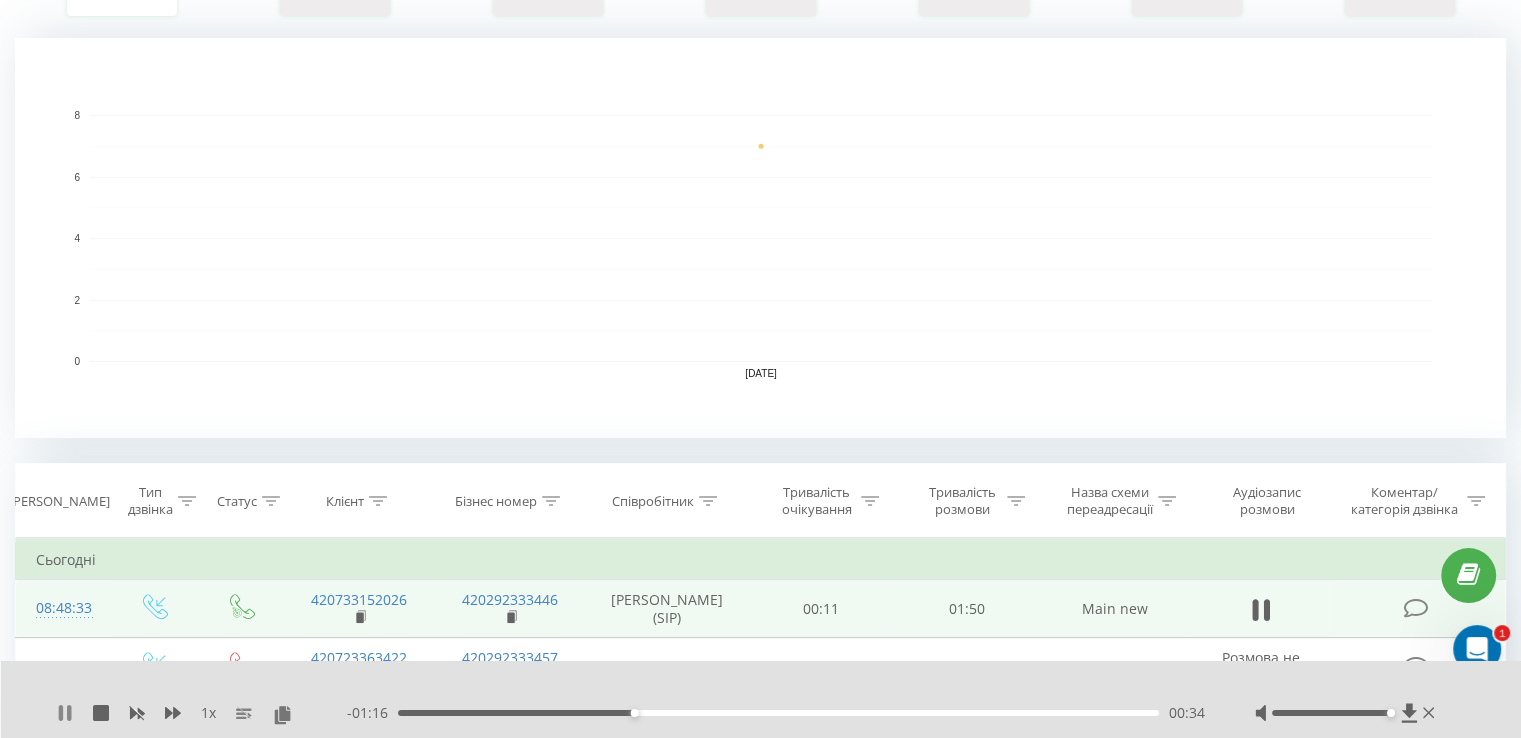click 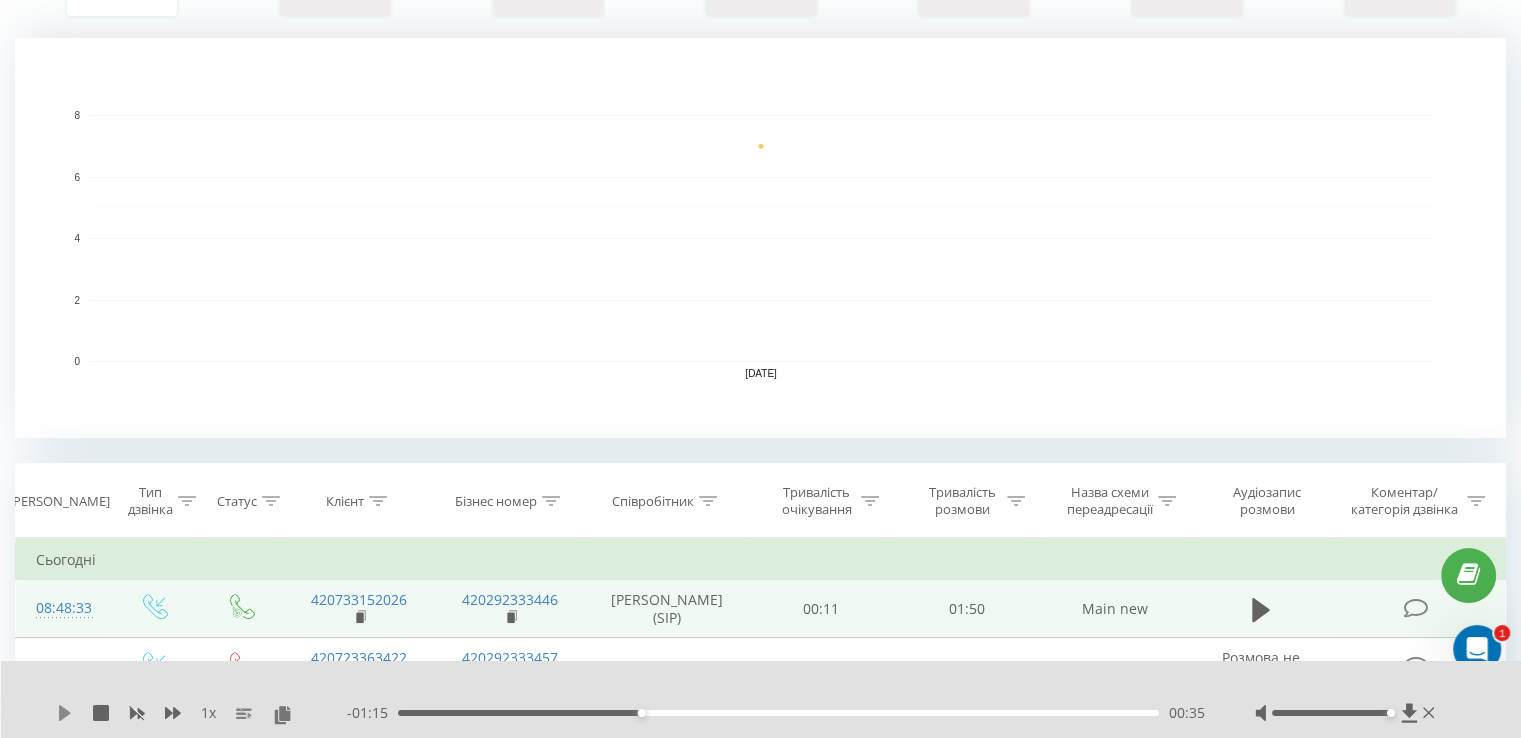 click 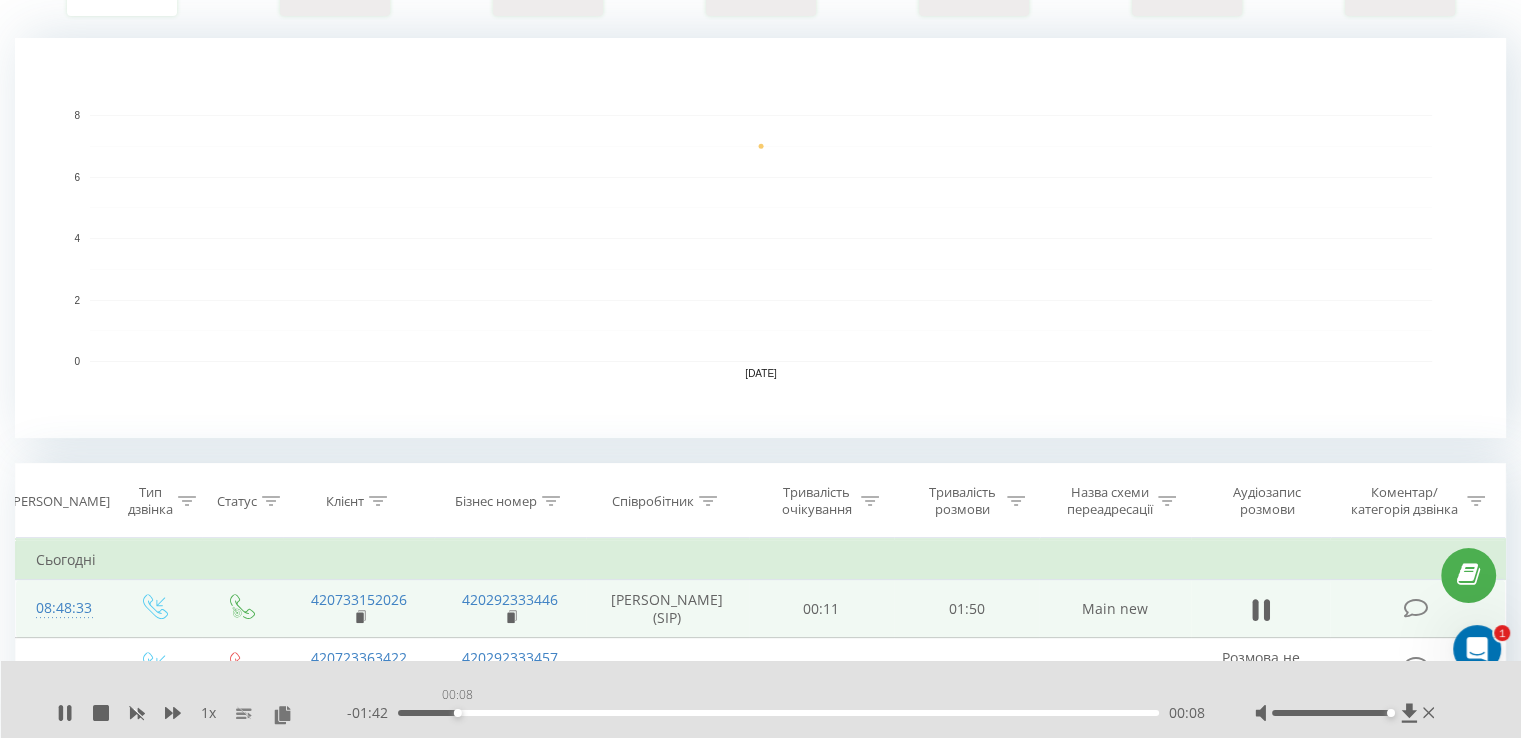 click on "00:08" at bounding box center (778, 713) 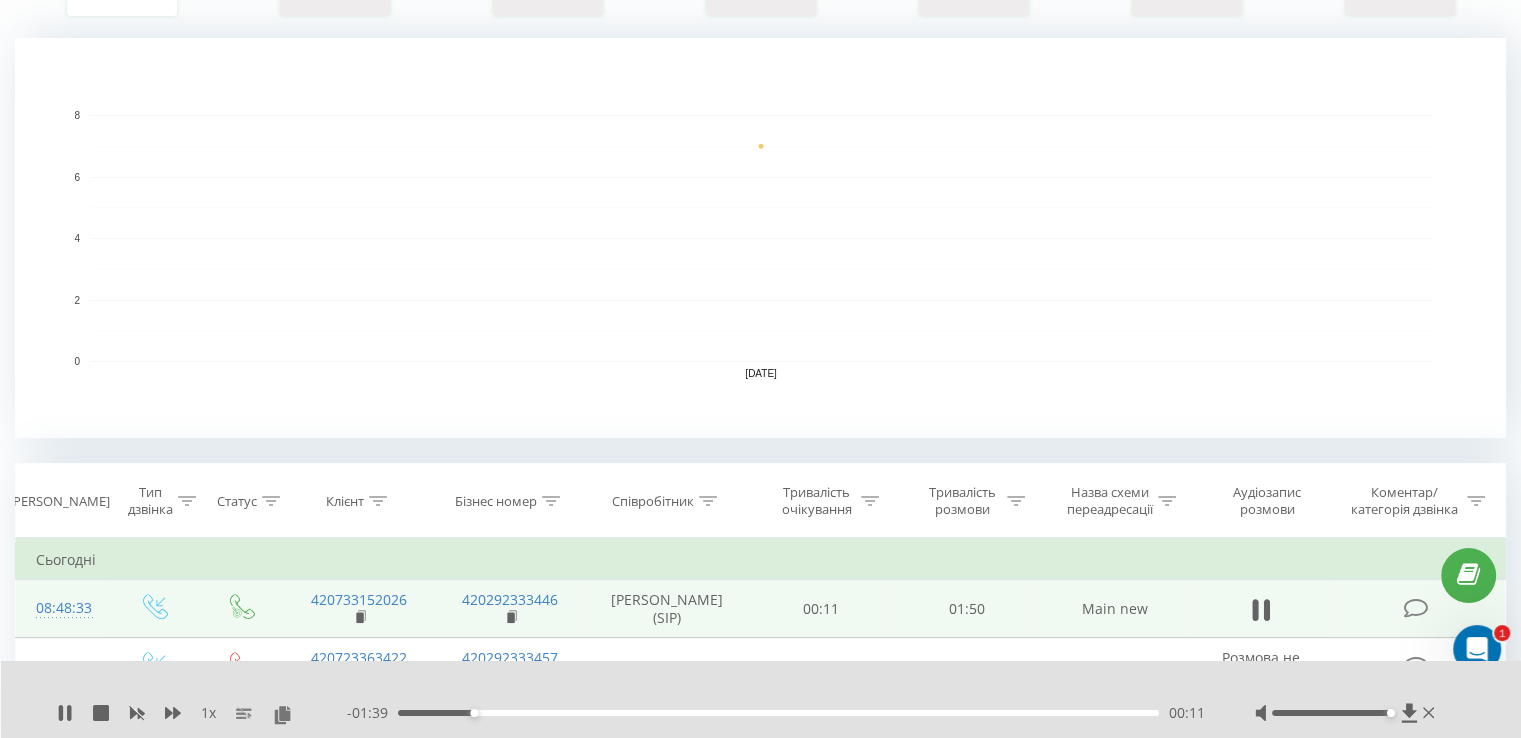 click on "00:11" at bounding box center [778, 713] 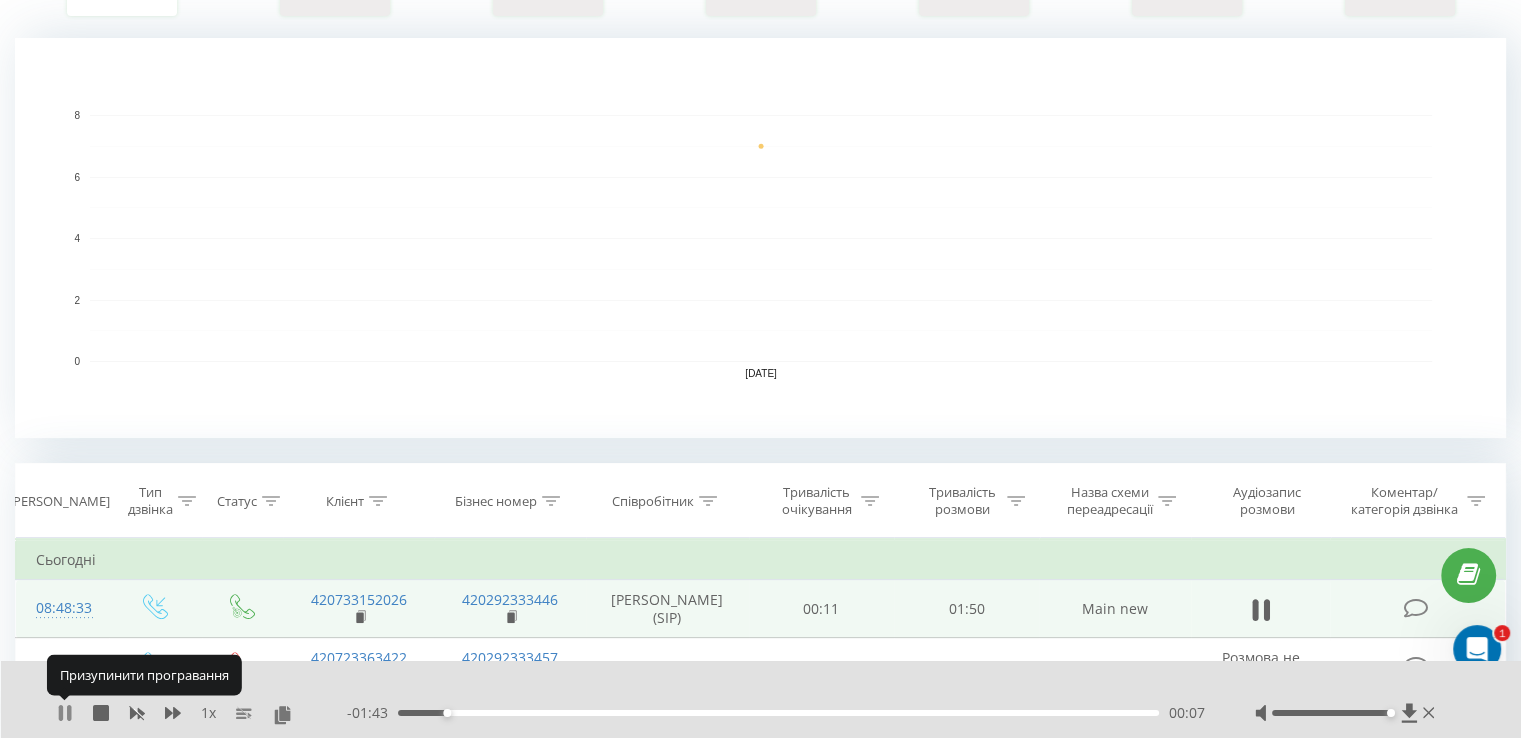 click 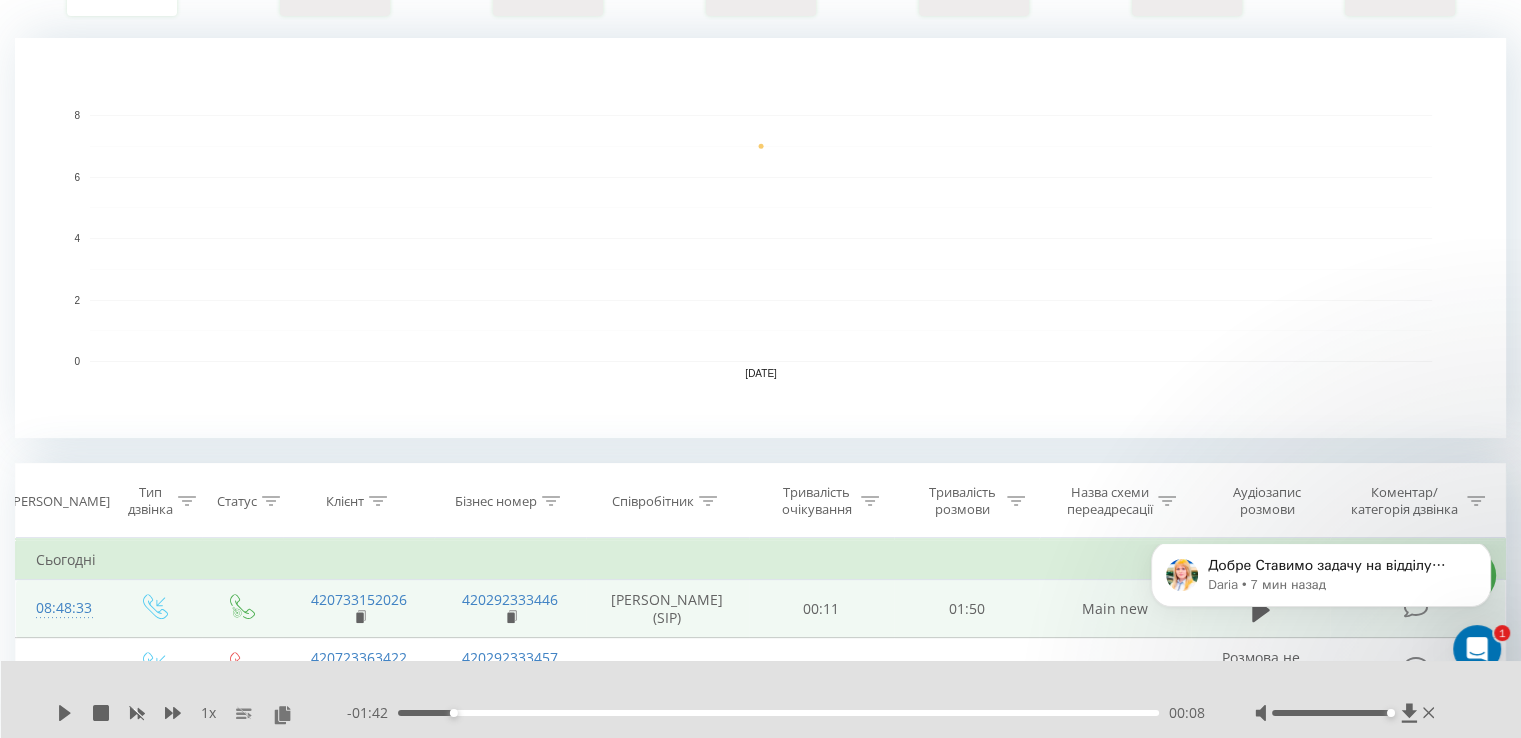 scroll, scrollTop: 0, scrollLeft: 0, axis: both 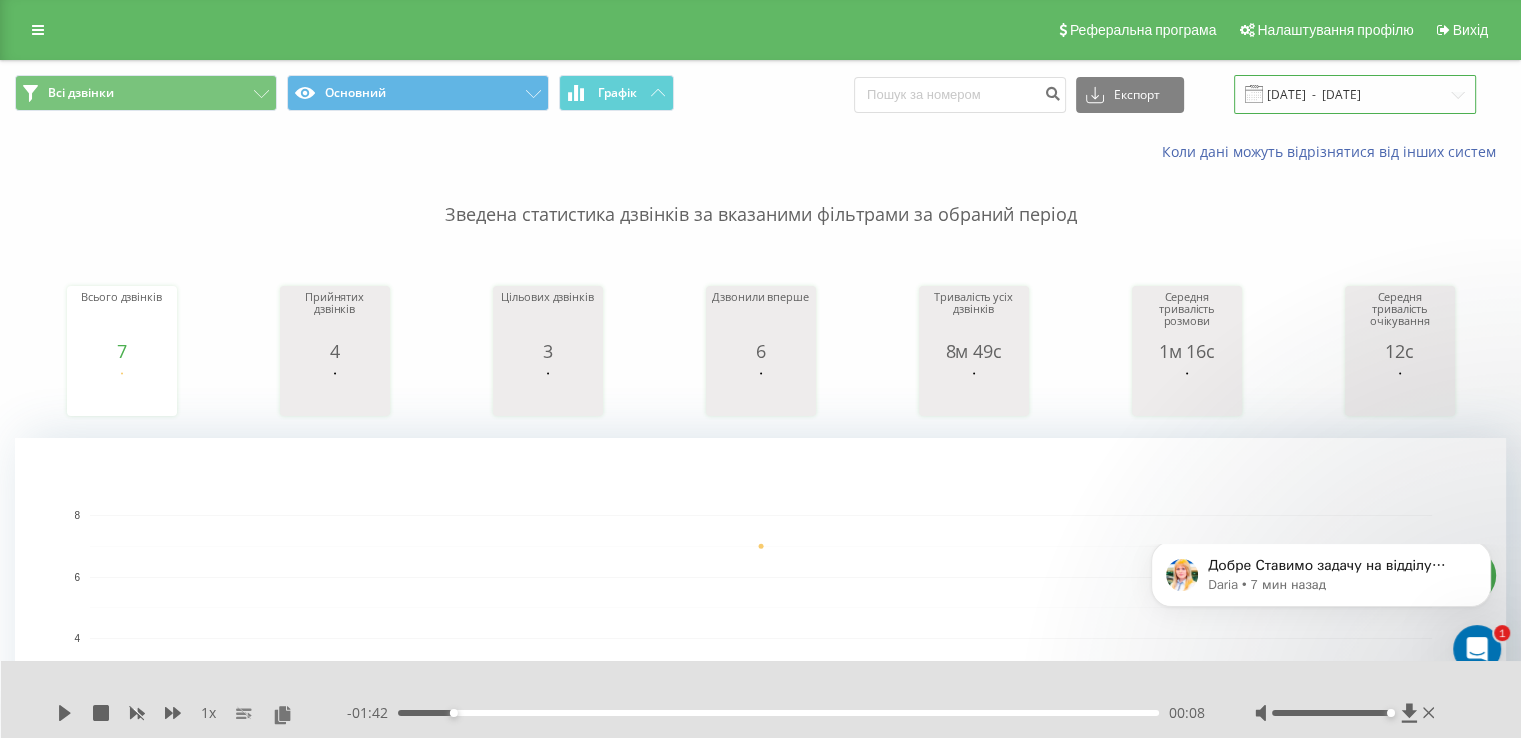 click on "[DATE]  -  [DATE]" at bounding box center [1355, 94] 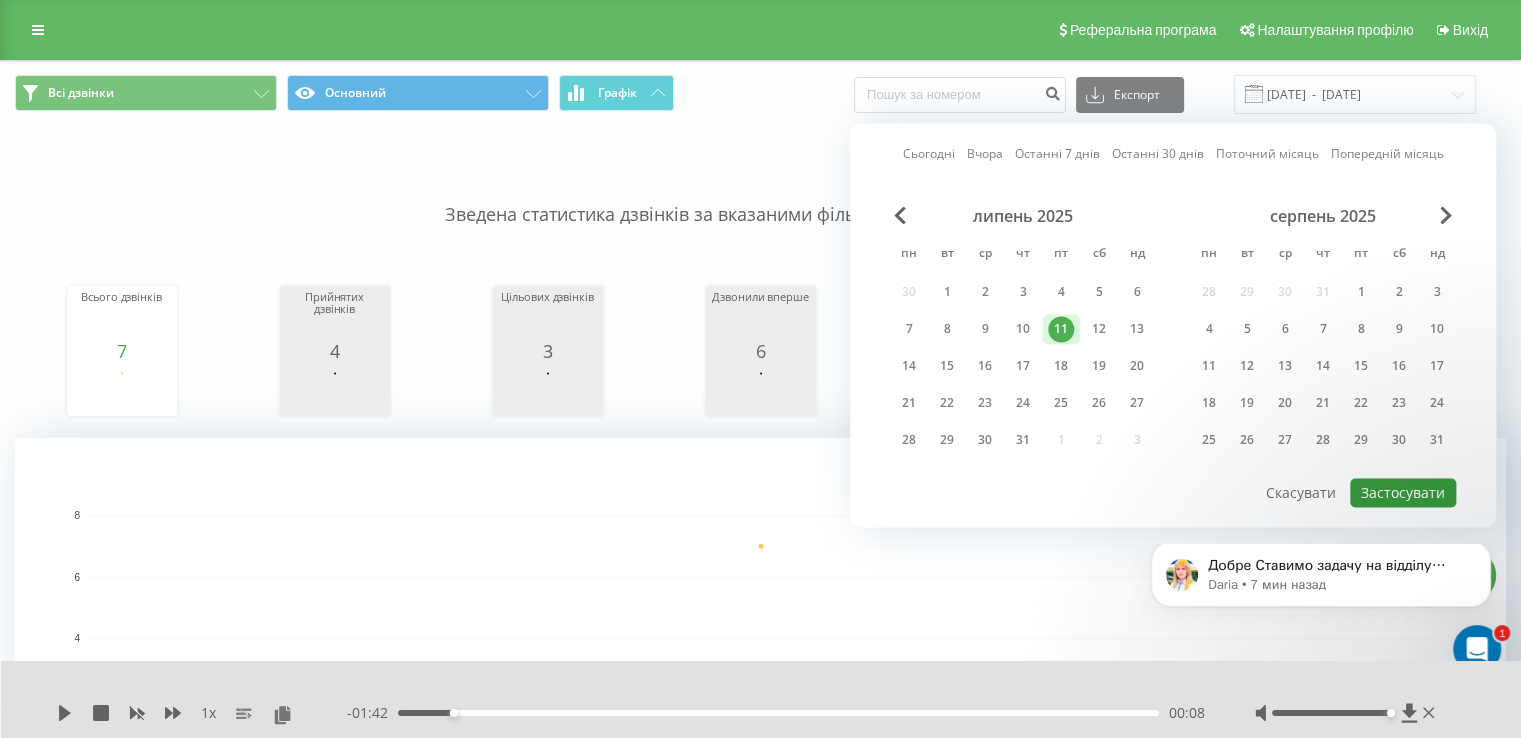 click on "Застосувати" at bounding box center (1403, 492) 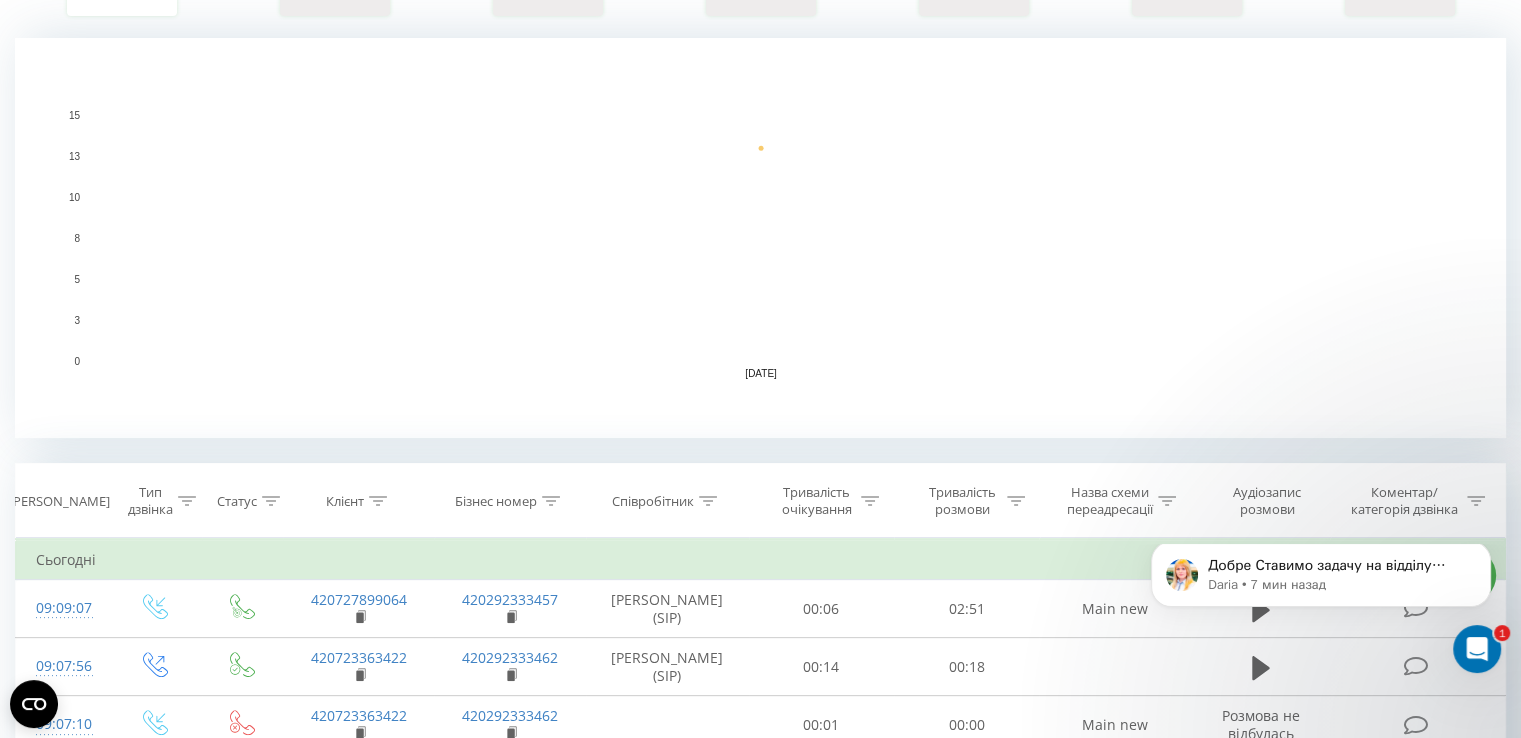 scroll, scrollTop: 600, scrollLeft: 0, axis: vertical 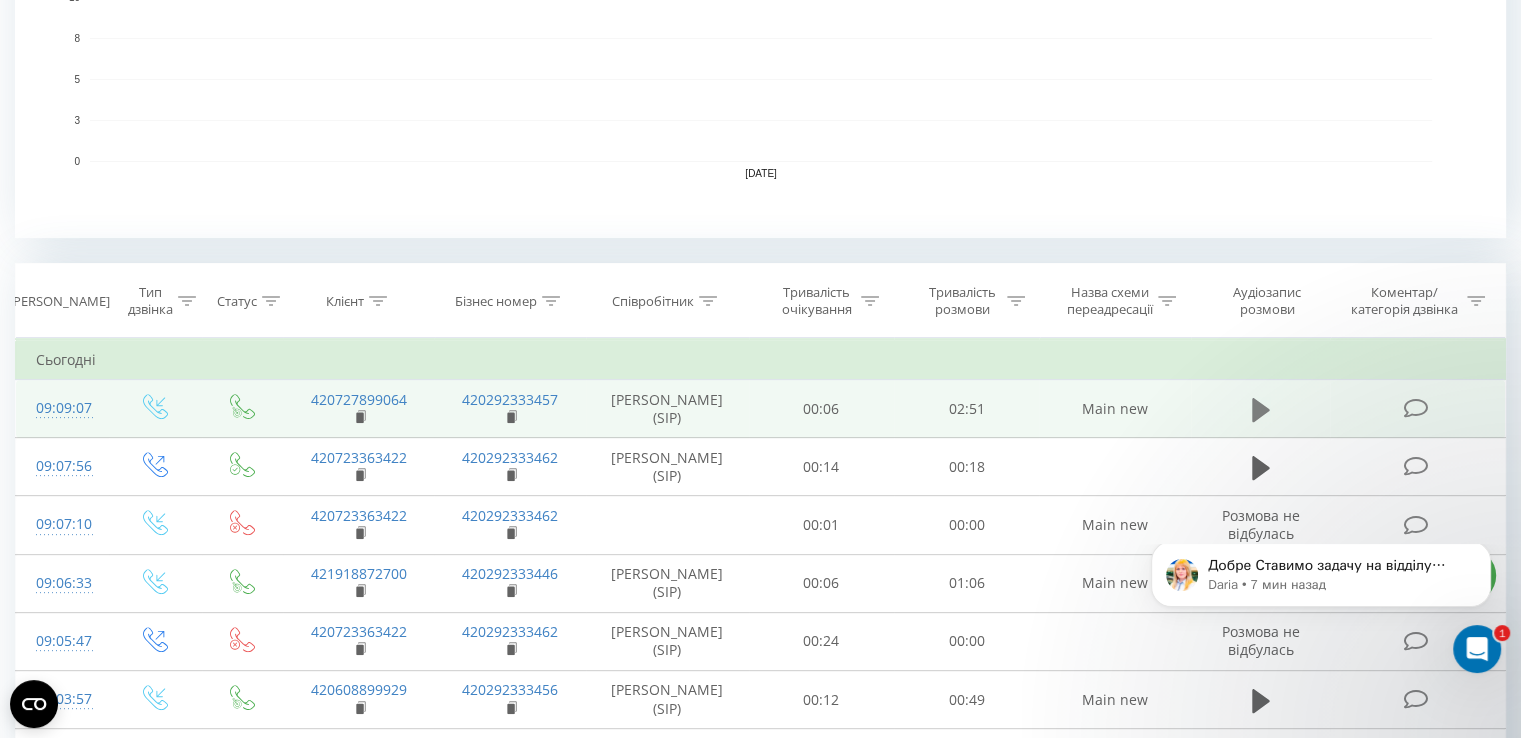 click at bounding box center [1261, 410] 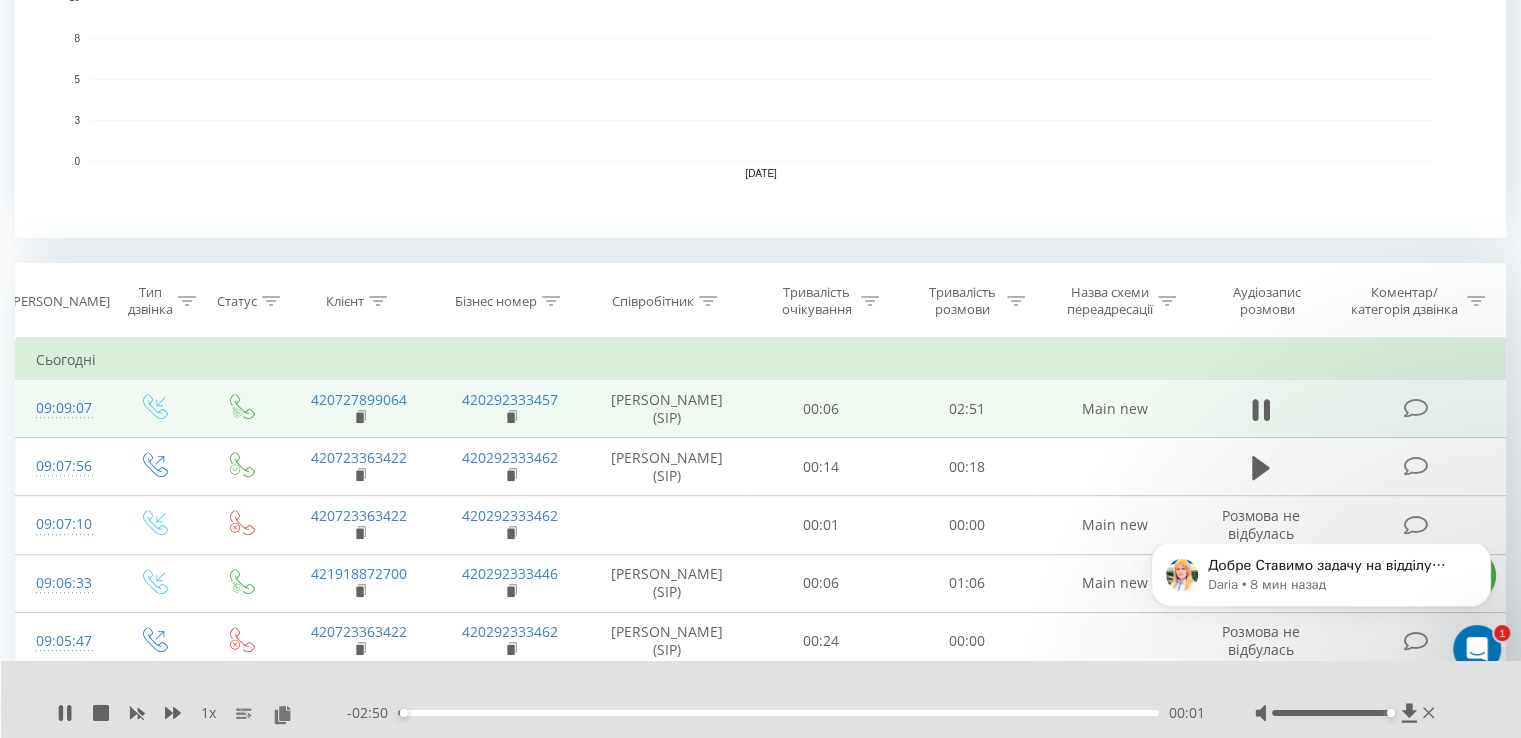 click on "00:01" at bounding box center (778, 713) 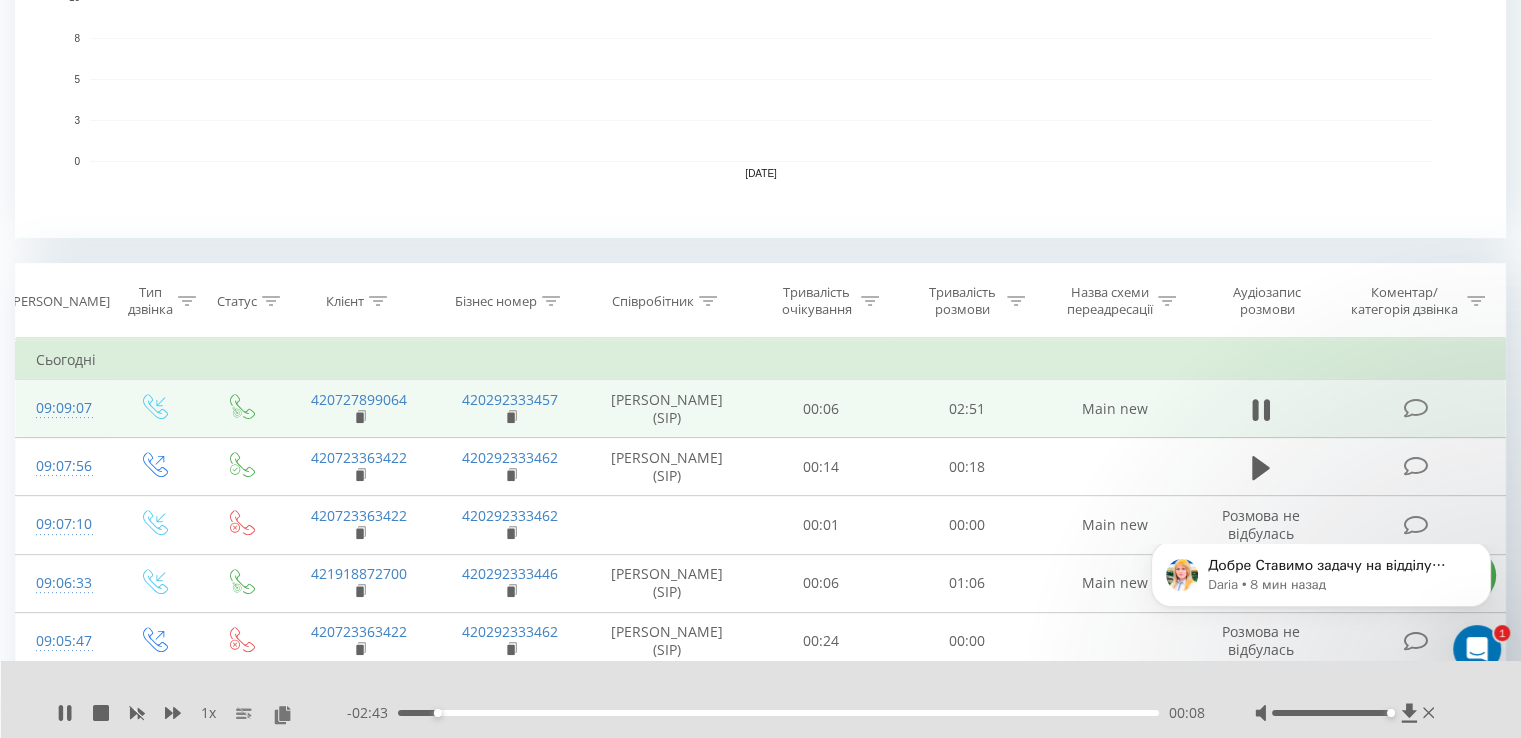 click on "00:08" at bounding box center [778, 713] 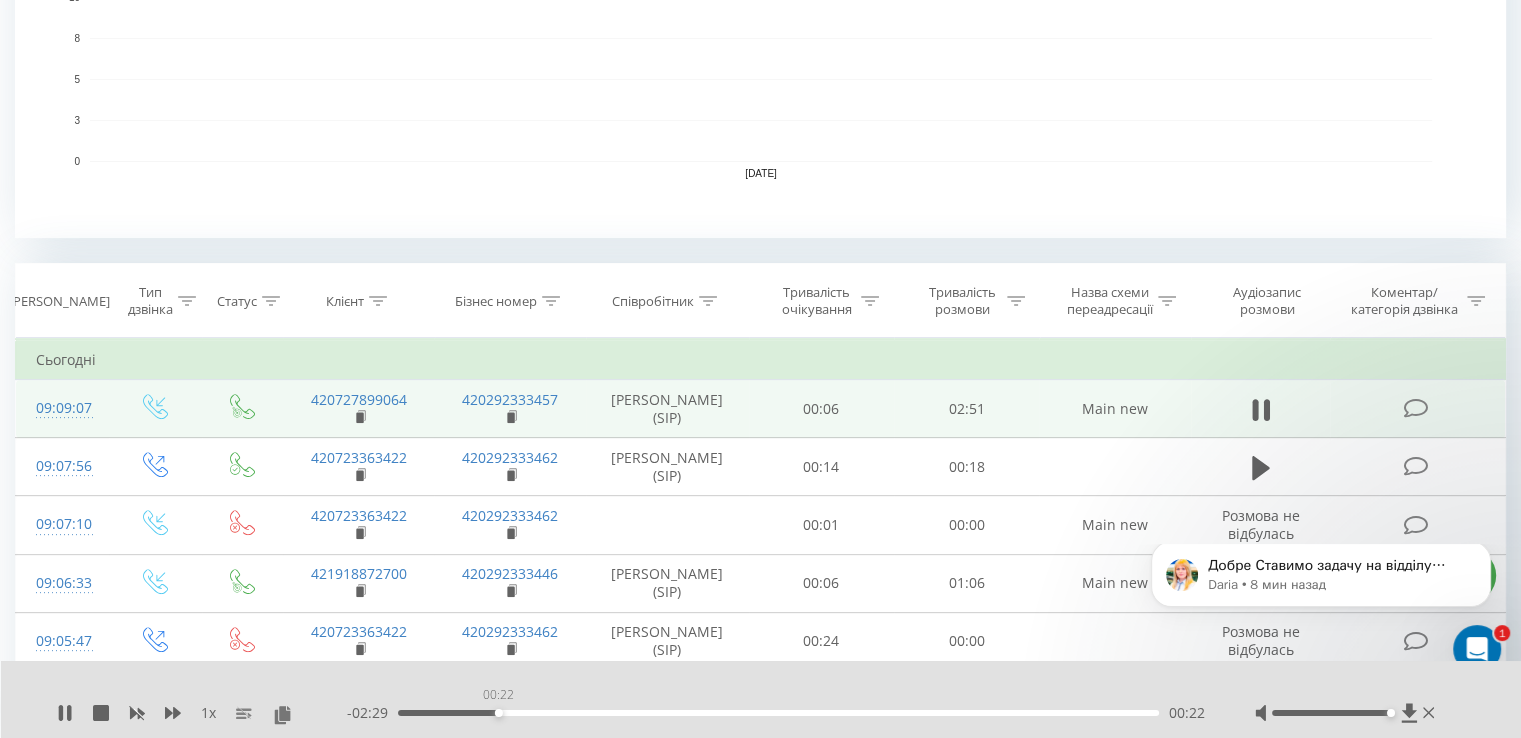 click on "00:22" at bounding box center [778, 713] 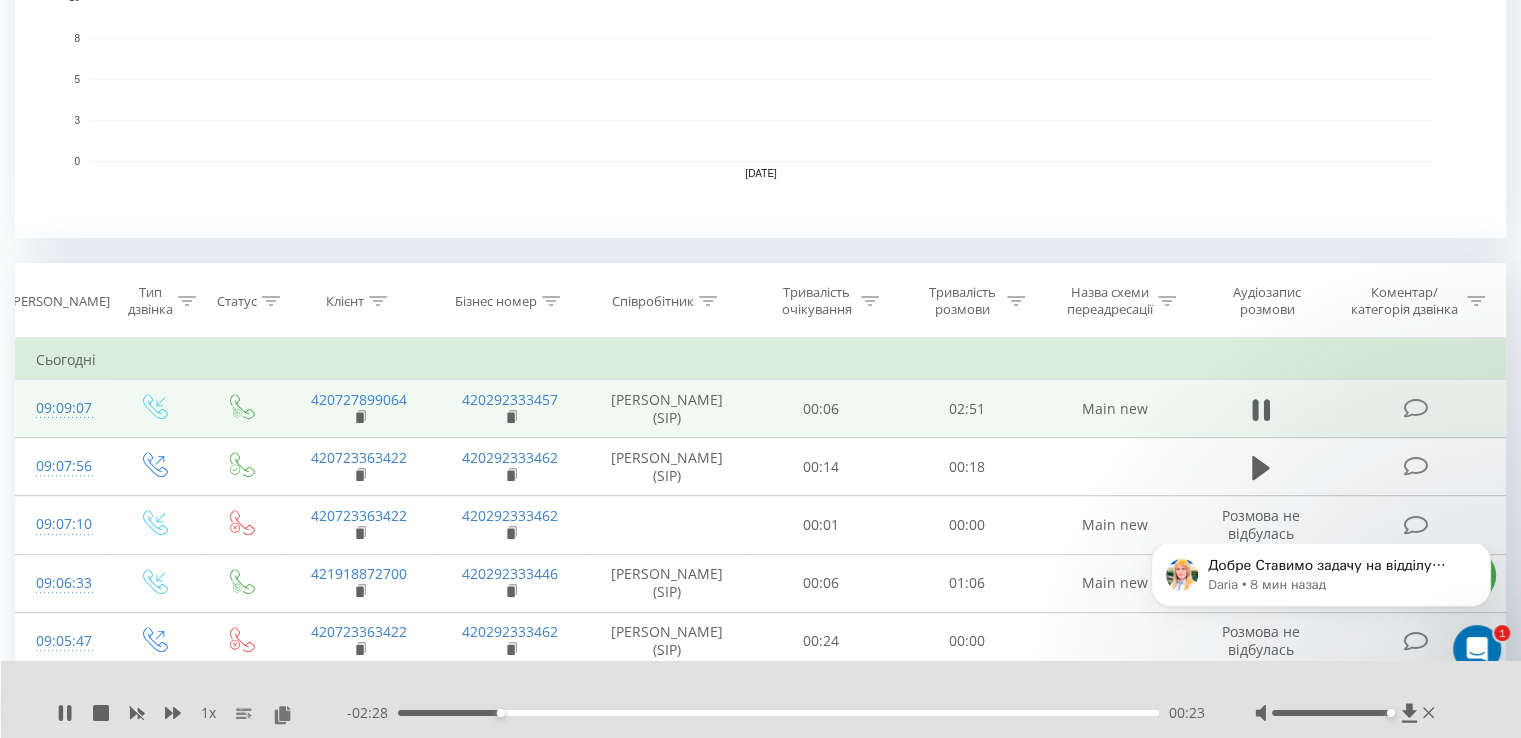 click on "- 02:28 00:23   00:23" at bounding box center (776, 713) 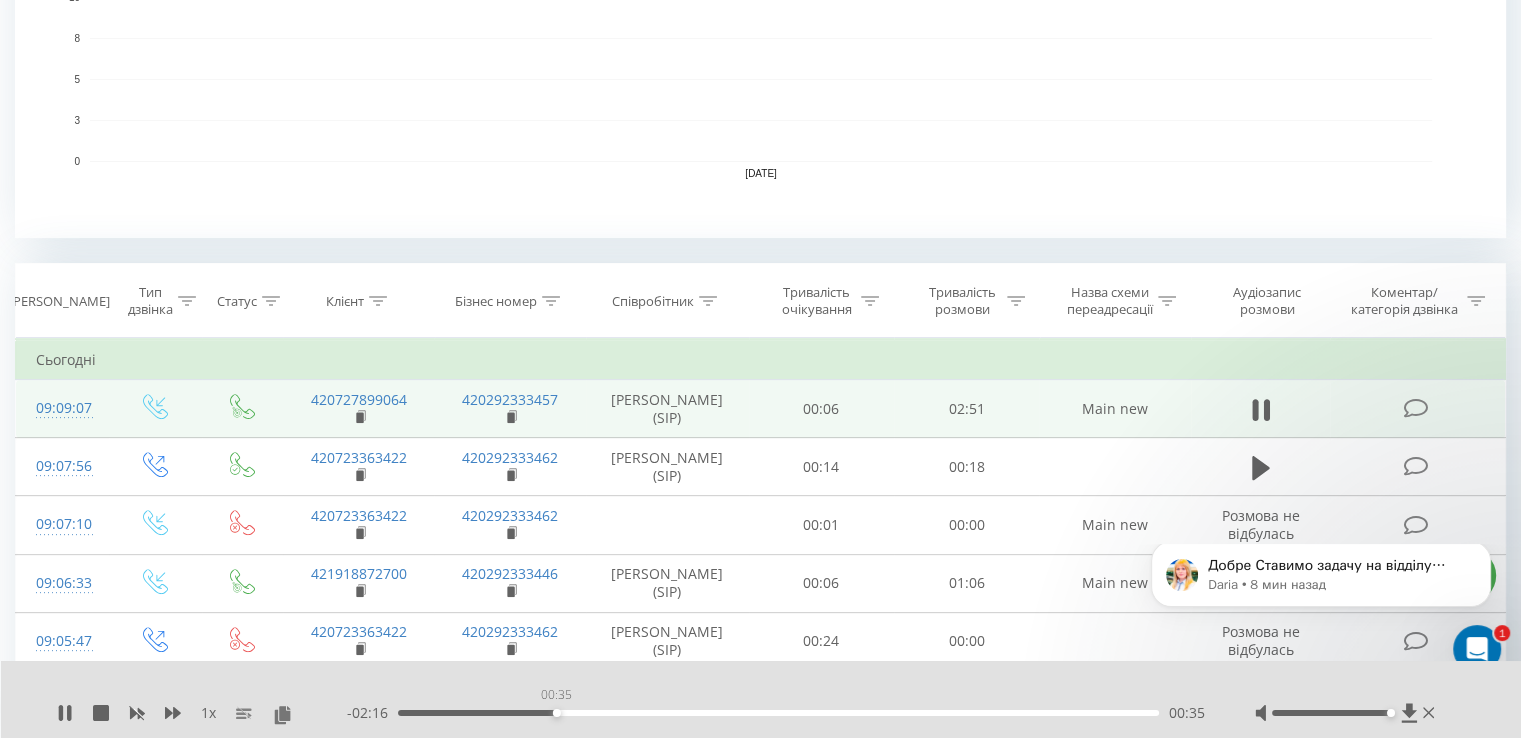 click on "00:35" at bounding box center (778, 713) 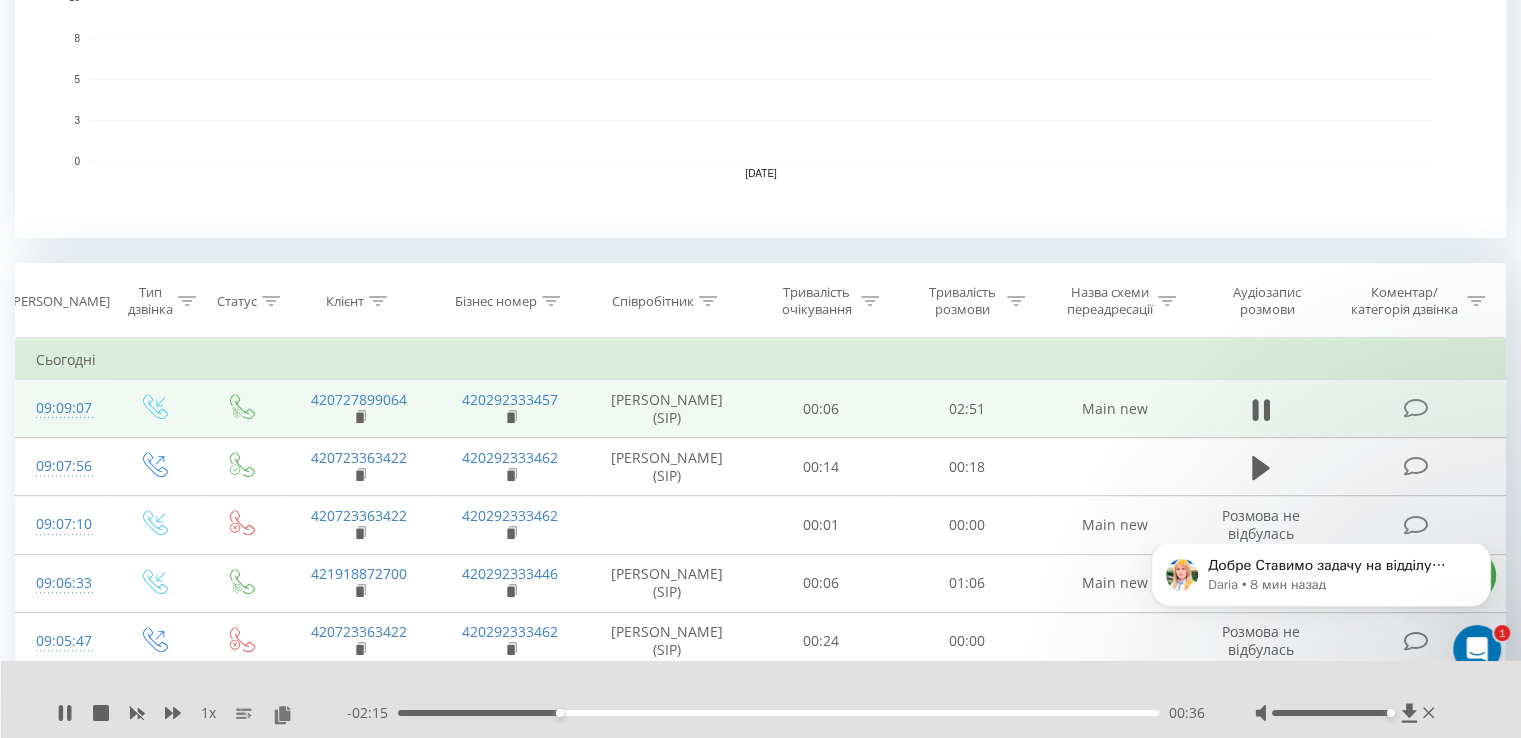 click on "00:36" at bounding box center [778, 713] 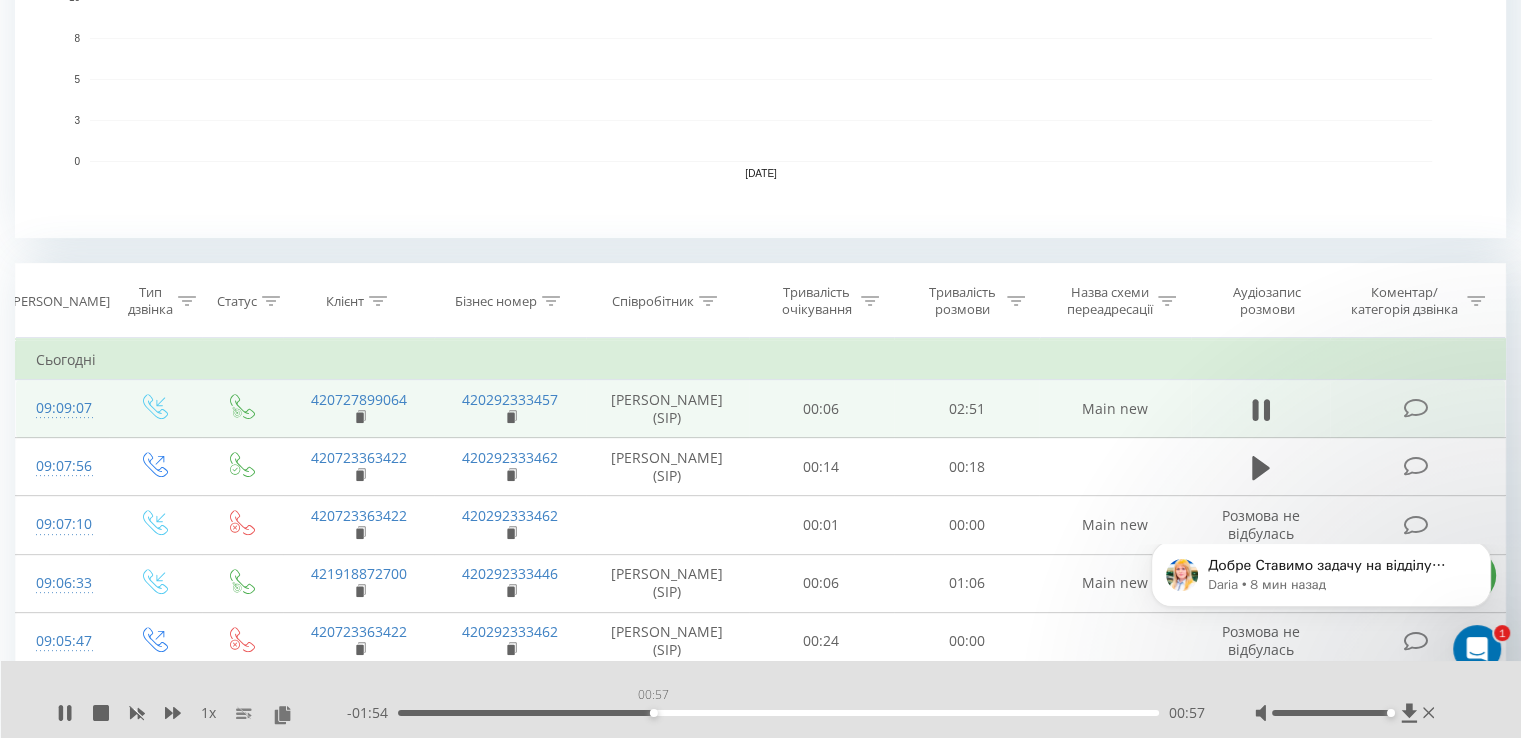 click on "00:57" at bounding box center (778, 713) 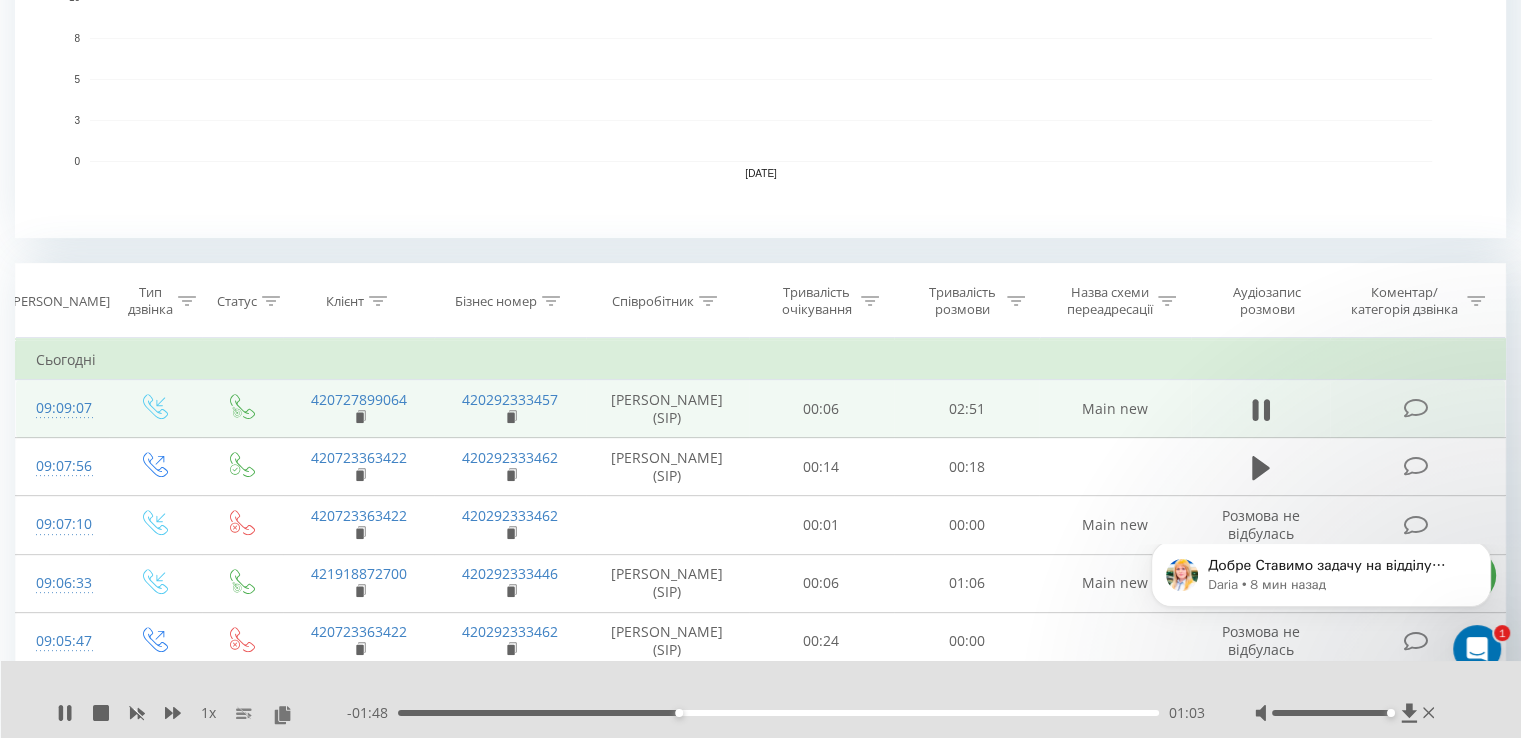 click on "01:03" at bounding box center [778, 713] 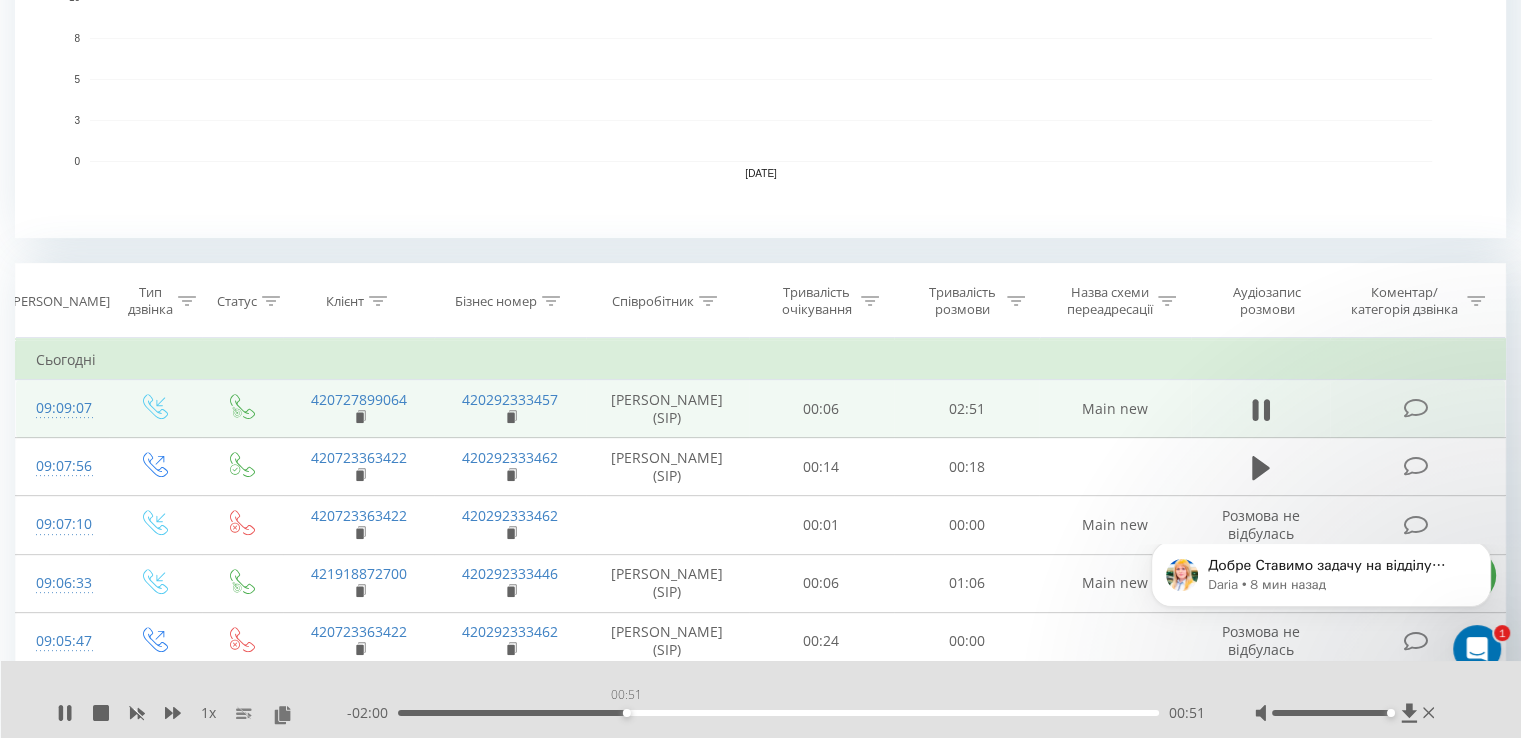 click on "00:51" at bounding box center (778, 713) 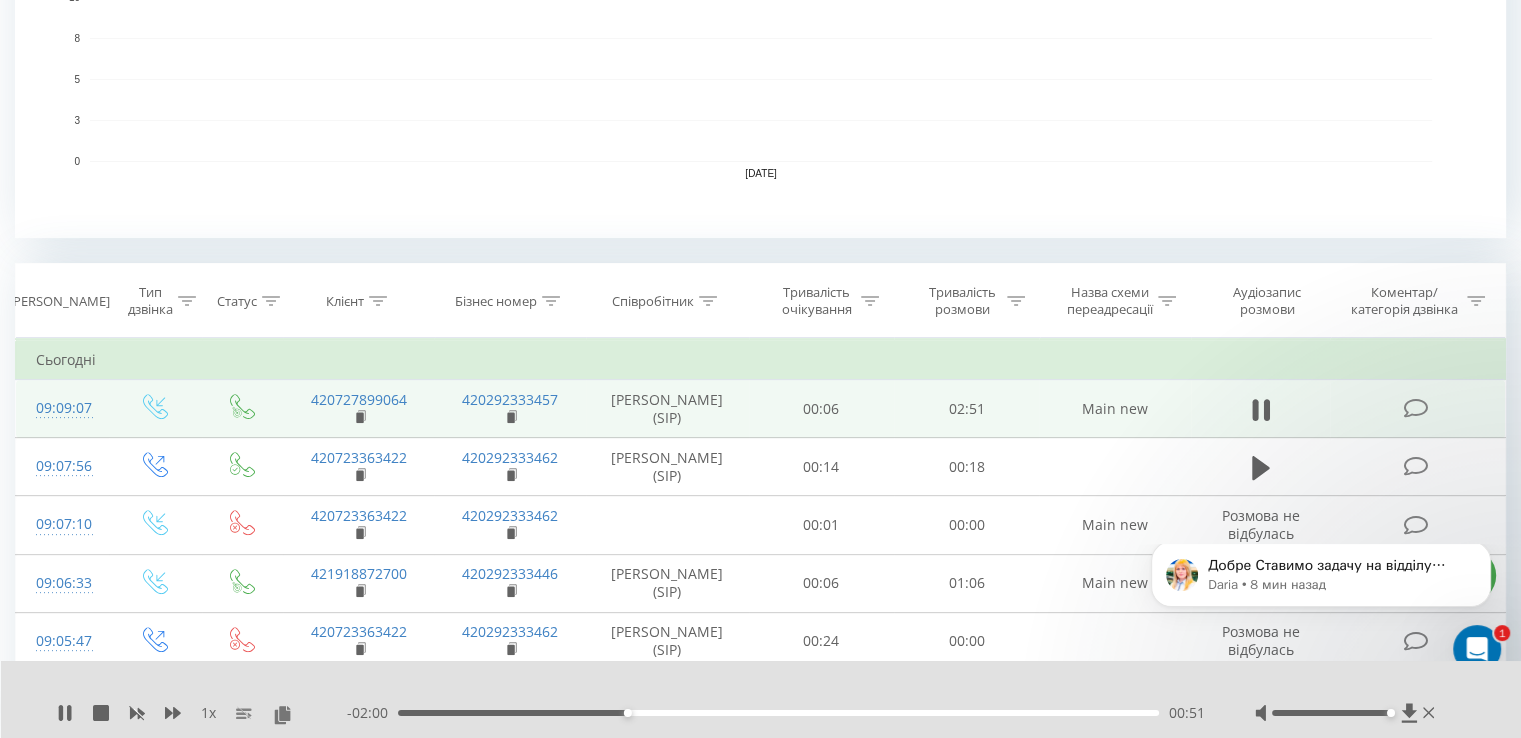 click on "00:51" at bounding box center [778, 713] 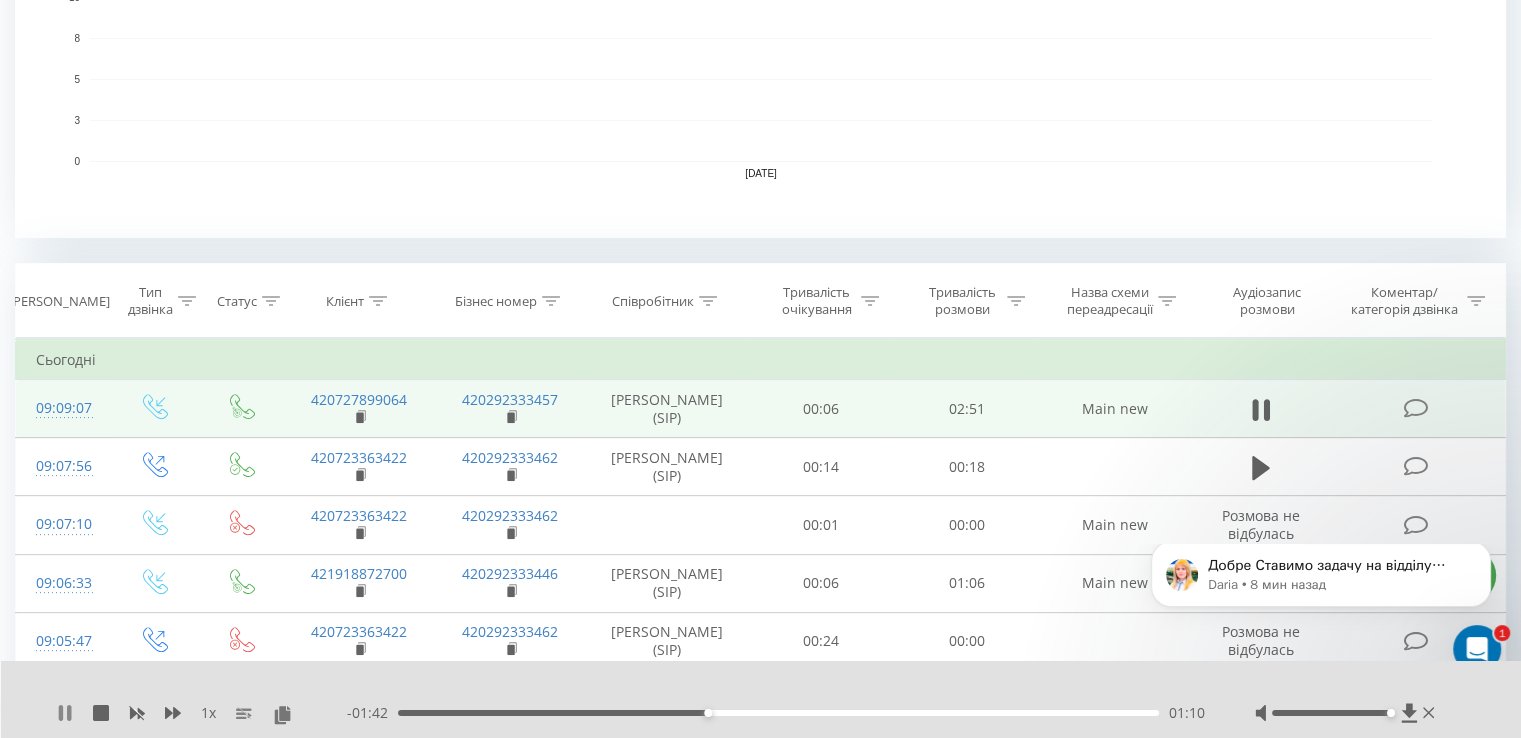 click 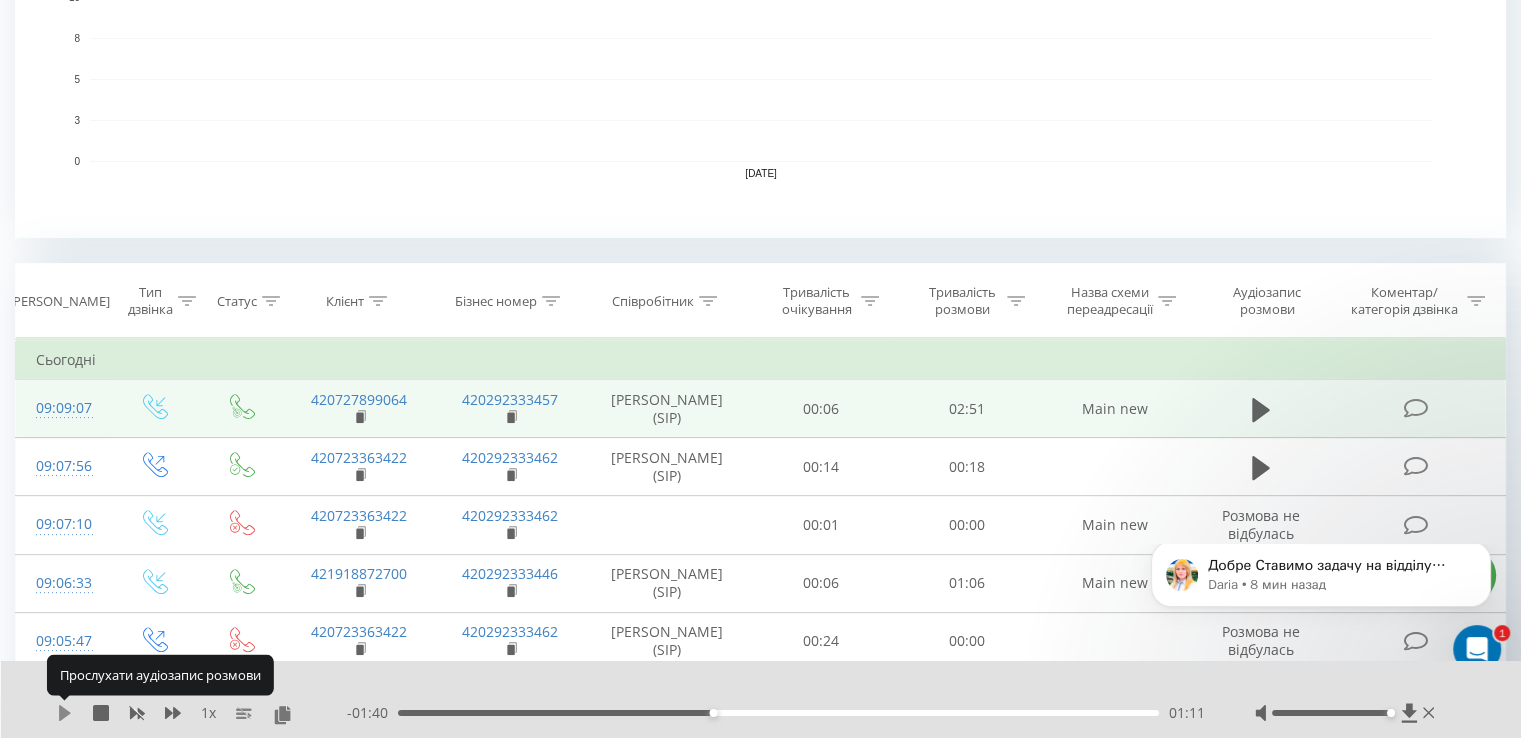 click 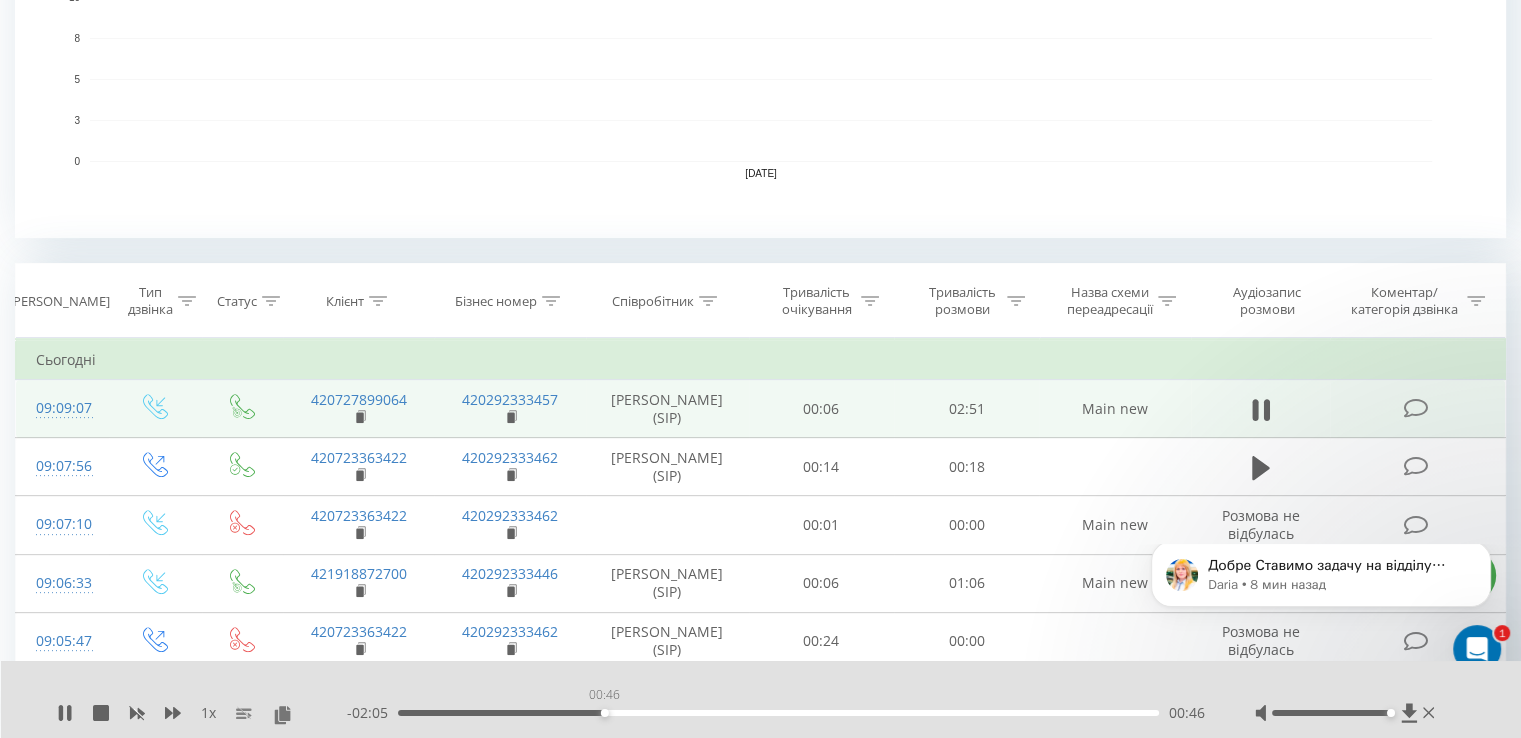click on "00:46" at bounding box center (778, 713) 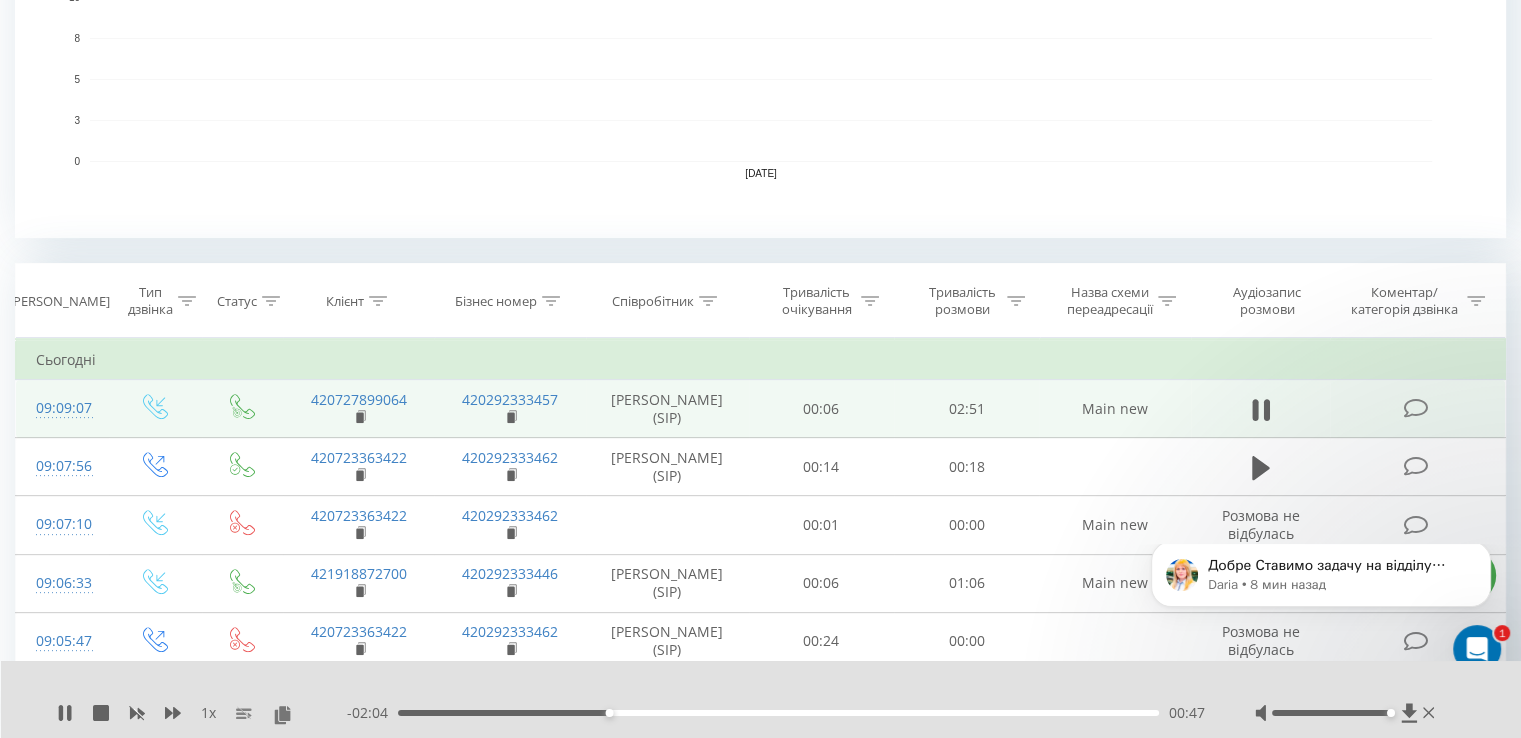 click on "- 02:04 00:47   00:47" at bounding box center [776, 713] 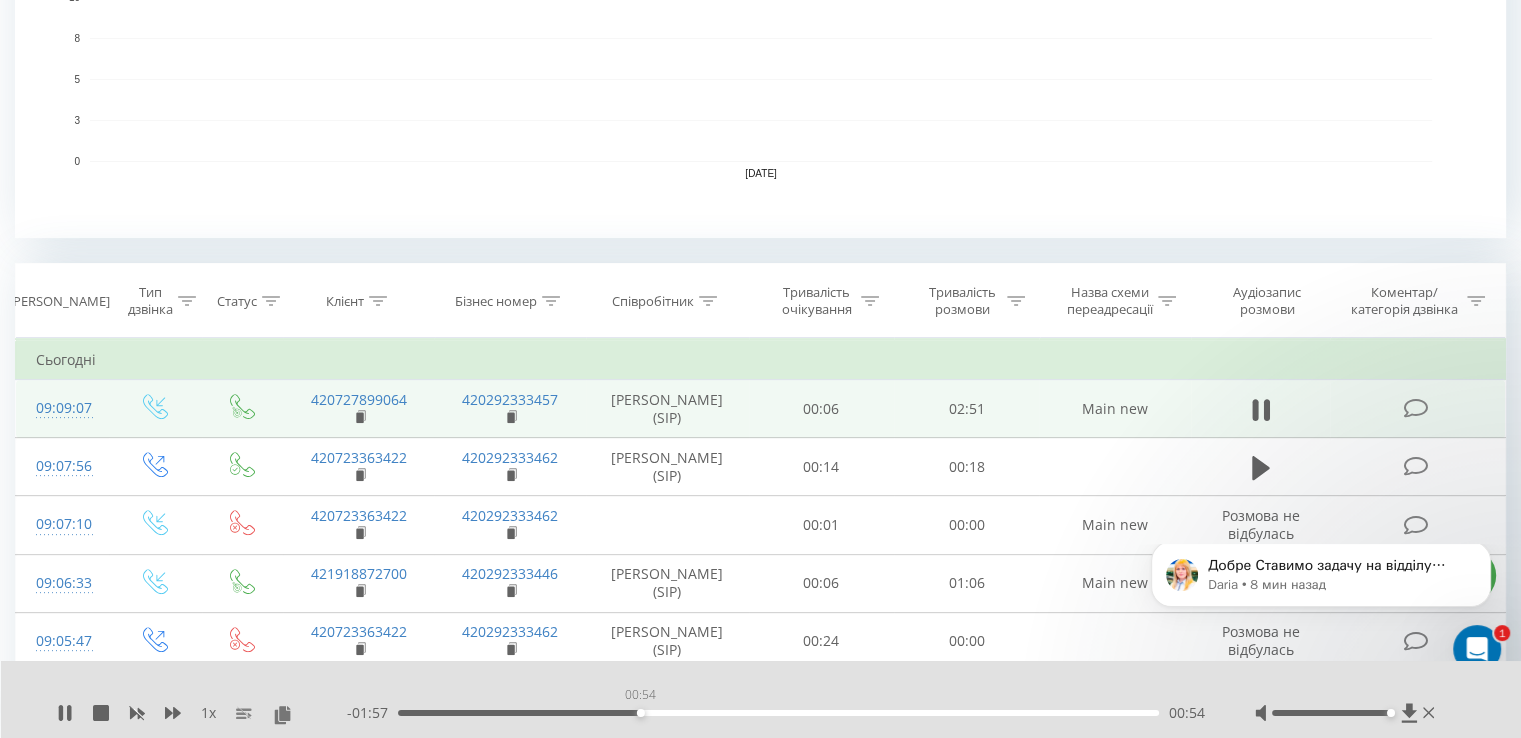 click on "00:54" at bounding box center [778, 713] 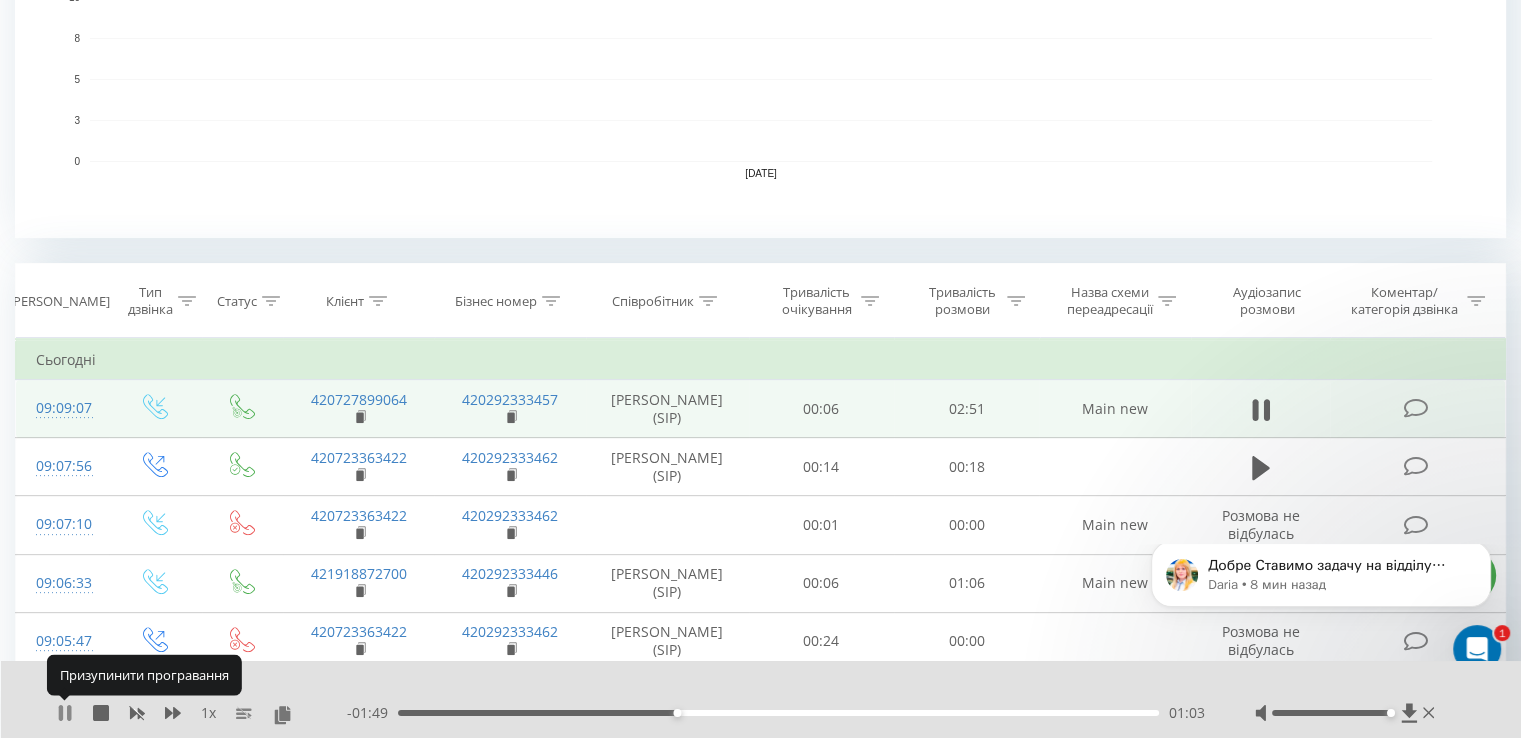 click 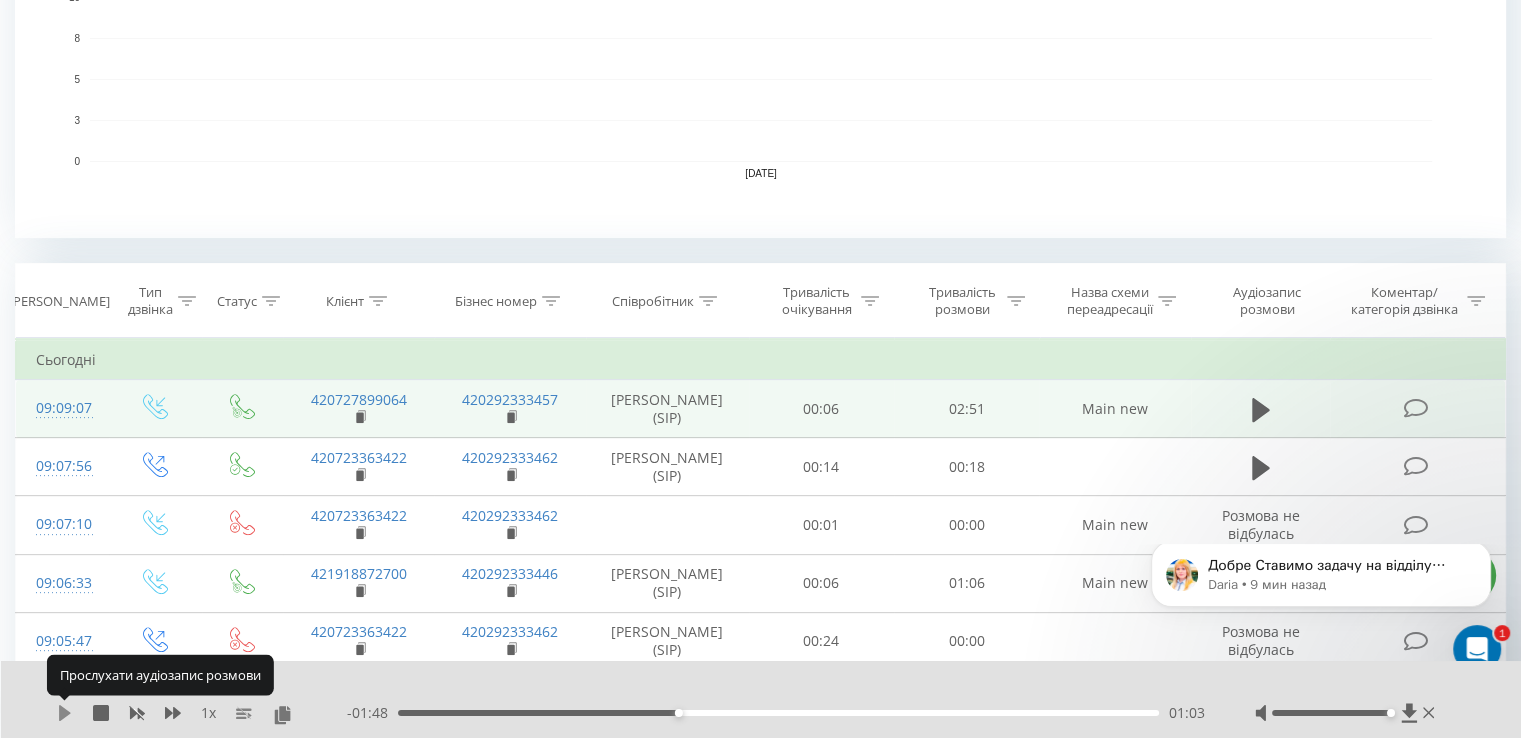 click 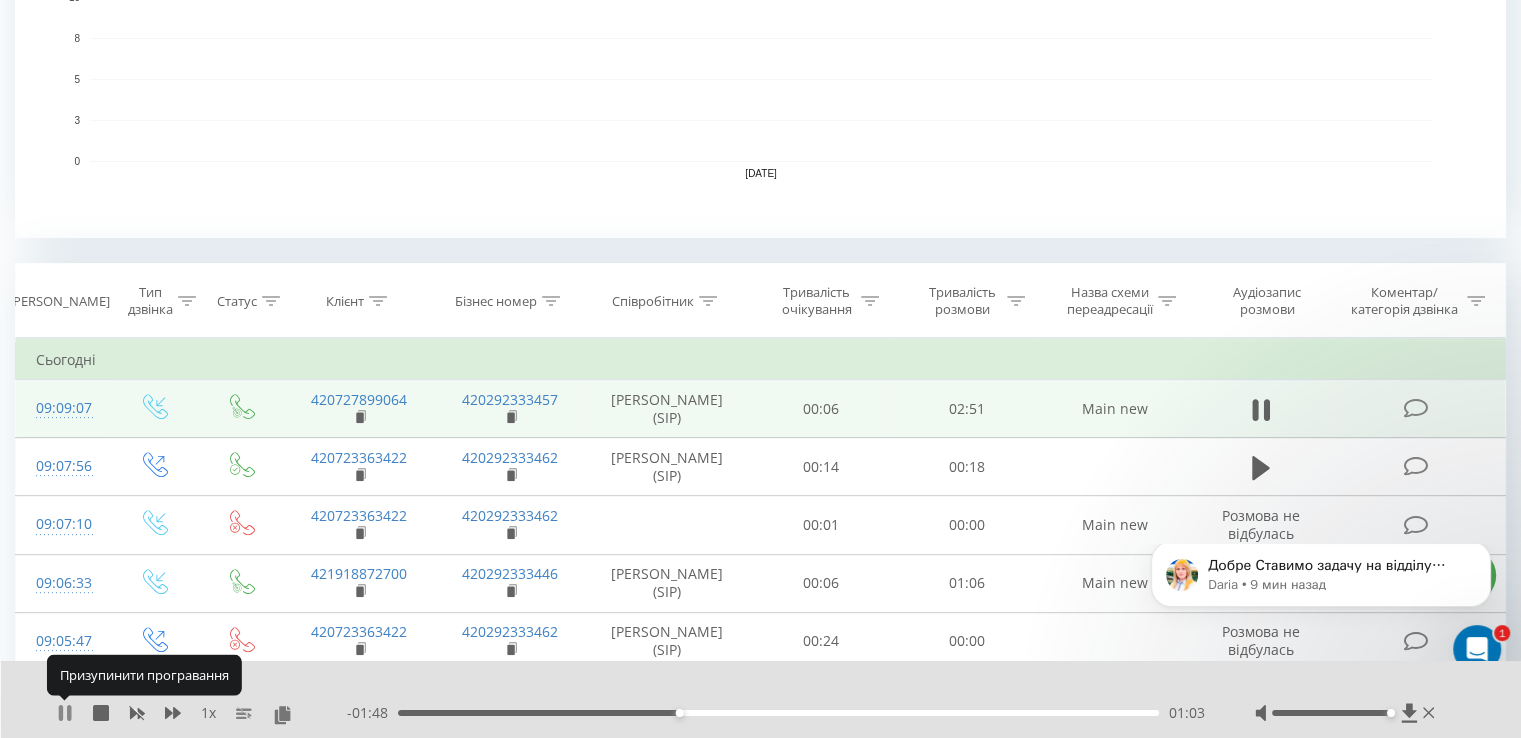 click 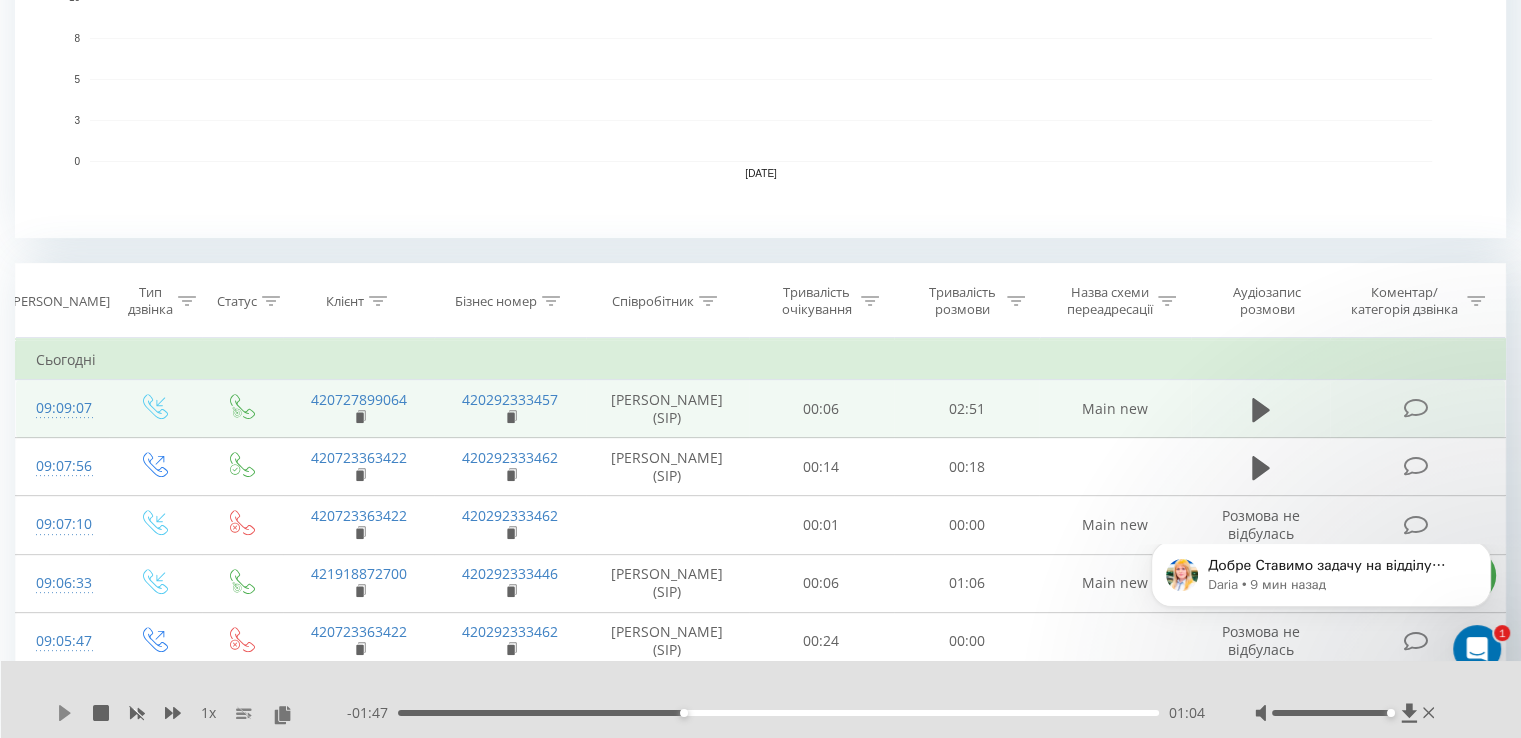 click 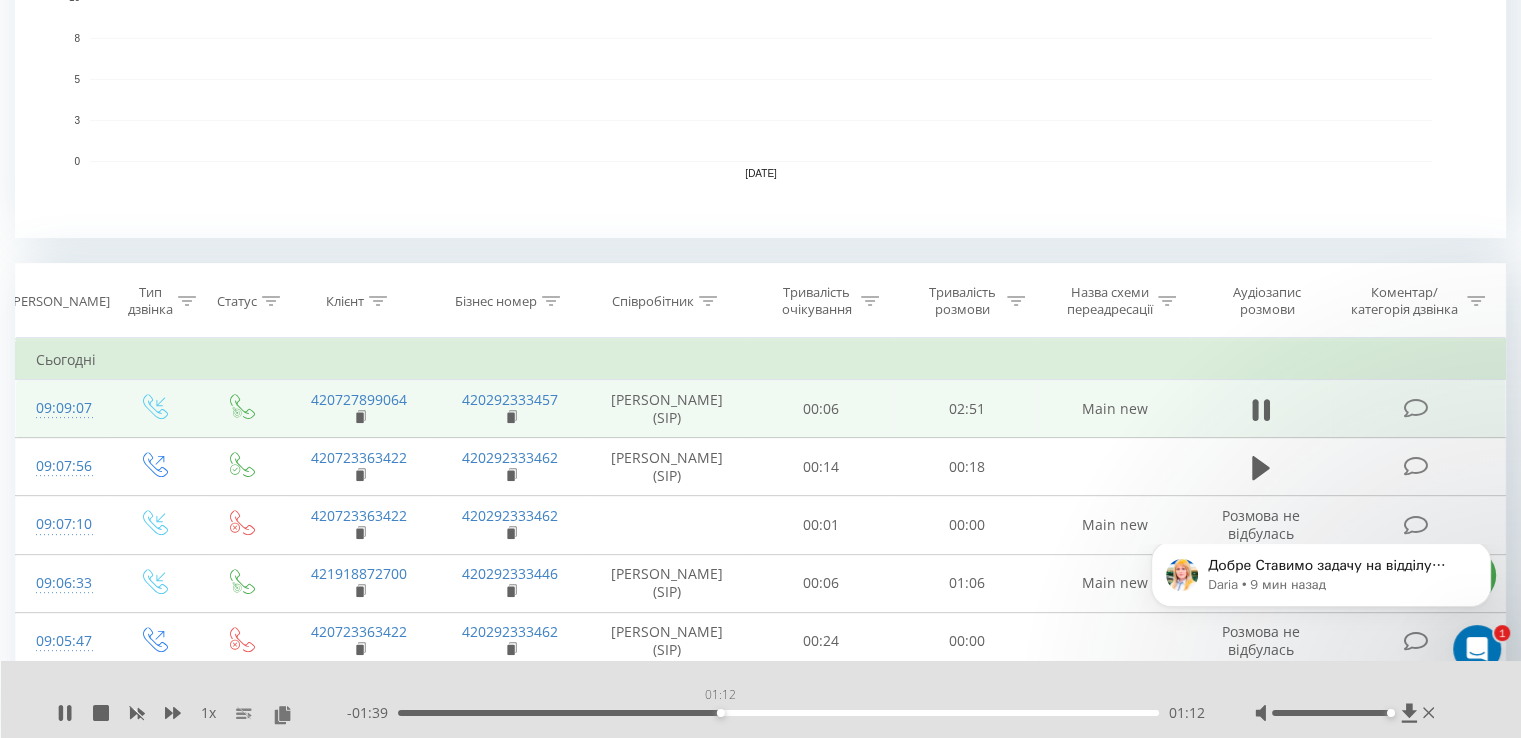 click on "01:12" at bounding box center [778, 713] 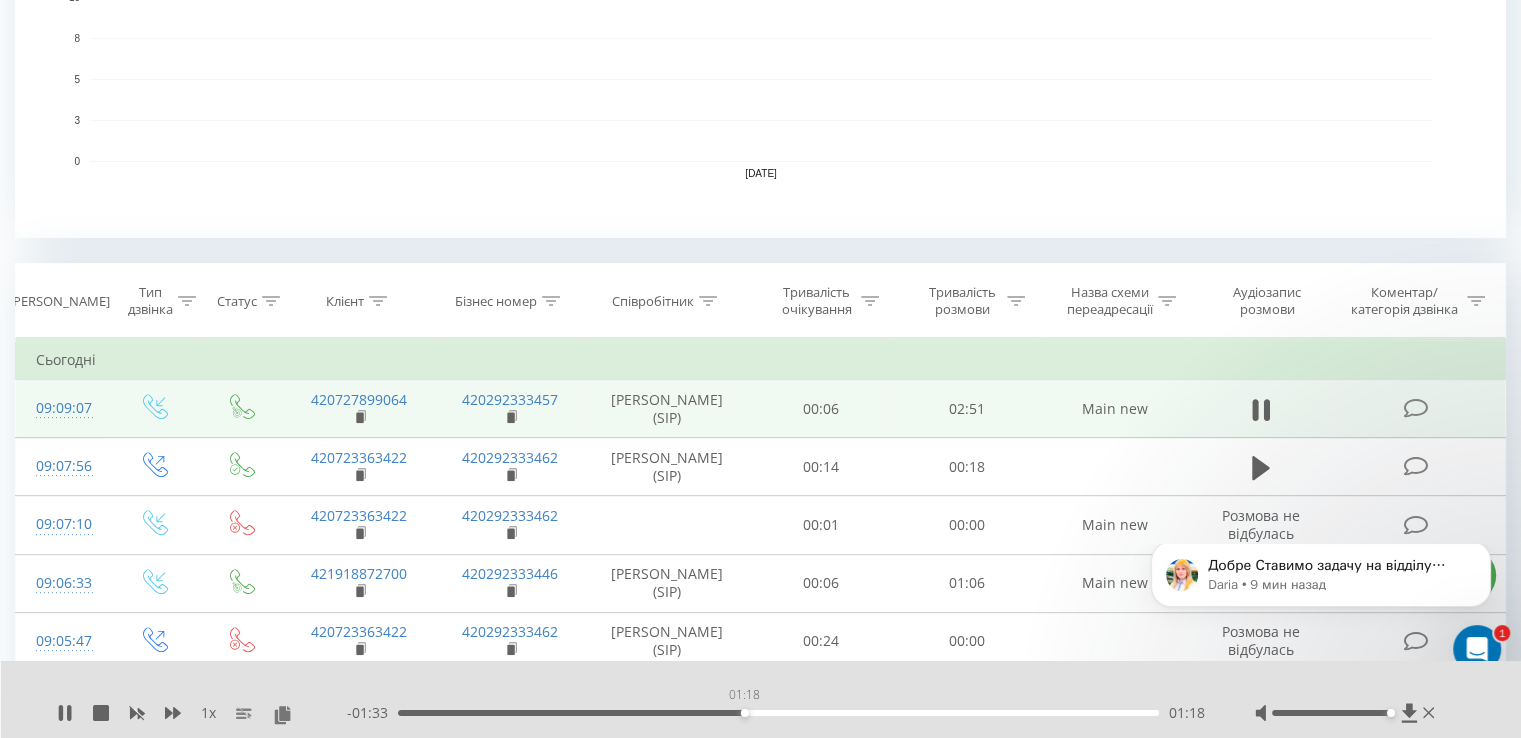 click on "01:18" at bounding box center [778, 713] 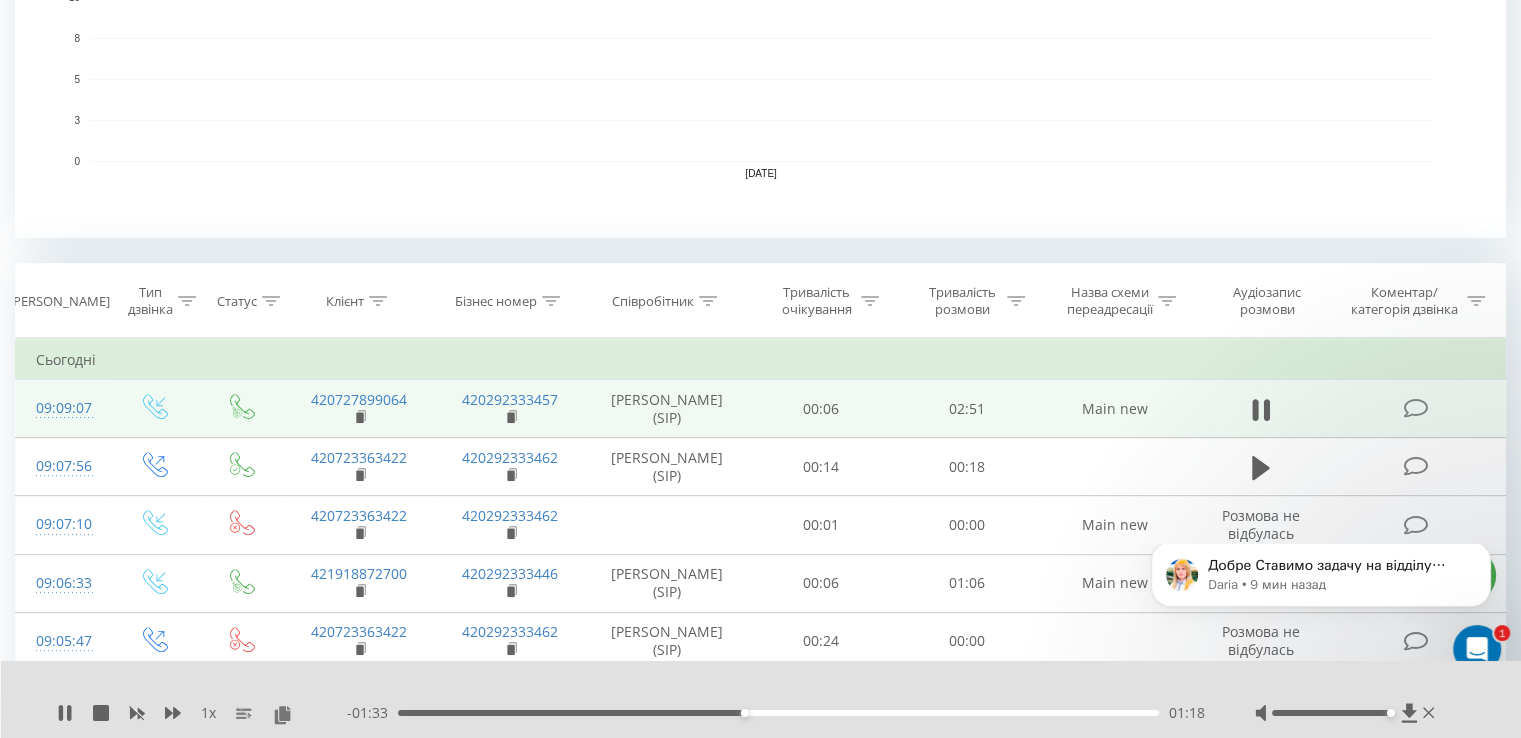 click on "01:18" at bounding box center (778, 713) 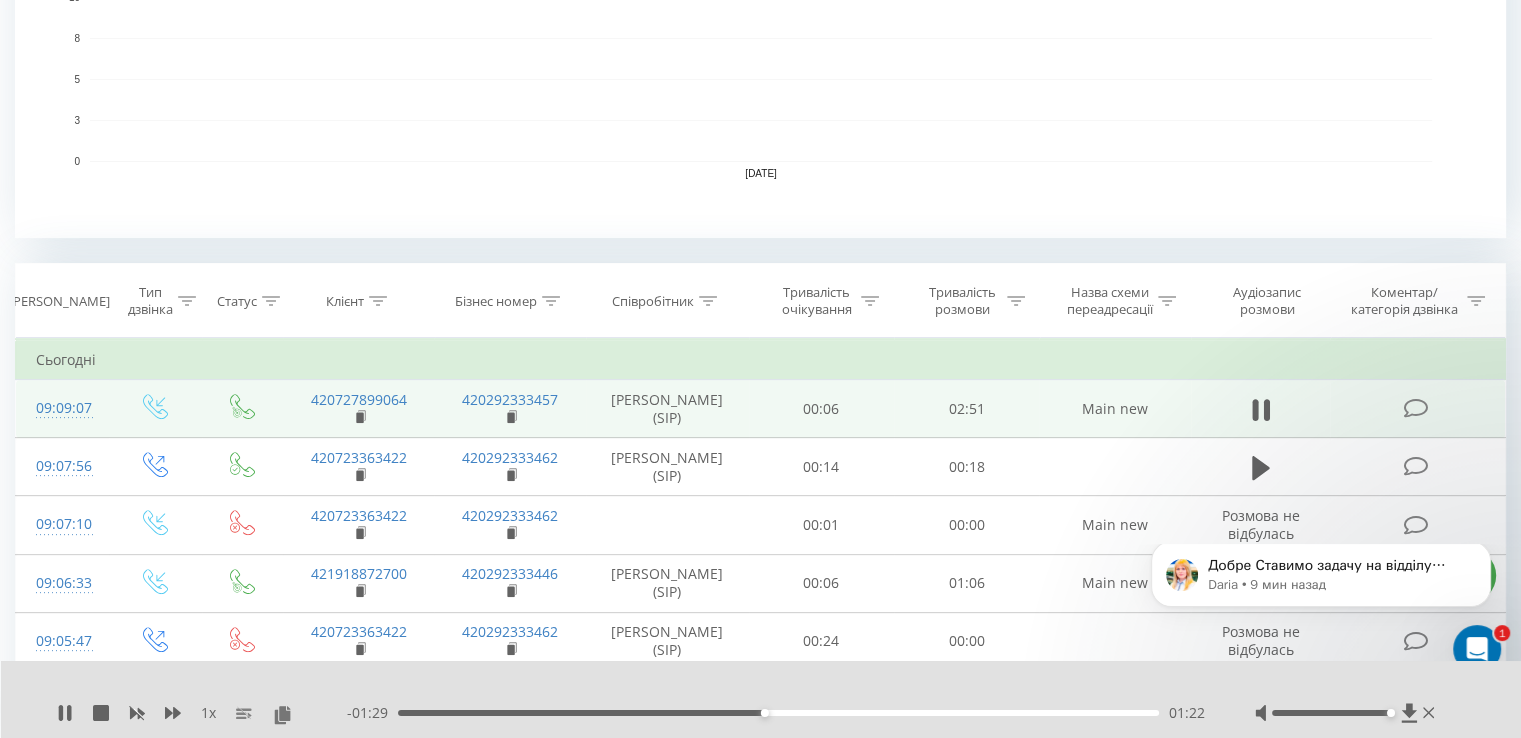 click on "01:22" at bounding box center [778, 713] 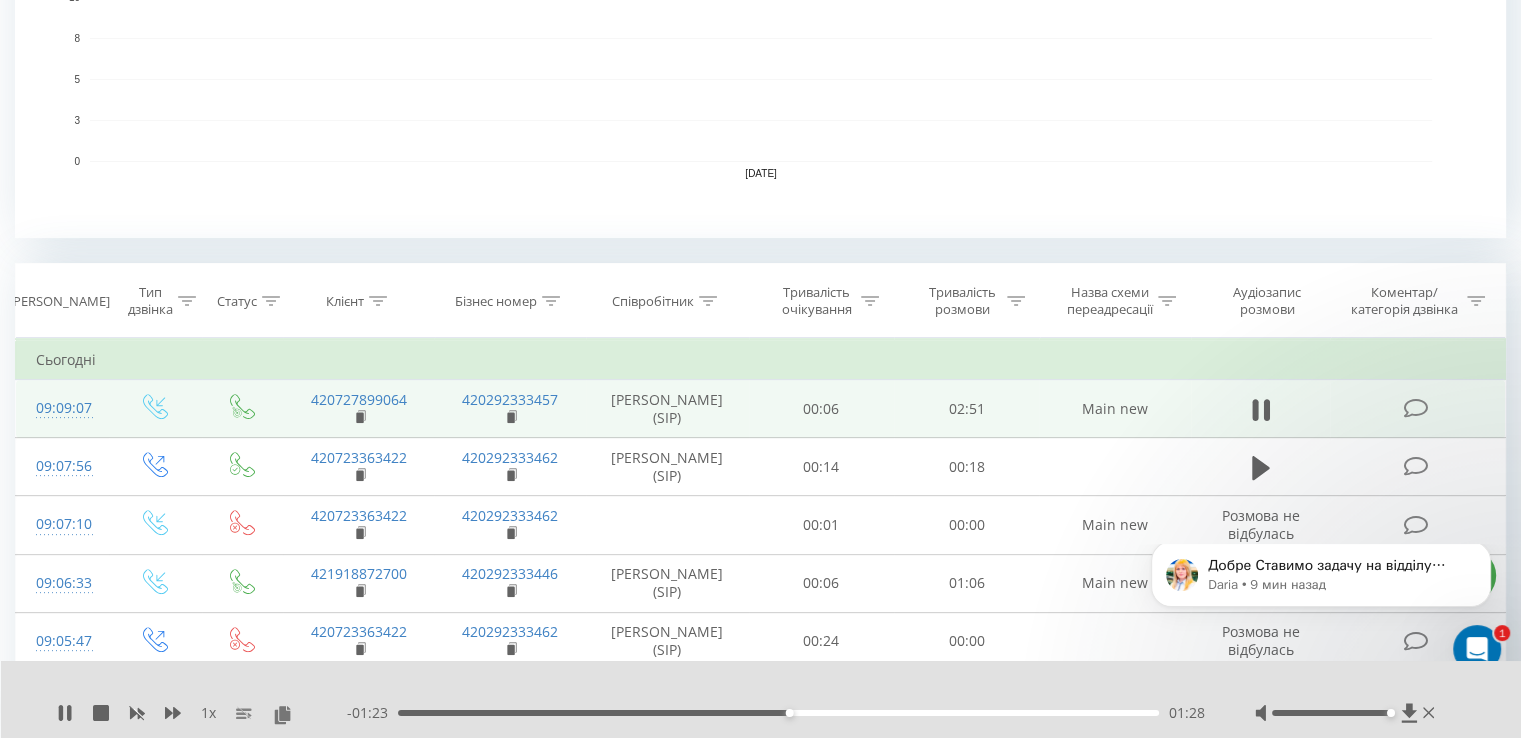 click on "01:28" at bounding box center (778, 713) 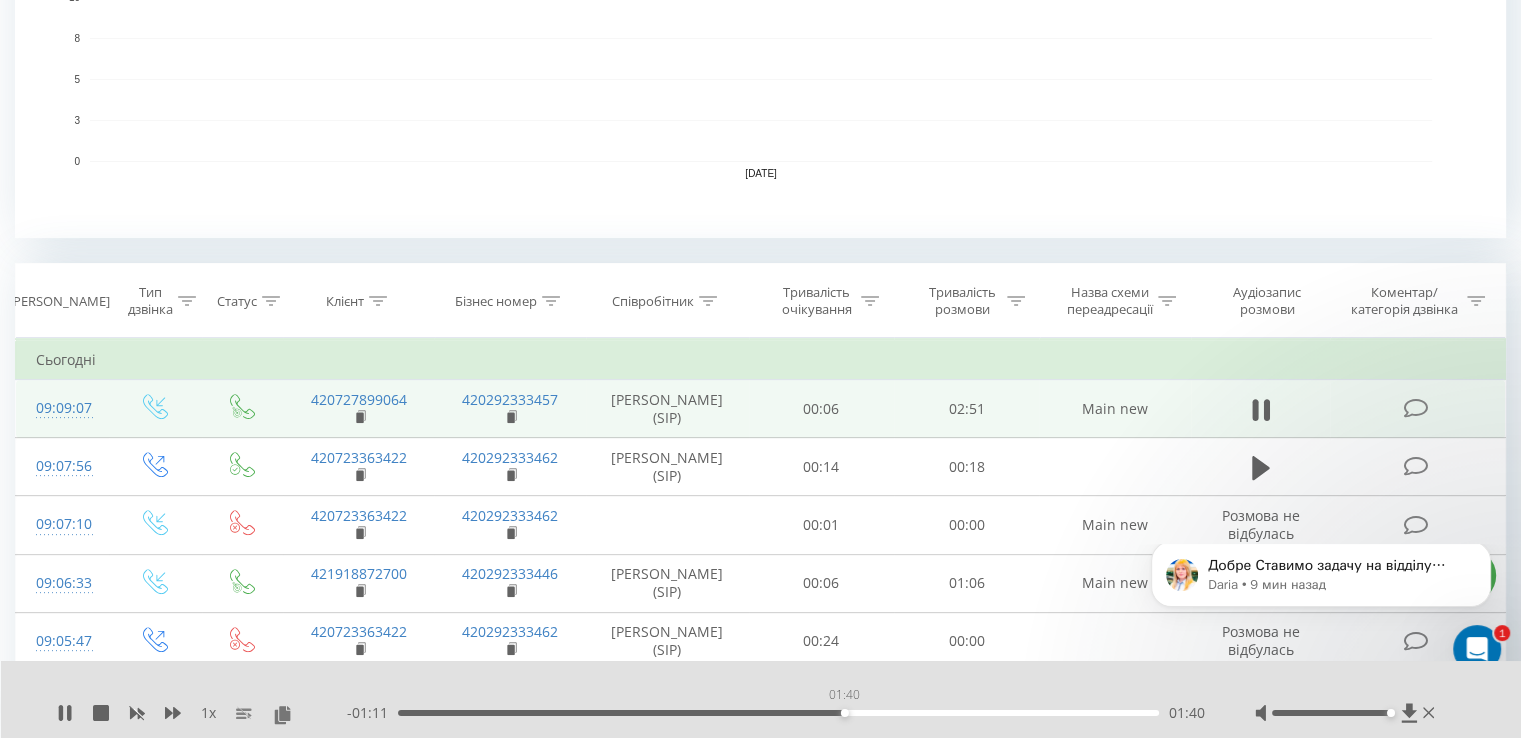 click on "01:40" at bounding box center [778, 713] 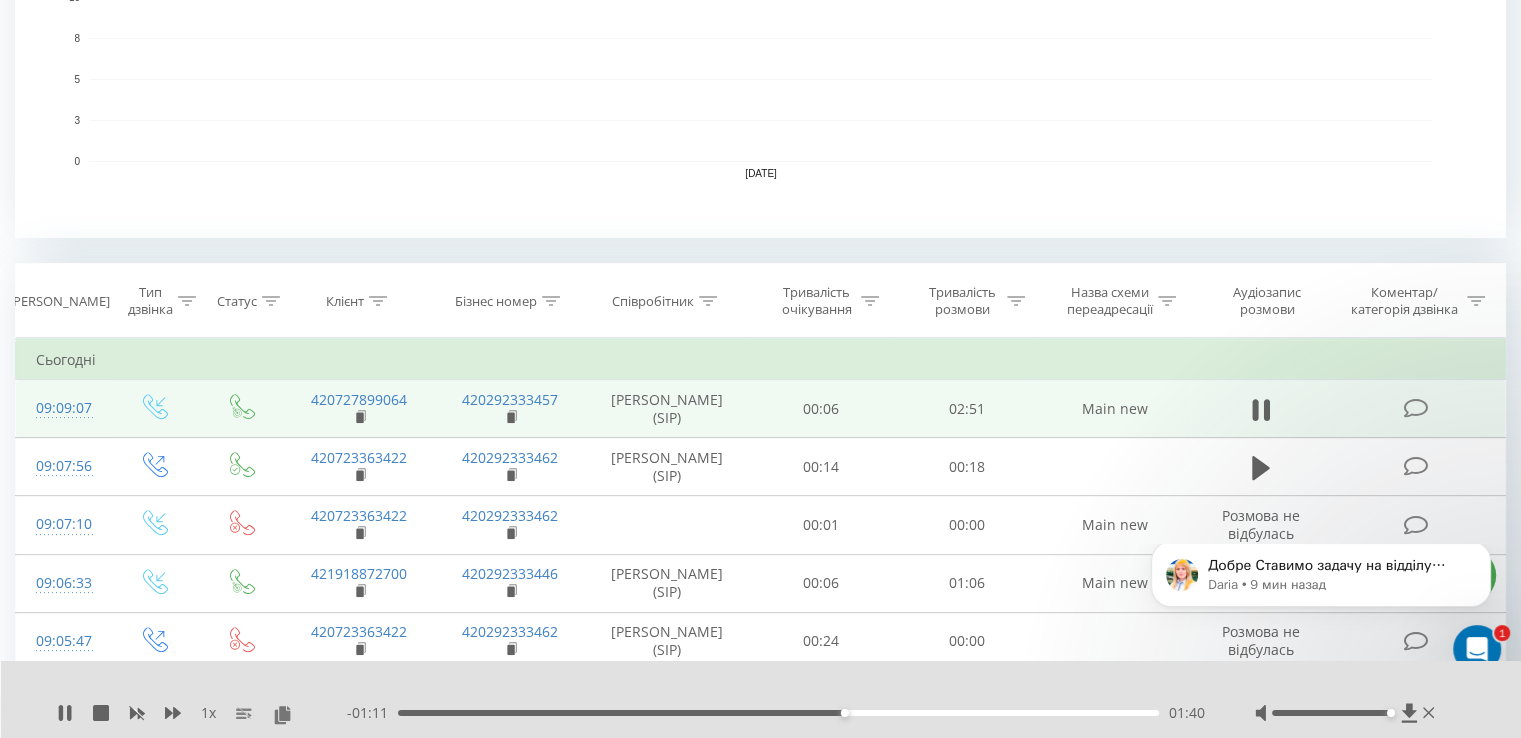click on "01:40" at bounding box center (778, 713) 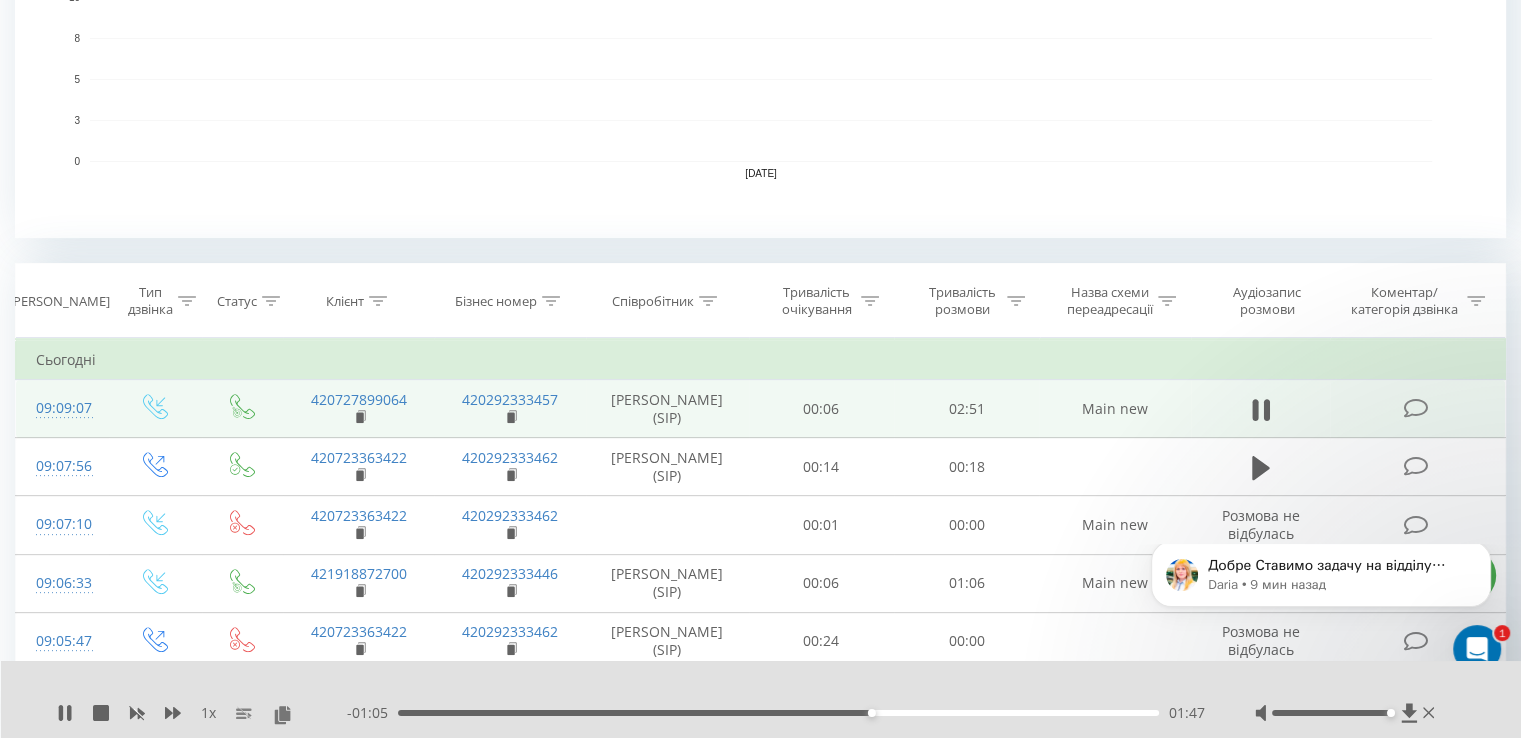 click on "01:47" at bounding box center (778, 713) 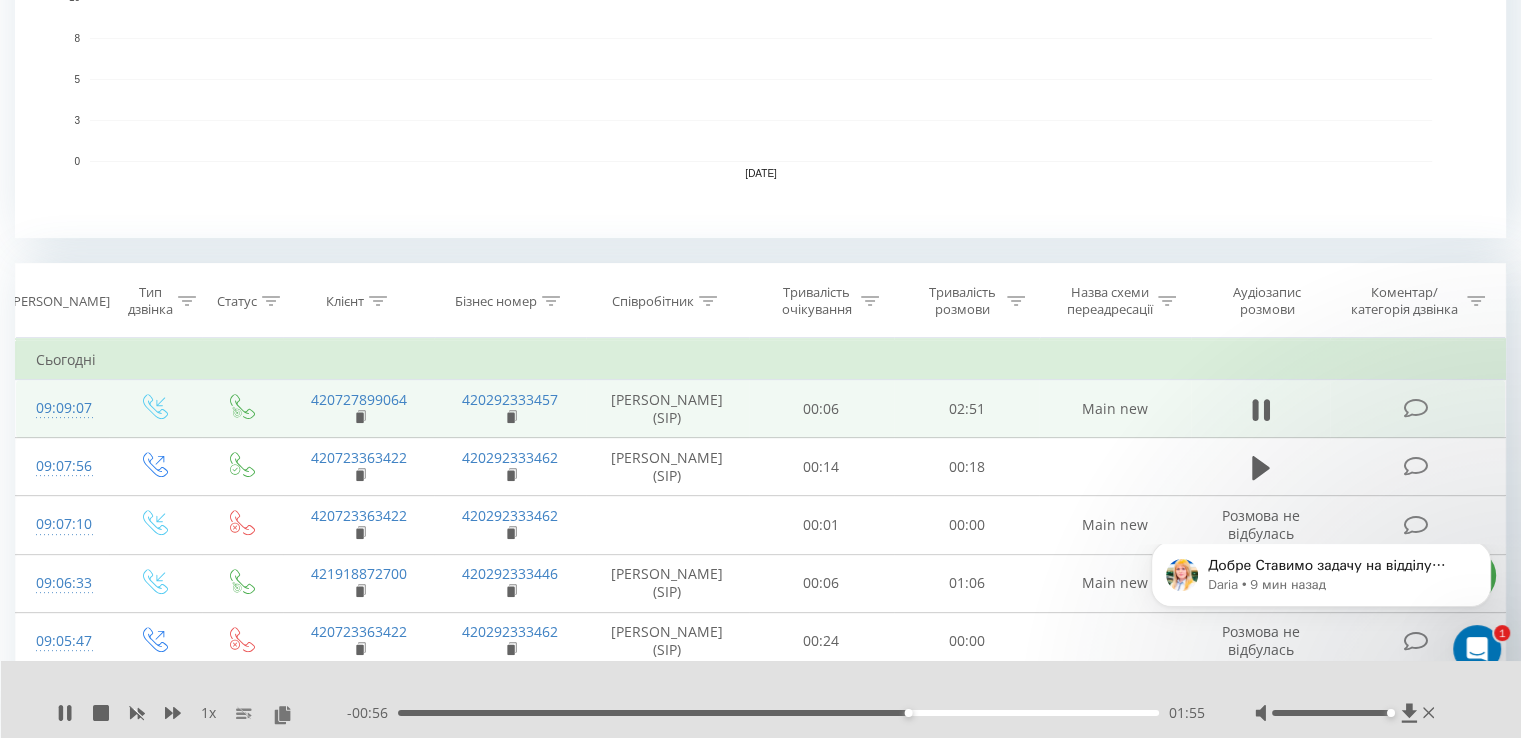 click on "01:55" at bounding box center [778, 713] 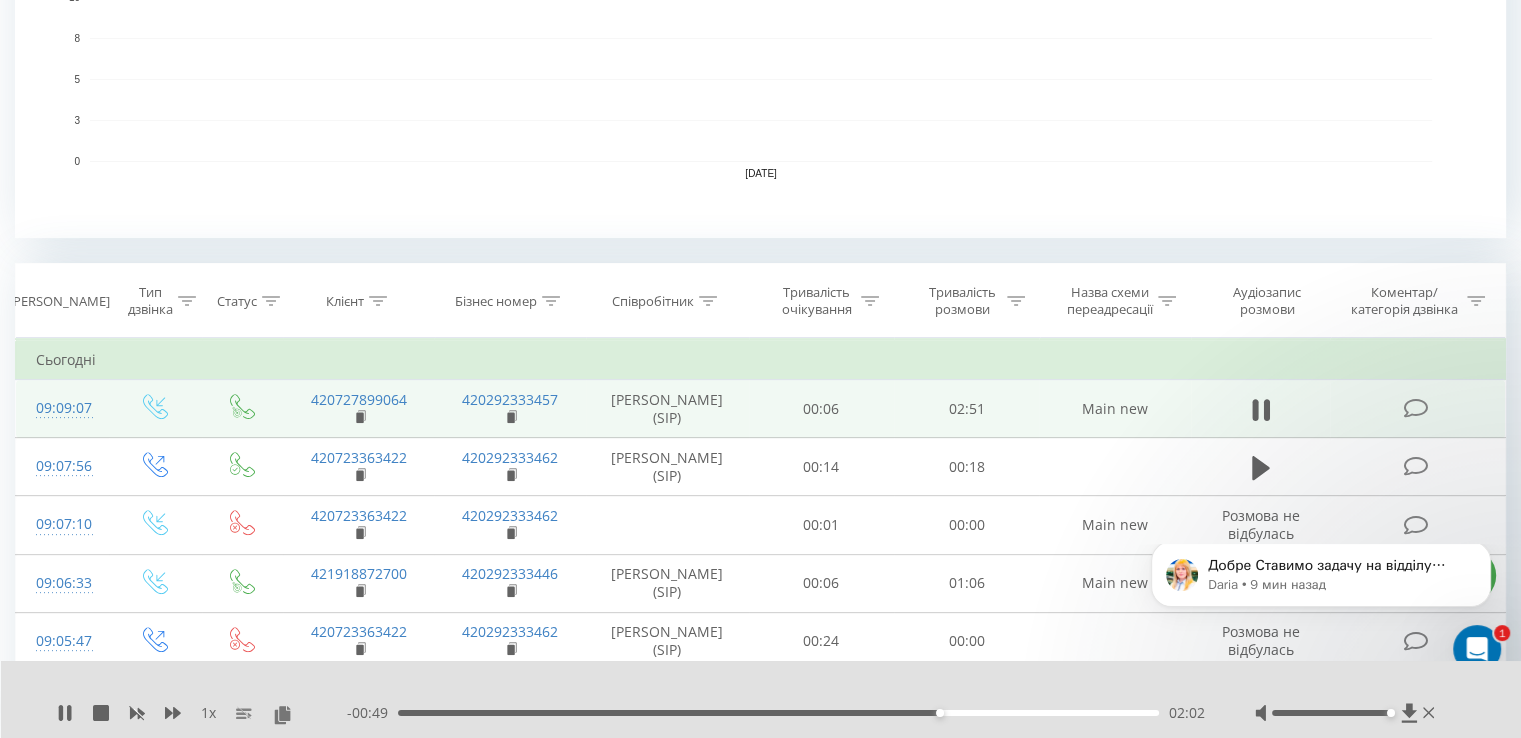 click on "02:02" at bounding box center (778, 713) 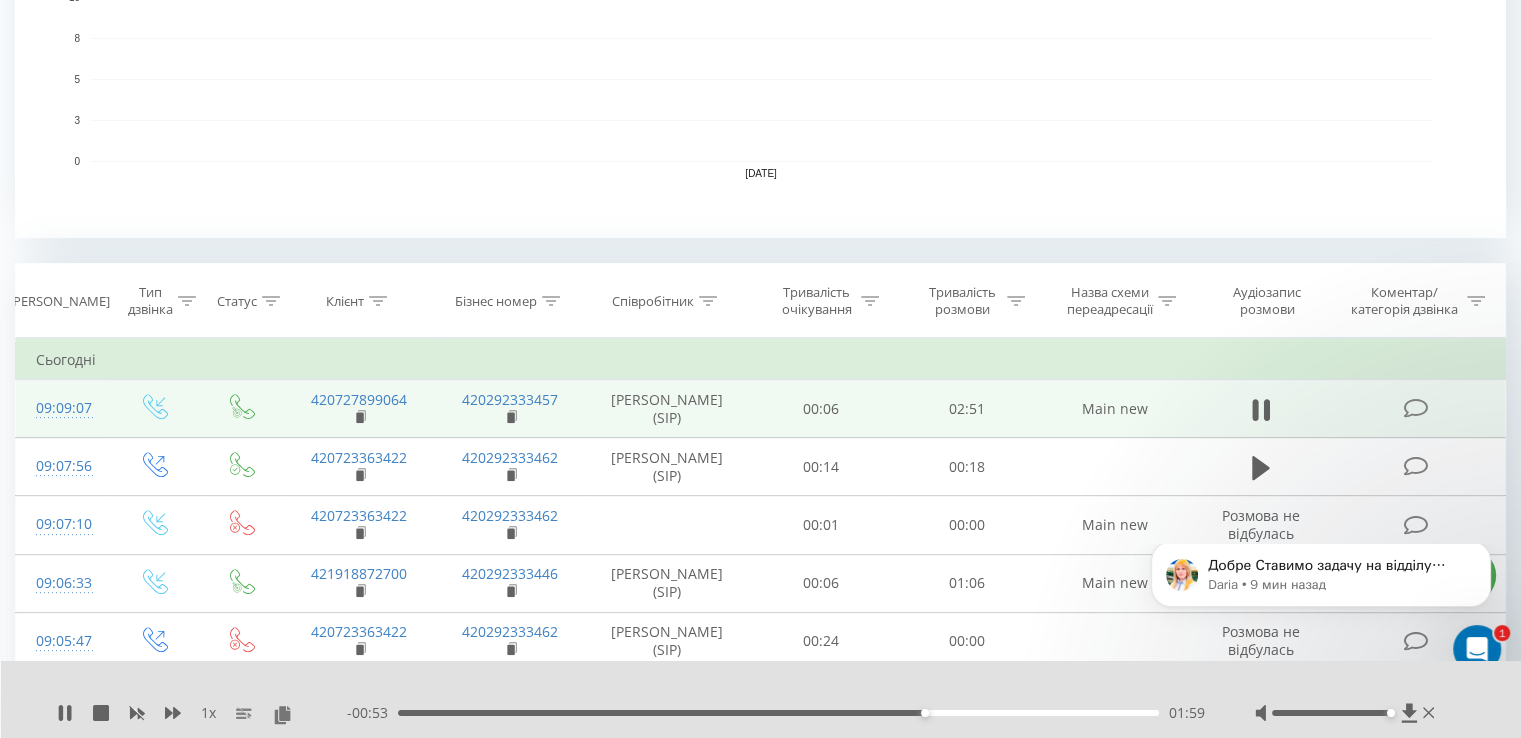 click on "01:59" at bounding box center (778, 713) 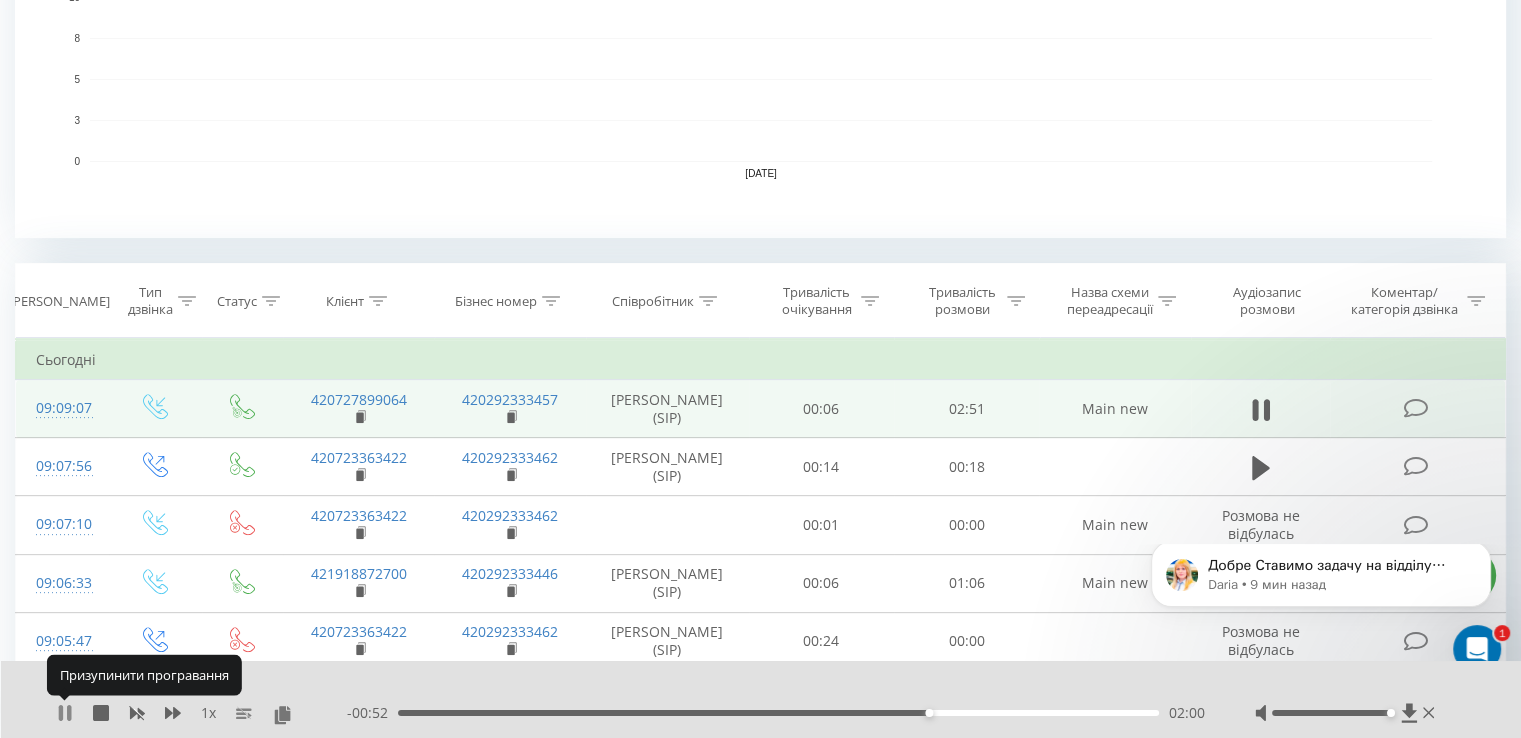 click 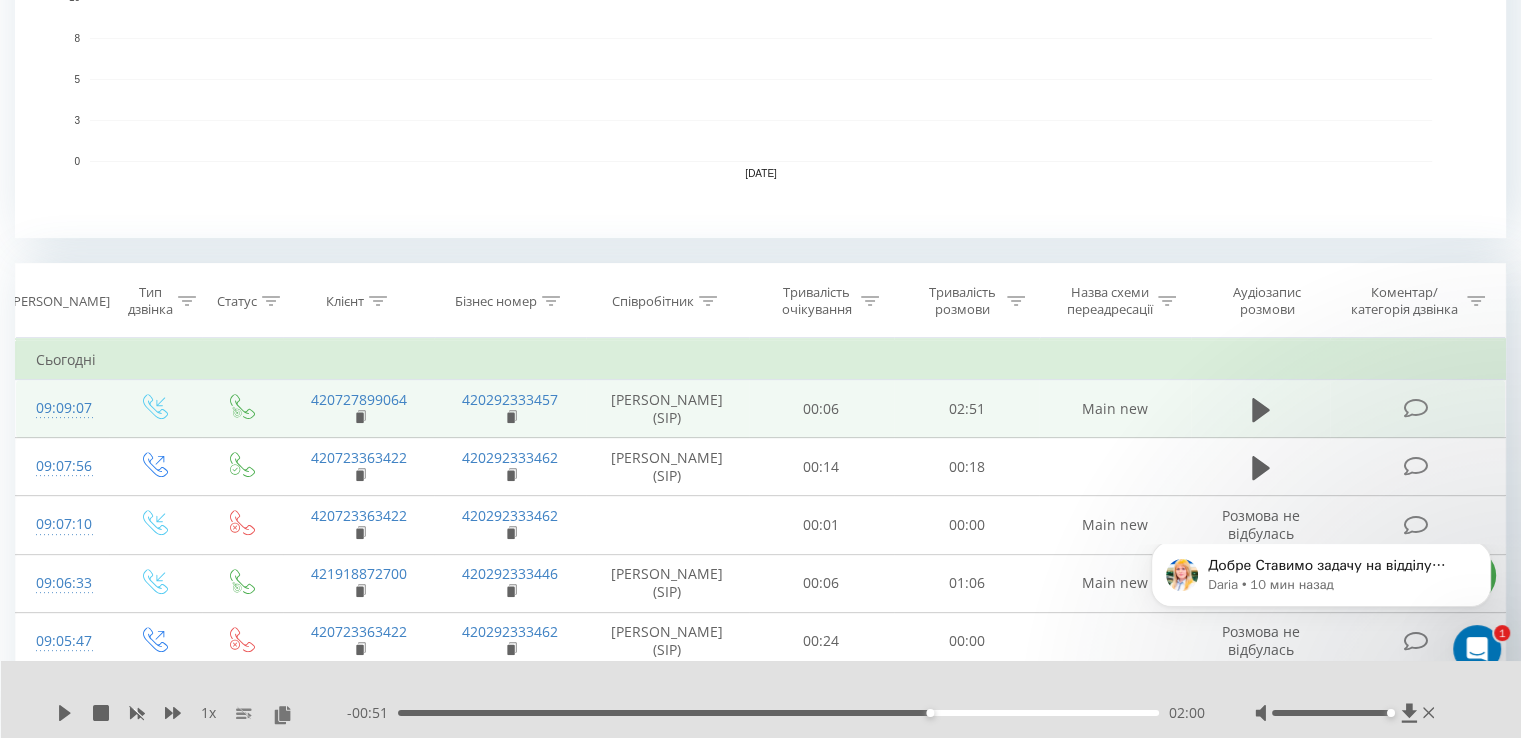 drag, startPoint x: 64, startPoint y: 713, endPoint x: 80, endPoint y: 709, distance: 16.492422 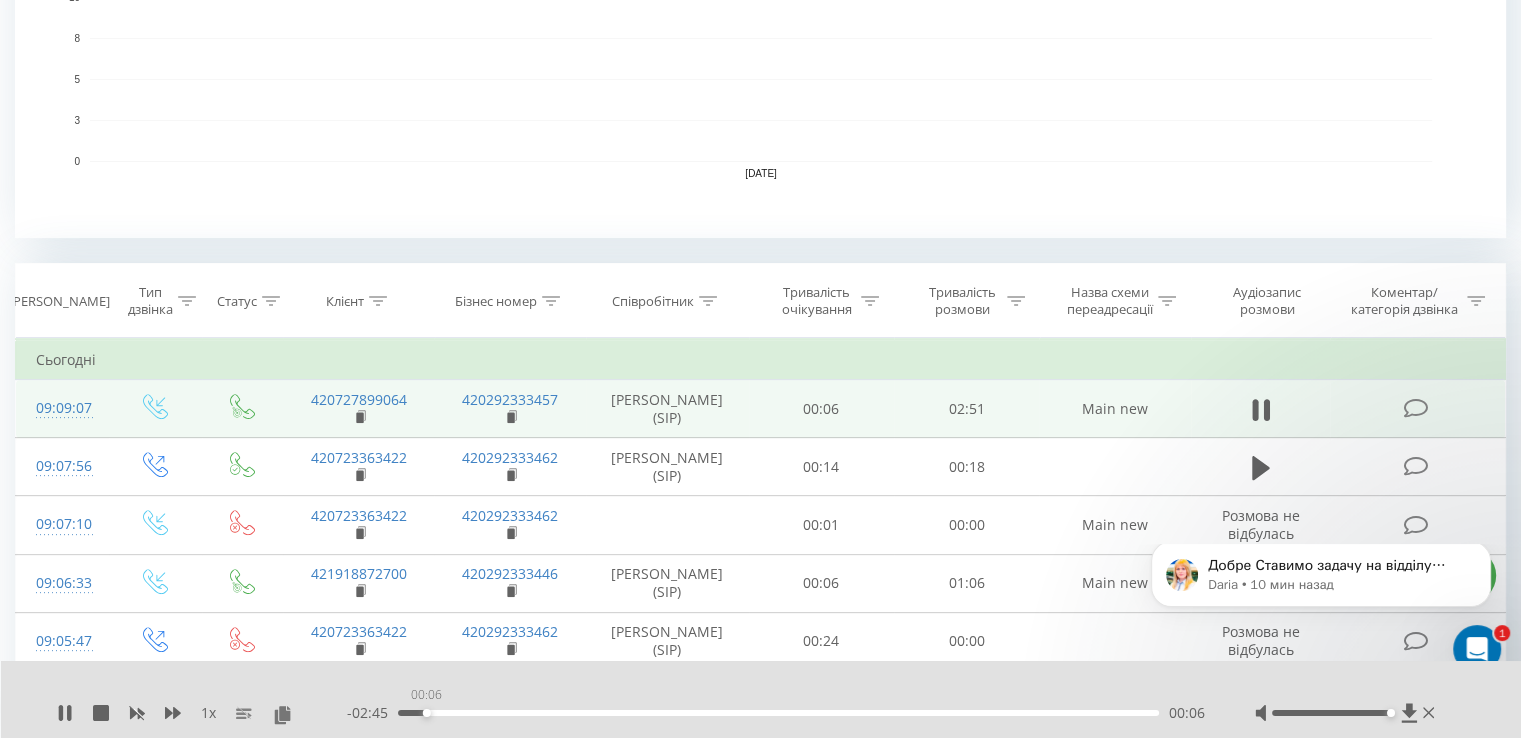 click on "00:06" at bounding box center [778, 713] 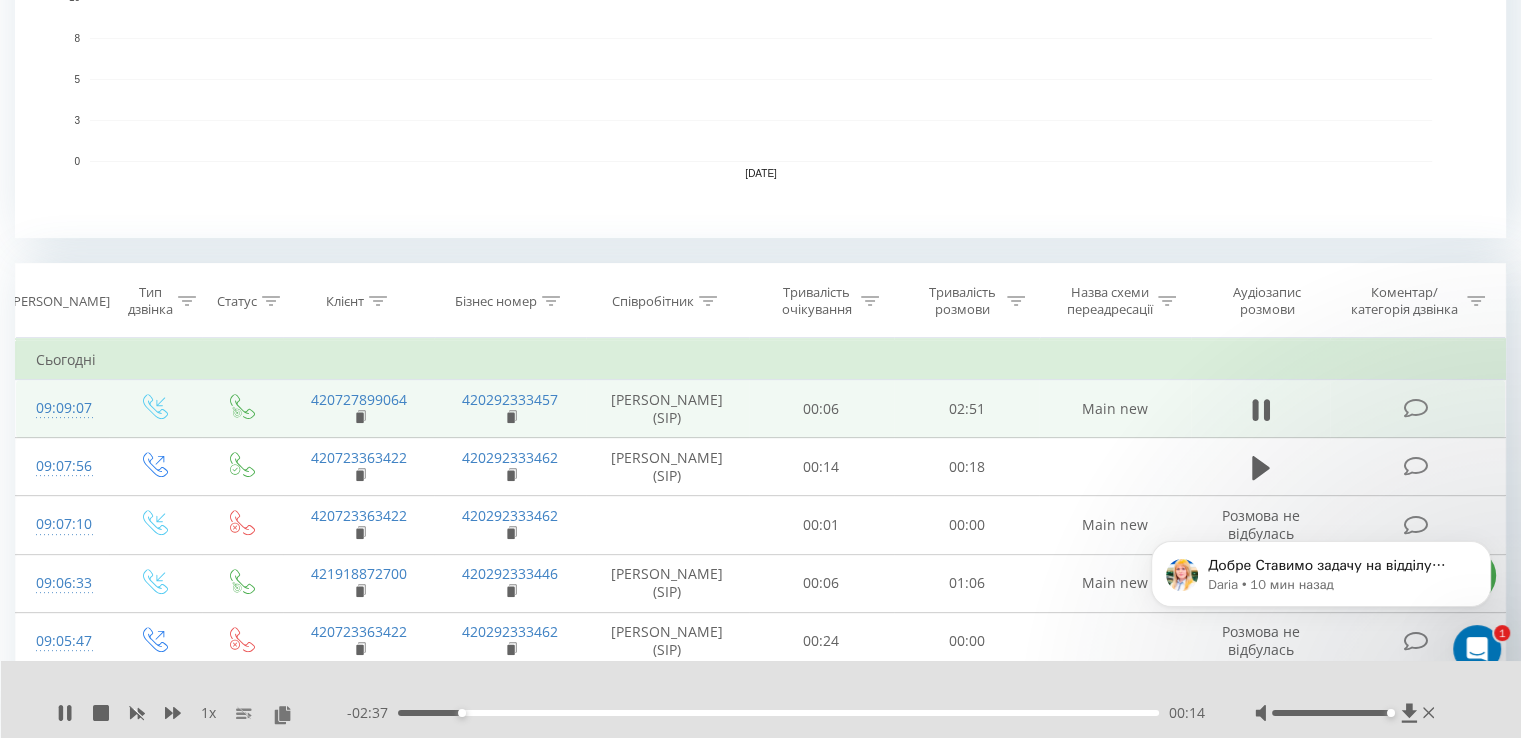 click on "Добре   Ставимо задачу на відділу розробки Нагадую, що налаштування займає до 2 робочих днів   Напишемо вам, коли буде готово або якщо будуть додаткові питання Daria • 10 мин назад" at bounding box center [1321, 482] 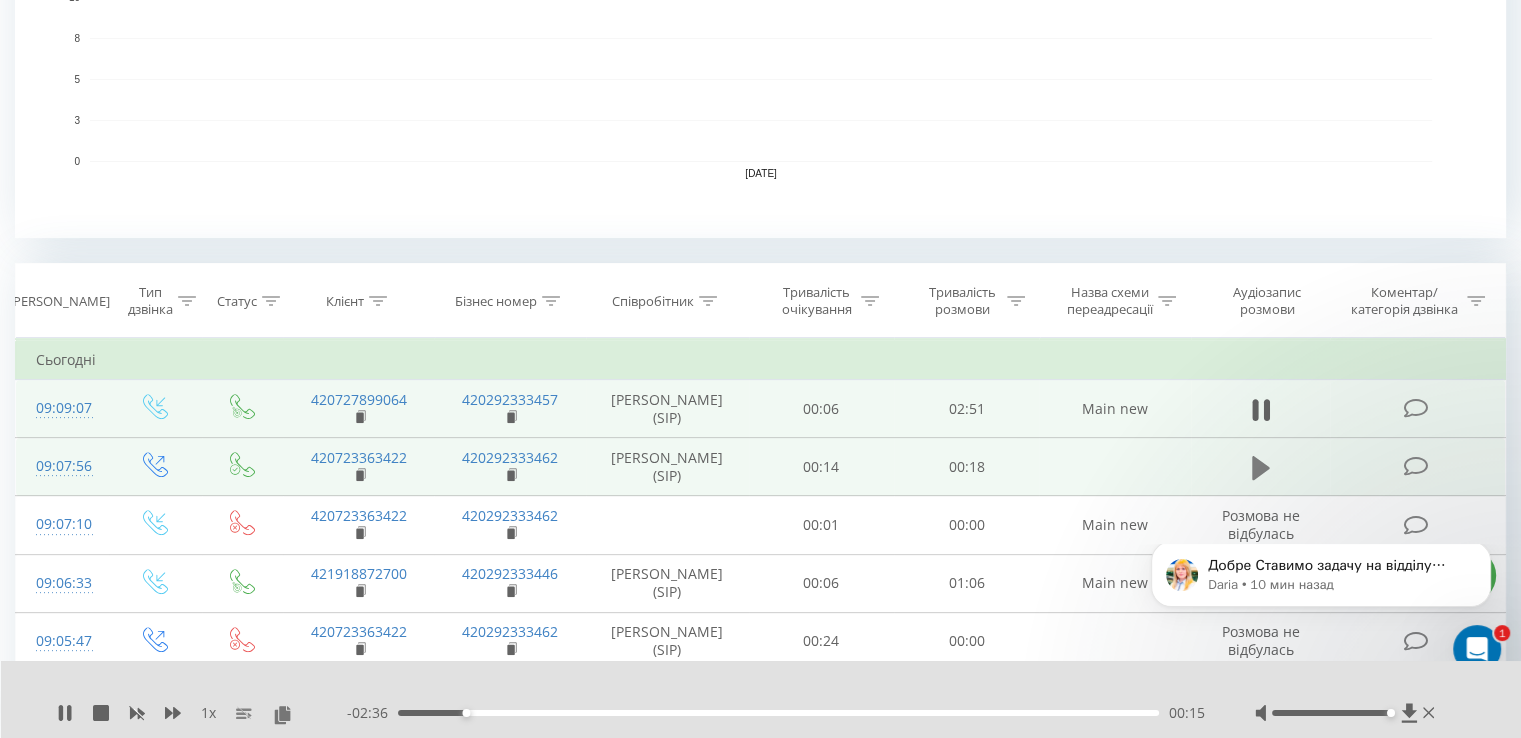 click 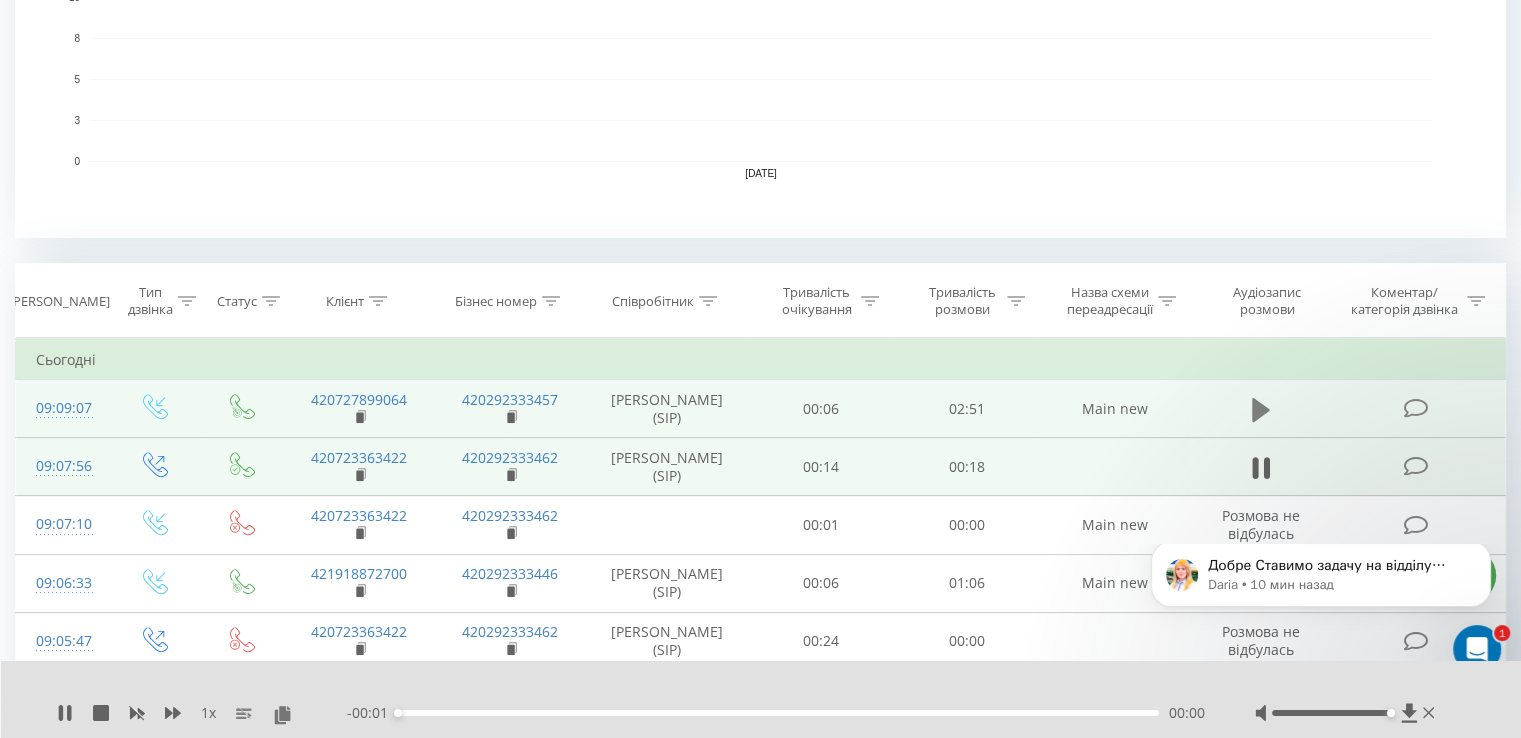 click 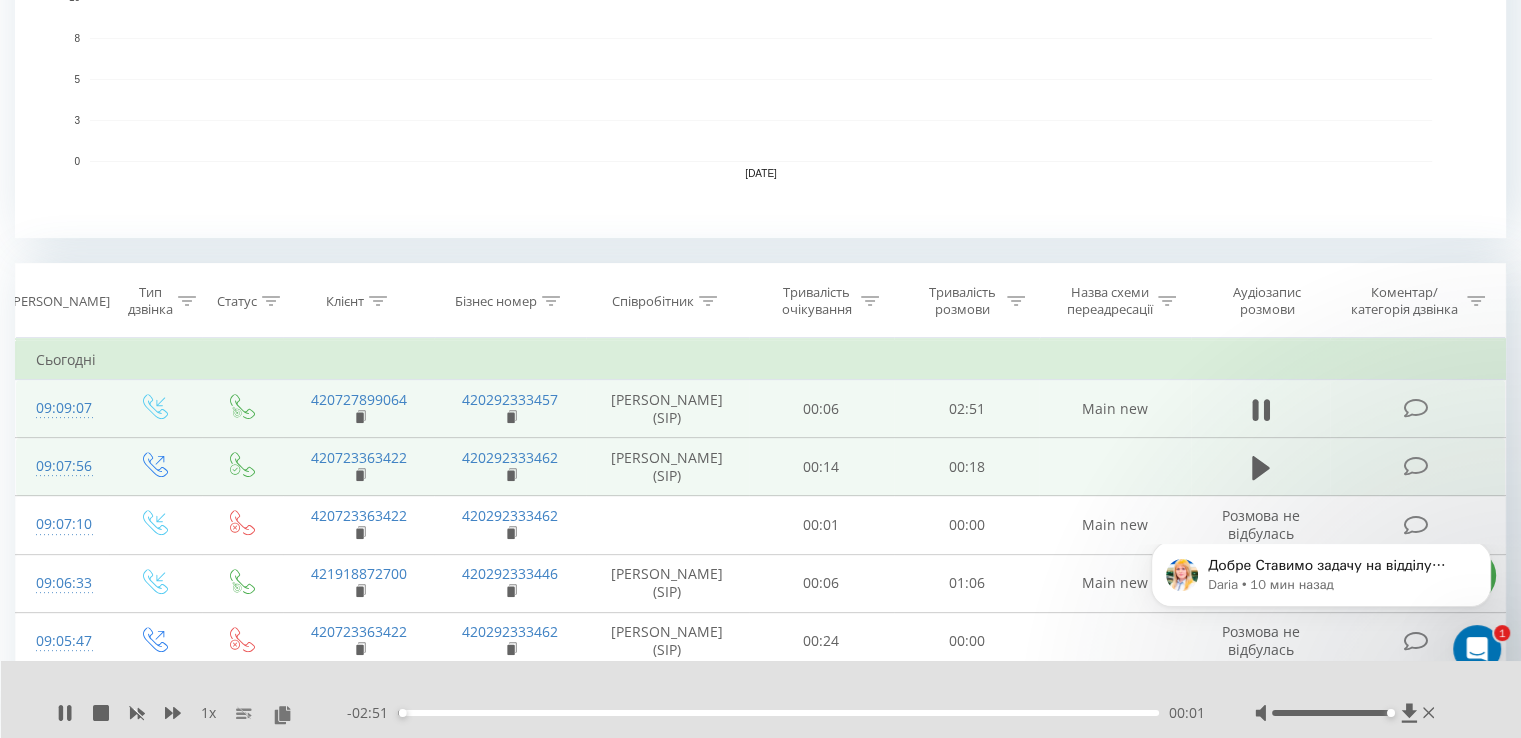 click on "- 02:51 00:01   00:01" at bounding box center [776, 713] 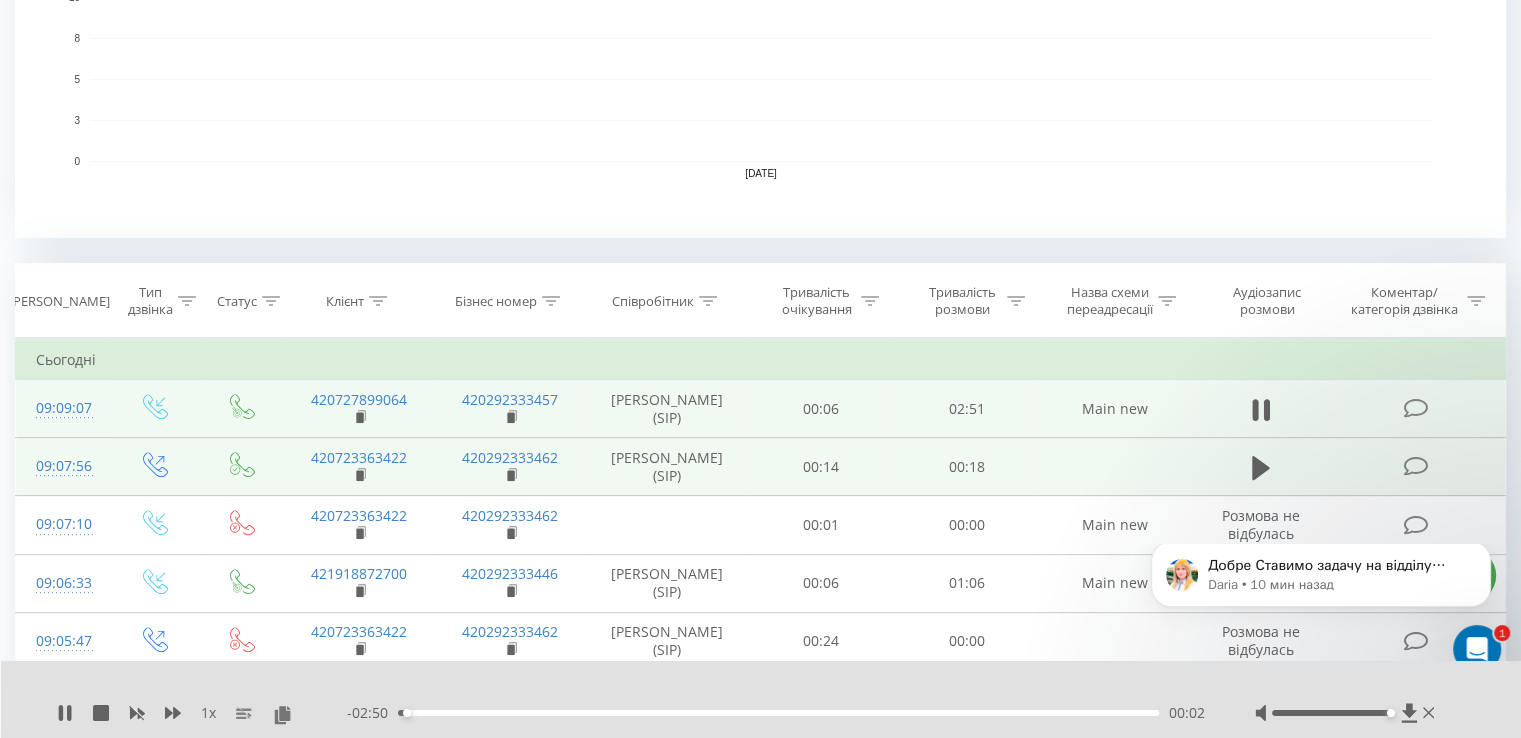 click on "00:02" at bounding box center (778, 713) 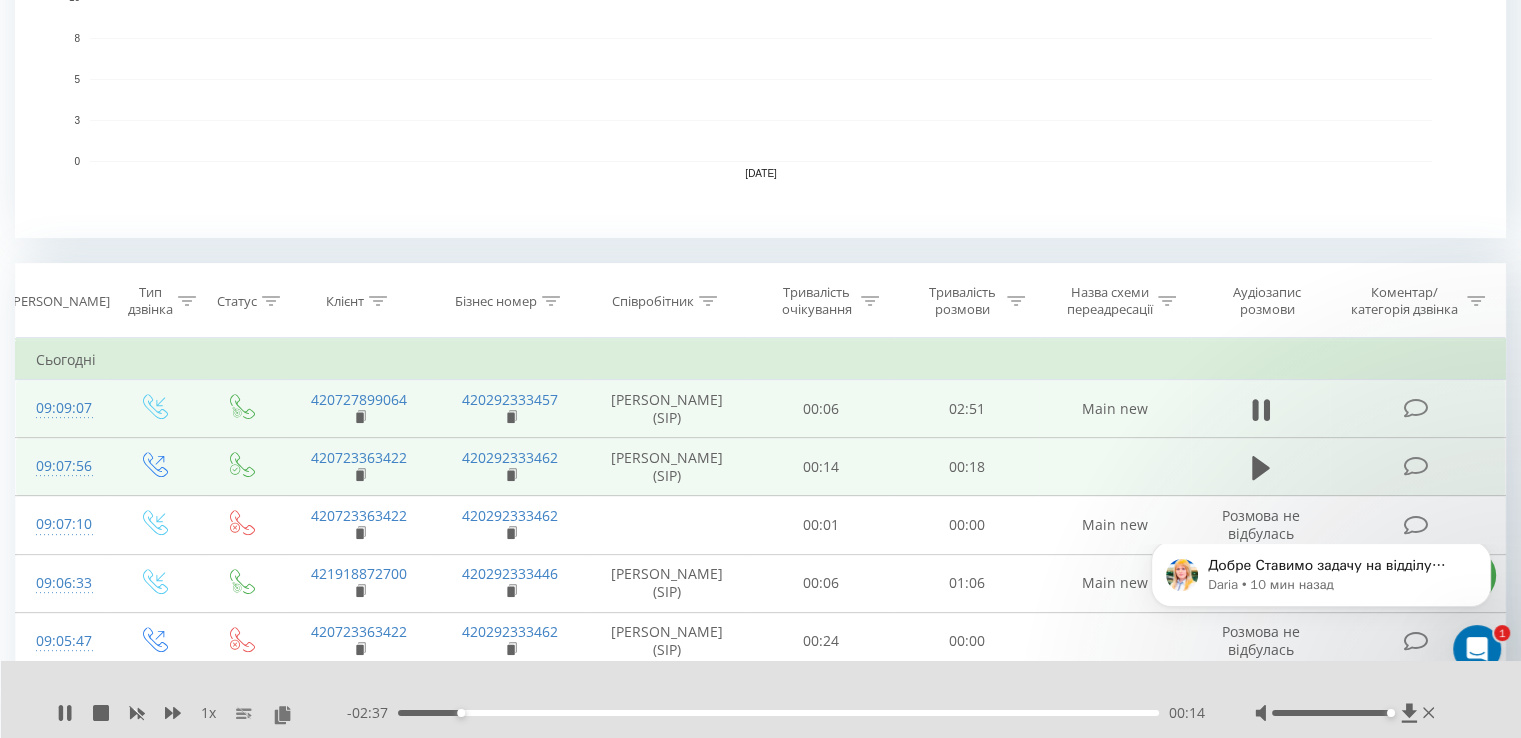 click on "00:14" at bounding box center (778, 713) 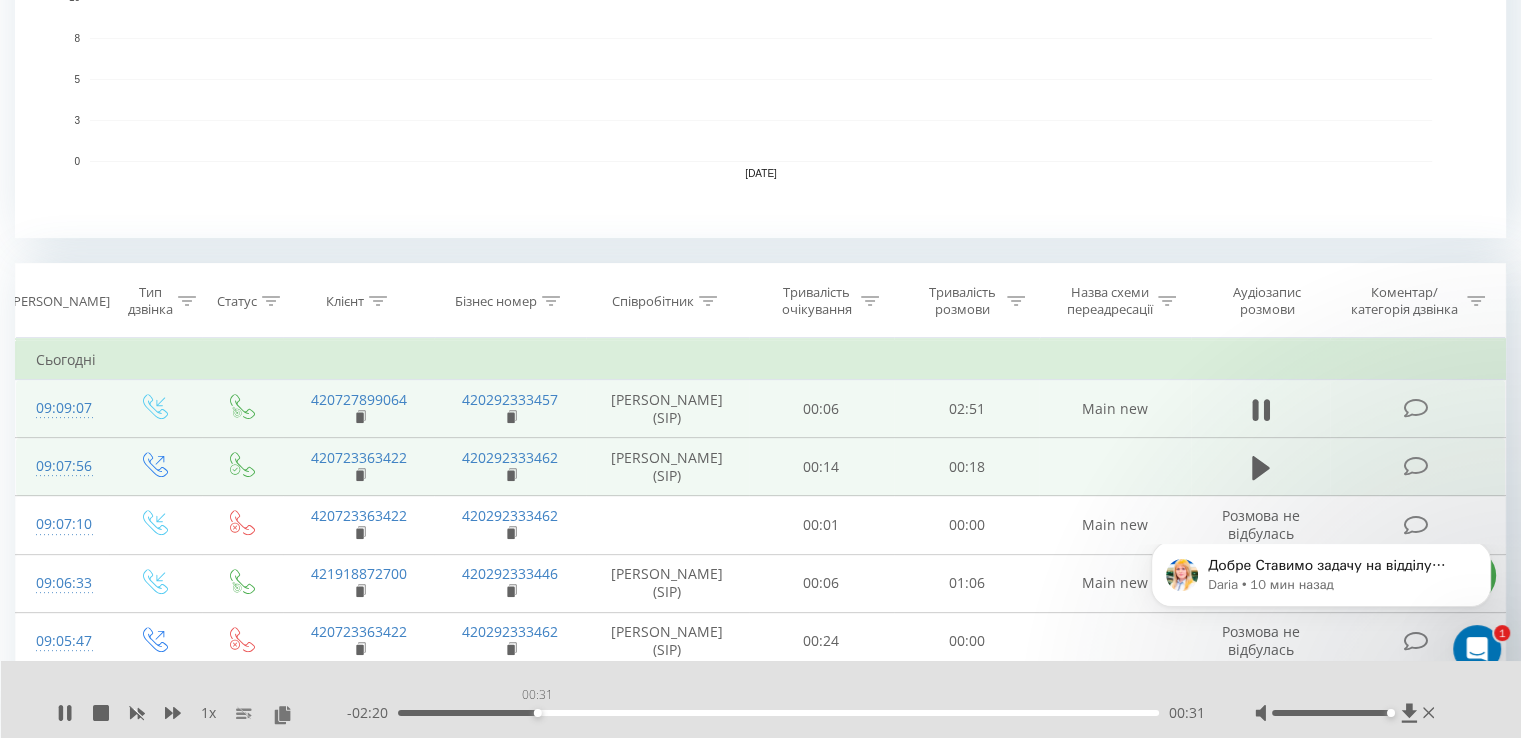 click on "00:31" at bounding box center [778, 713] 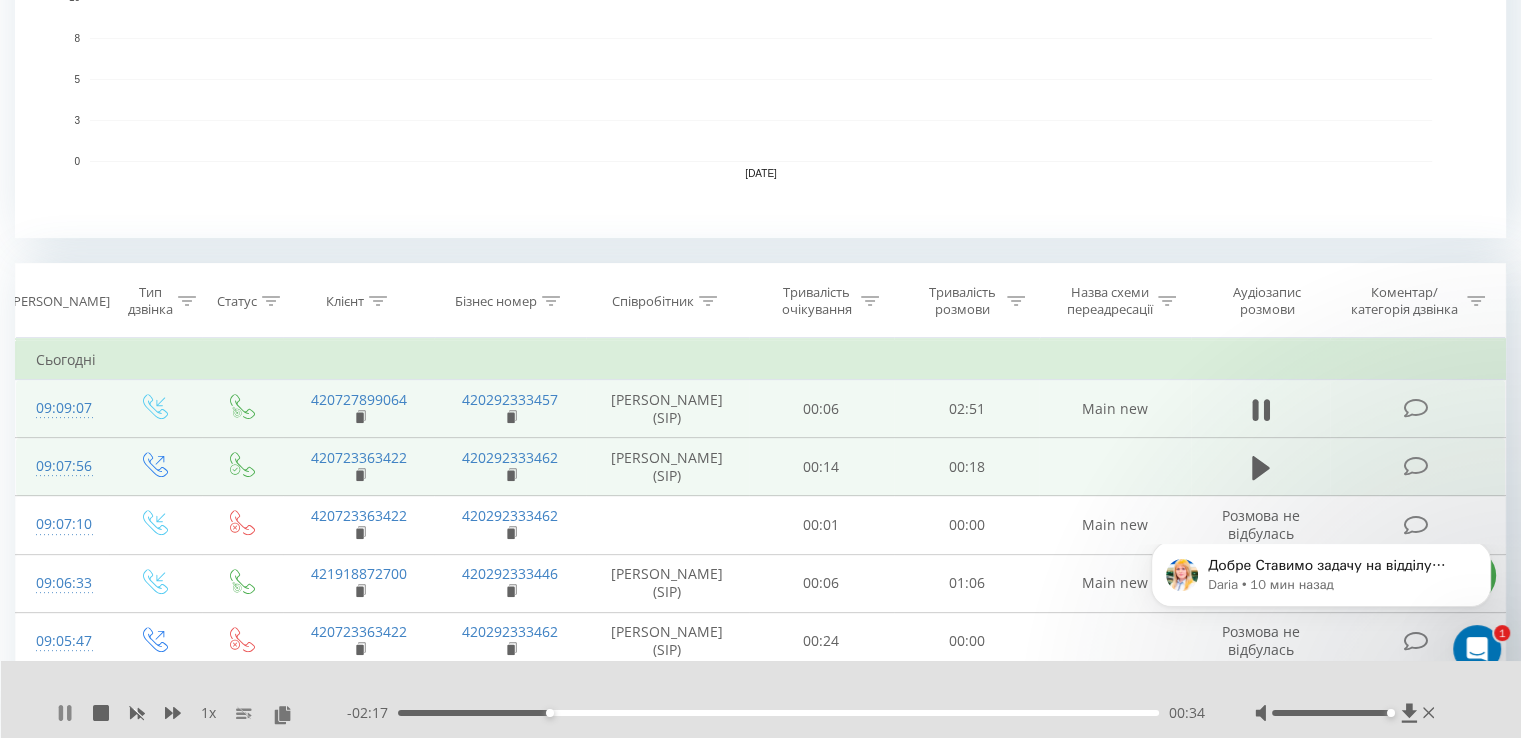 click 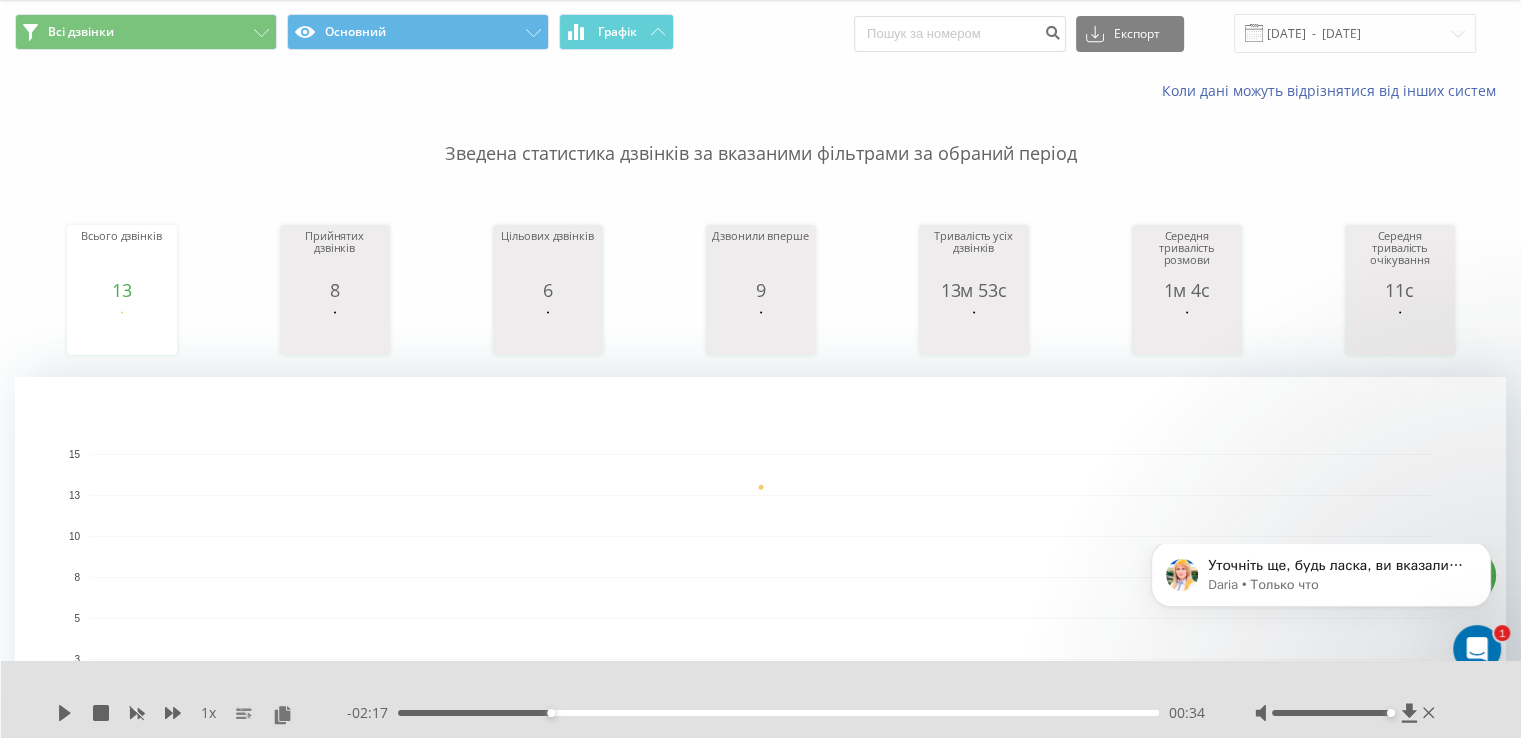 scroll, scrollTop: 0, scrollLeft: 0, axis: both 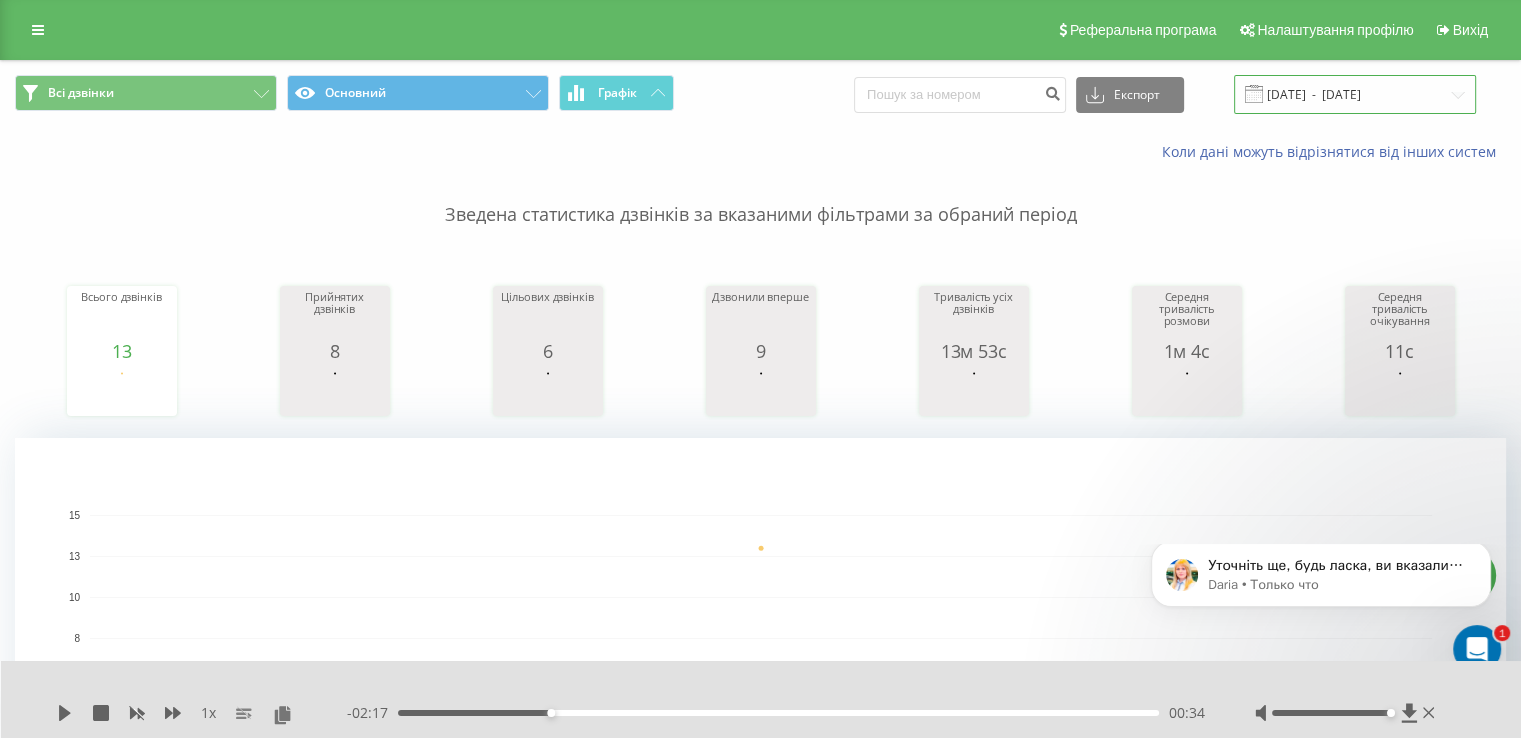 click on "[DATE]  -  [DATE]" at bounding box center [1355, 94] 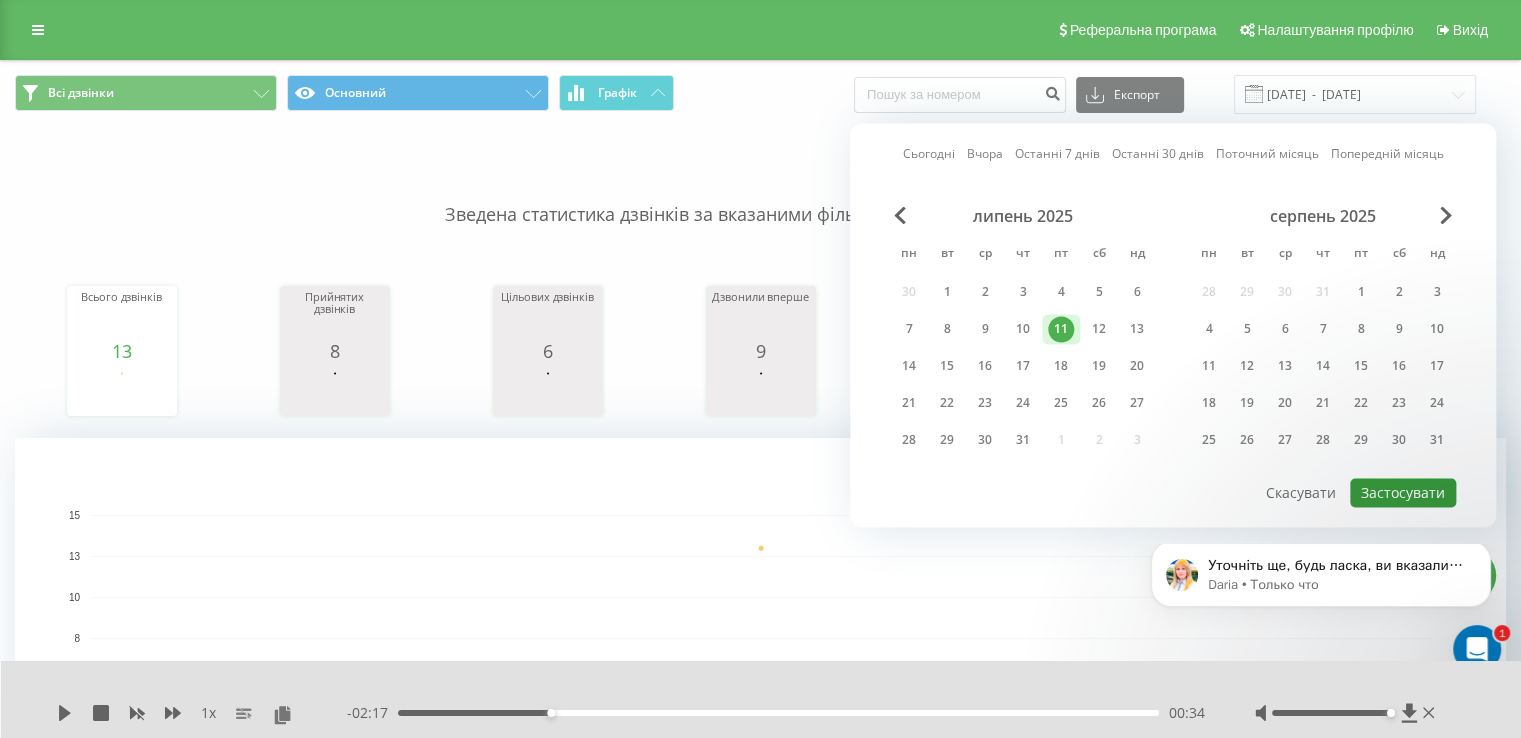 click on "Застосувати" at bounding box center [1403, 492] 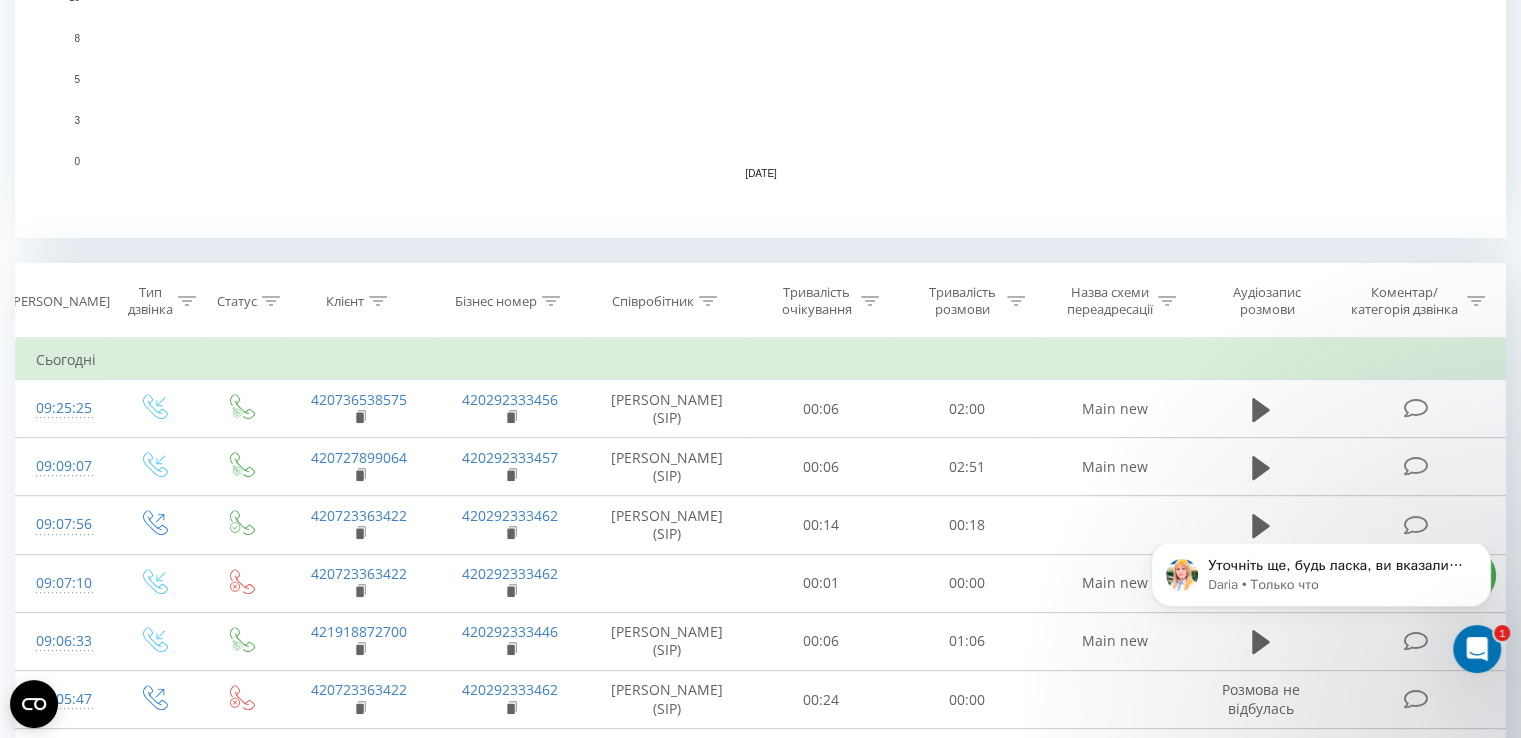 scroll, scrollTop: 700, scrollLeft: 0, axis: vertical 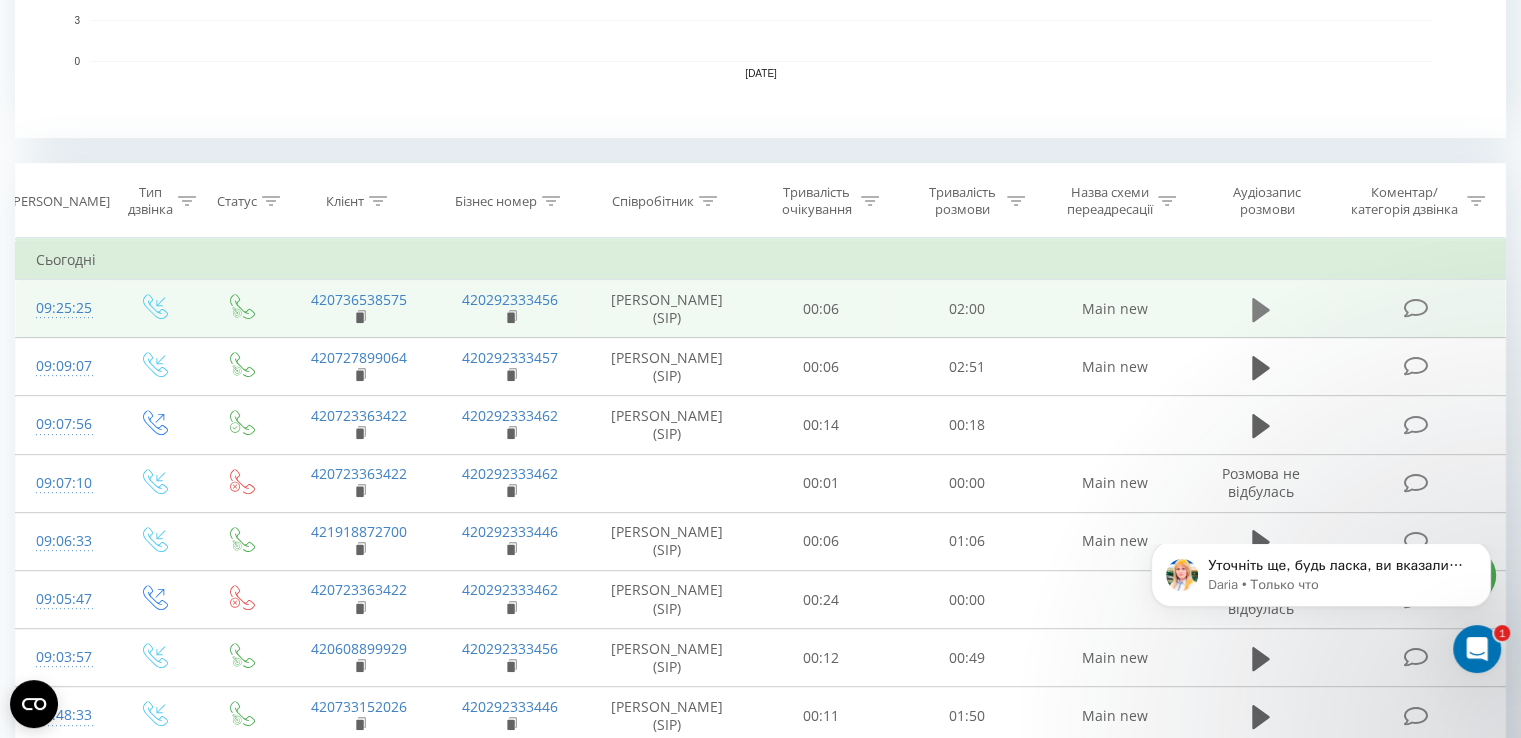 click 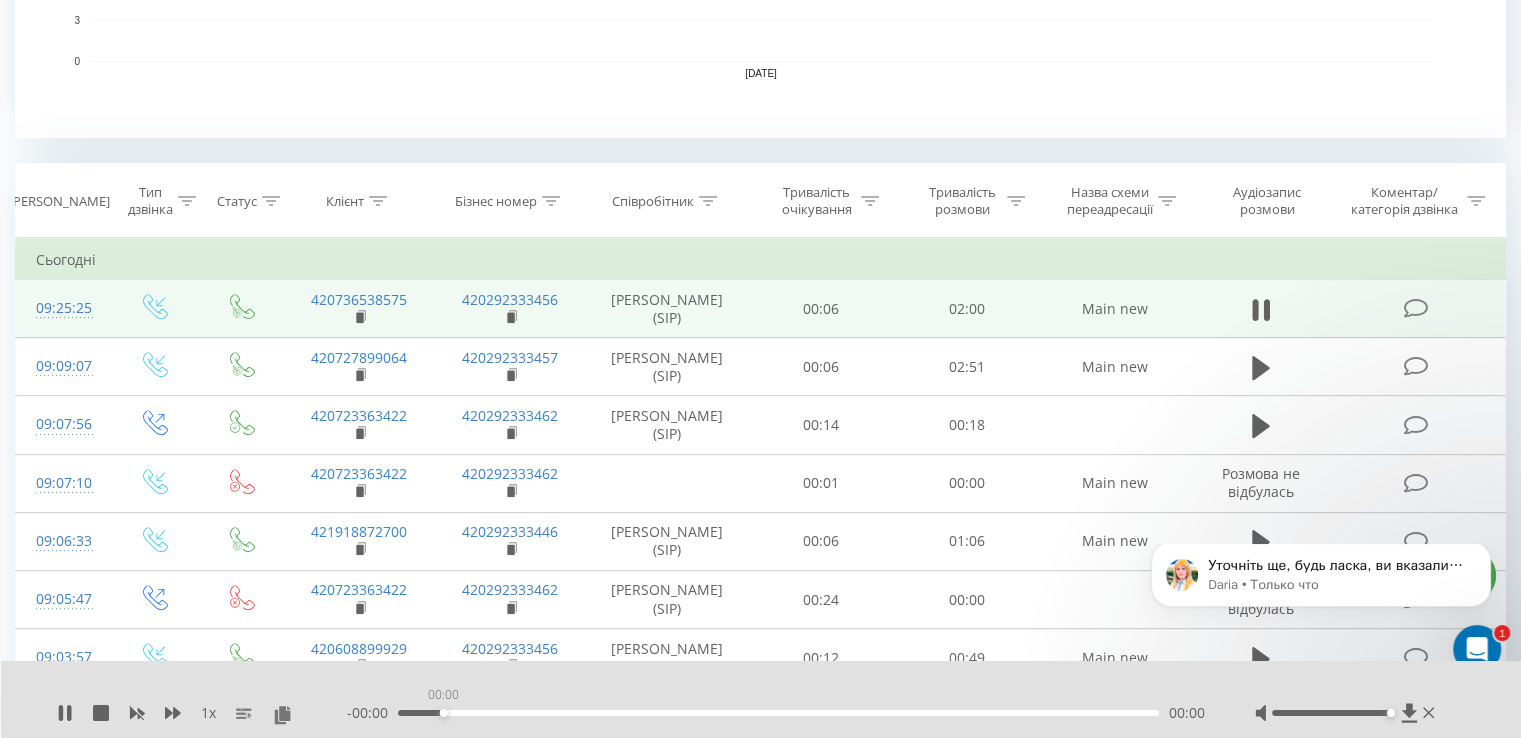 click on "00:00" at bounding box center [778, 713] 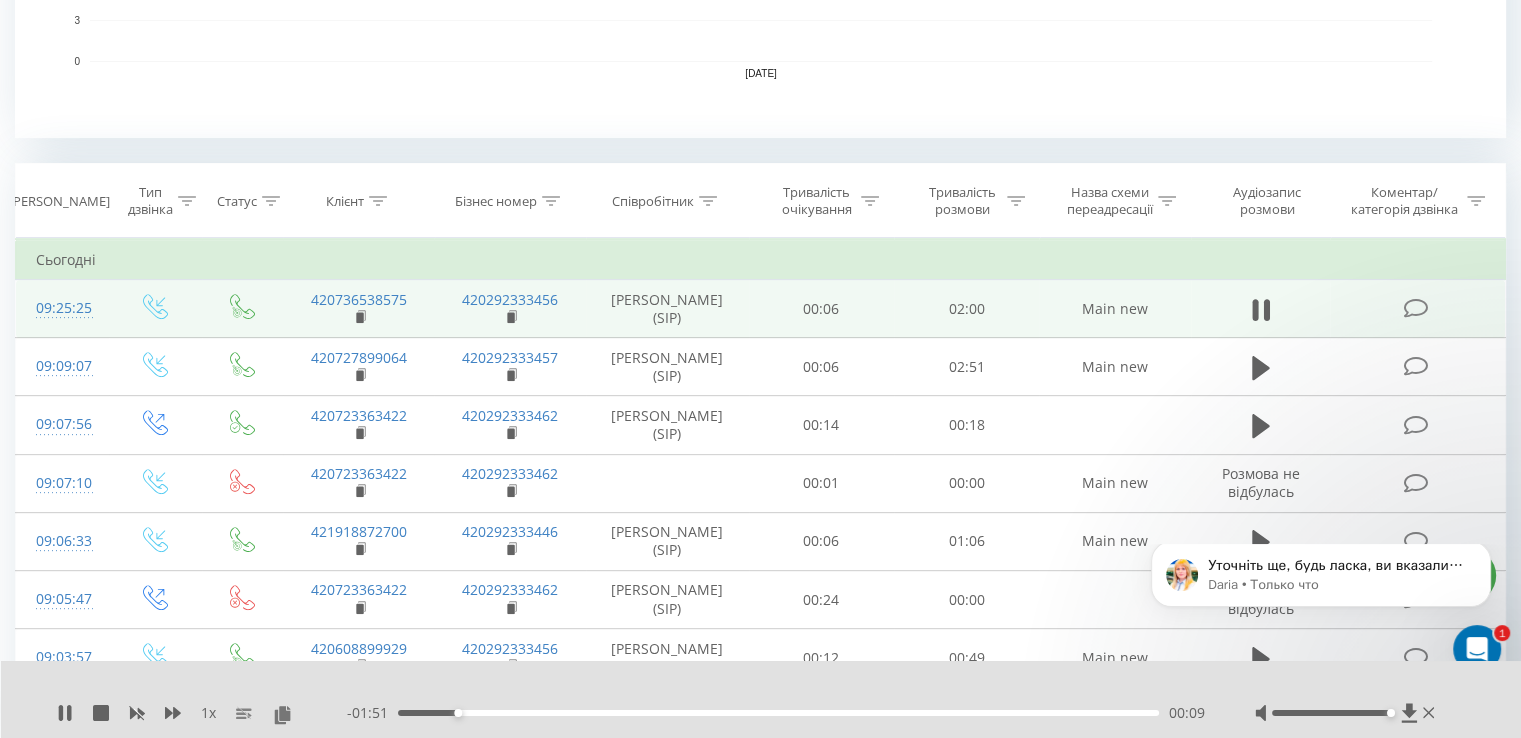 click on "00:09" at bounding box center (778, 713) 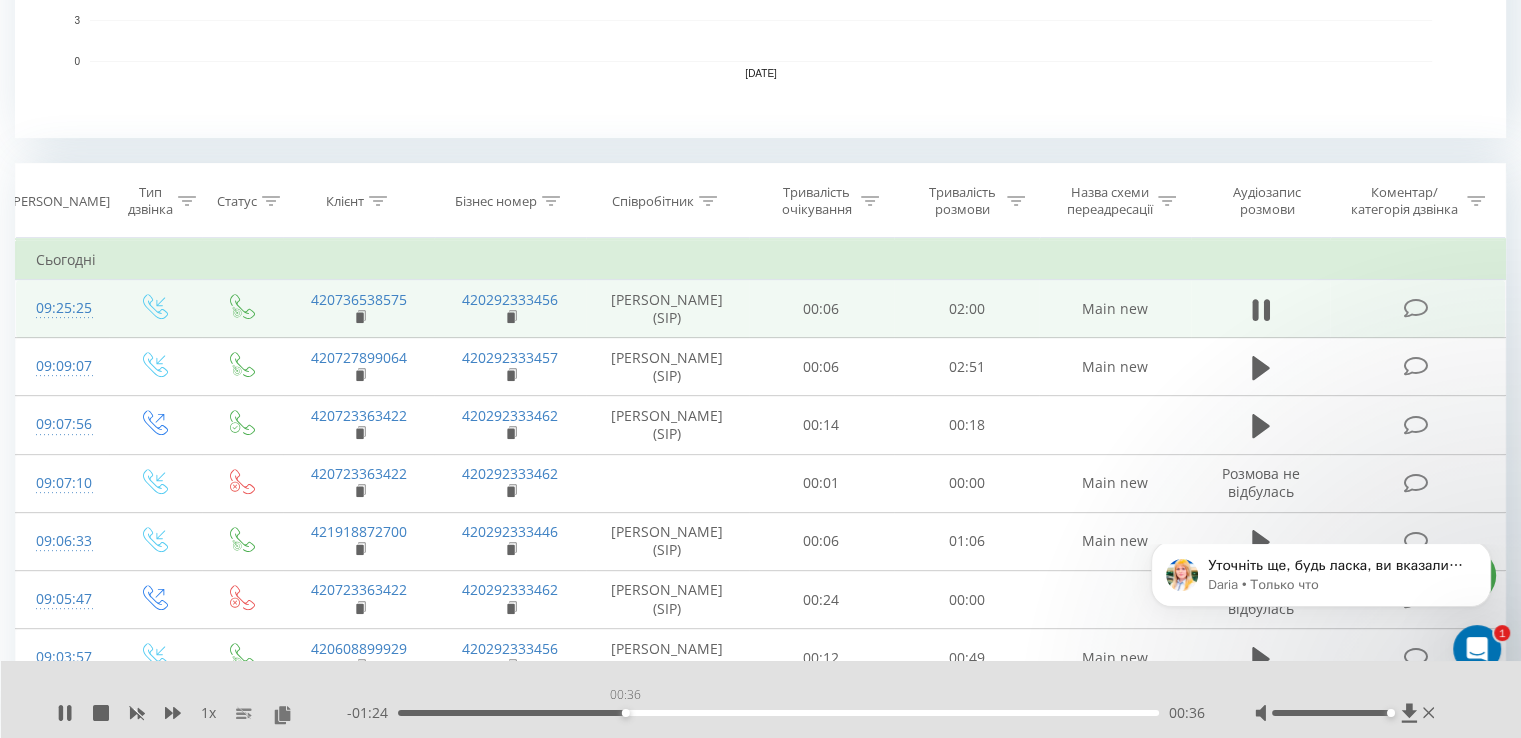 click on "00:36" at bounding box center (778, 713) 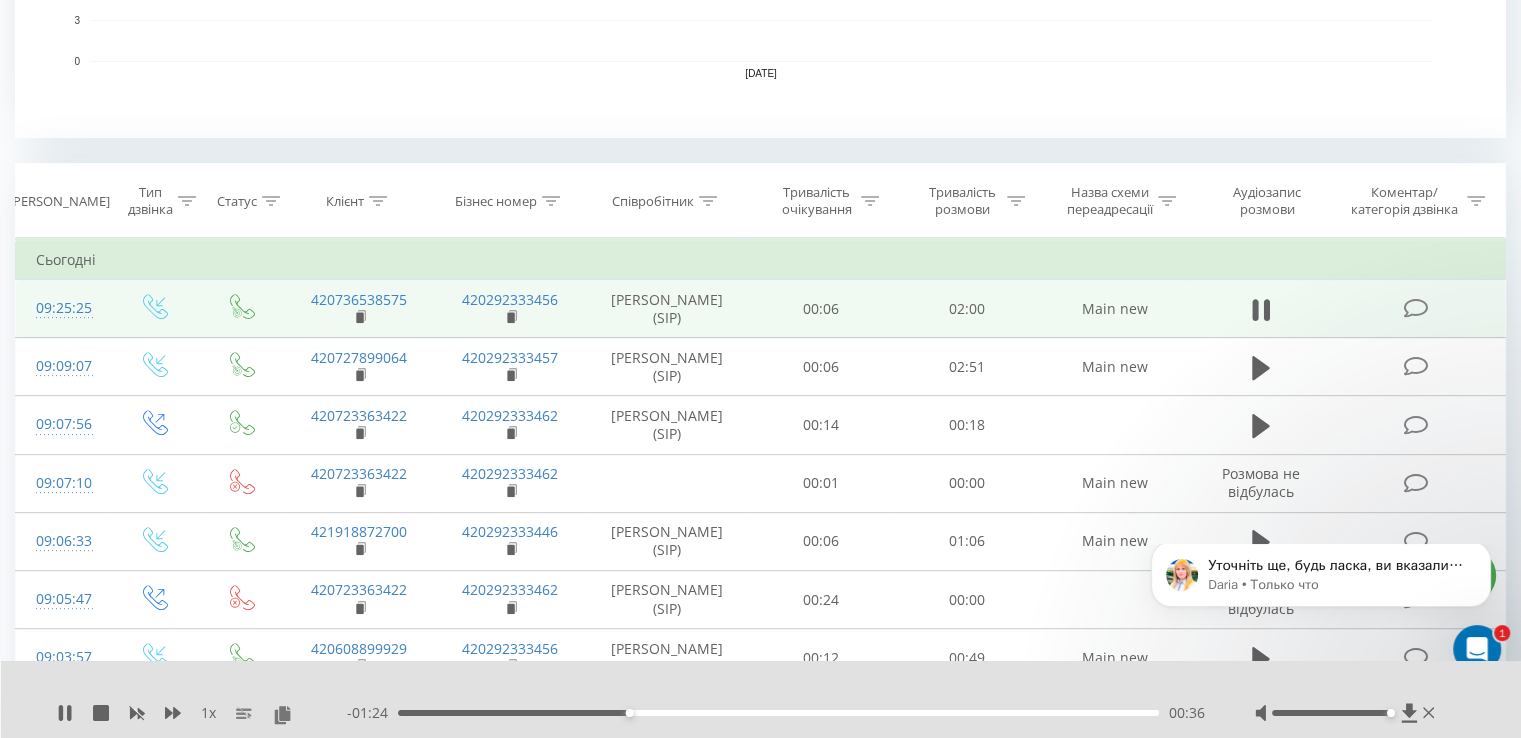 click on "00:36" at bounding box center (778, 713) 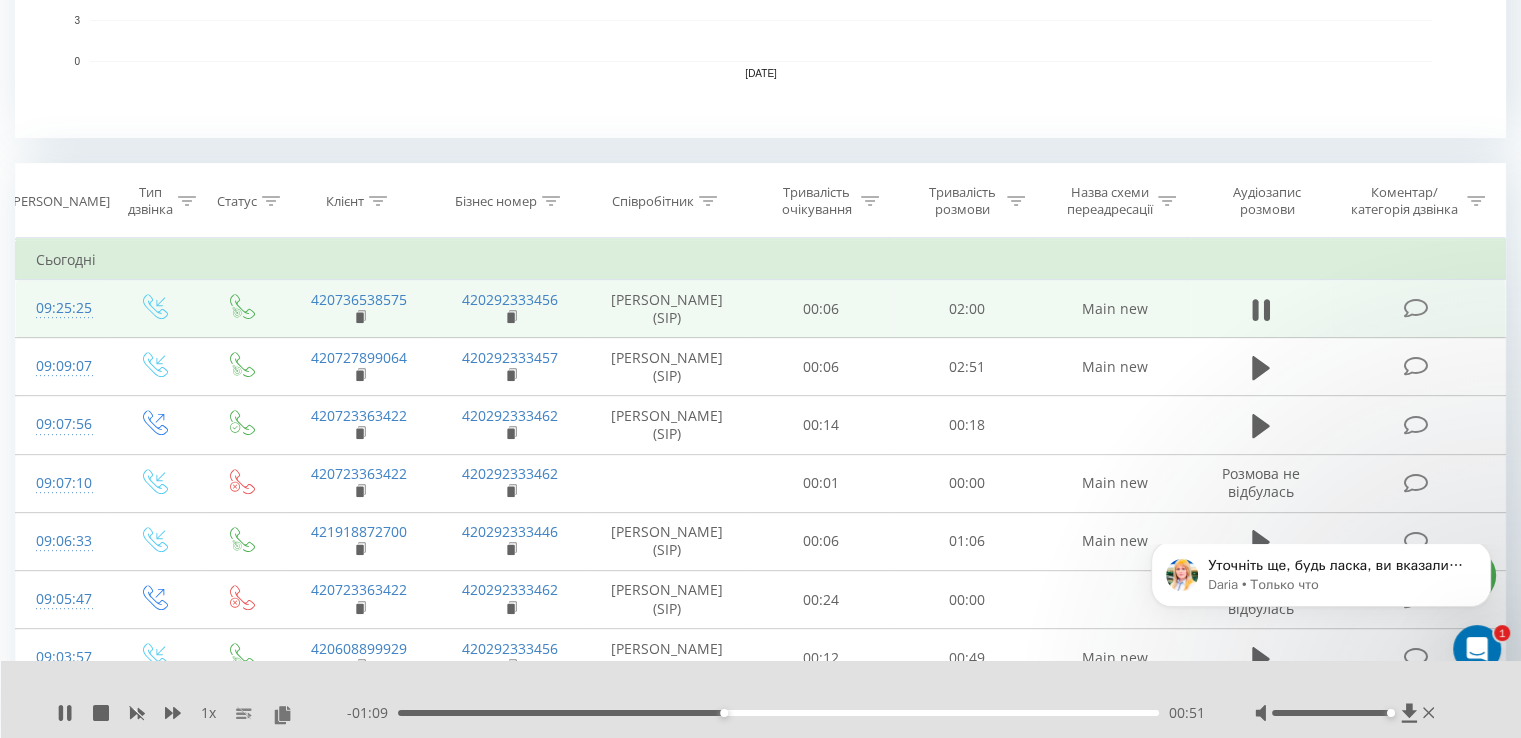 click on "00:51" at bounding box center [778, 713] 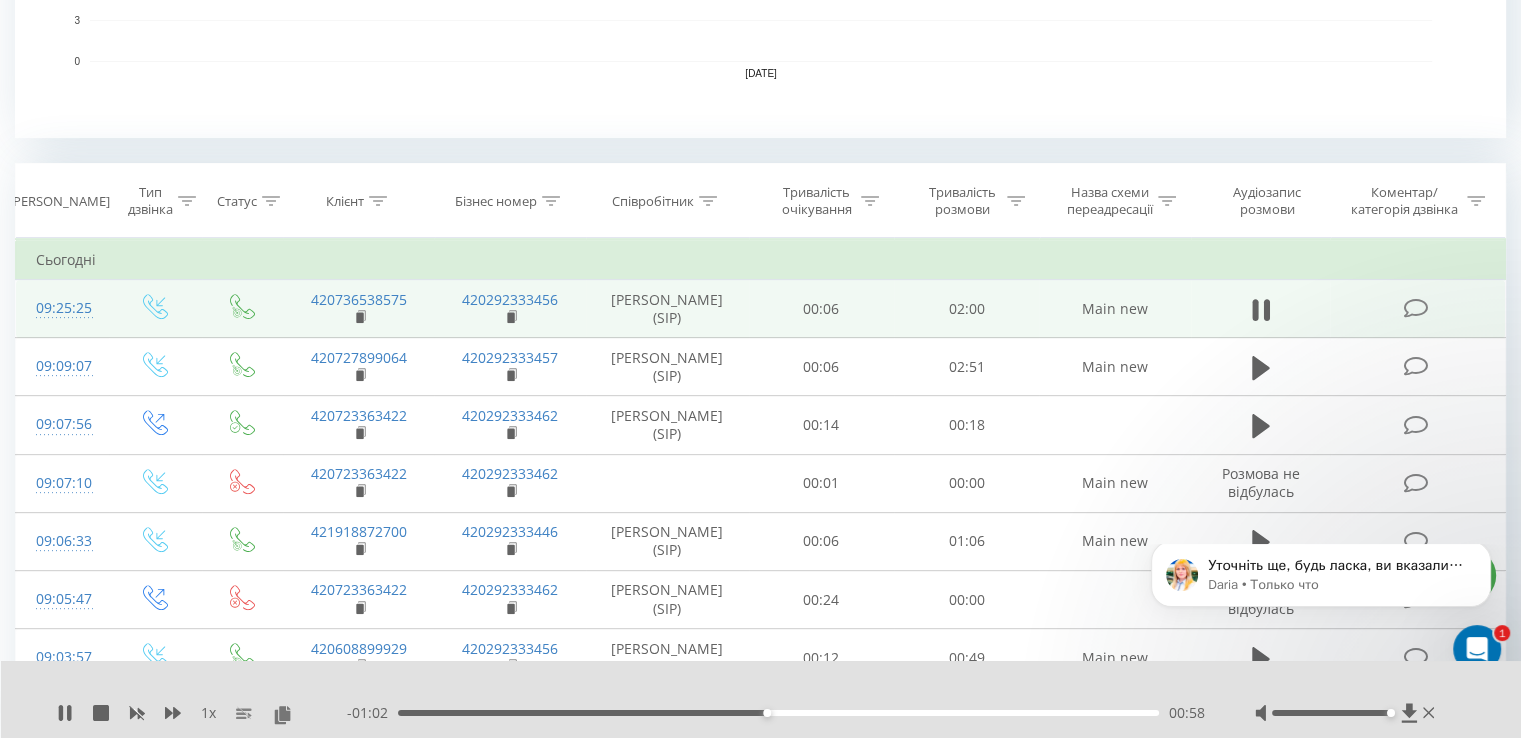 click on "00:58" at bounding box center (778, 713) 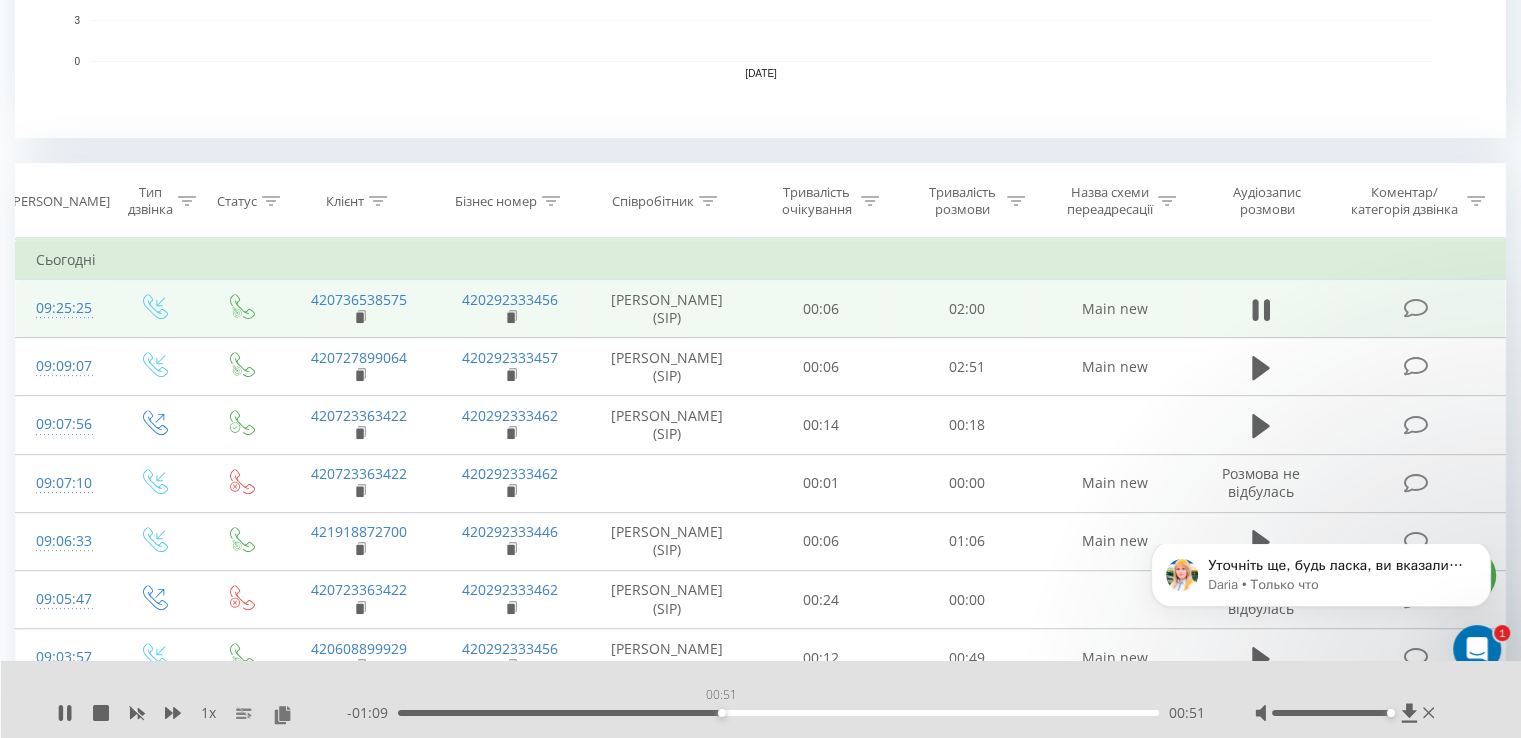 click on "00:51" at bounding box center (778, 713) 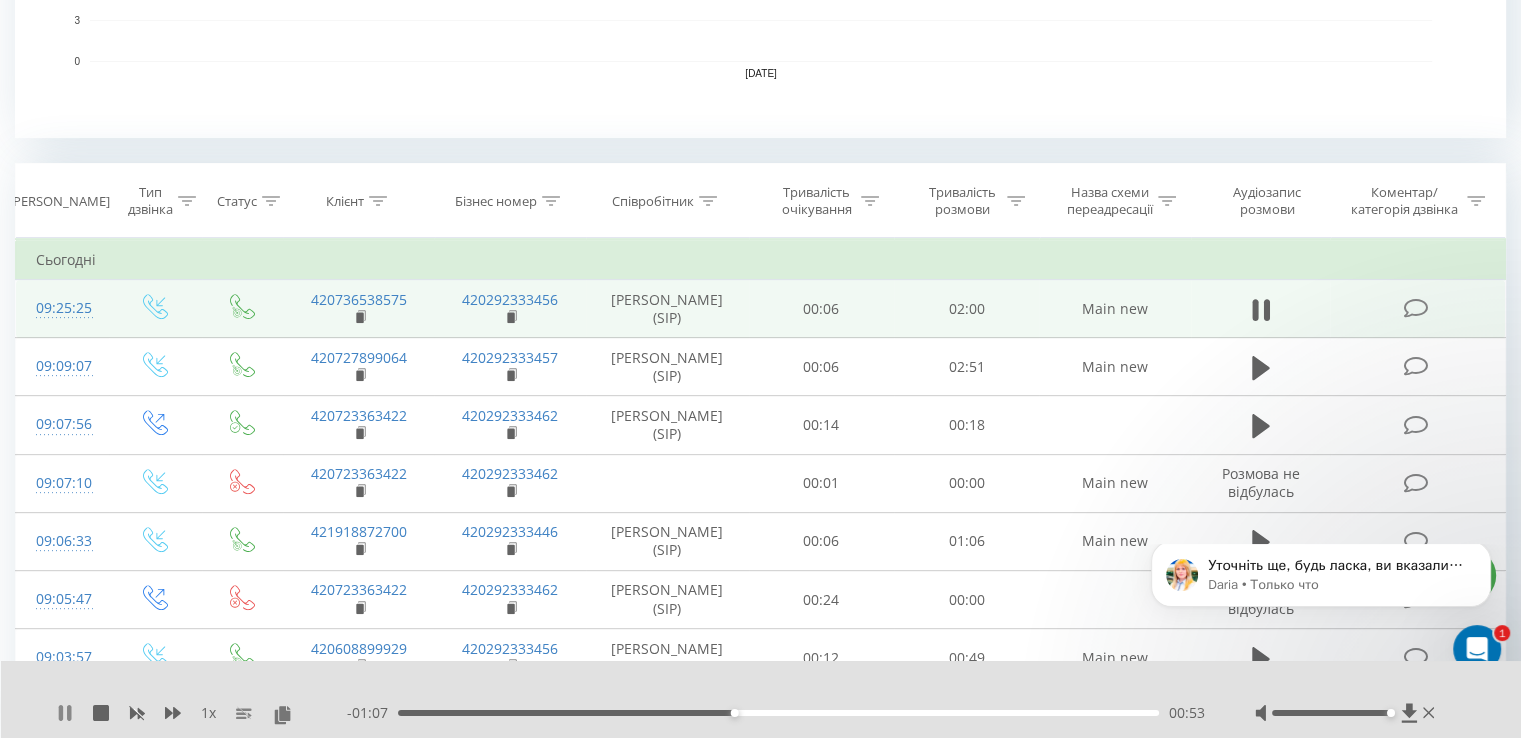 click 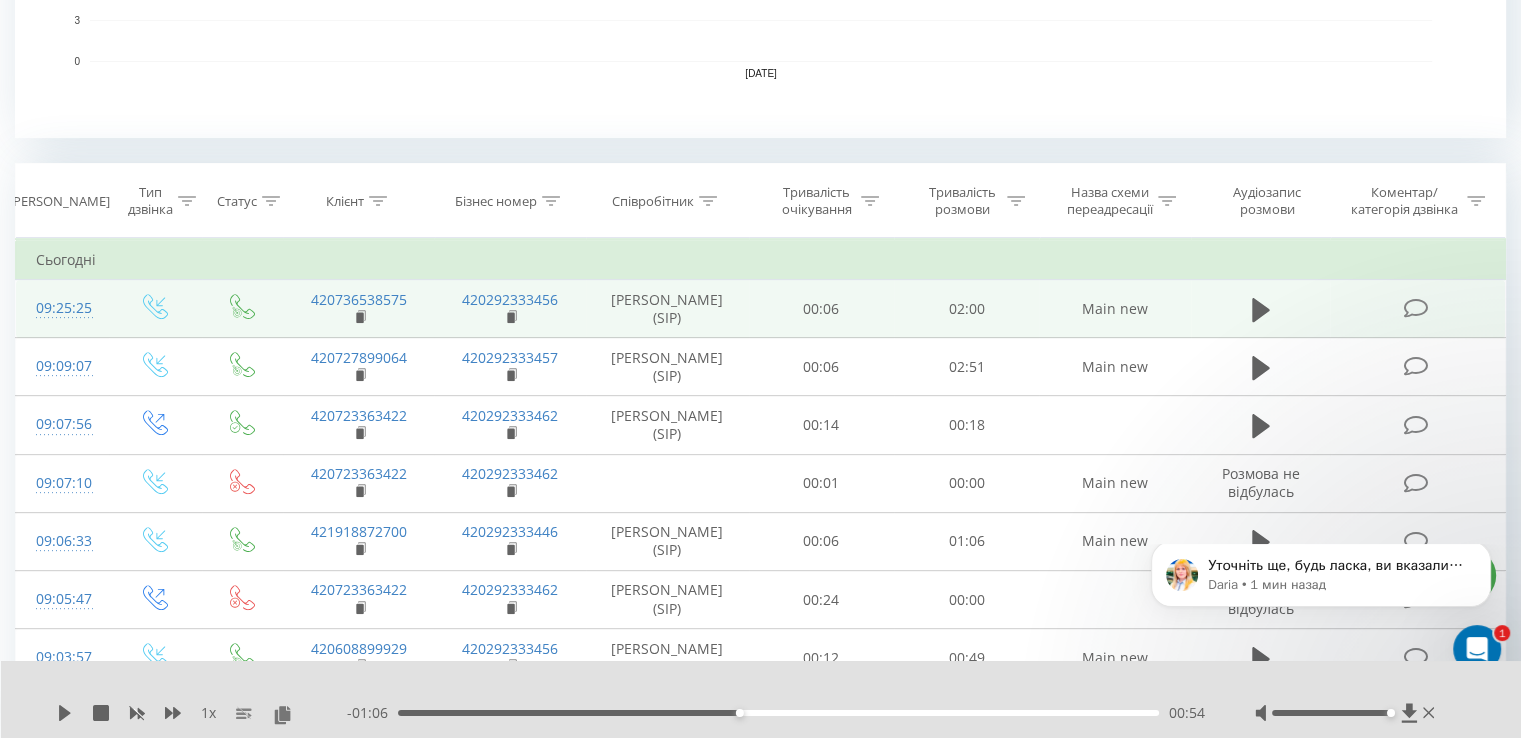 drag, startPoint x: 56, startPoint y: 717, endPoint x: 189, endPoint y: 729, distance: 133.54025 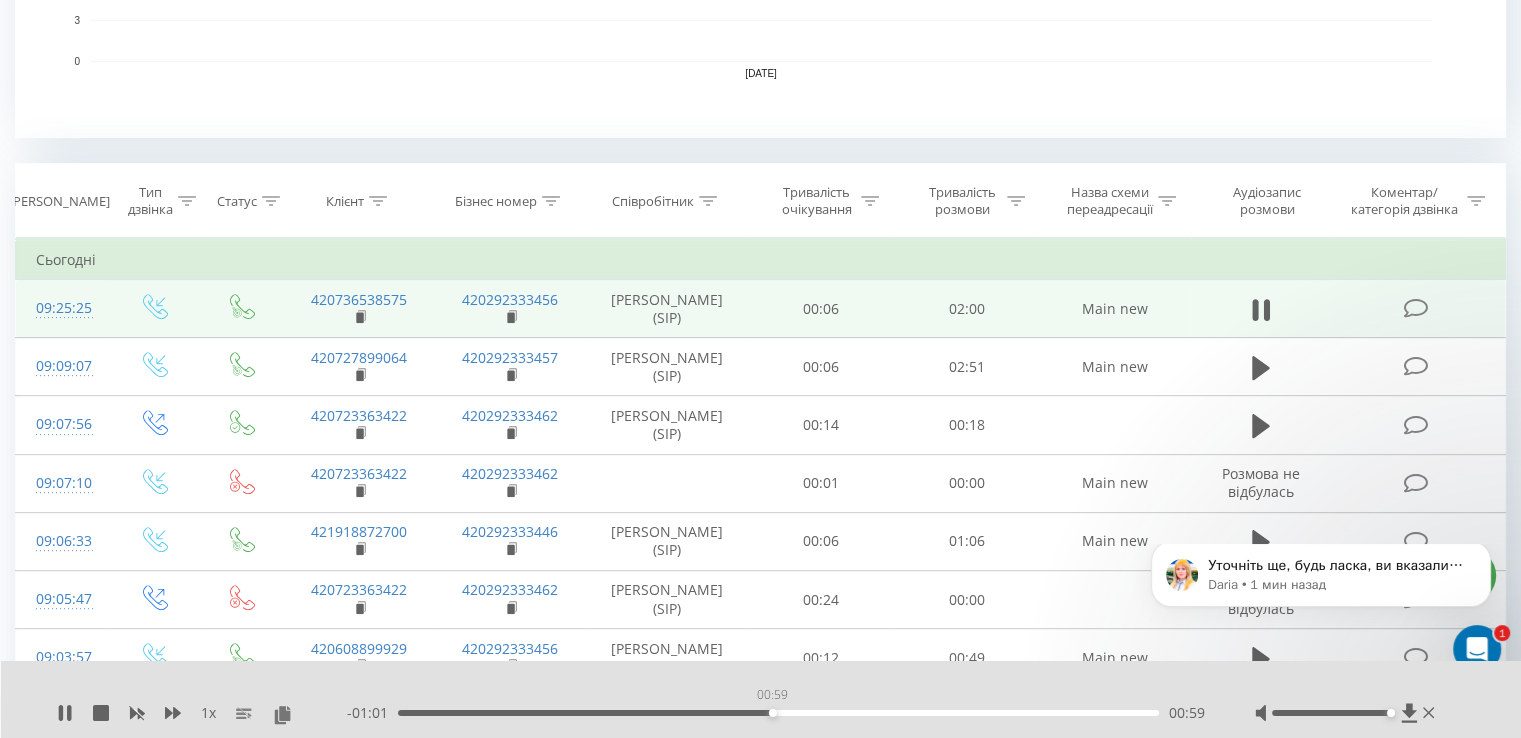 click on "00:59" at bounding box center (778, 713) 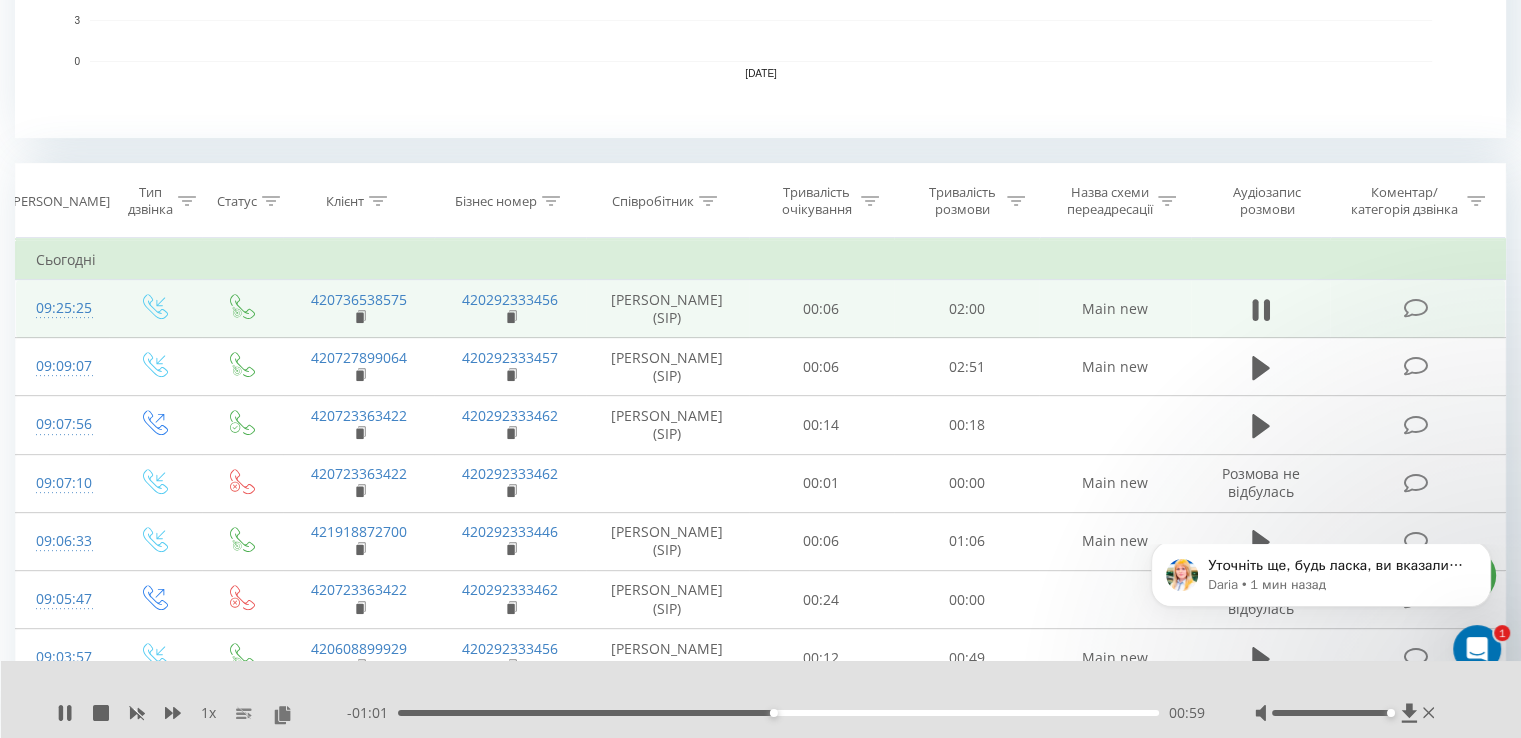 click on "00:59" at bounding box center [778, 713] 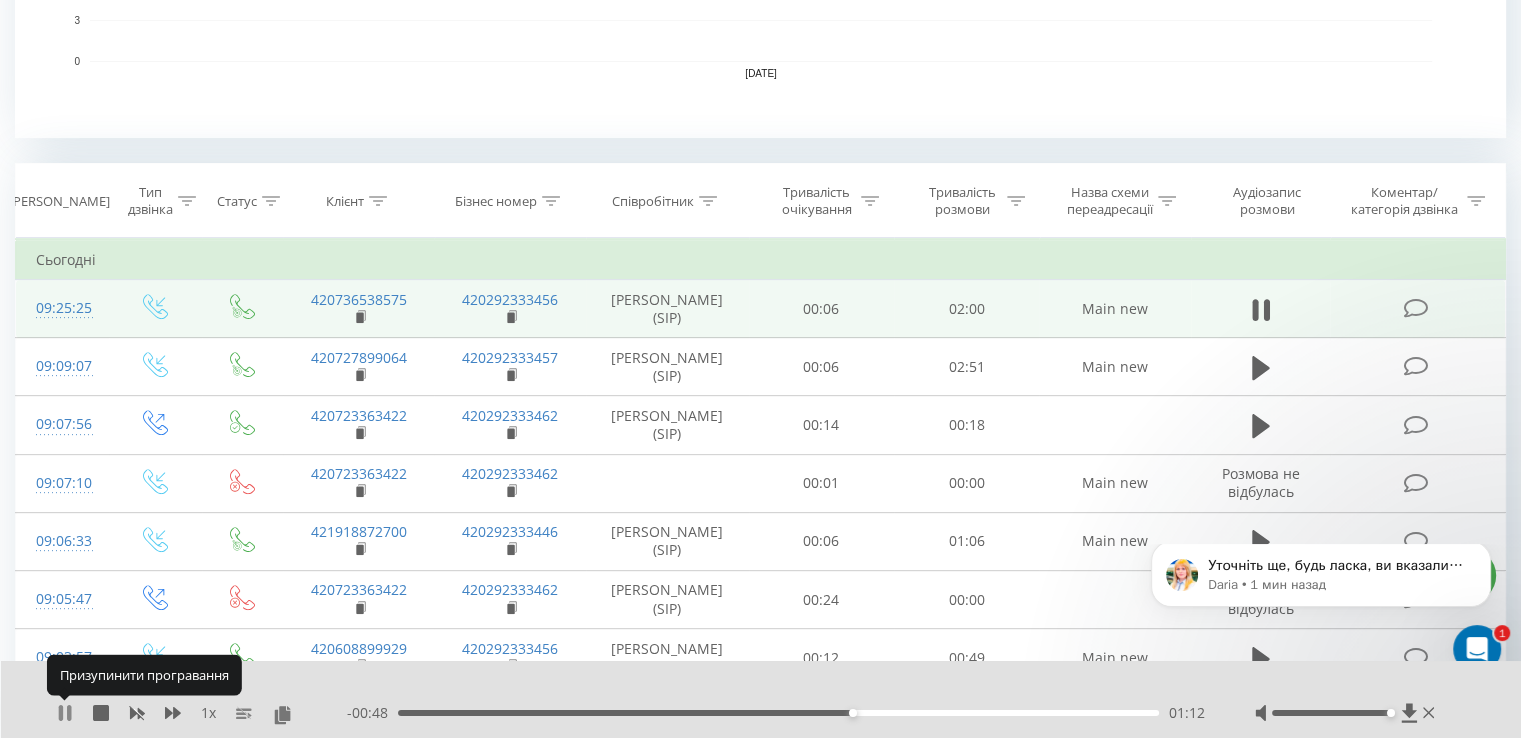 click 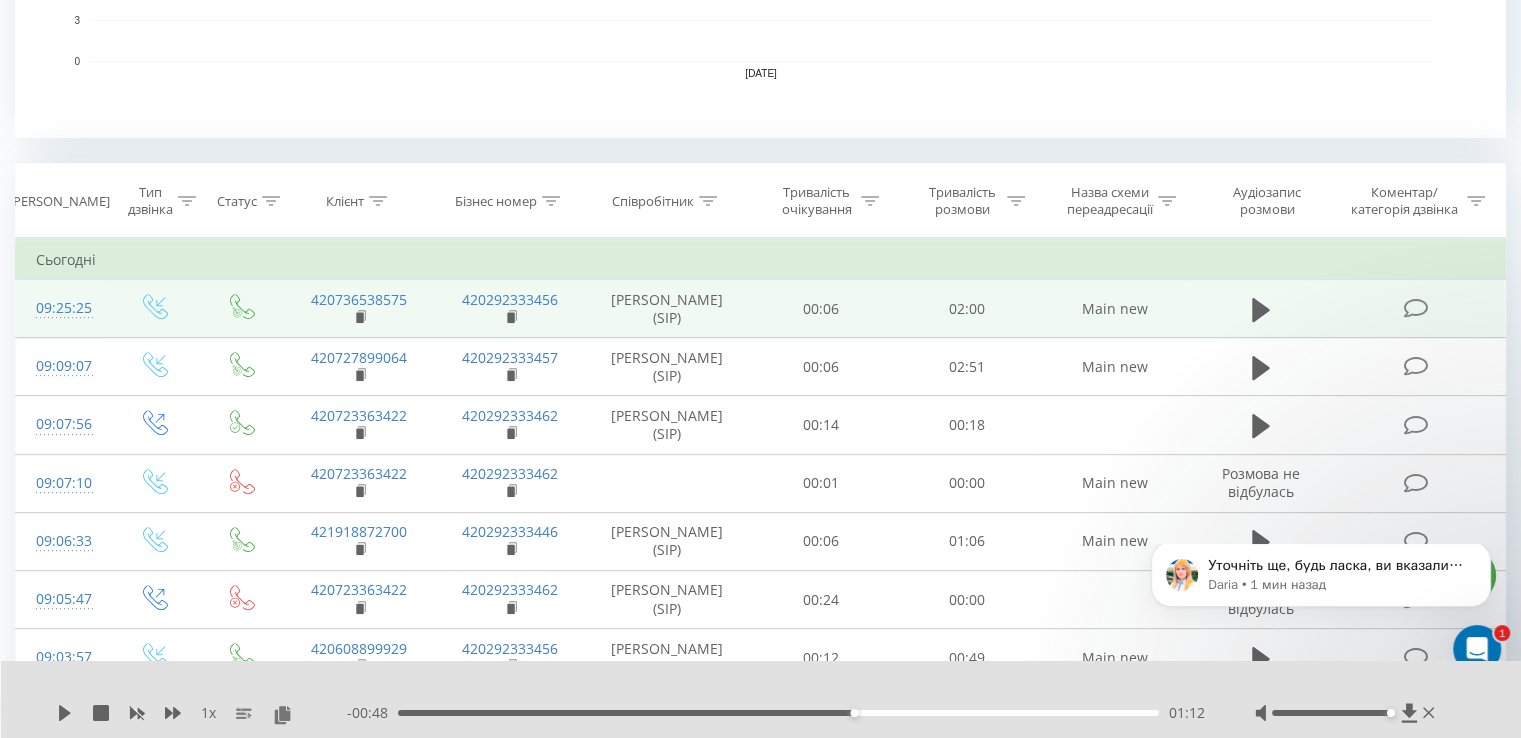 click on "01:12" at bounding box center (778, 713) 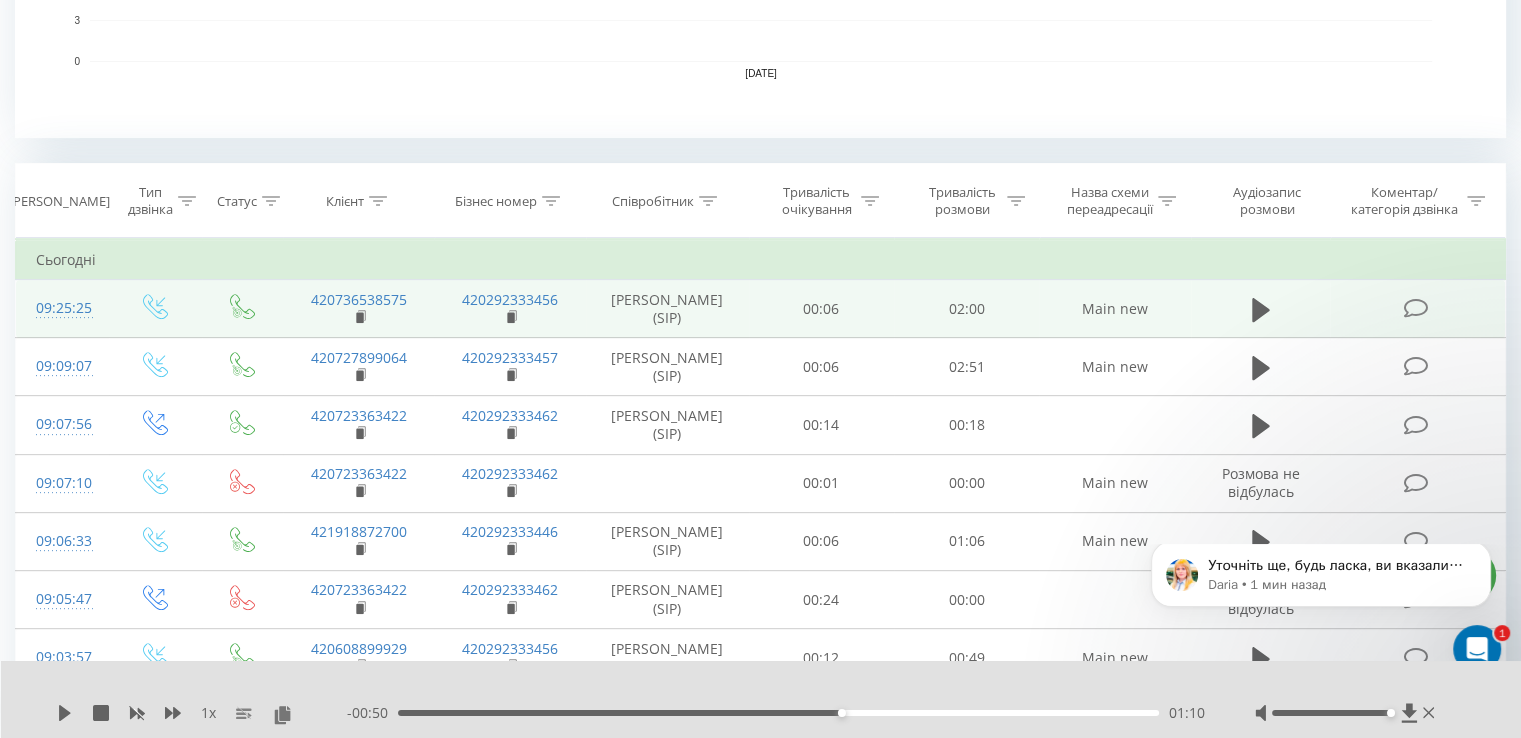 click on "1 x" at bounding box center (202, 713) 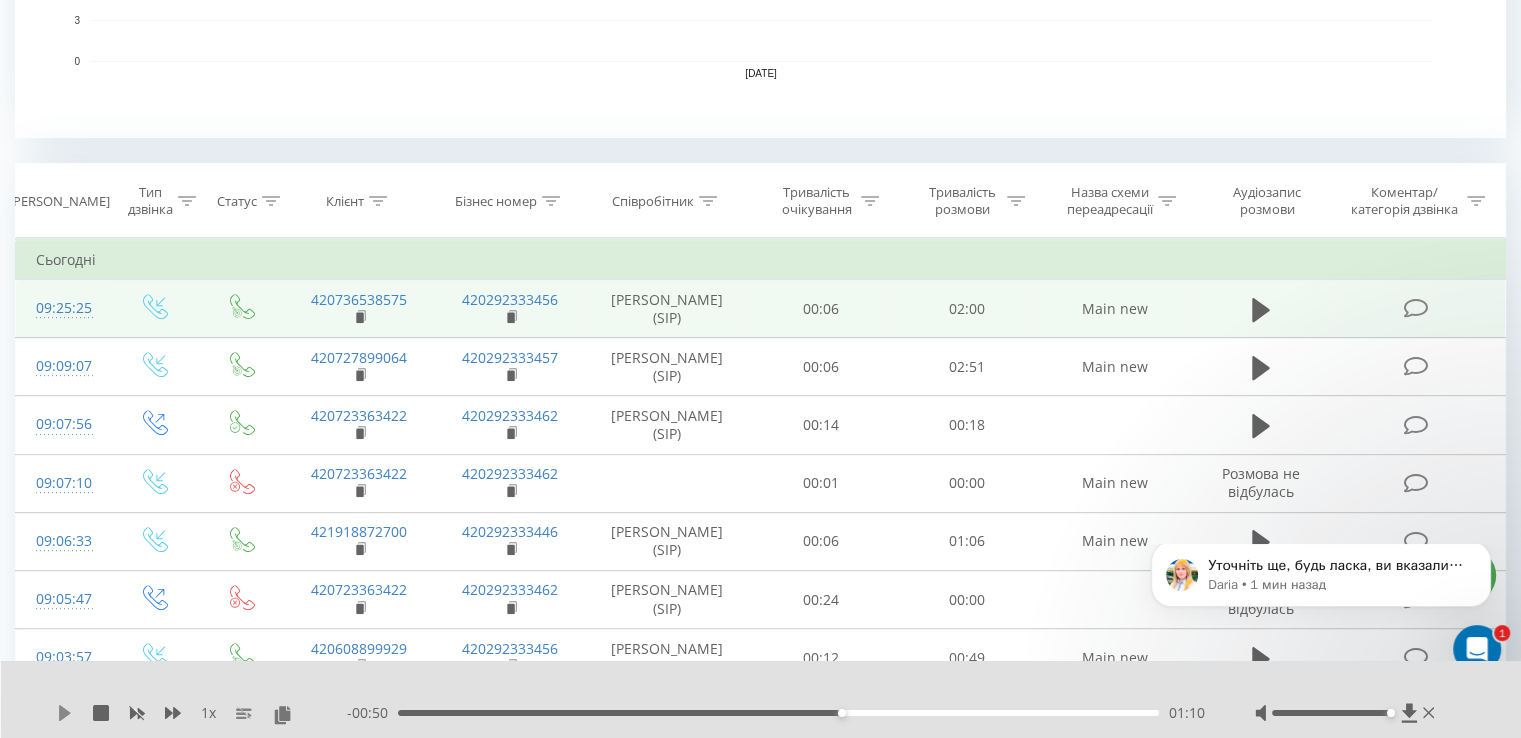 click 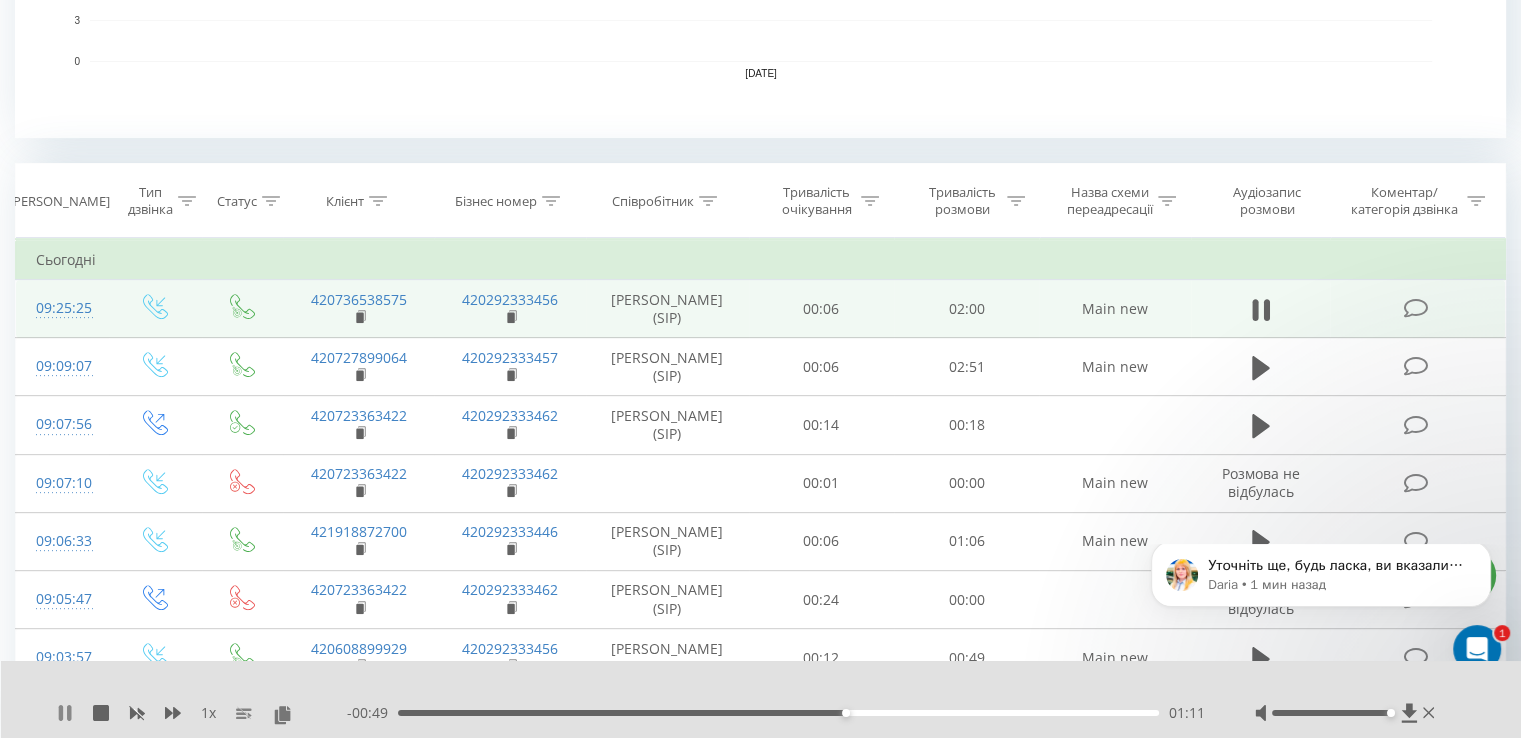 click 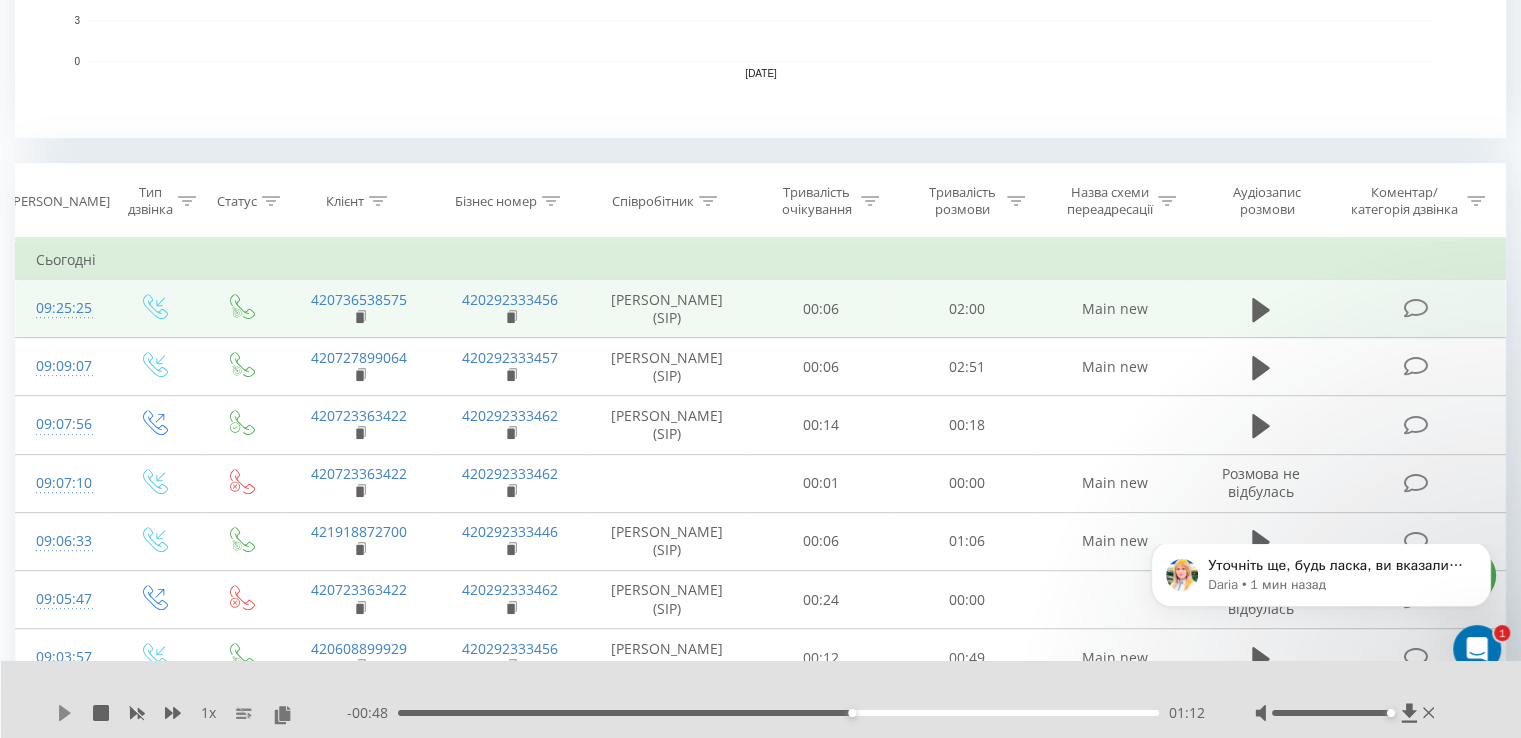 click 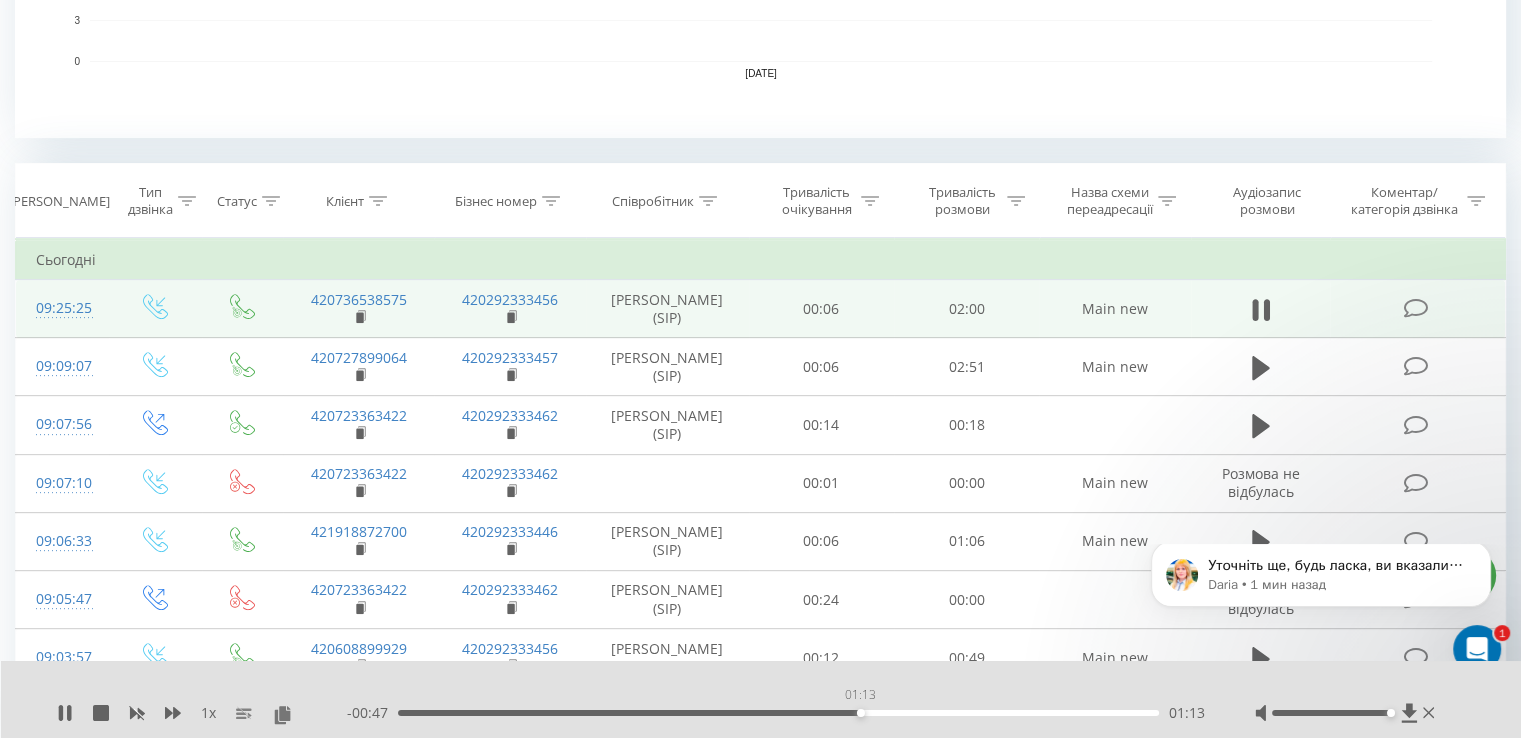 click on "01:13" at bounding box center (778, 713) 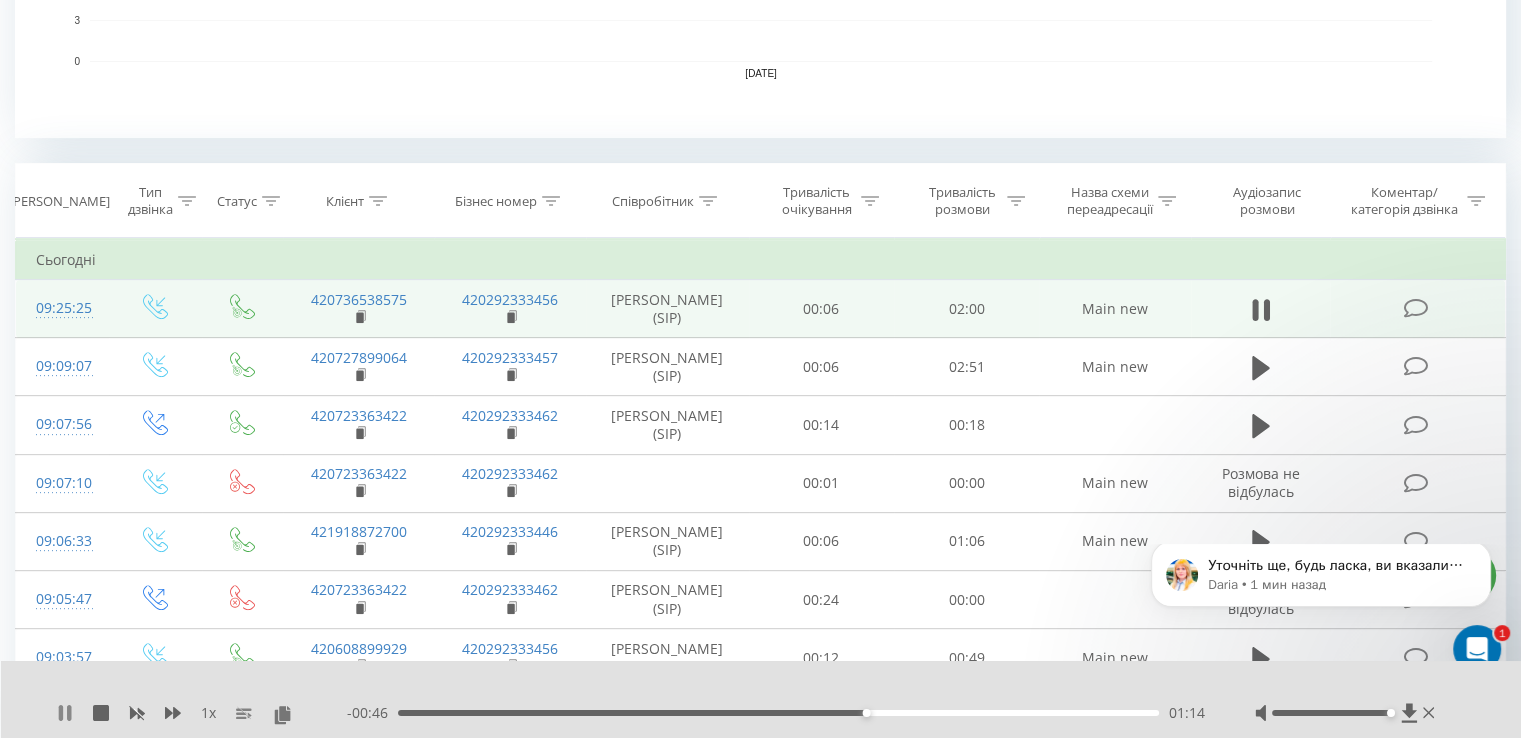 click 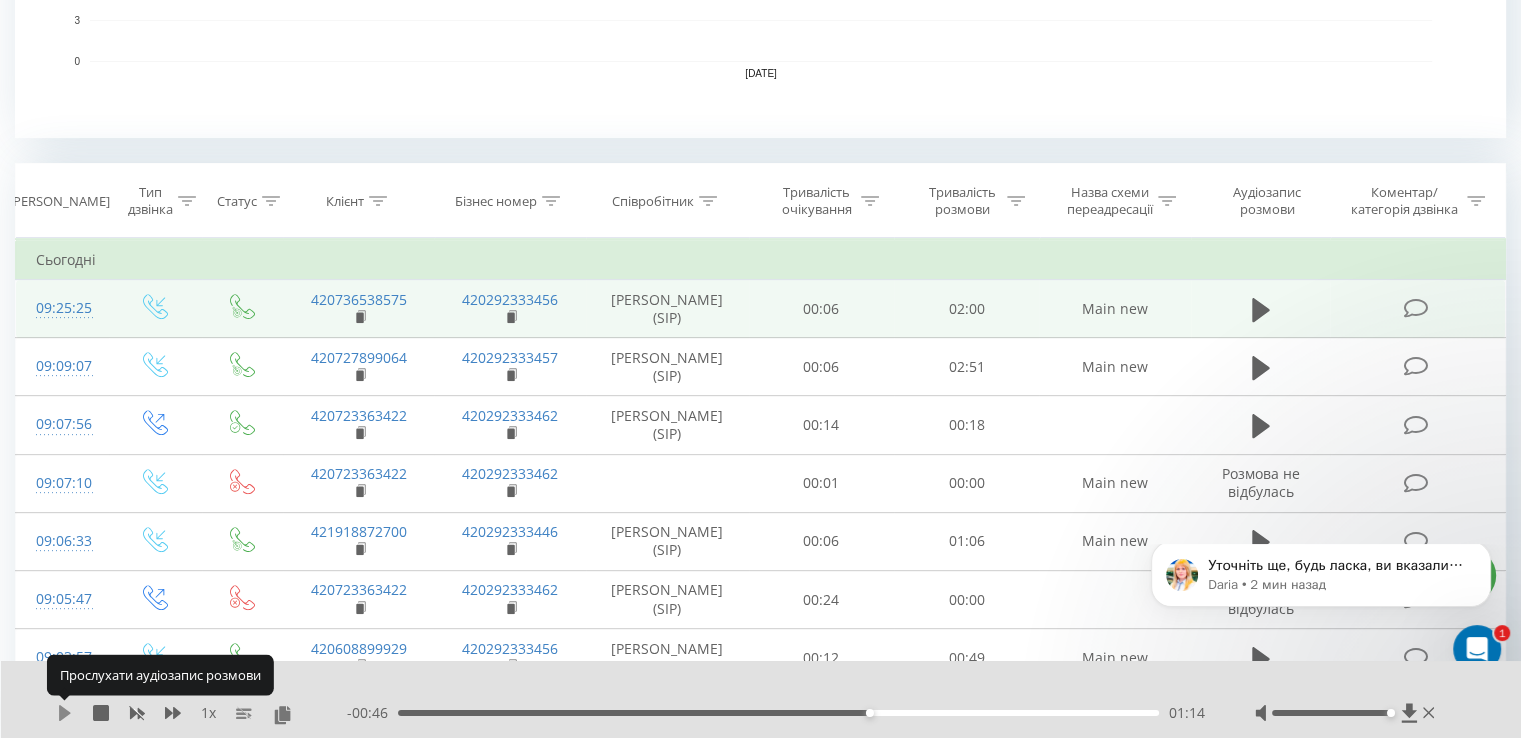 click 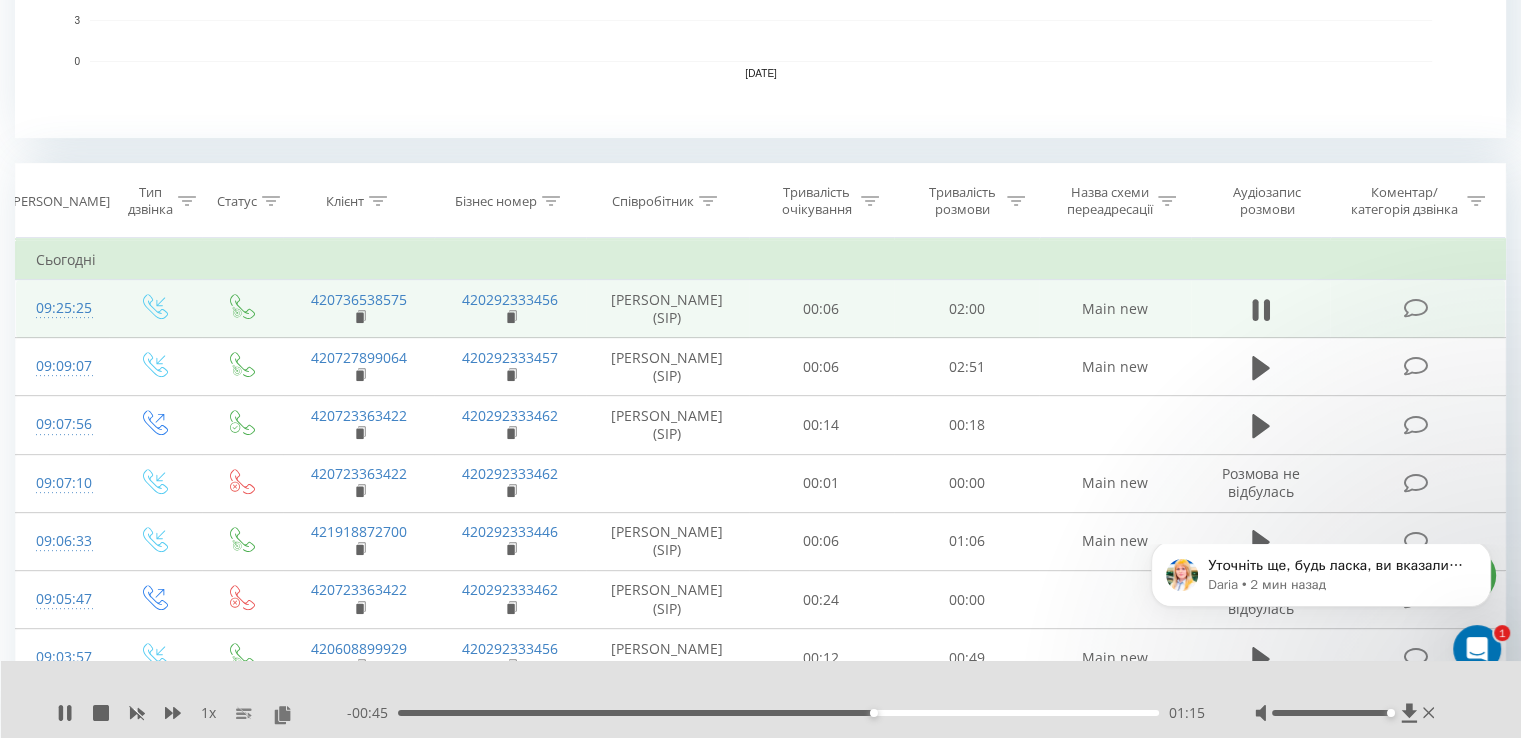 click on "01:15" at bounding box center [778, 713] 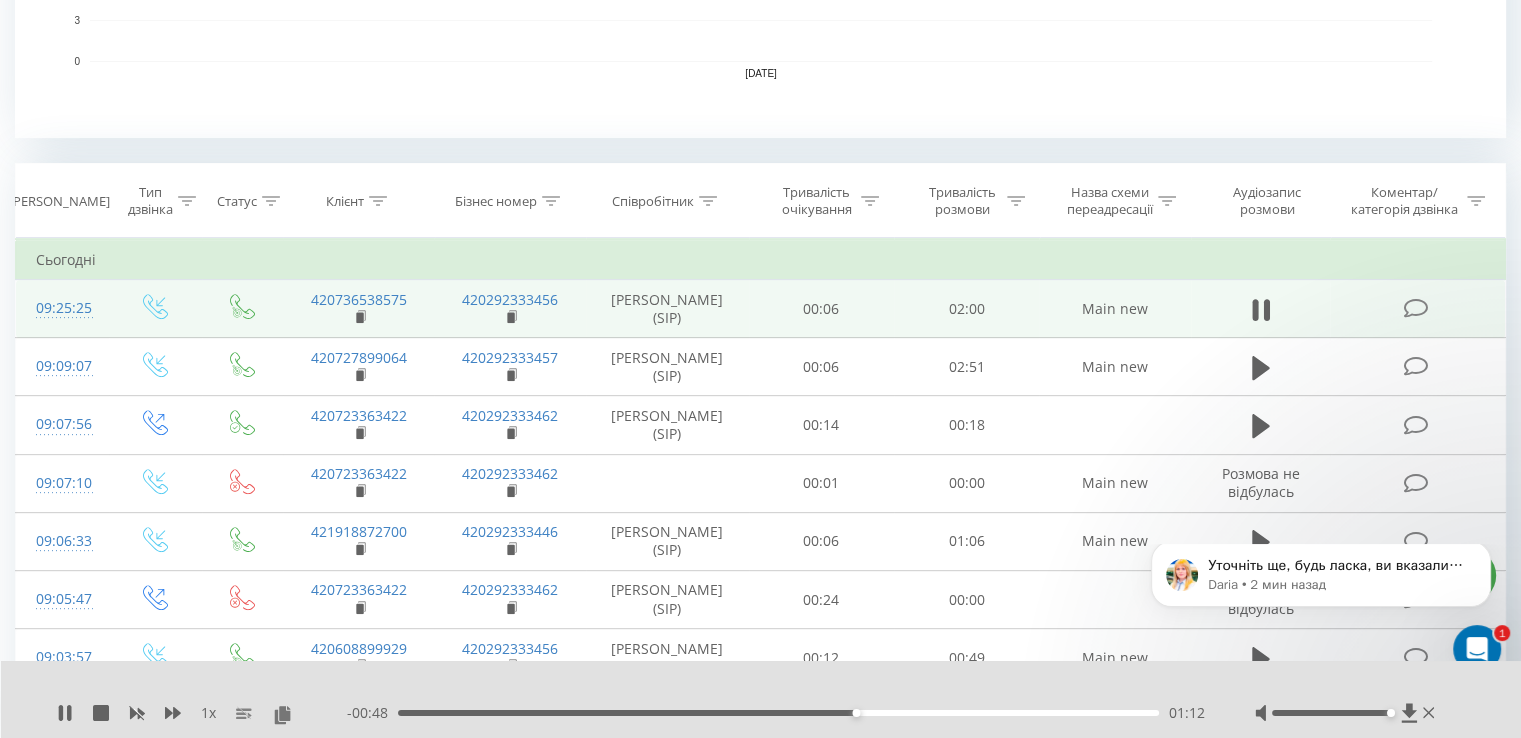 click on "01:12" at bounding box center (778, 713) 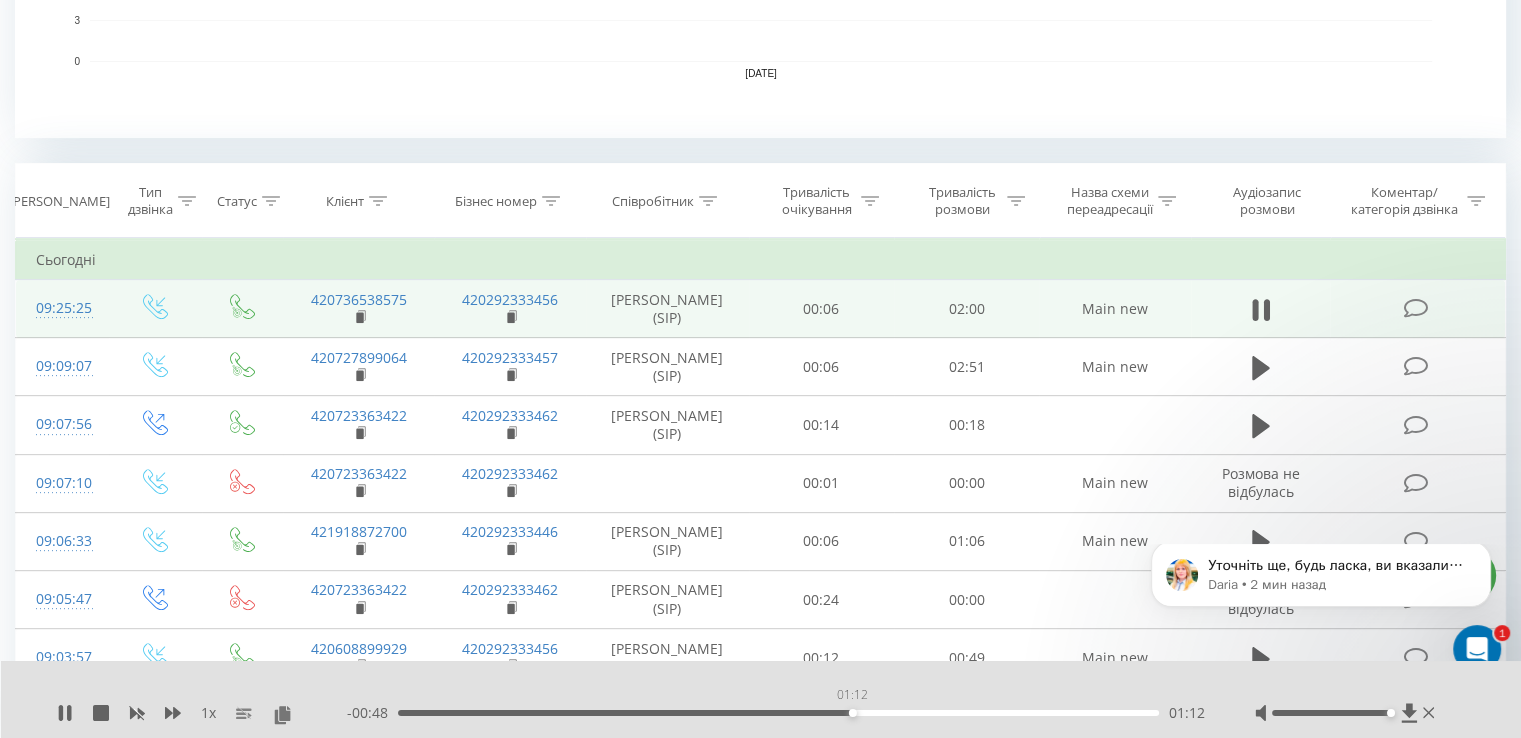 click on "01:12" at bounding box center [778, 713] 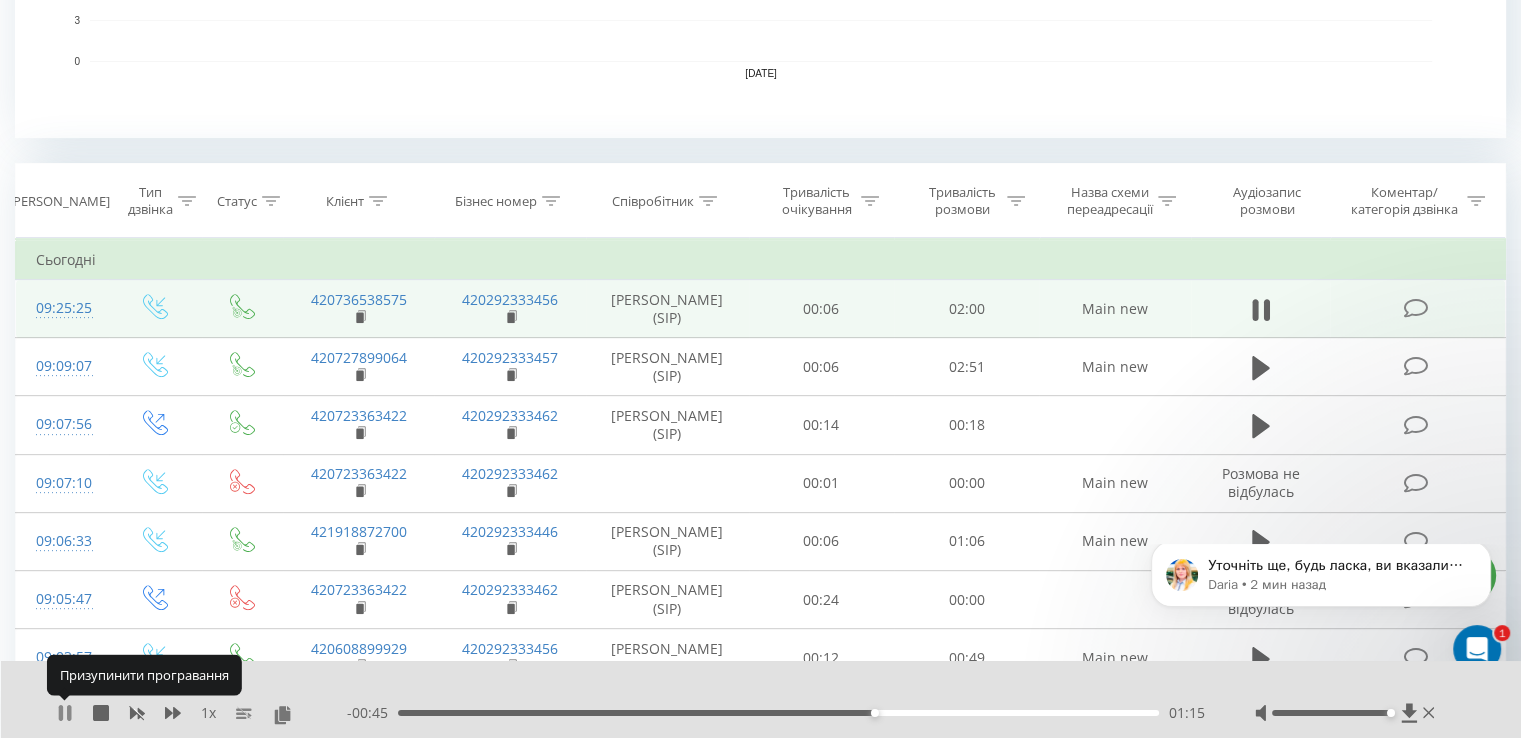 click 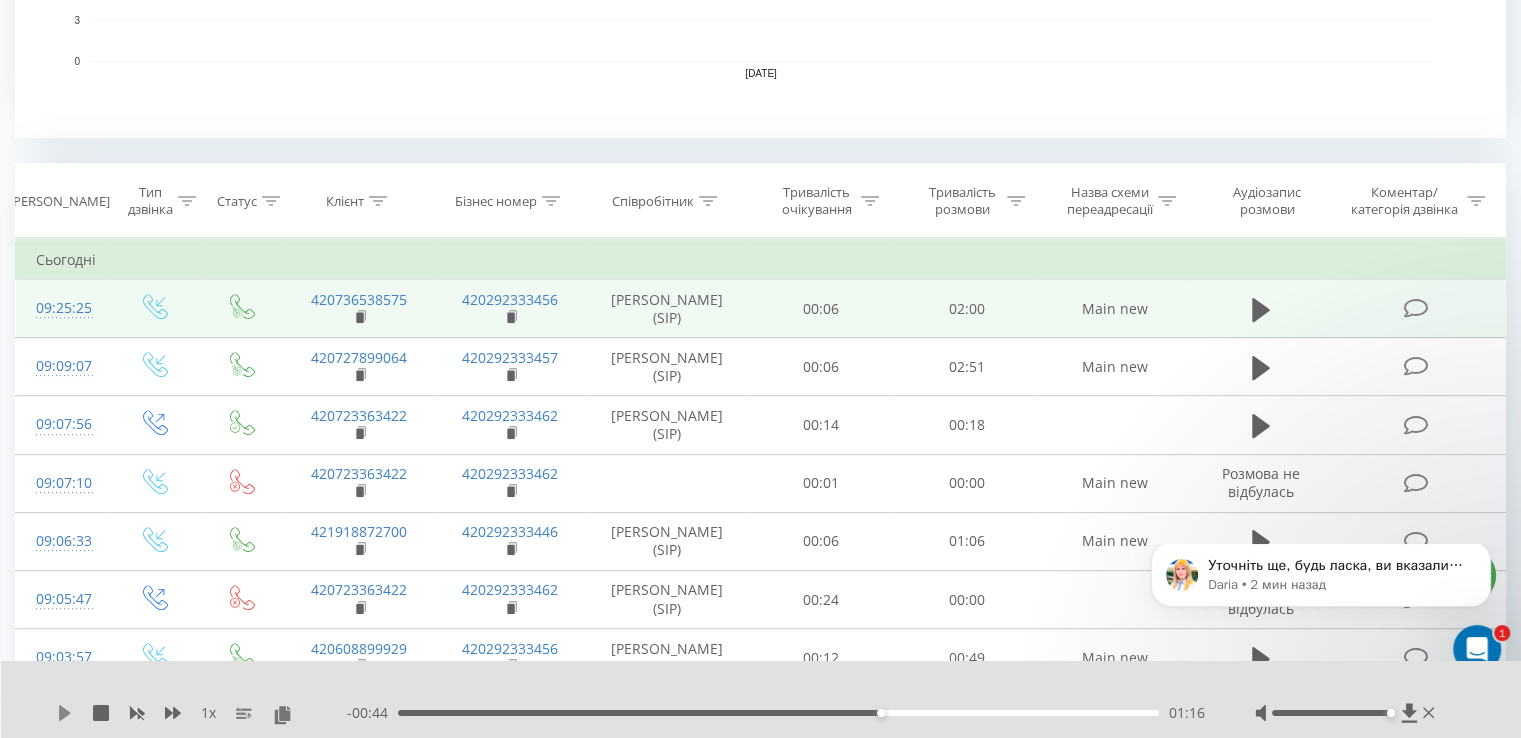click 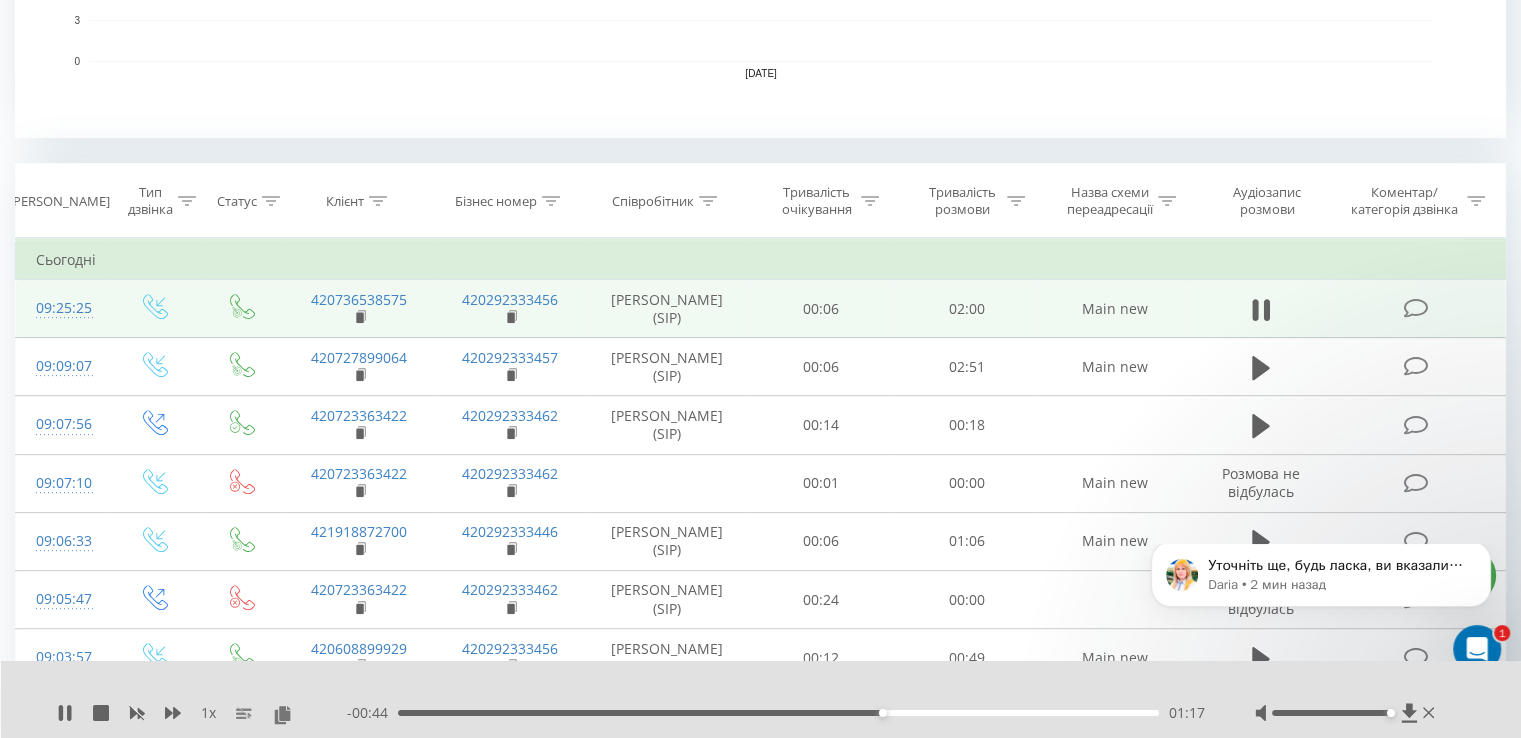 click on "01:17" at bounding box center [778, 713] 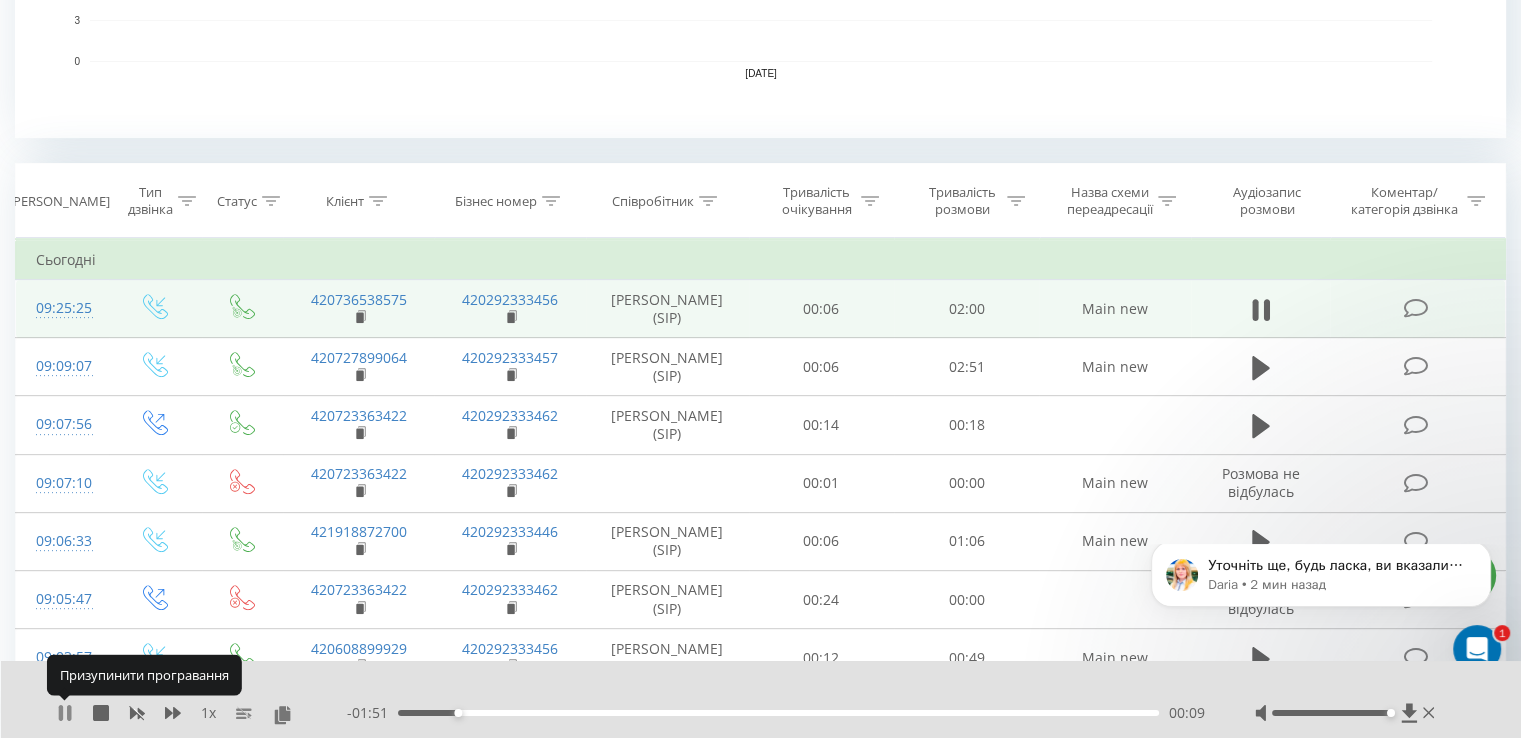 click 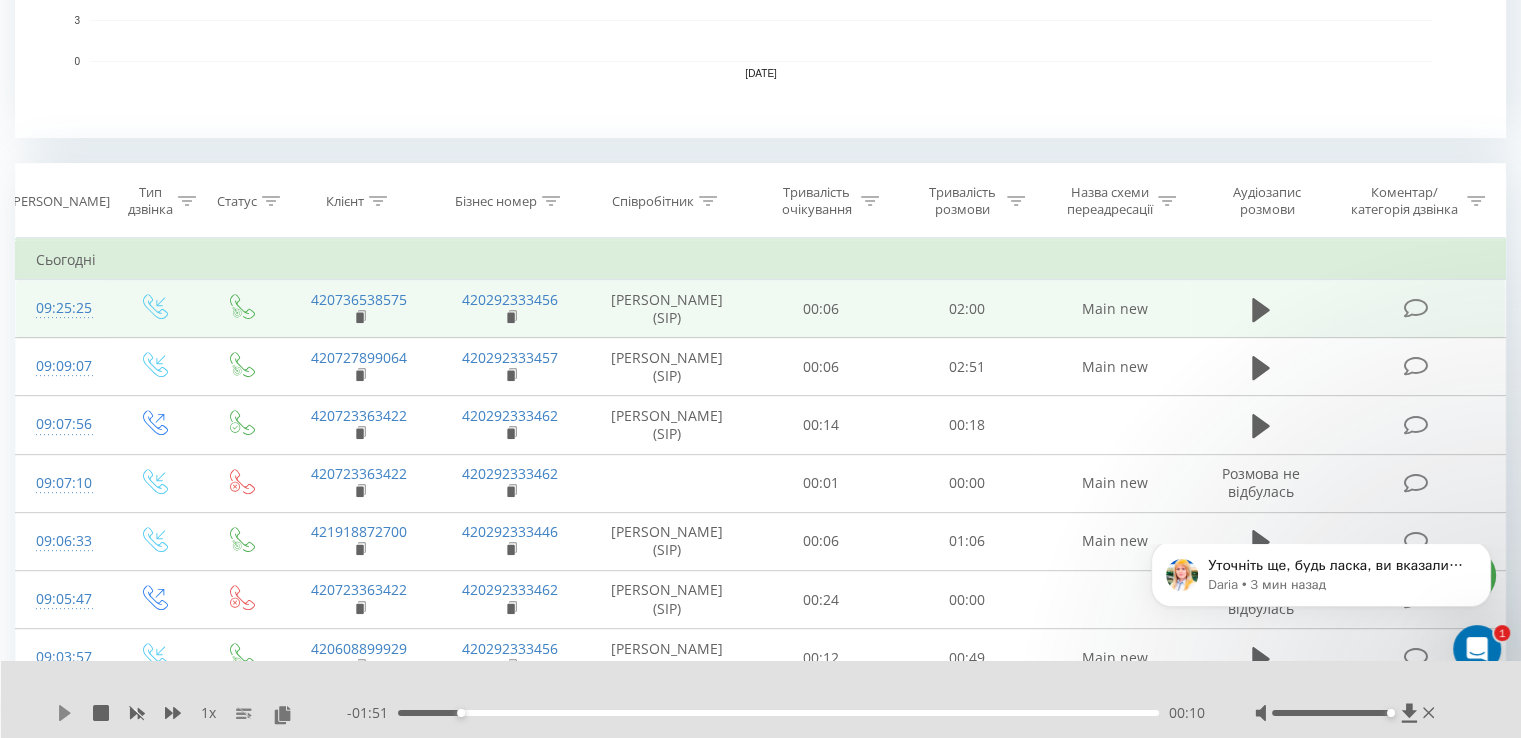 click 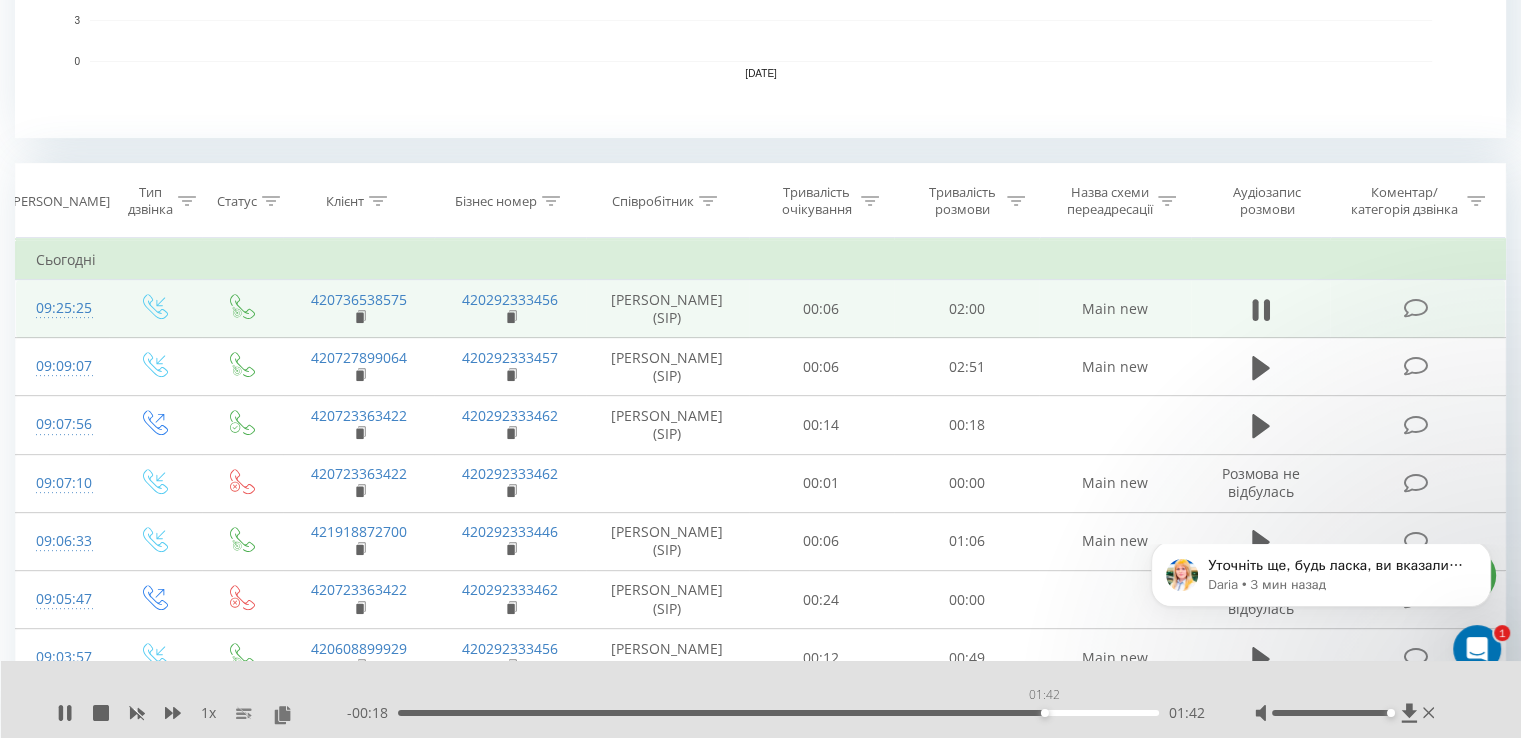 click on "01:42" at bounding box center (778, 713) 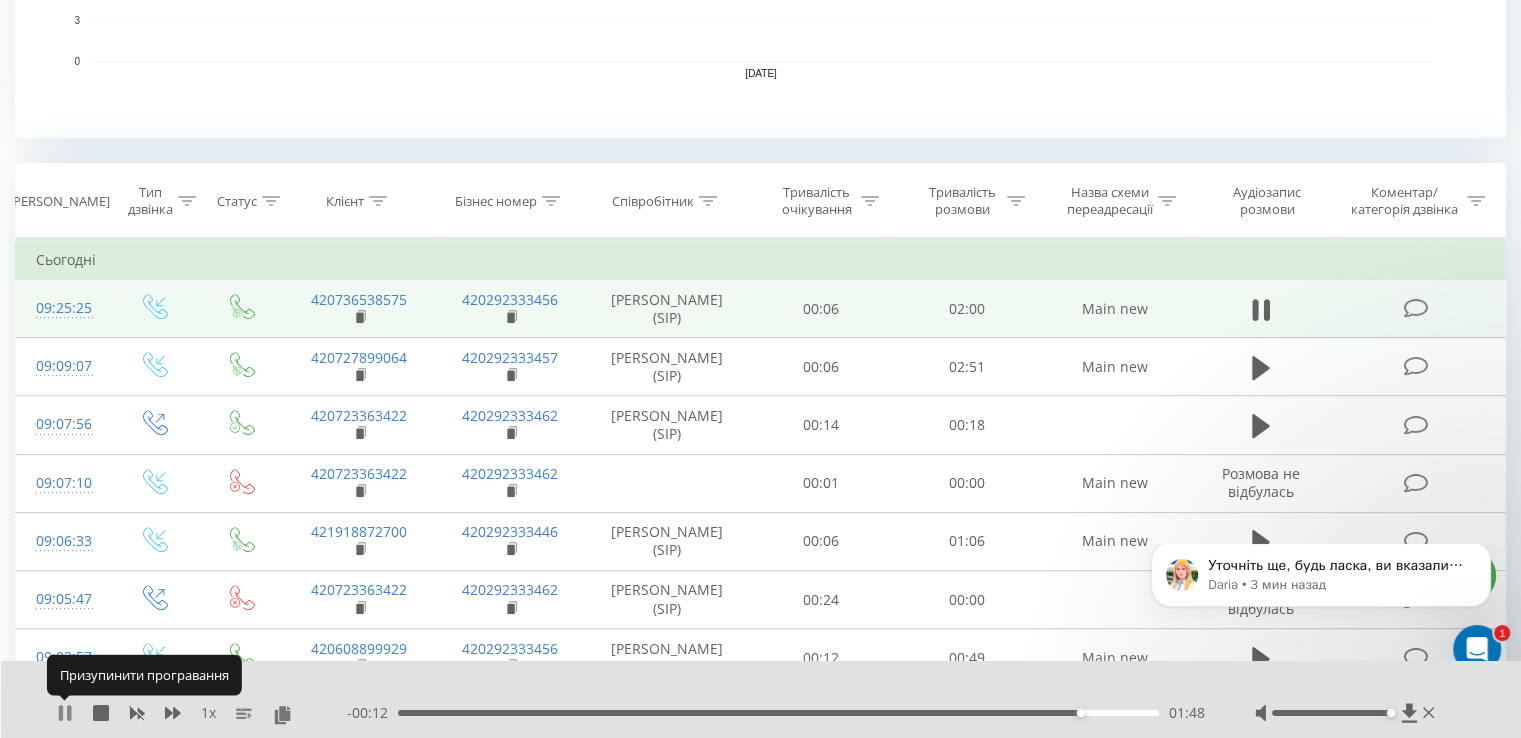 click 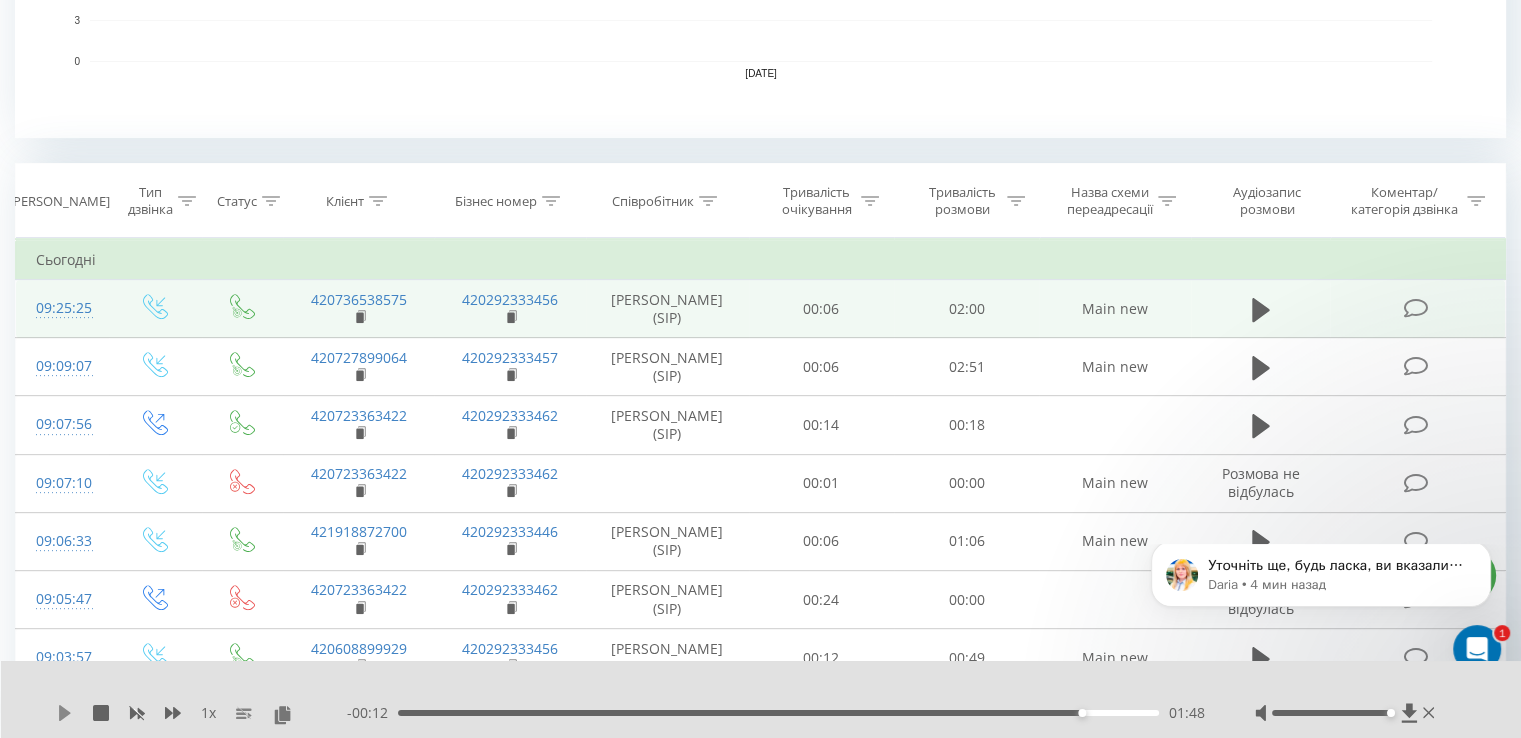 click 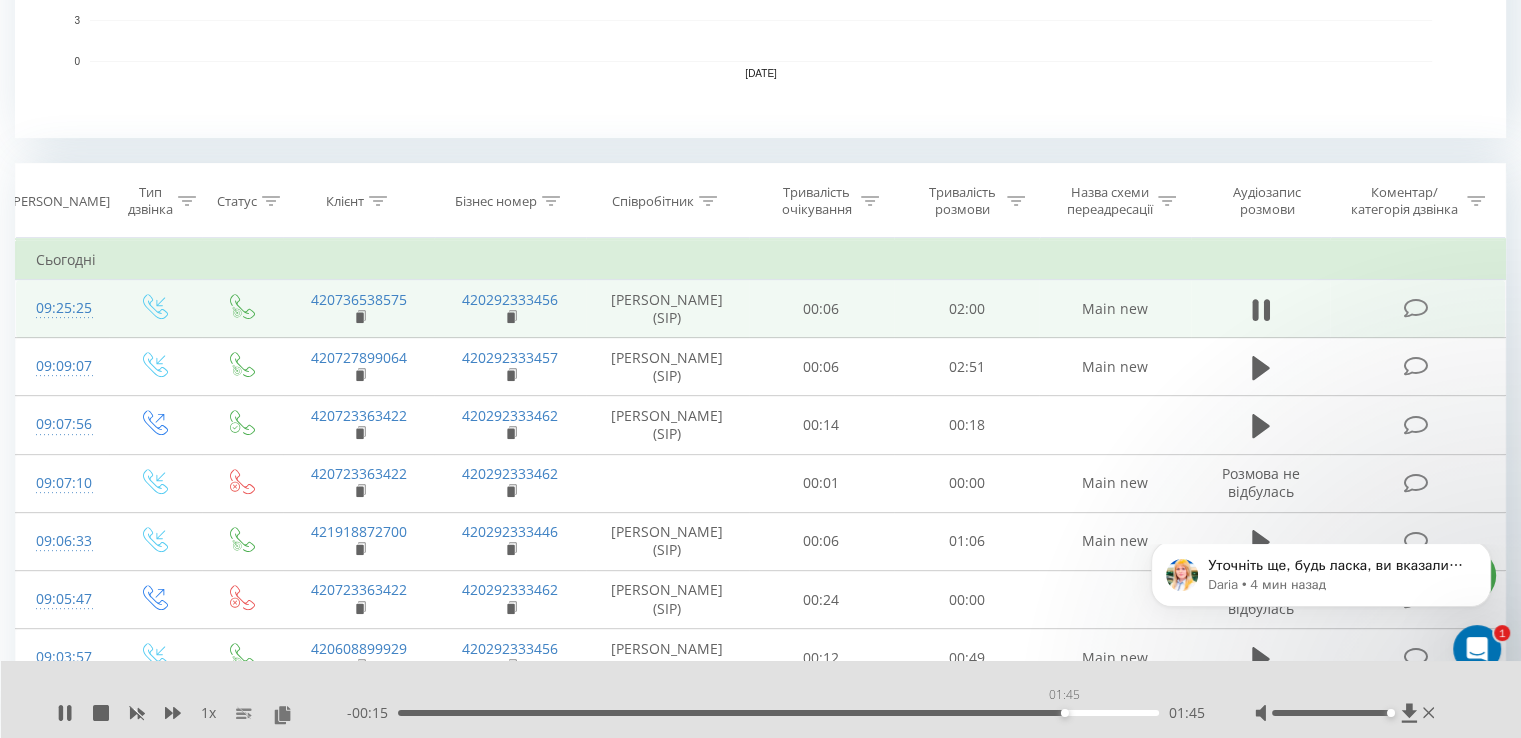 click on "01:45" at bounding box center (778, 713) 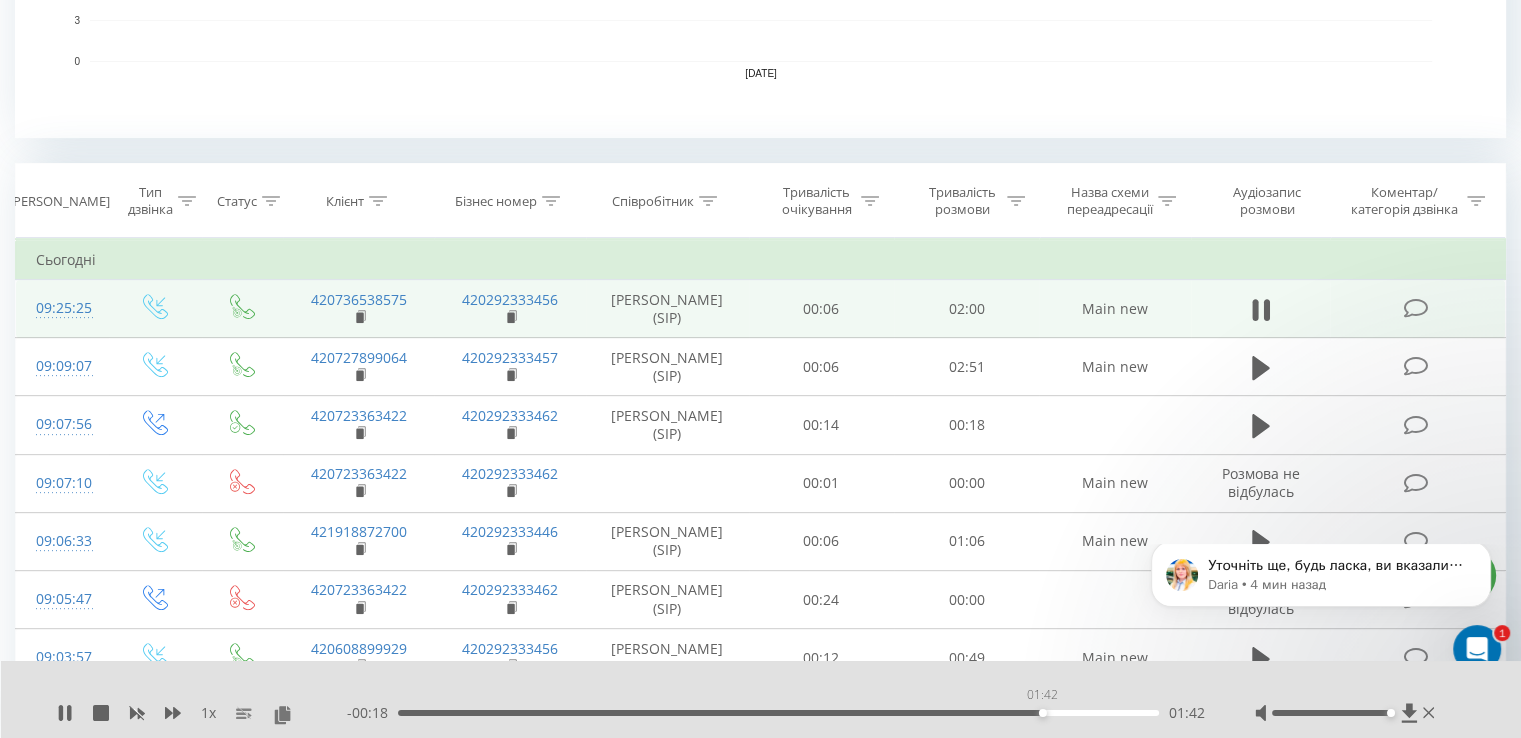 click on "01:42" at bounding box center [778, 713] 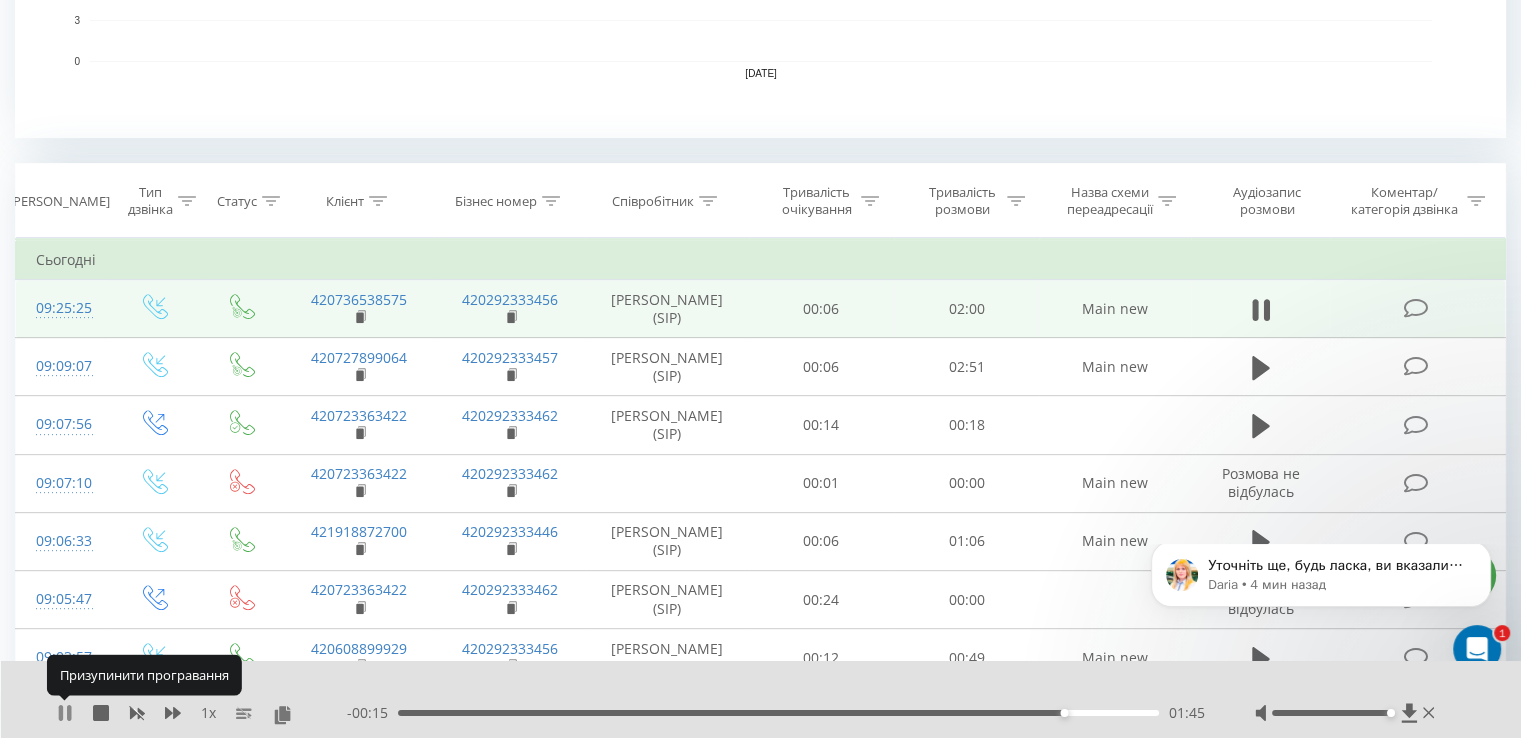 click 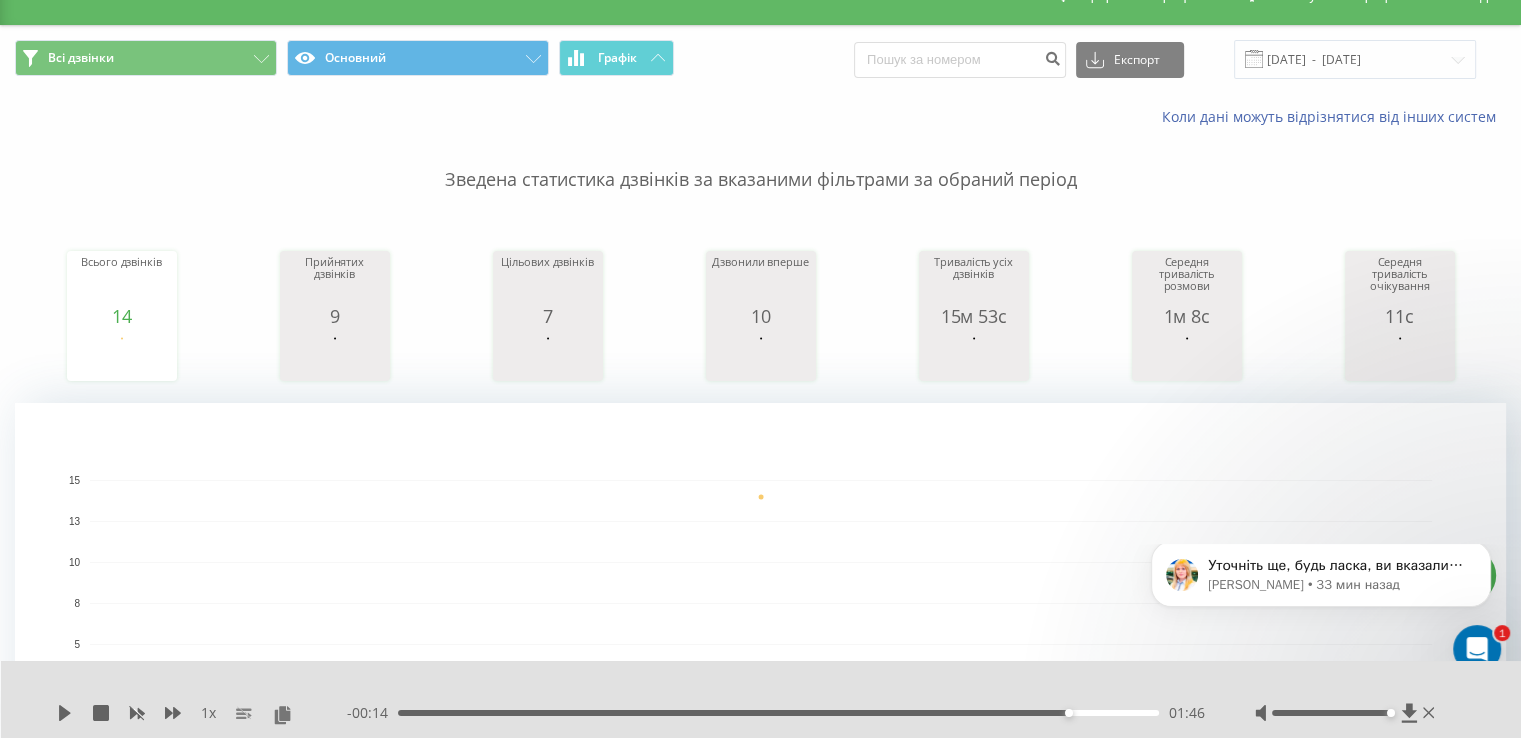 scroll, scrollTop: 0, scrollLeft: 0, axis: both 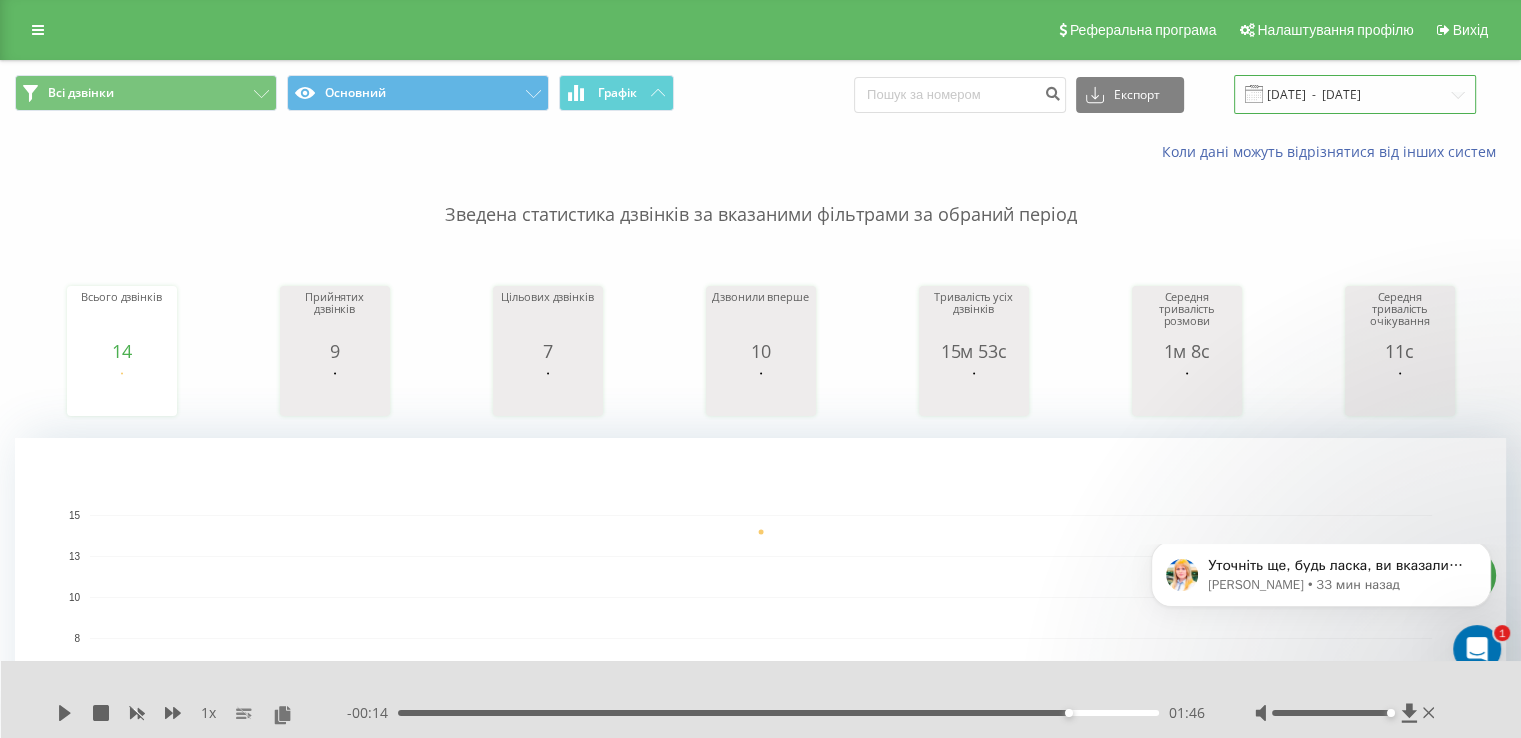 click on "[DATE]  -  [DATE]" at bounding box center (1355, 94) 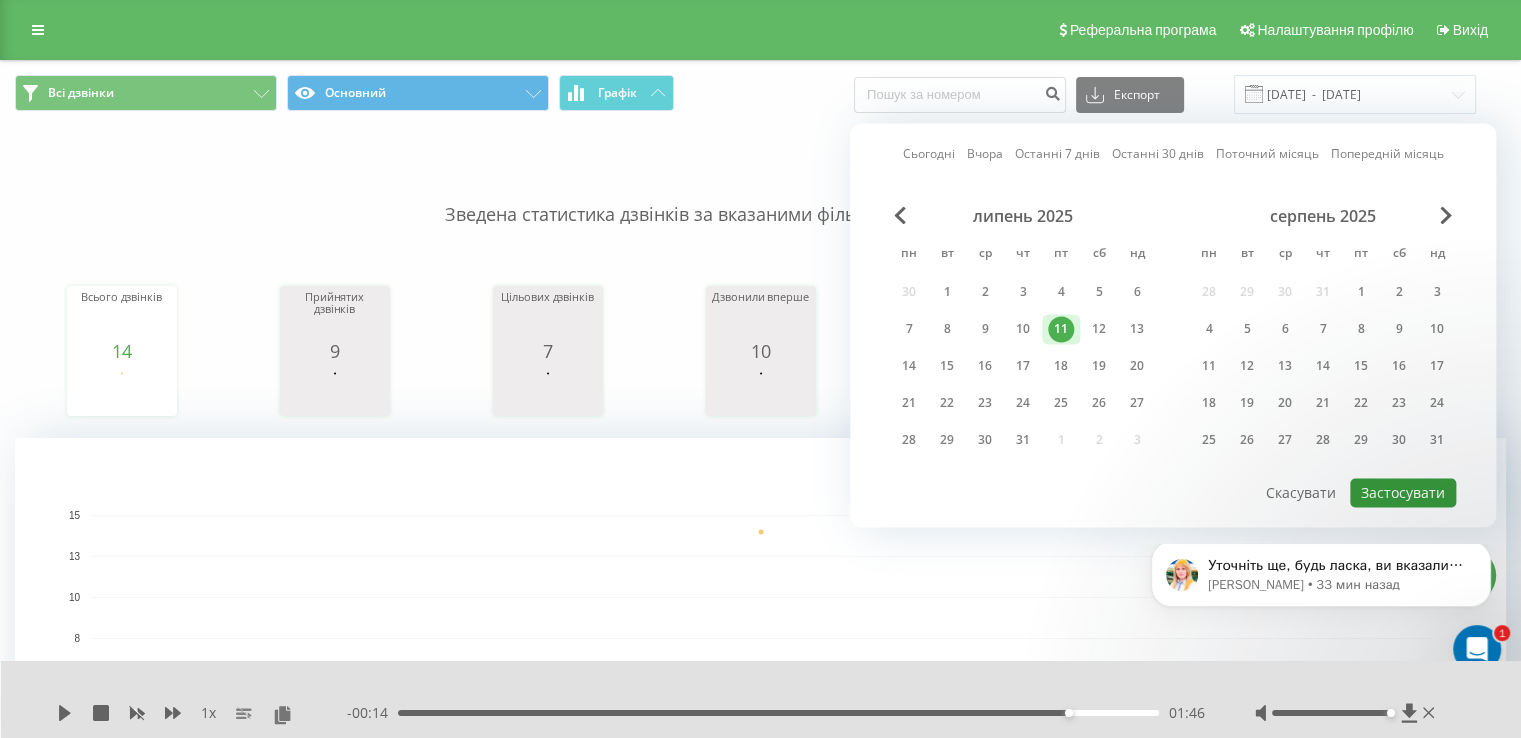 click on "Застосувати" at bounding box center [1403, 492] 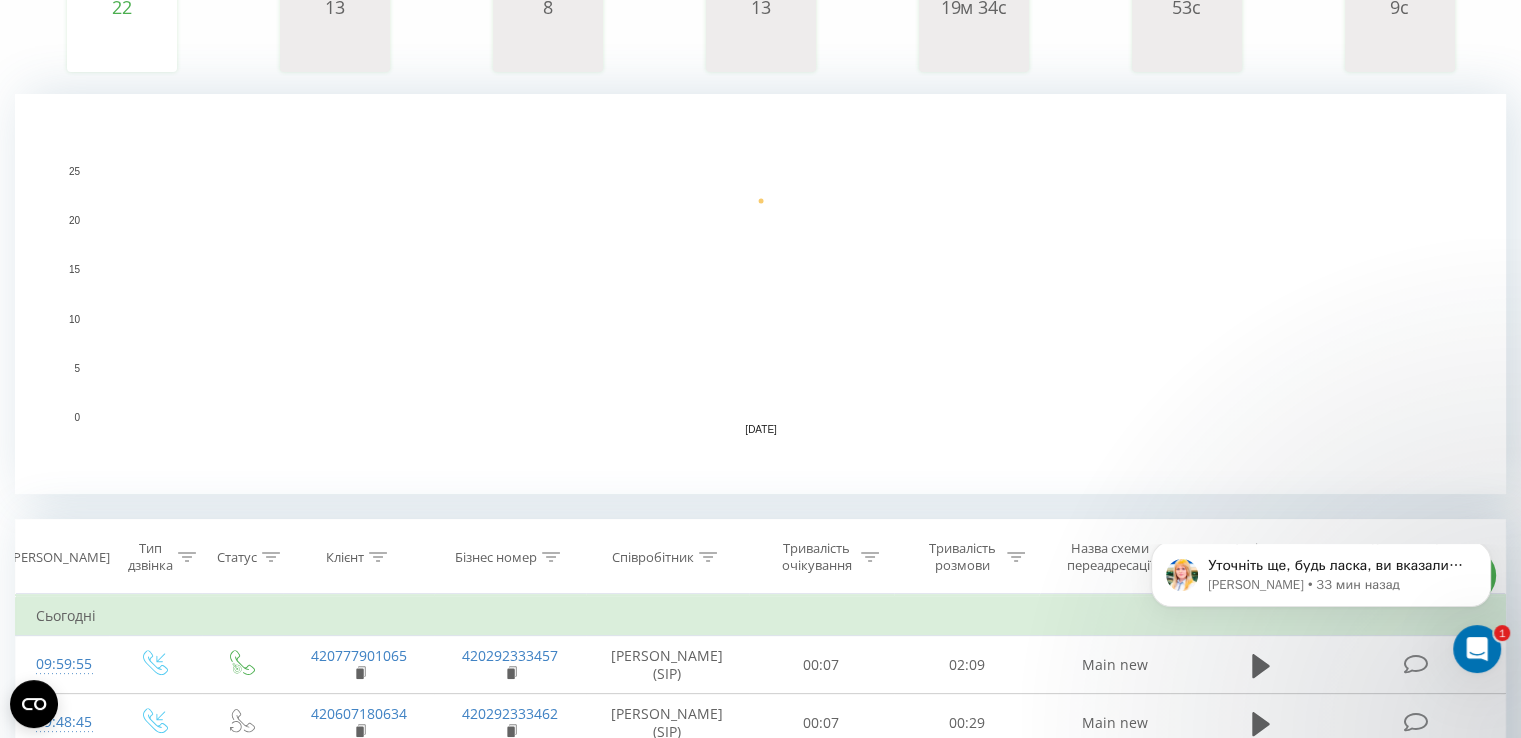 scroll, scrollTop: 500, scrollLeft: 0, axis: vertical 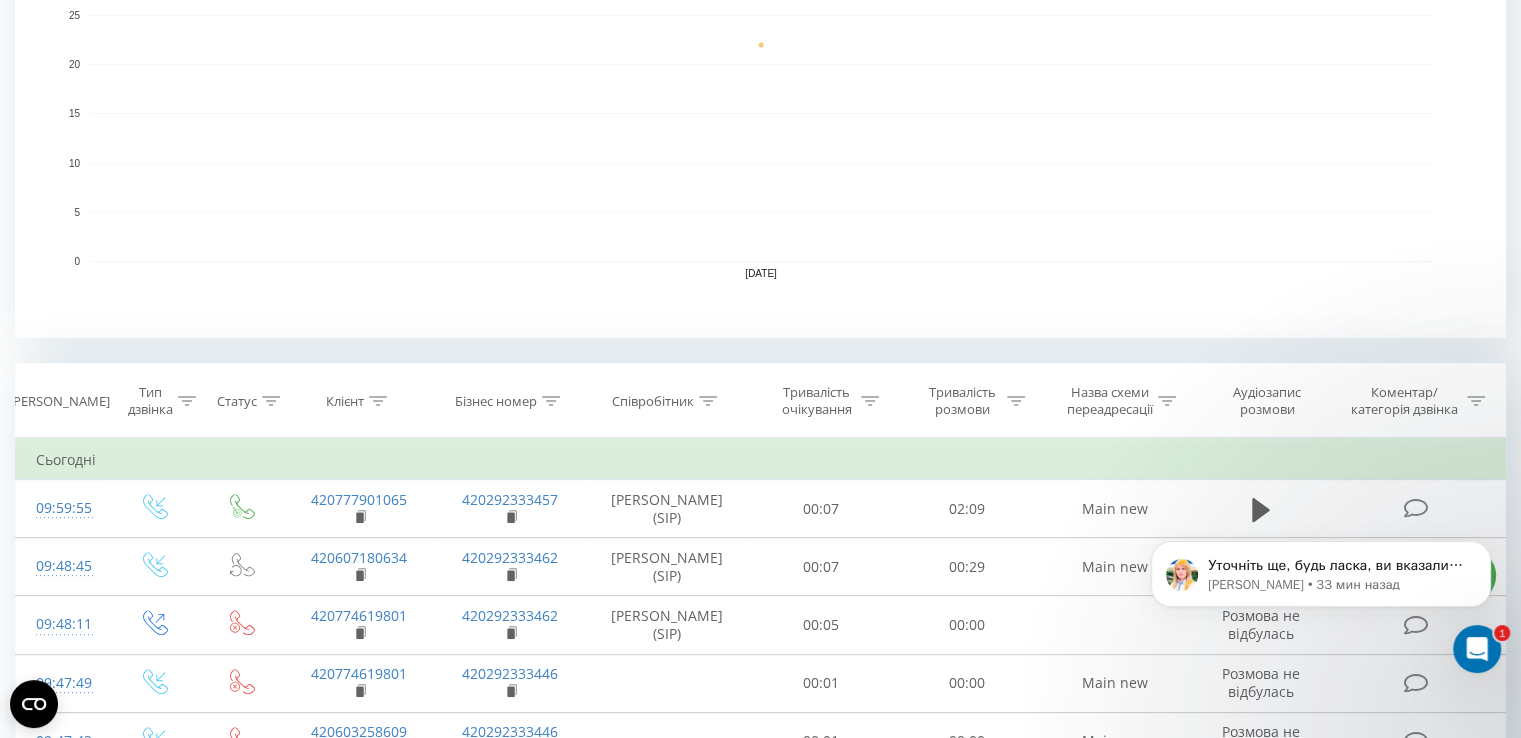 click on "Уточніть ще, будь ласка, ви вказали передавати Джерело, Канал і т.д. по дзвінку Тут потрібне уточнення в які поля і в яку сутність їх передавати? Daria • 33 мин назад" at bounding box center (1321, 482) 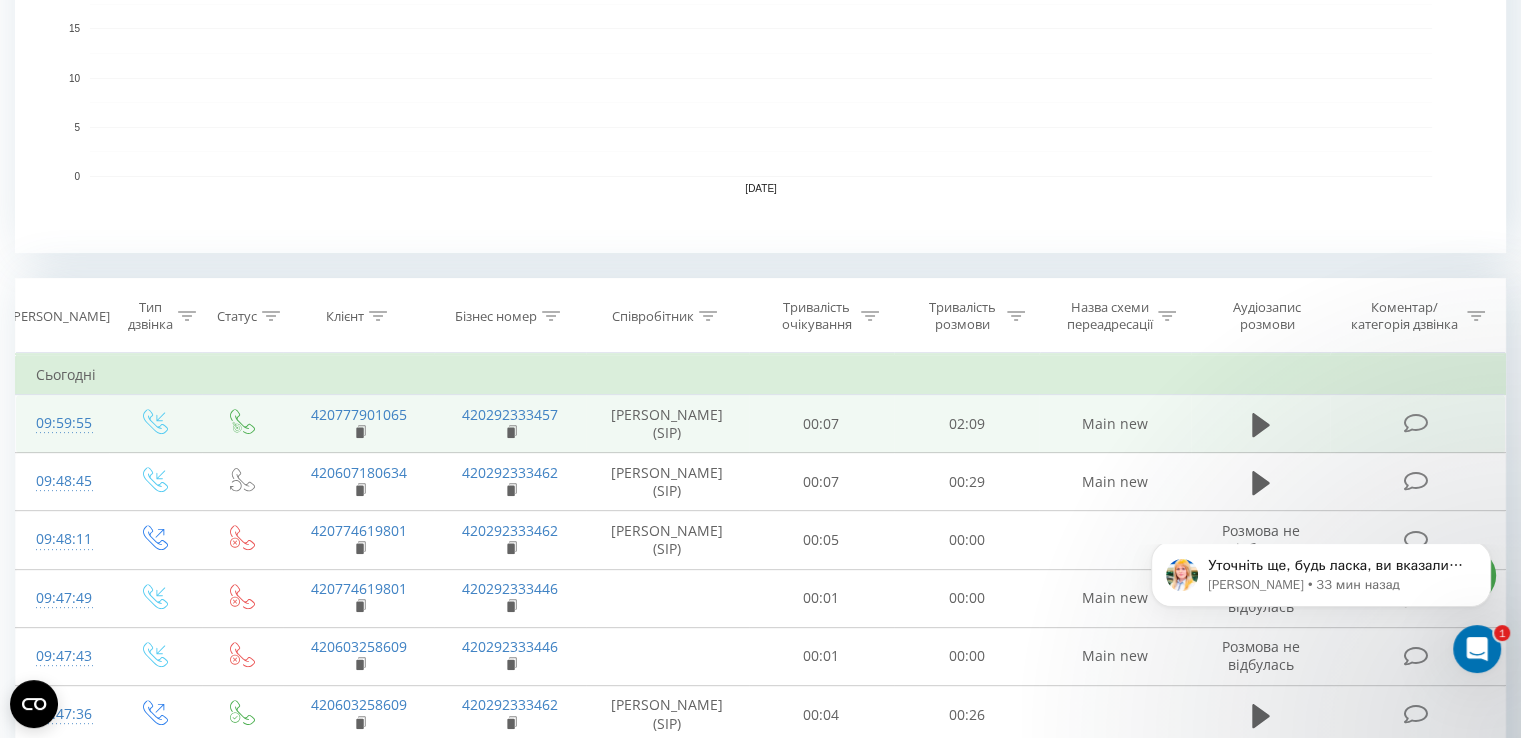scroll, scrollTop: 600, scrollLeft: 0, axis: vertical 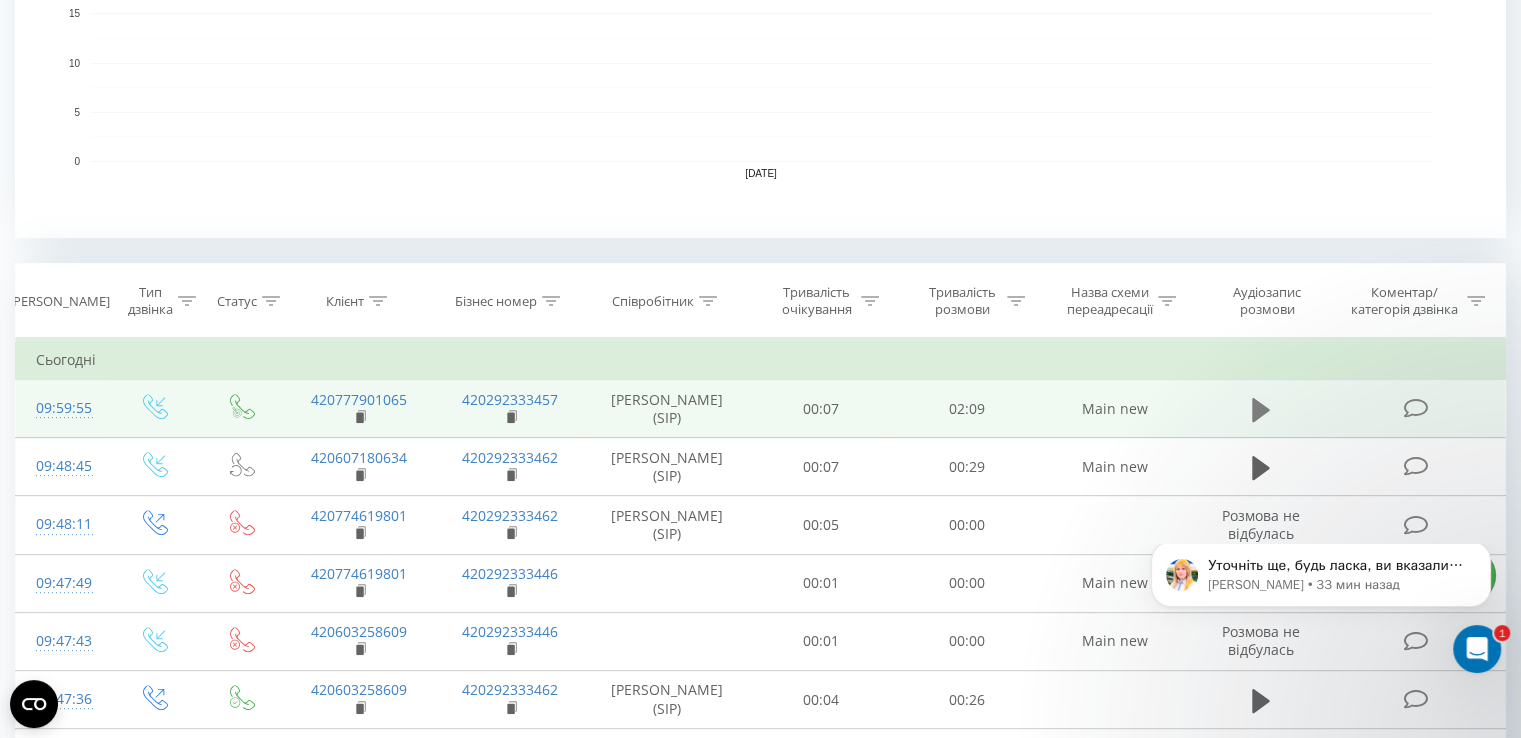 click 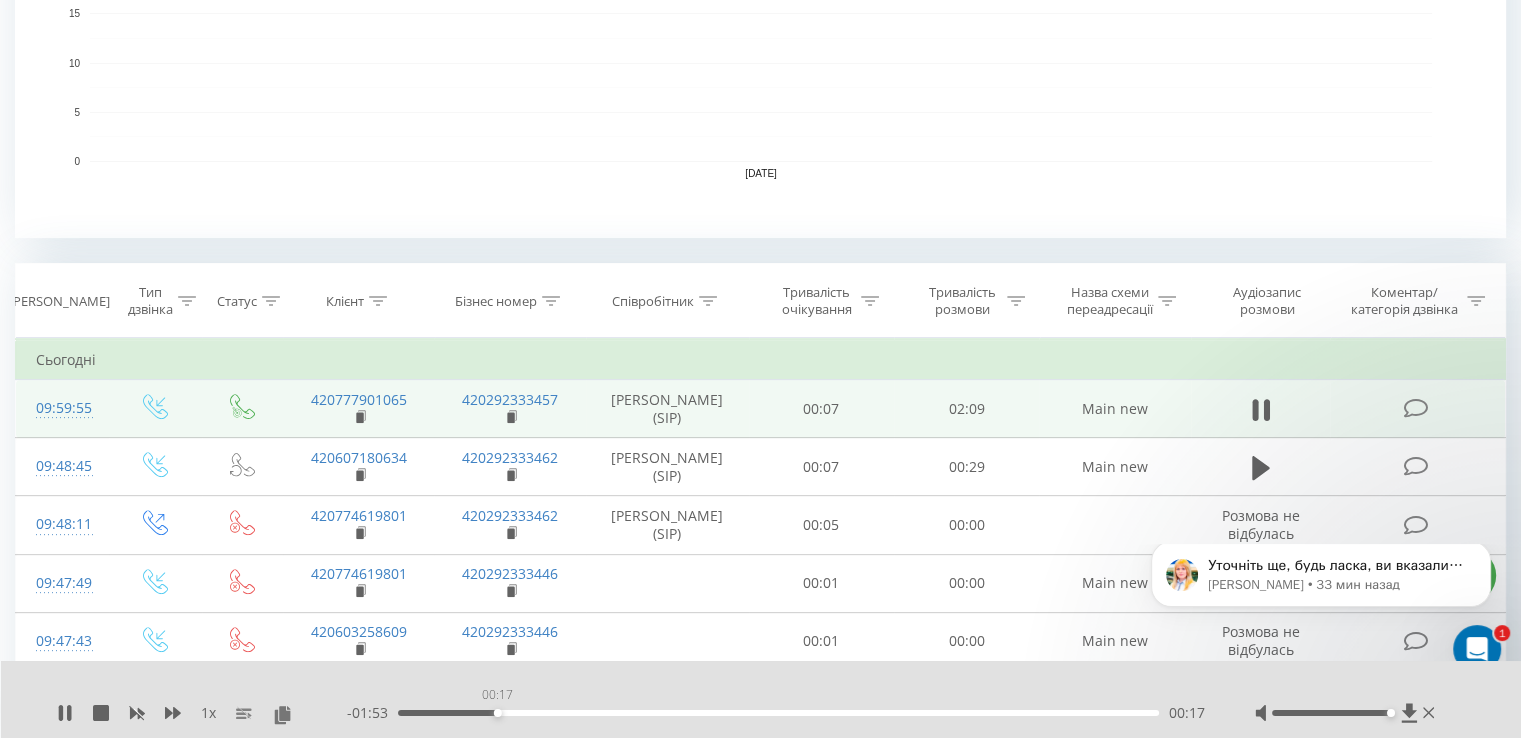 click on "00:17" at bounding box center (778, 713) 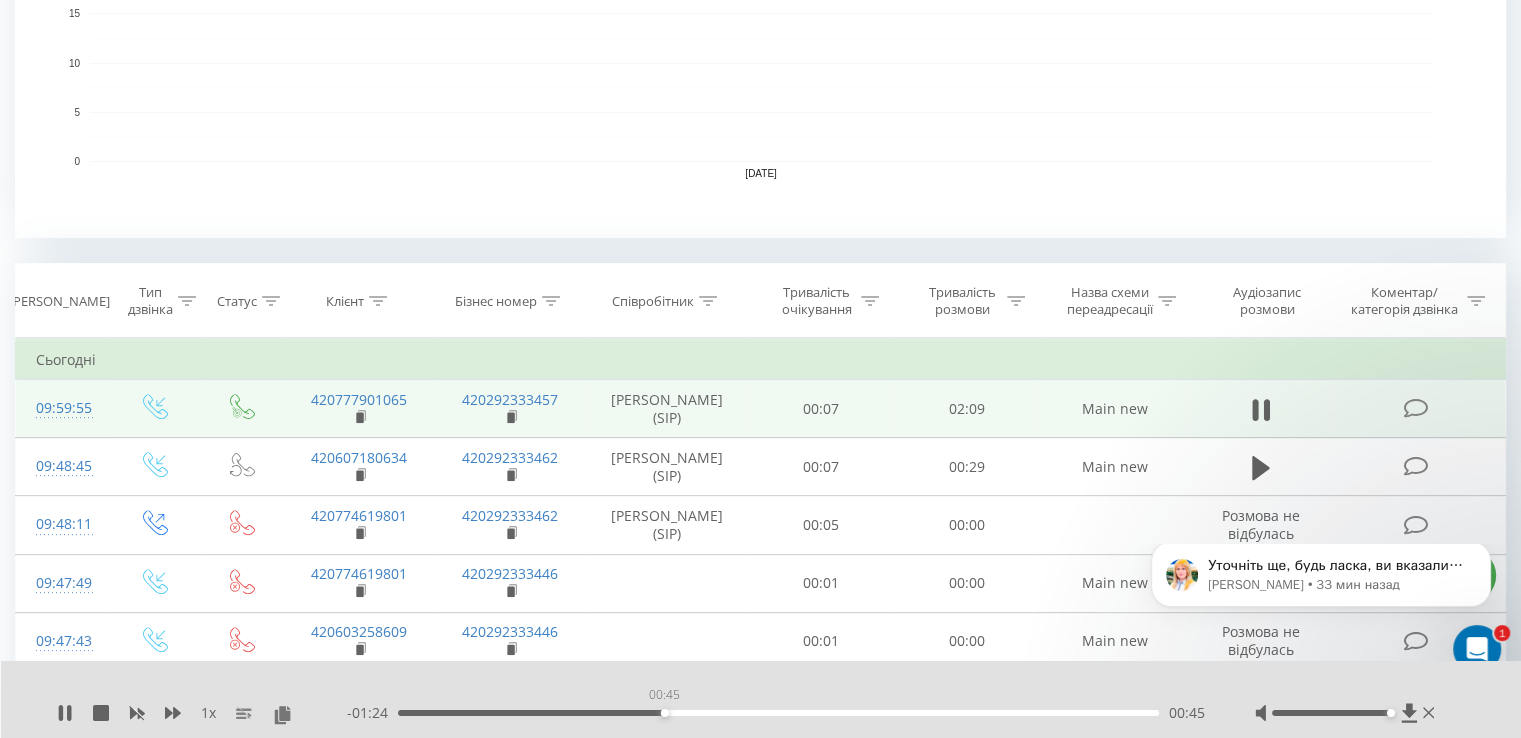 click on "00:45" at bounding box center [778, 713] 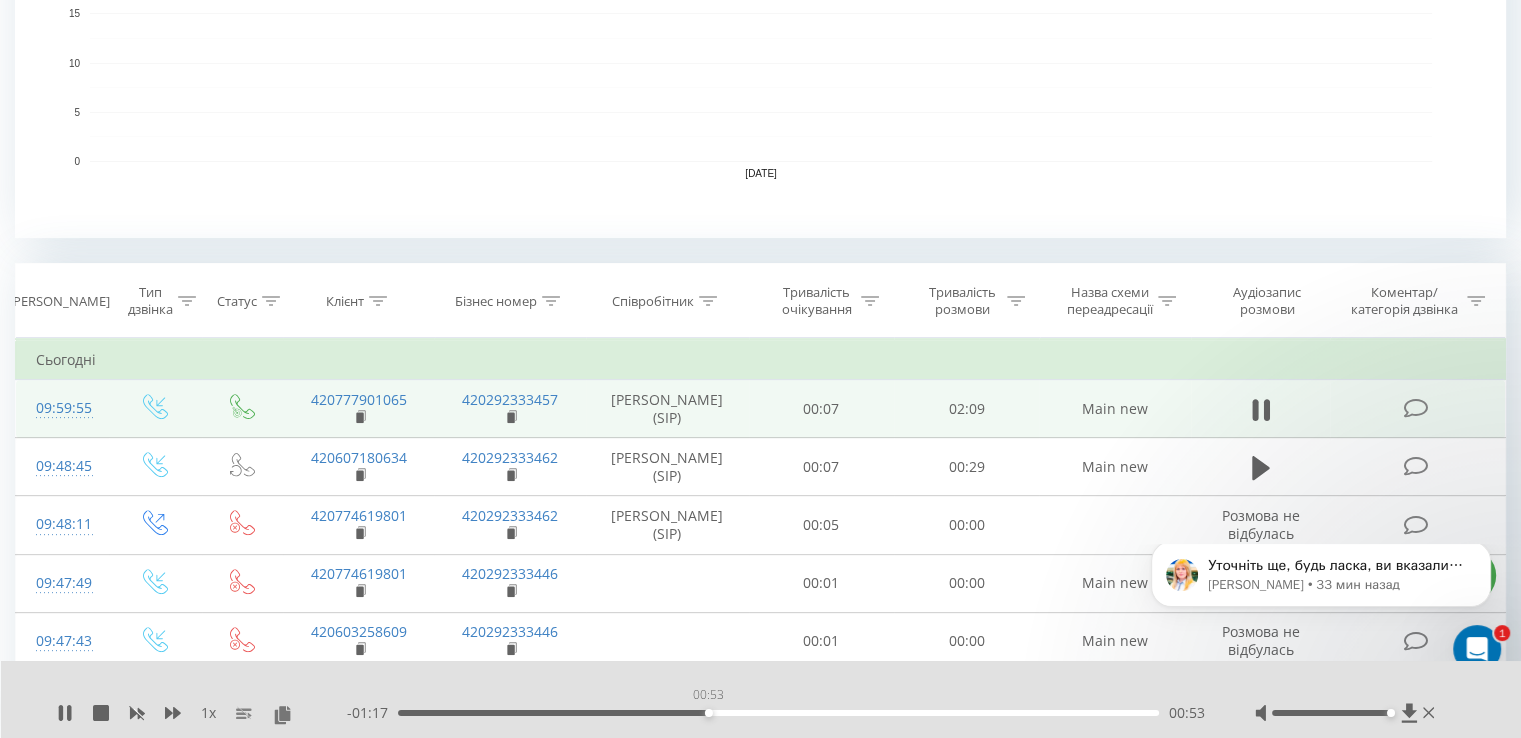 drag, startPoint x: 708, startPoint y: 714, endPoint x: 743, endPoint y: 713, distance: 35.014282 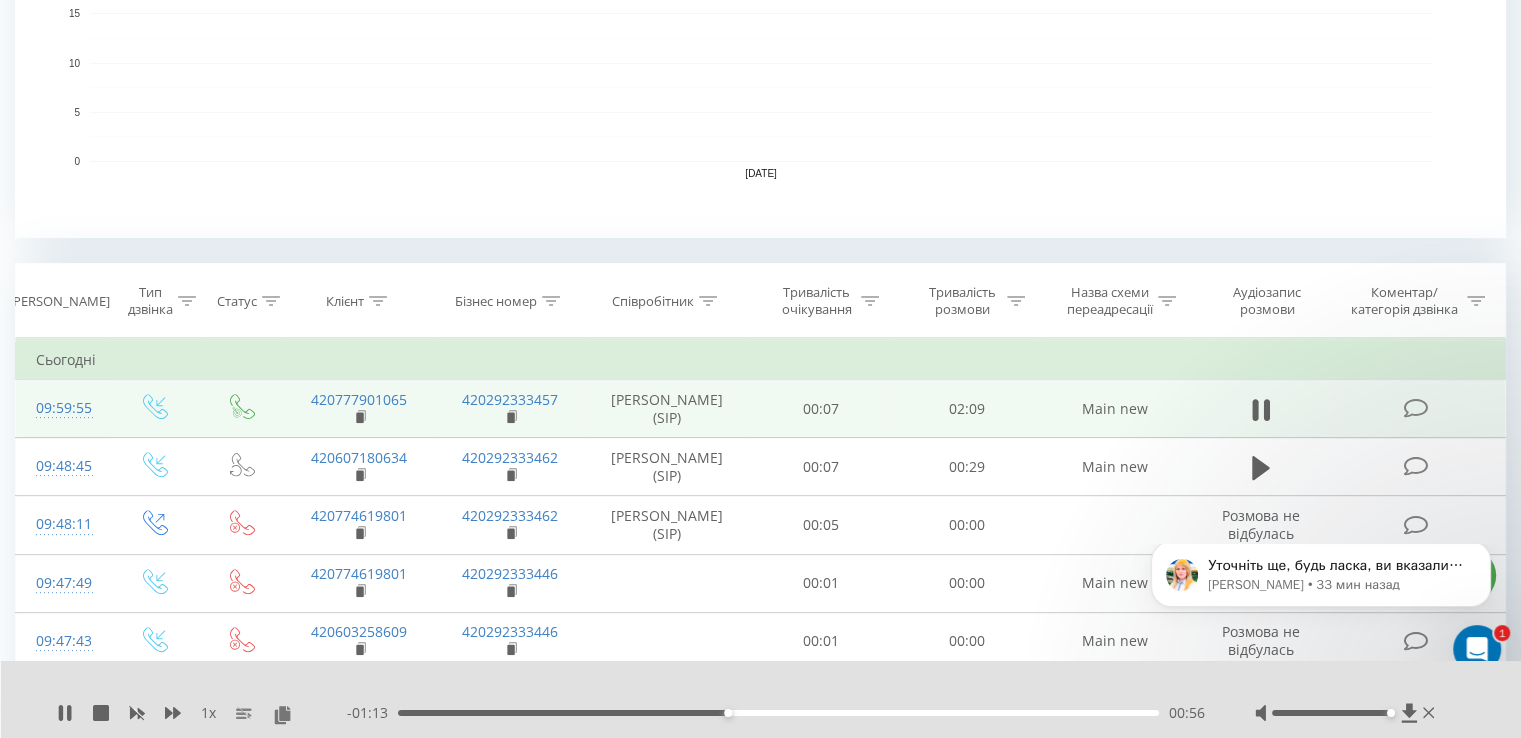 click on "00:56" at bounding box center (778, 713) 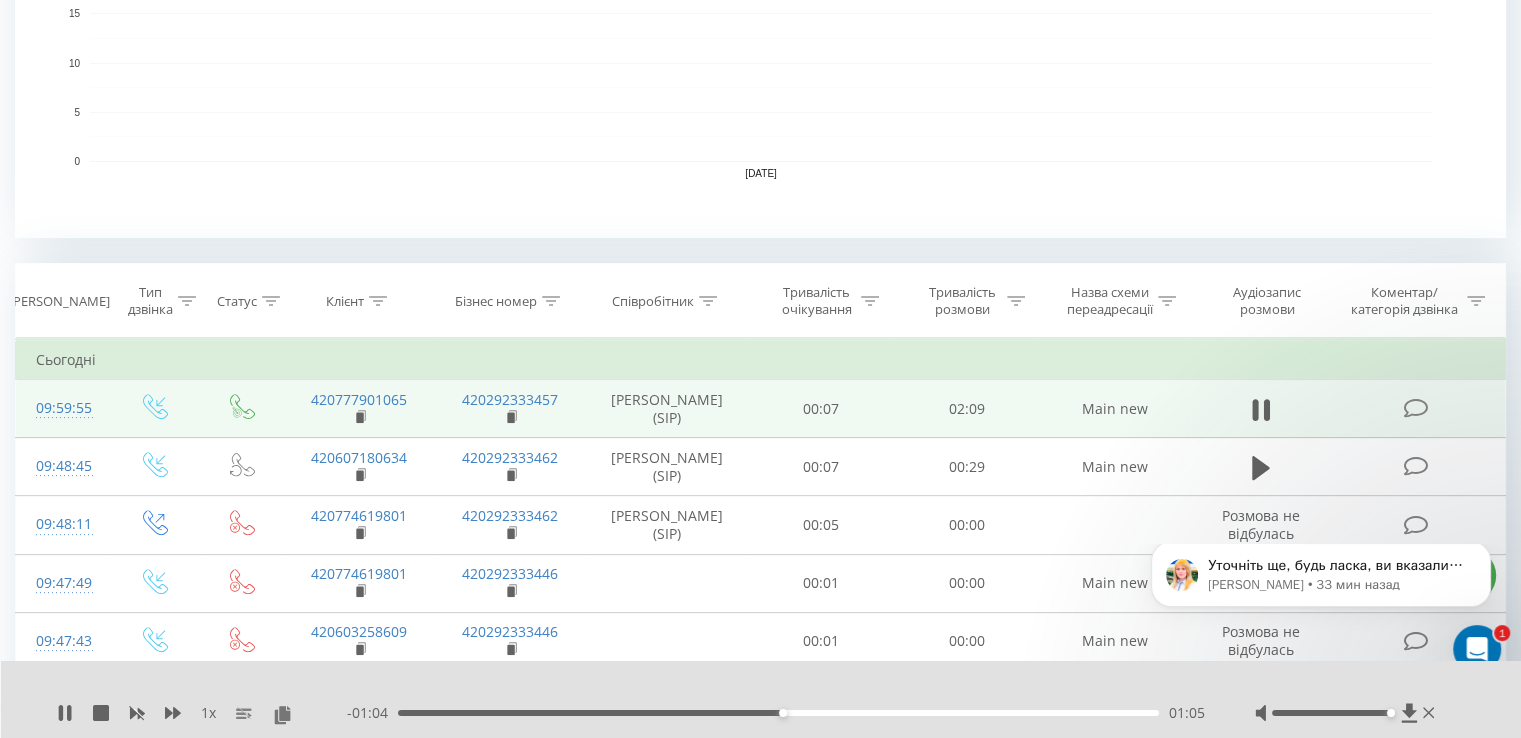 click on "01:05" at bounding box center [778, 713] 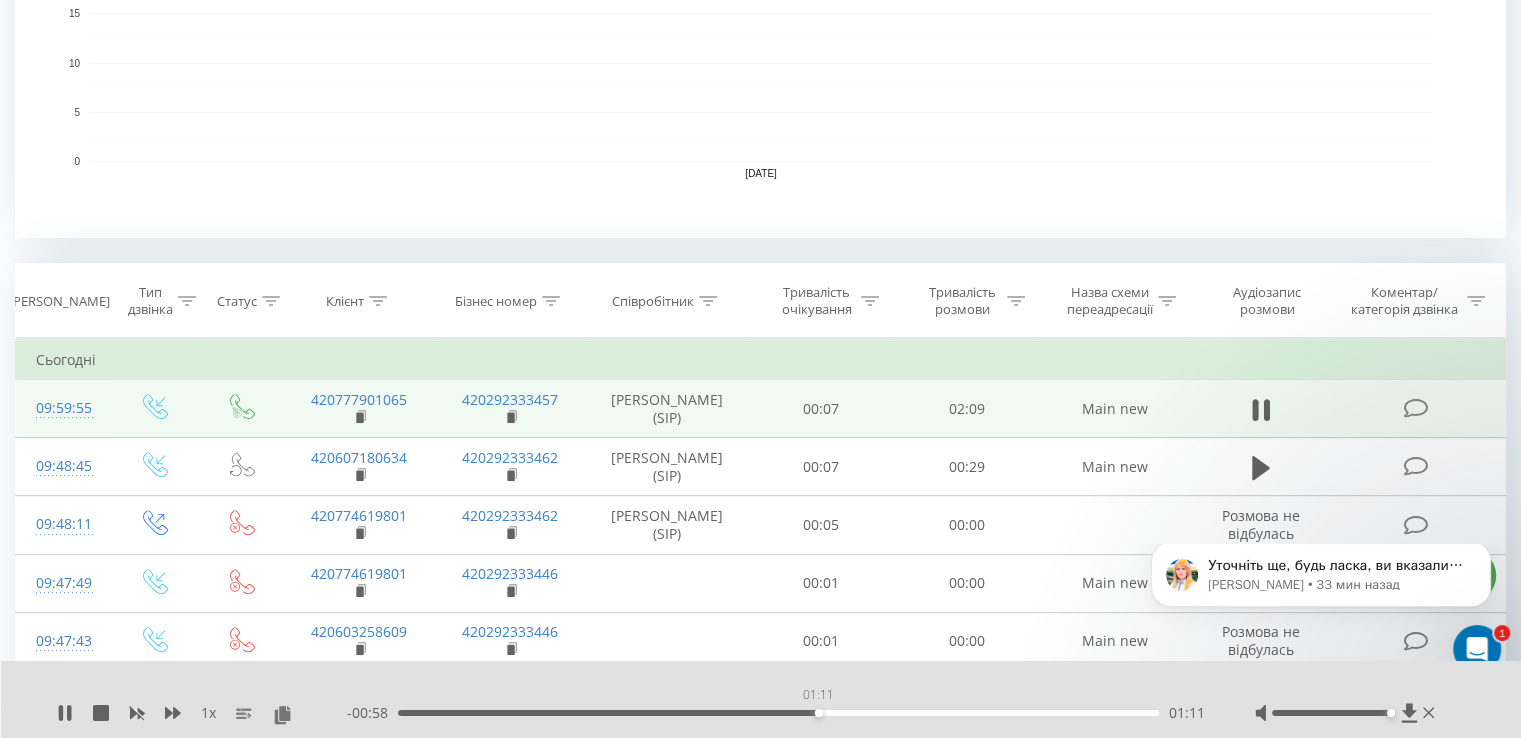click on "01:11" at bounding box center (778, 713) 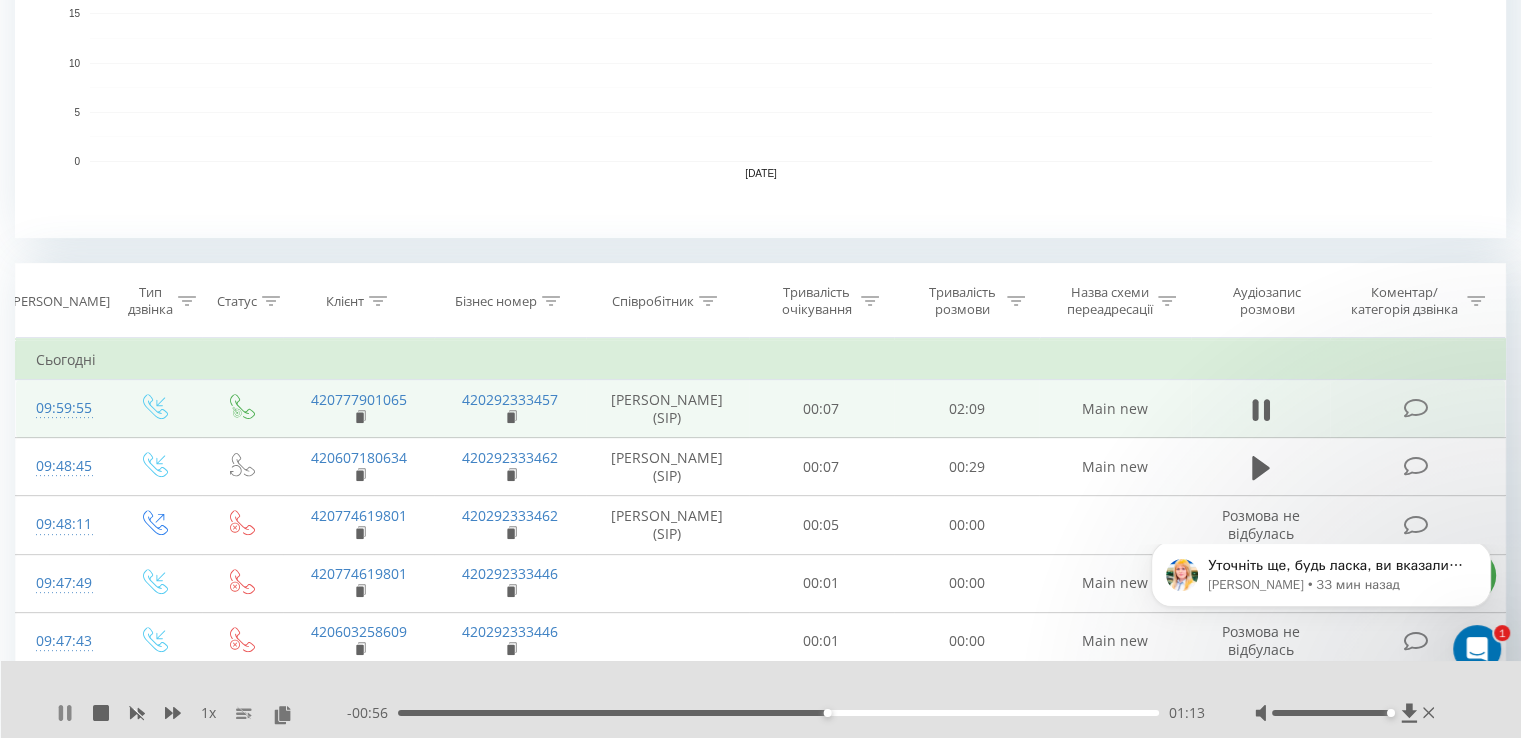 click 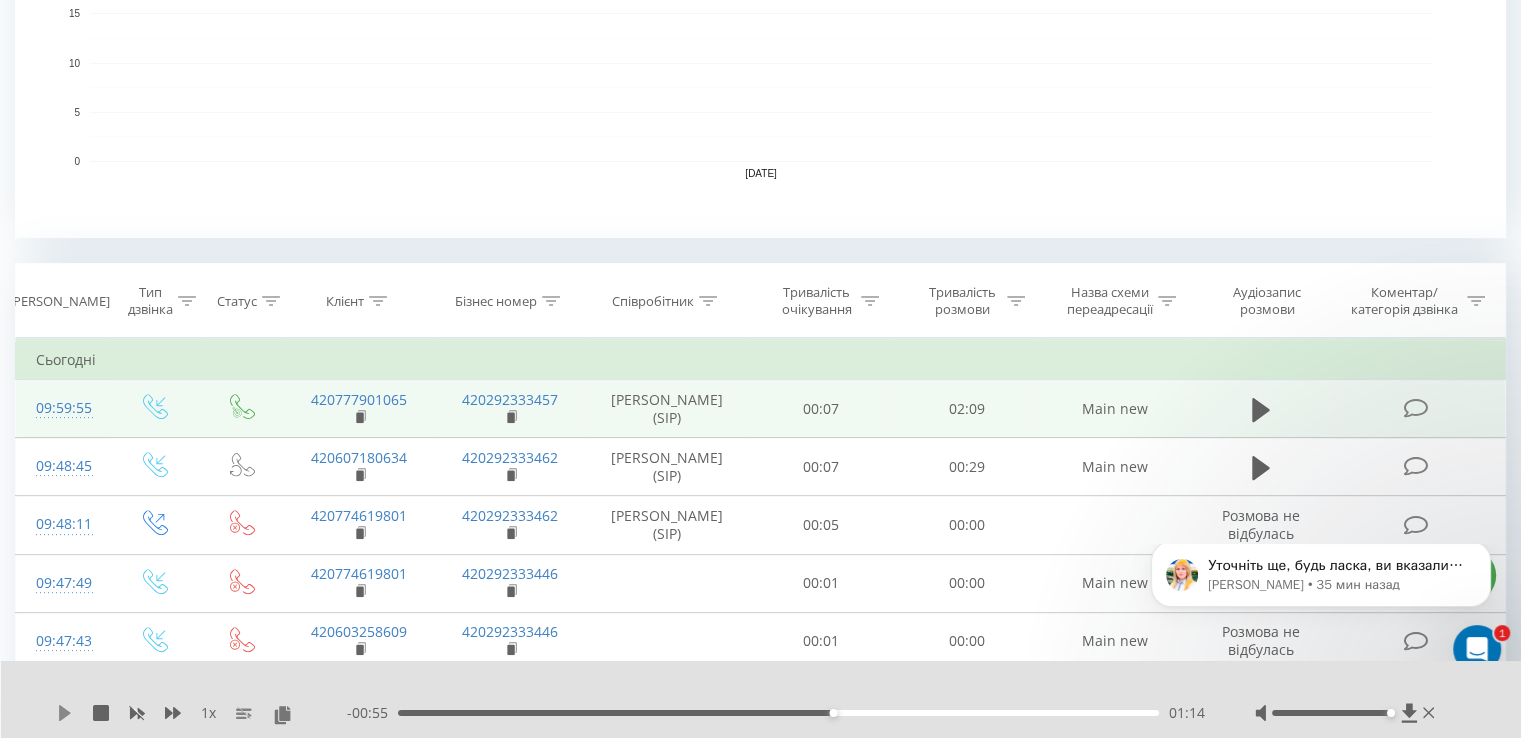 click 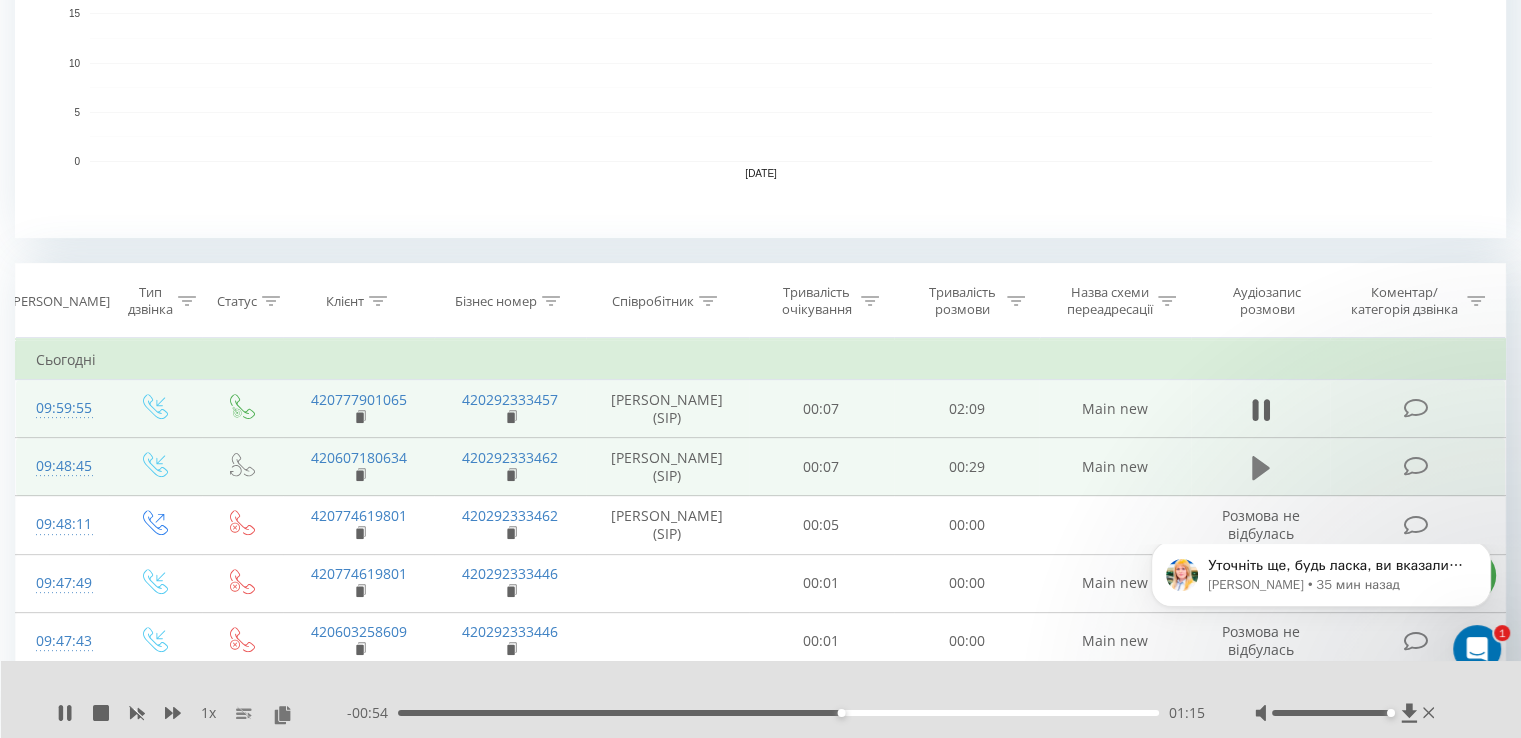 click 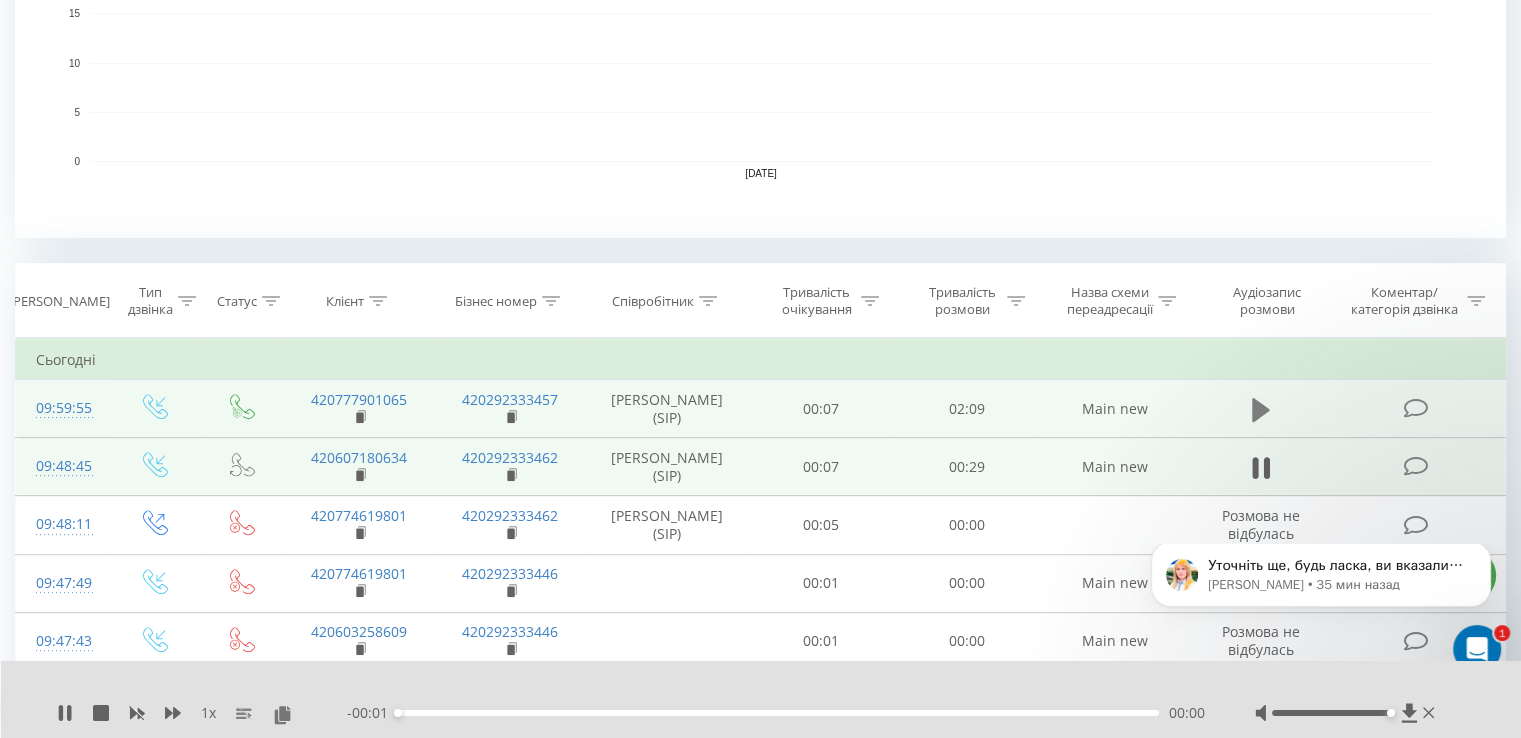 click 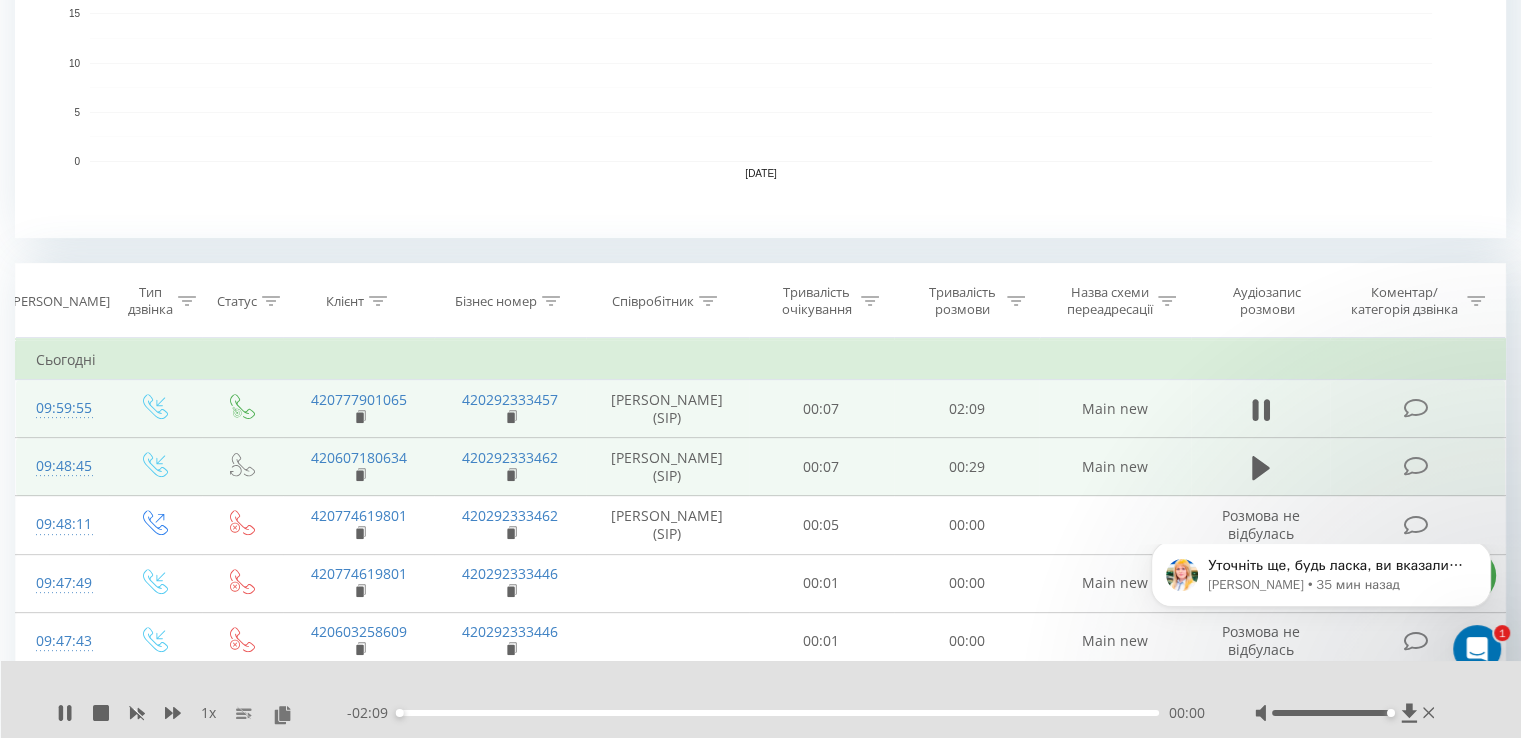 click on "00:00" at bounding box center [778, 713] 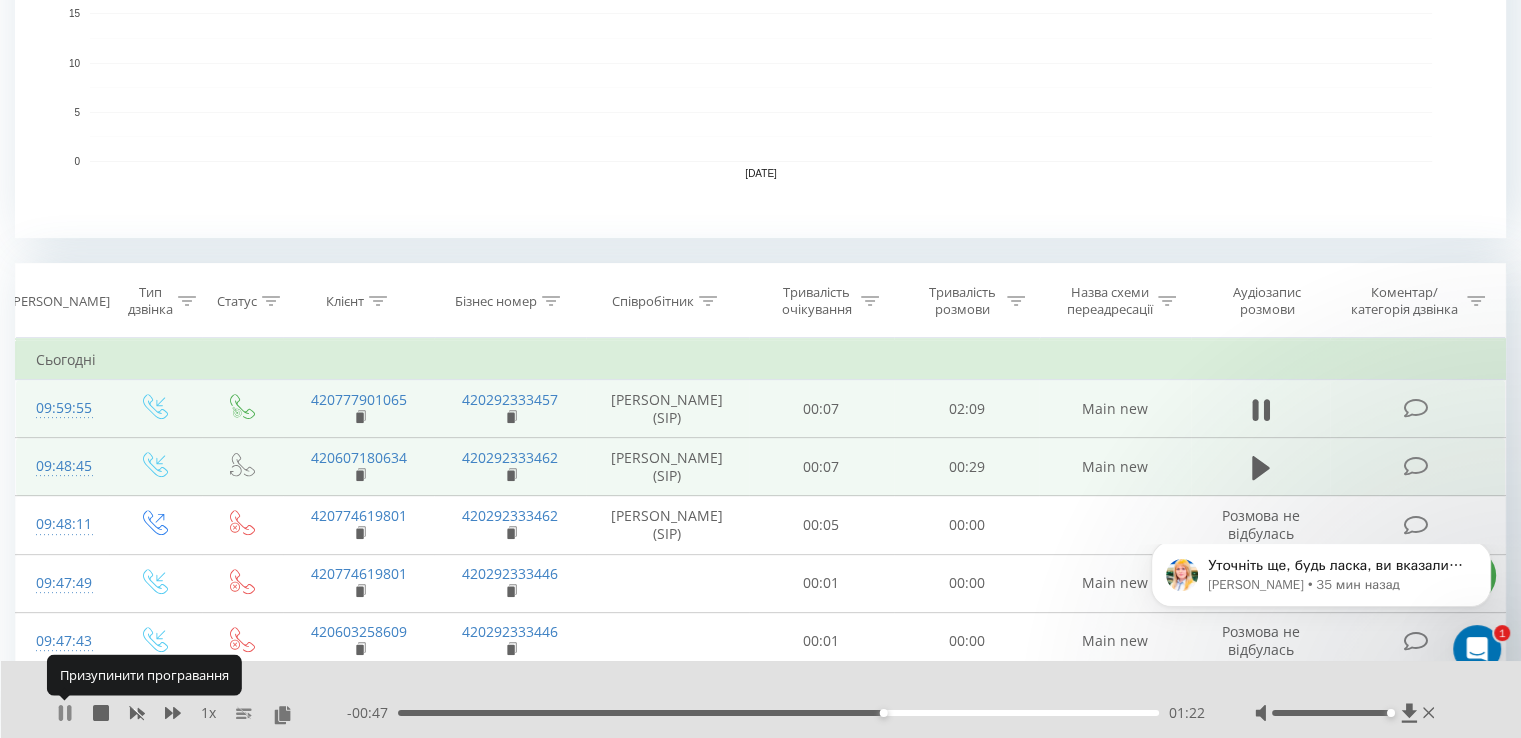 click 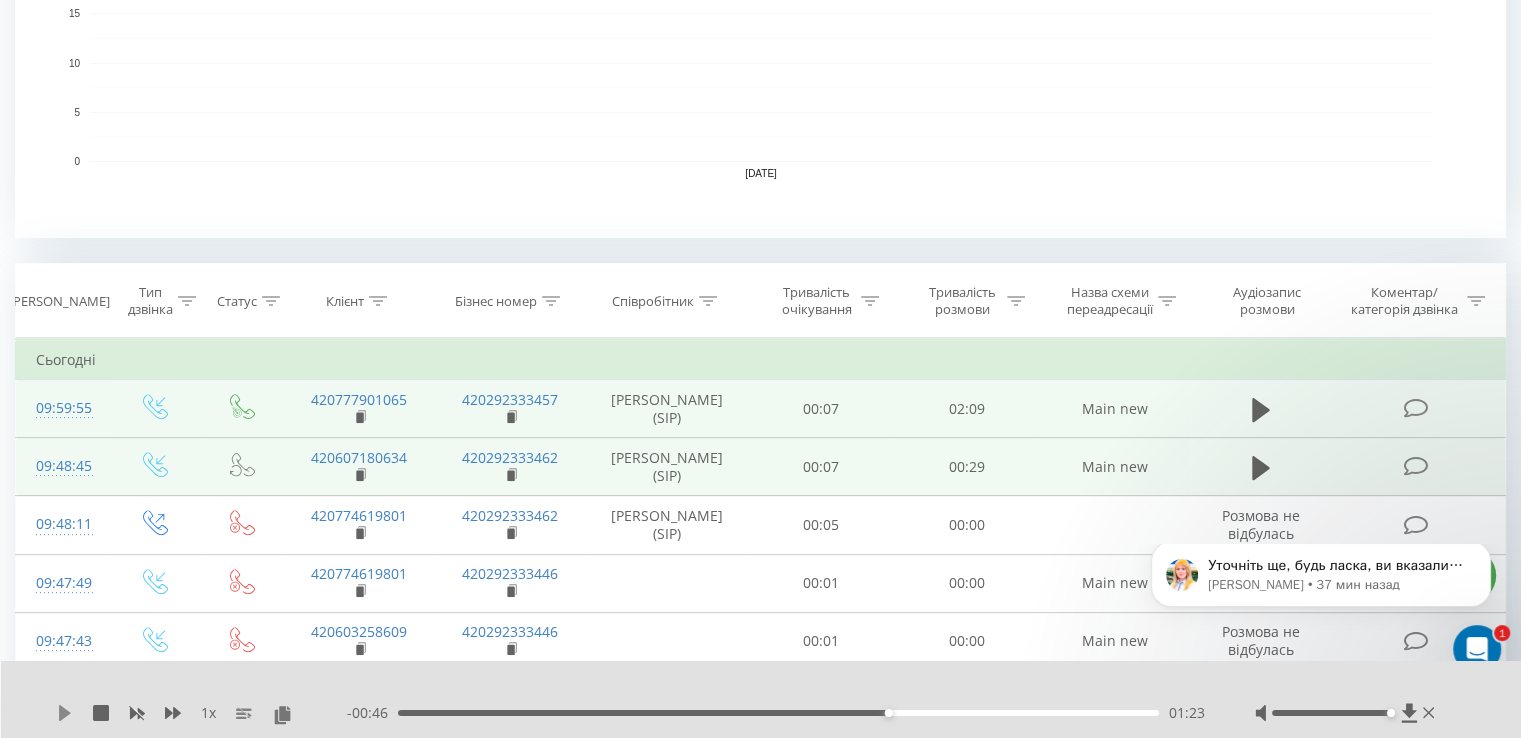 click 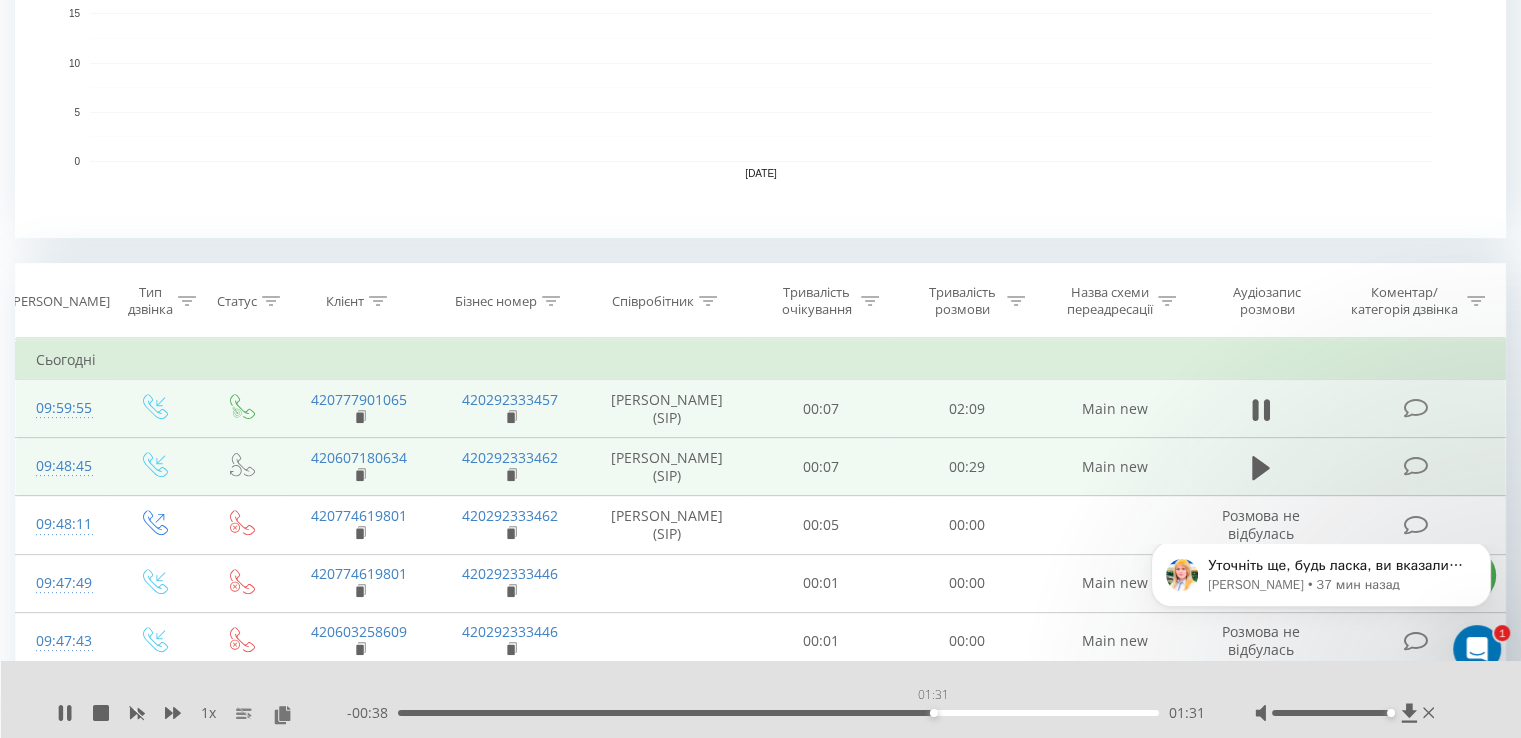 click on "01:31" at bounding box center [778, 713] 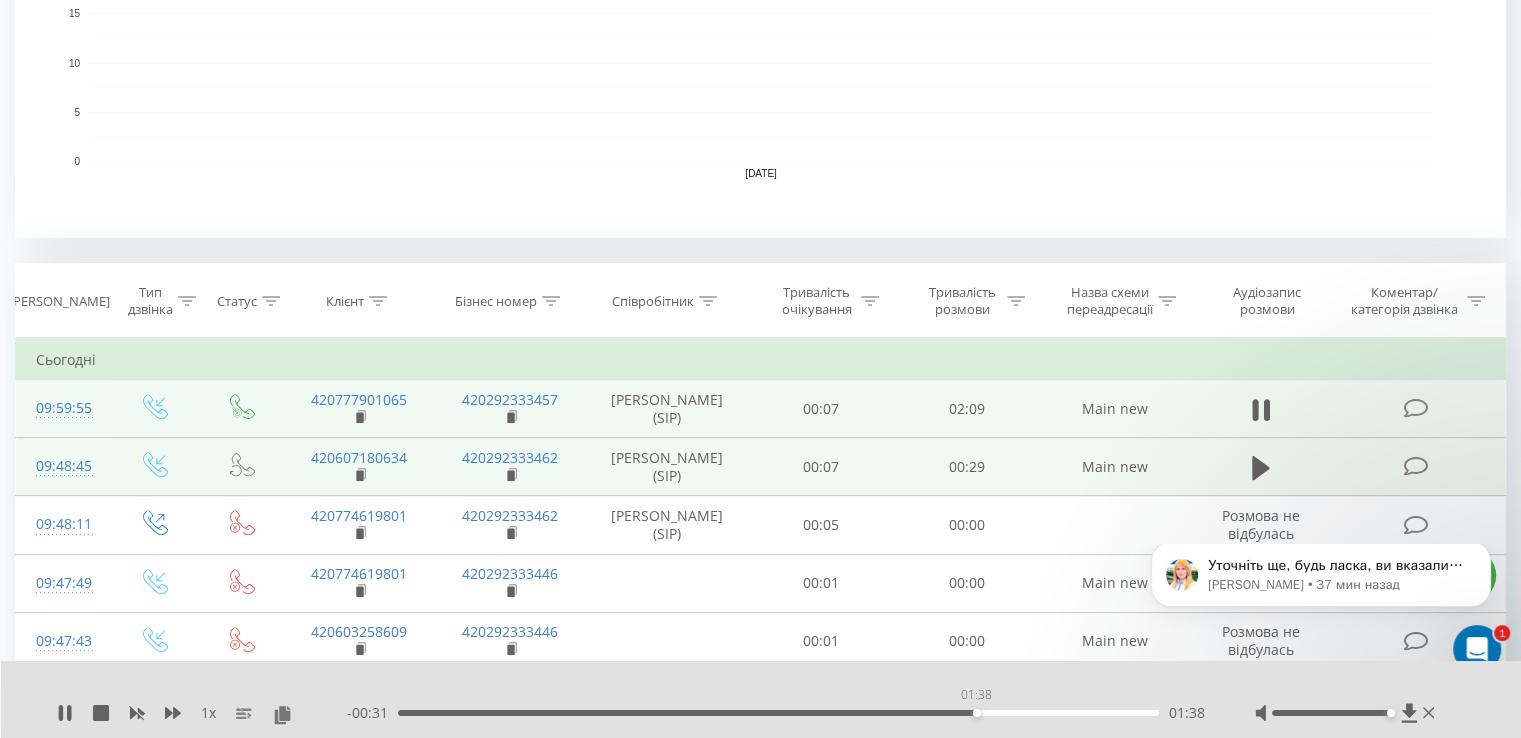 click on "01:38" at bounding box center (778, 713) 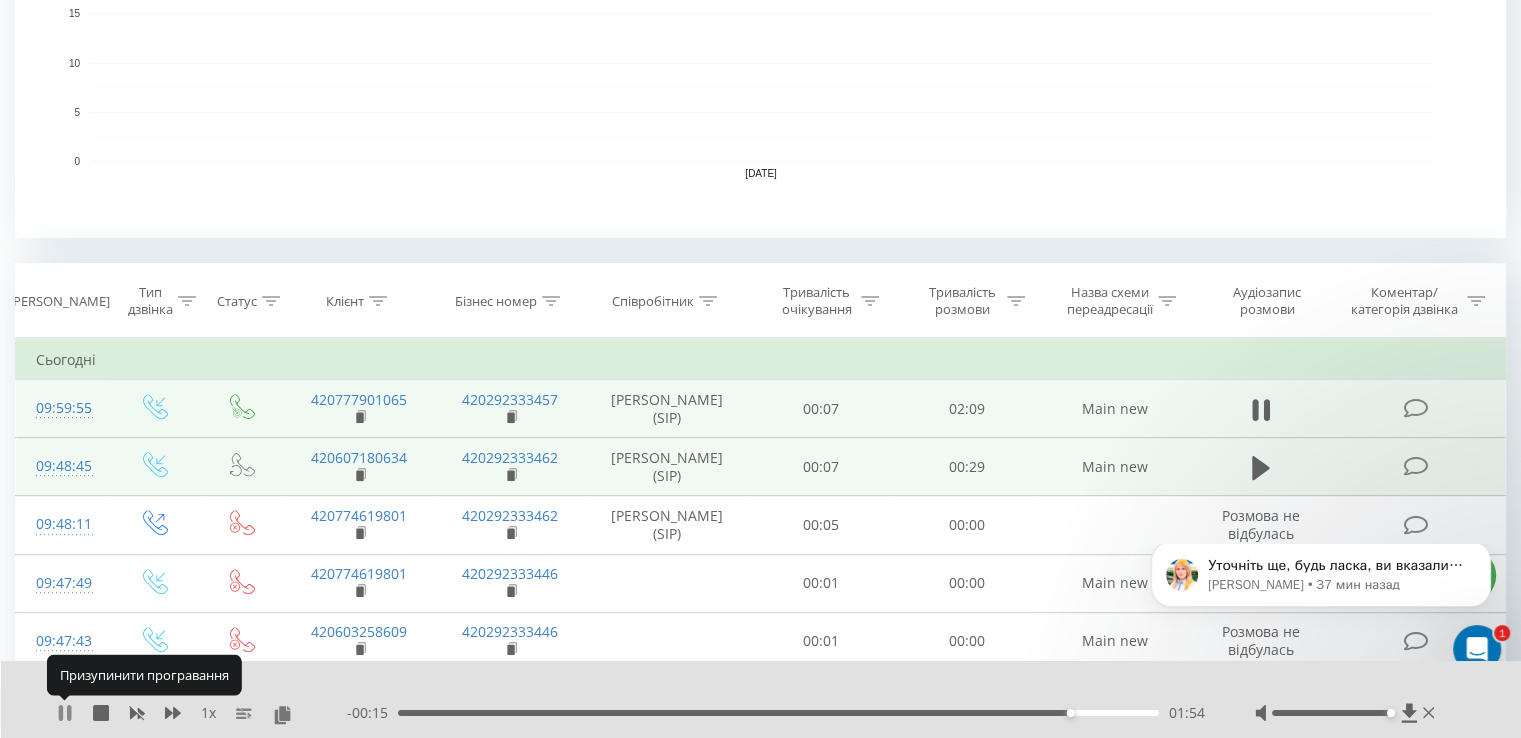 click 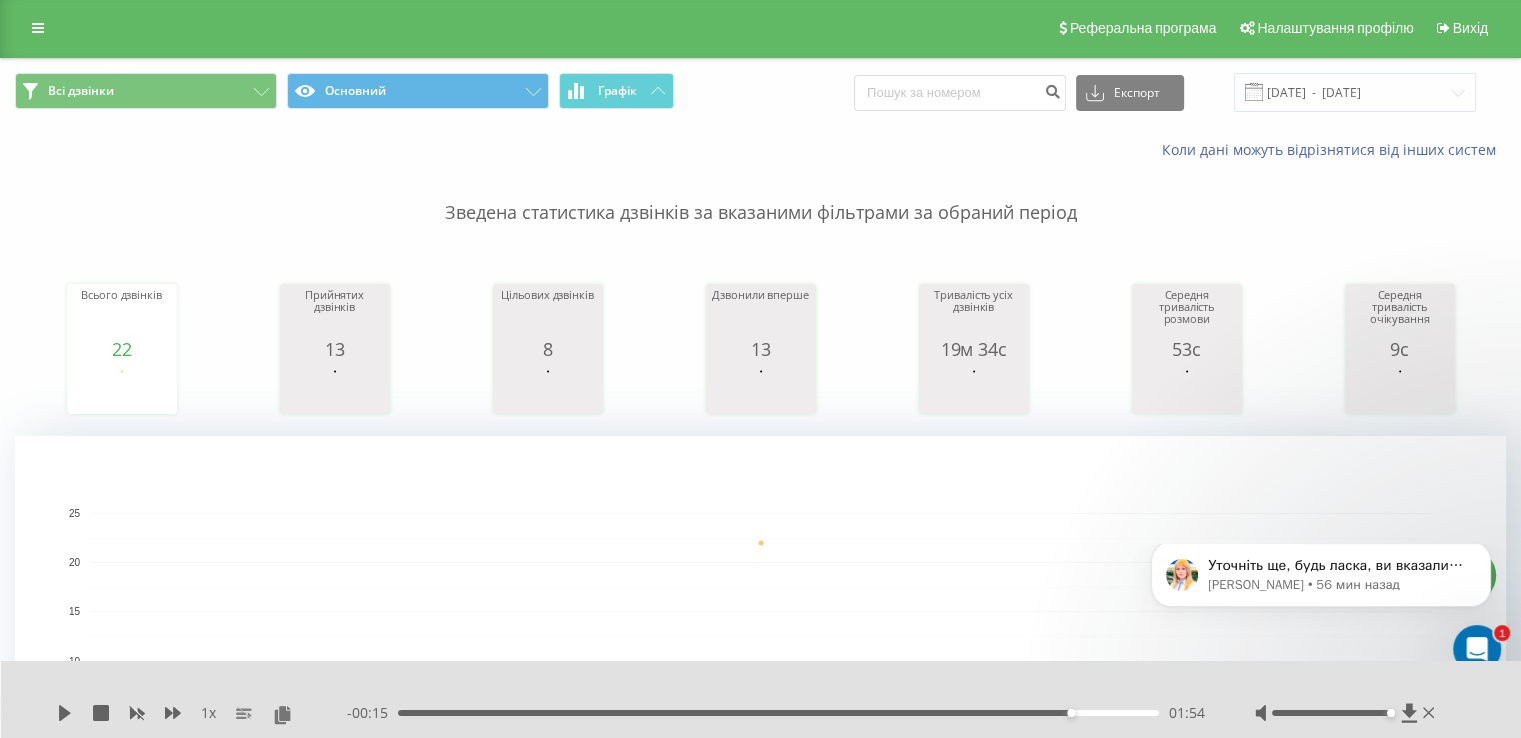 scroll, scrollTop: 0, scrollLeft: 0, axis: both 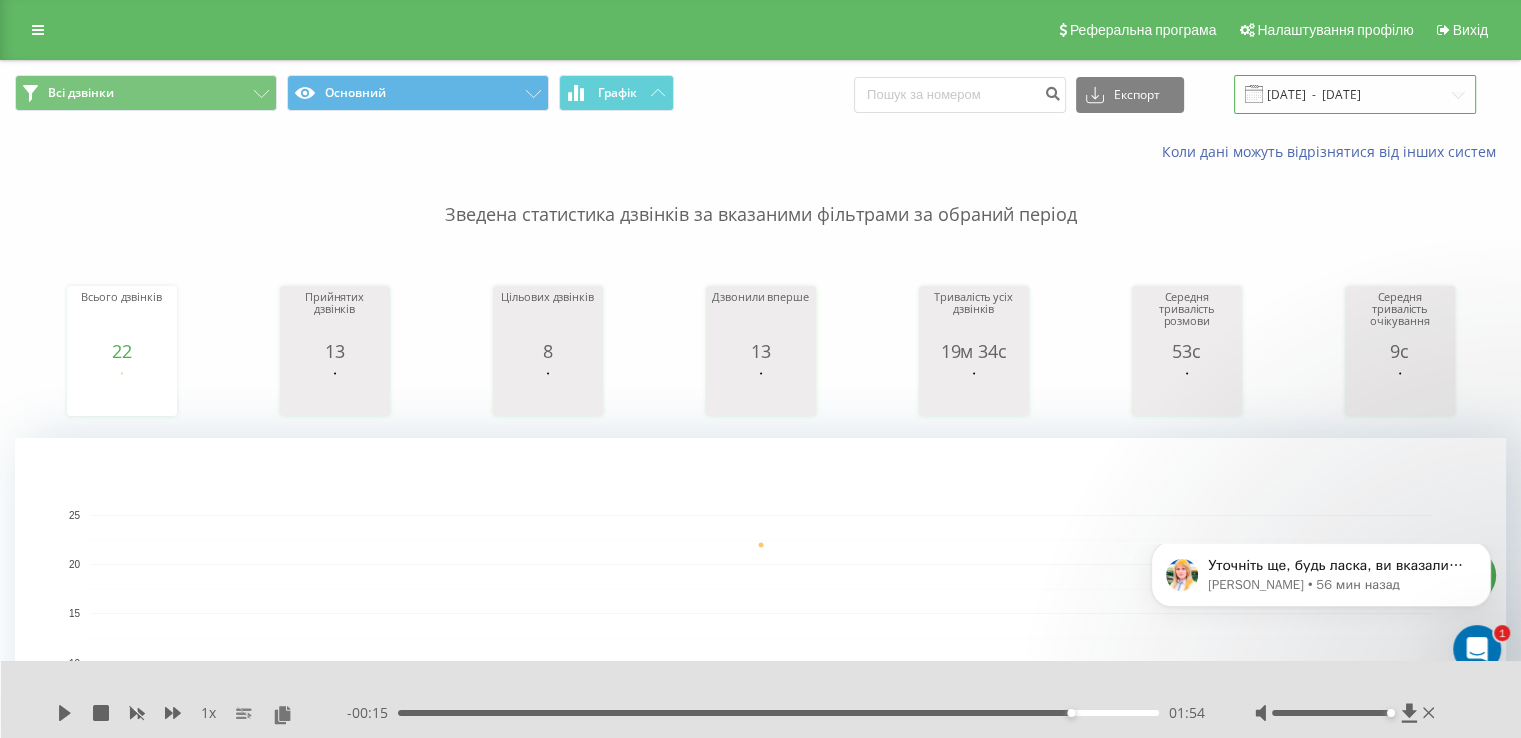 click on "[DATE]  -  [DATE]" at bounding box center (1355, 94) 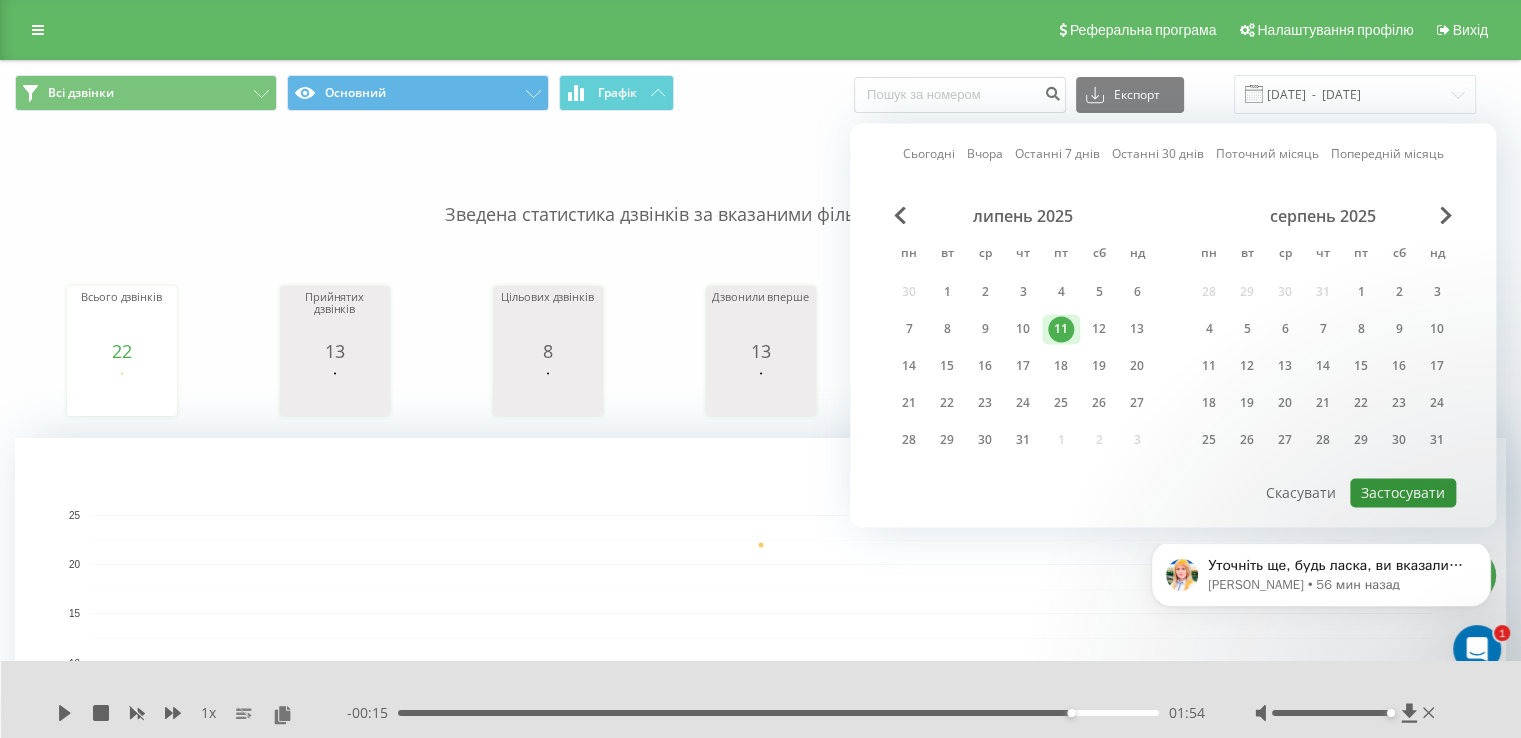click on "Застосувати" at bounding box center (1403, 492) 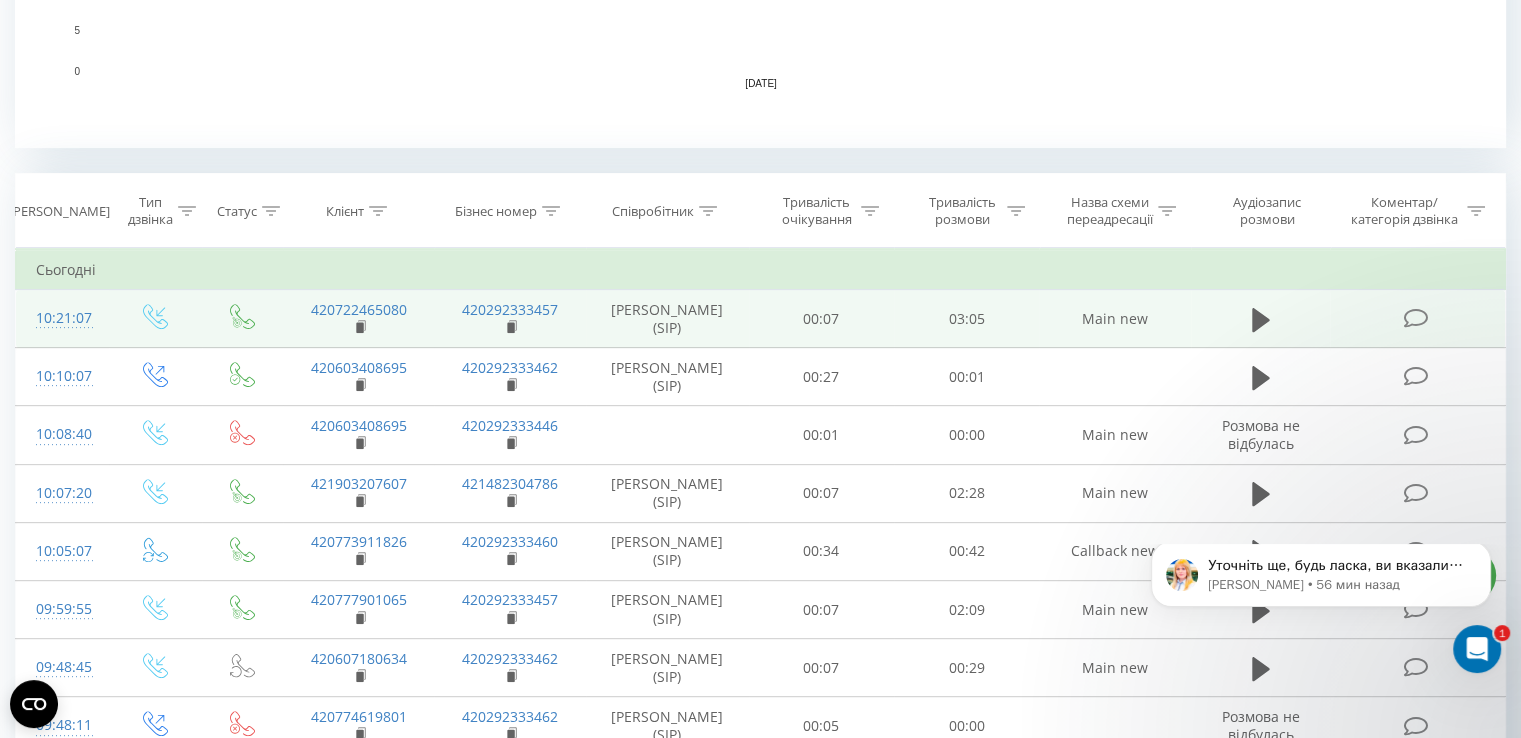 scroll, scrollTop: 700, scrollLeft: 0, axis: vertical 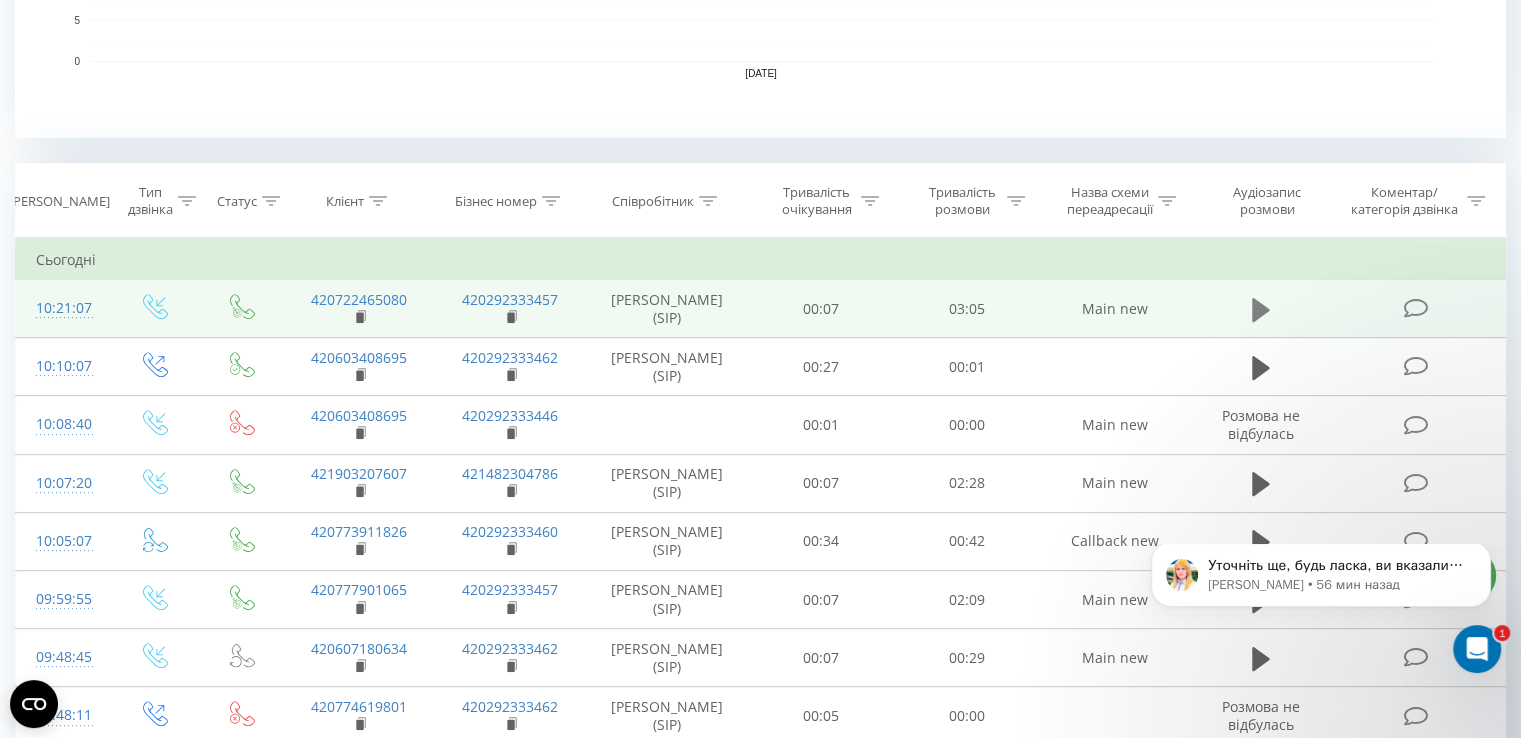 click 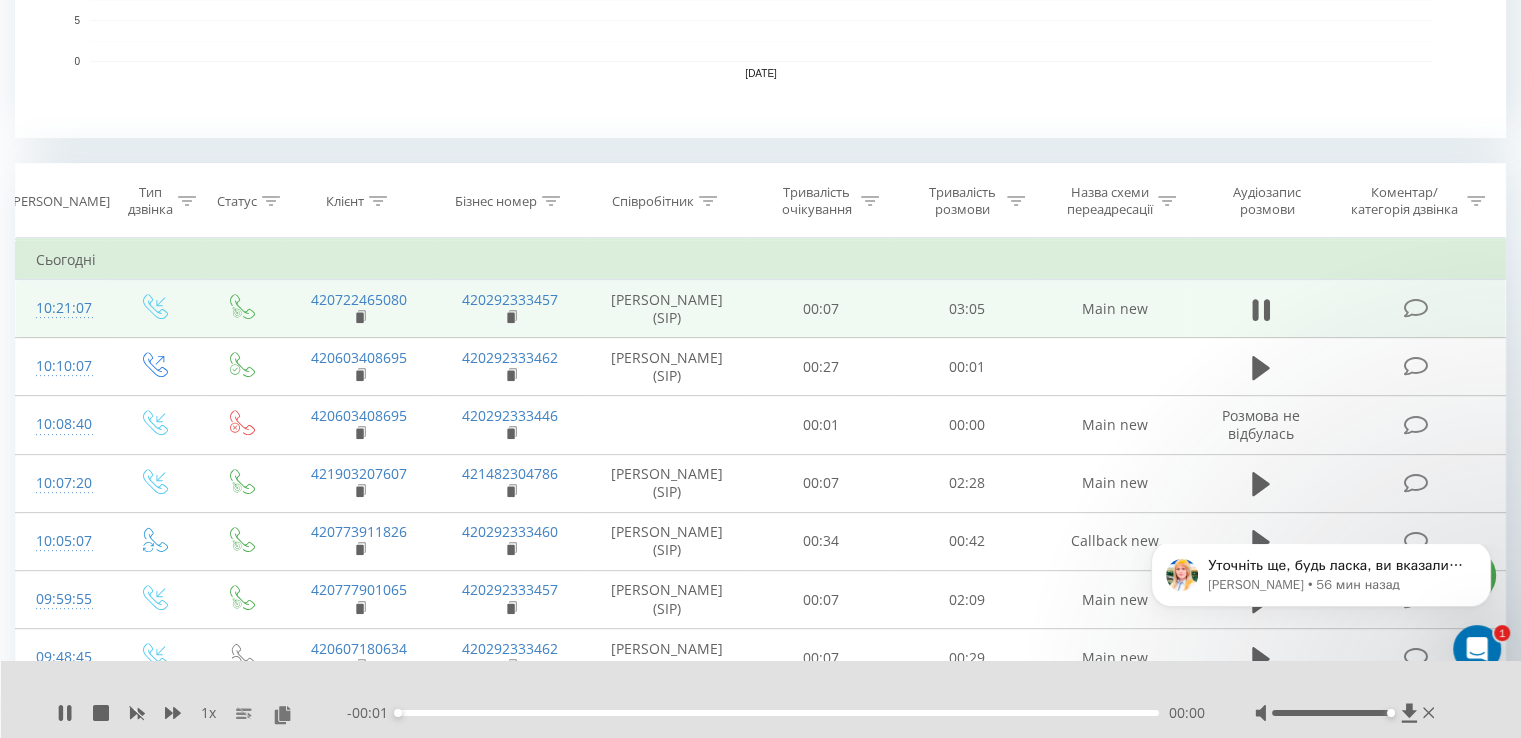 click on "00:00" at bounding box center (778, 713) 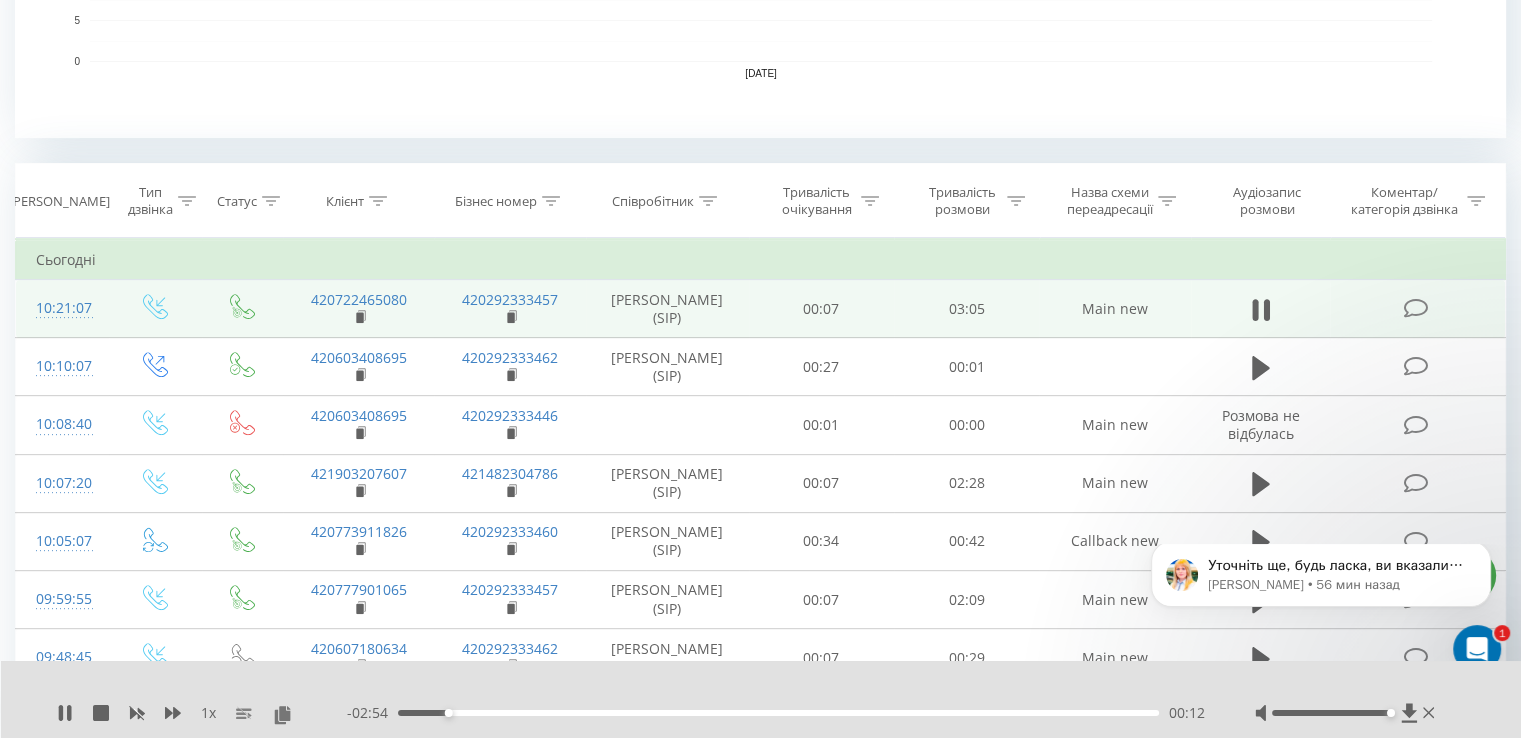 click on "00:12" at bounding box center [778, 713] 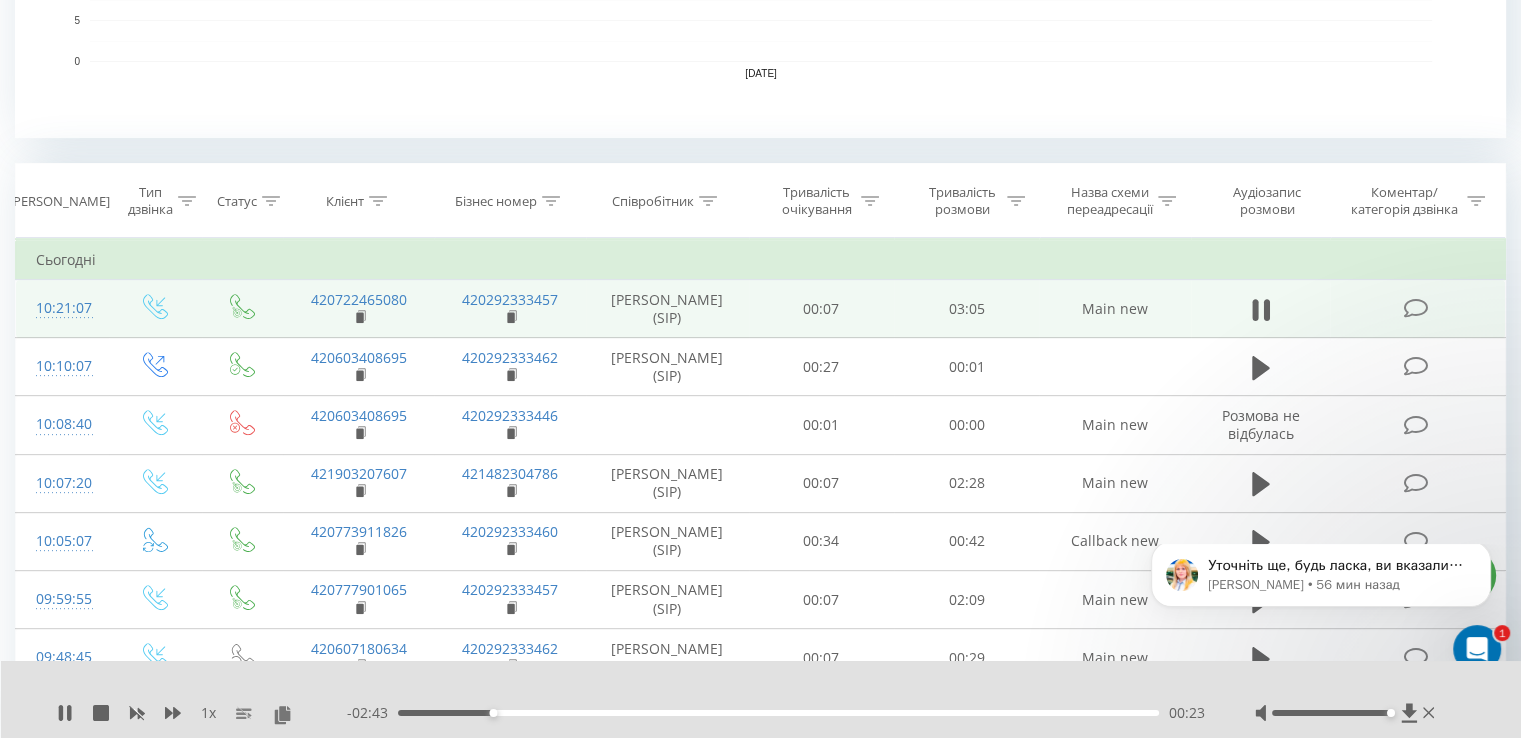 drag, startPoint x: 517, startPoint y: 713, endPoint x: 539, endPoint y: 713, distance: 22 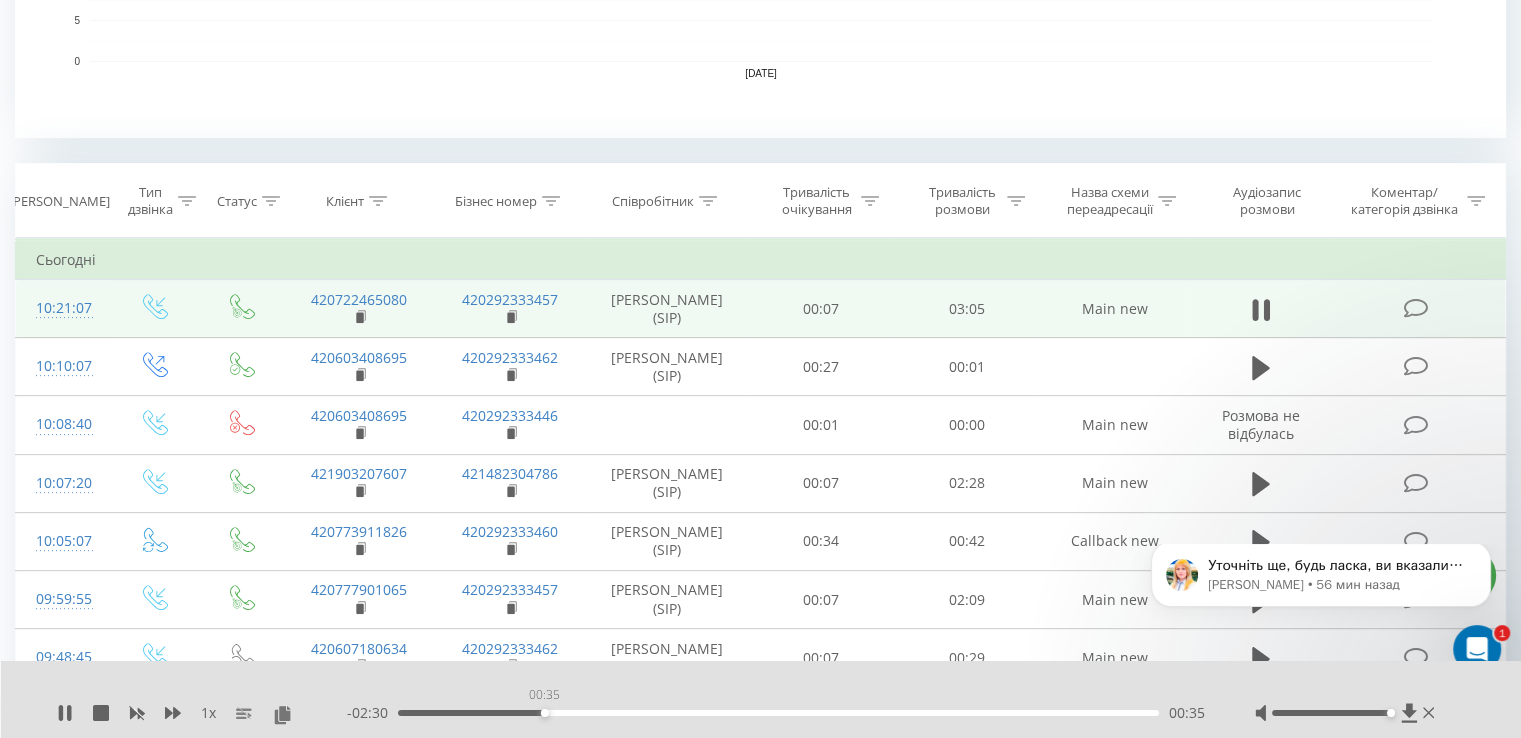 click on "00:35" at bounding box center [778, 713] 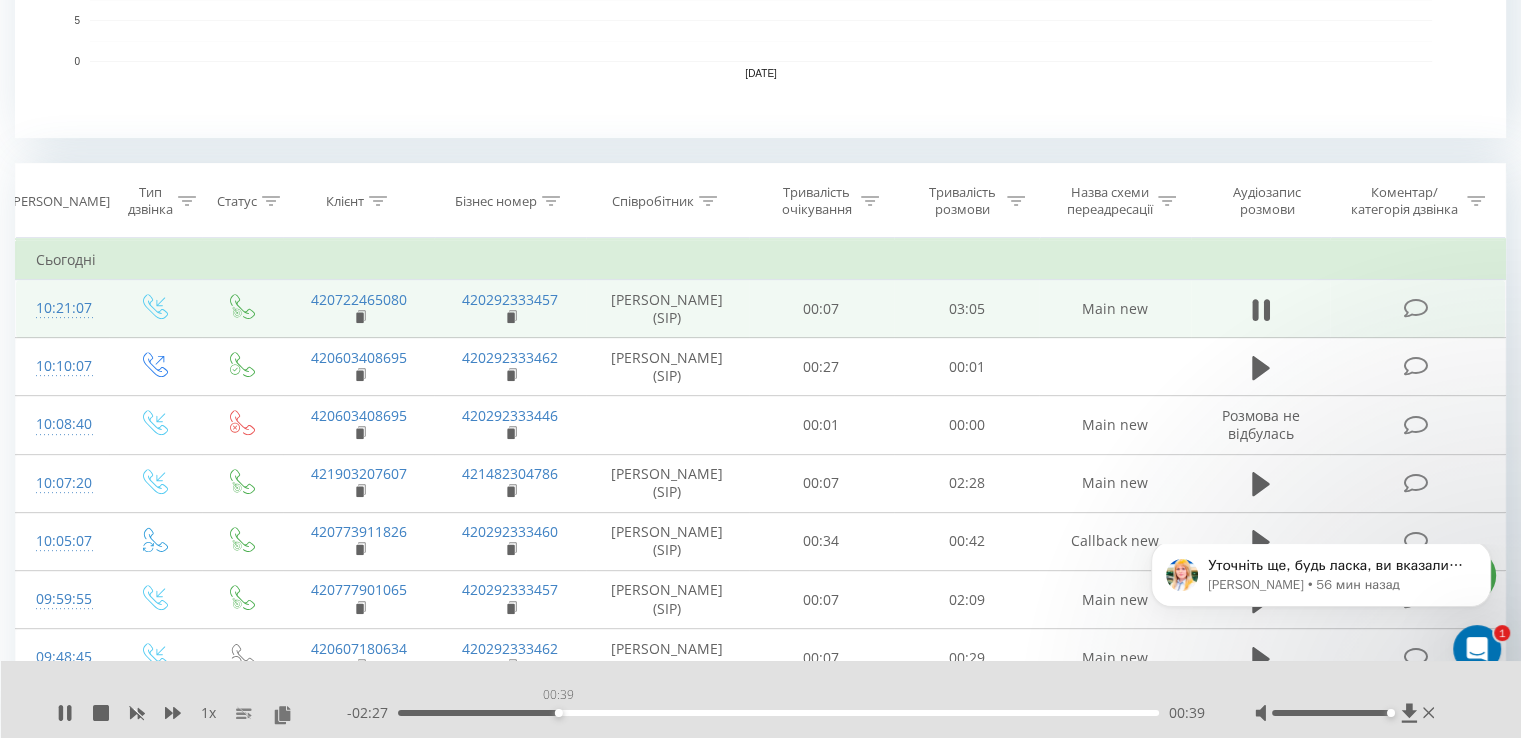 drag, startPoint x: 558, startPoint y: 712, endPoint x: 569, endPoint y: 711, distance: 11.045361 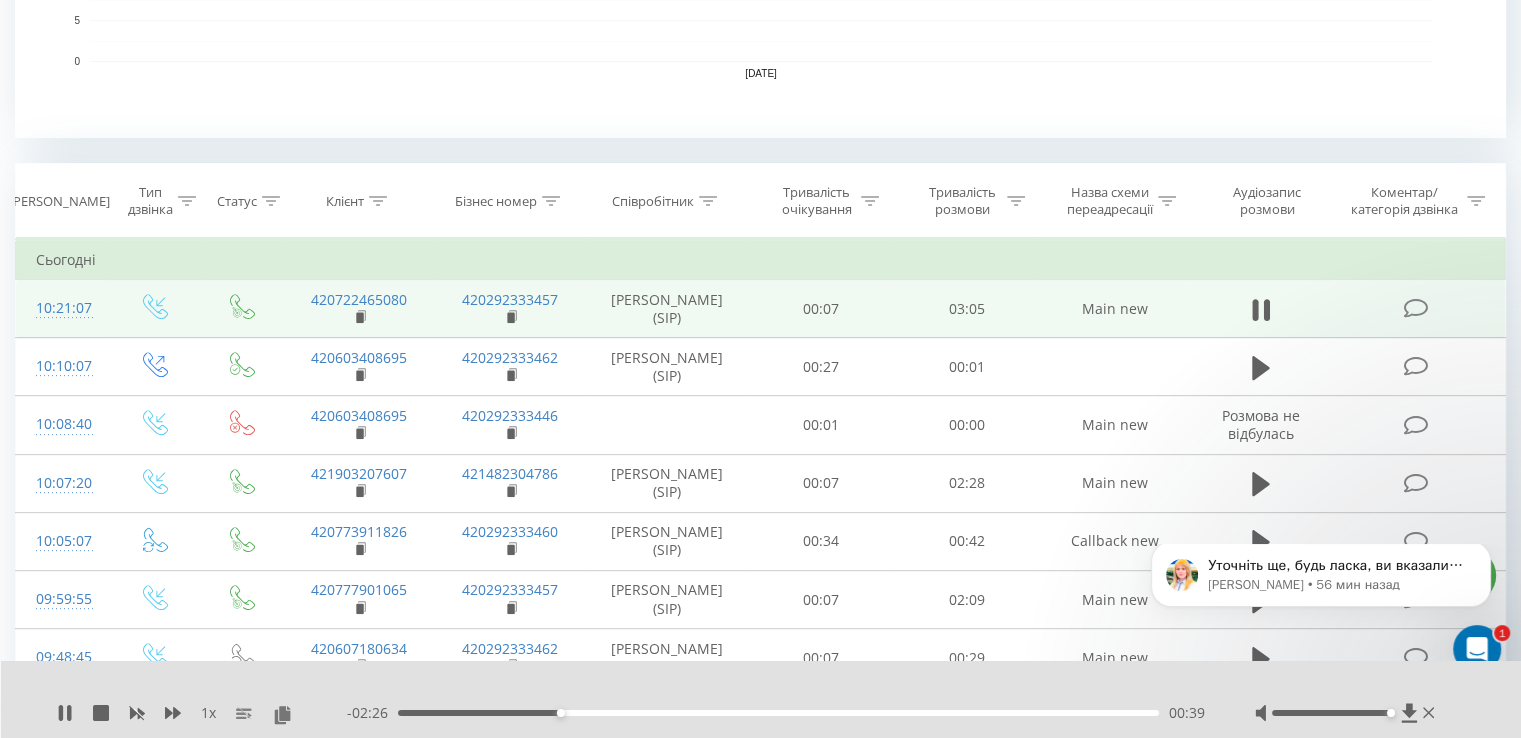 click on "00:39" at bounding box center [778, 713] 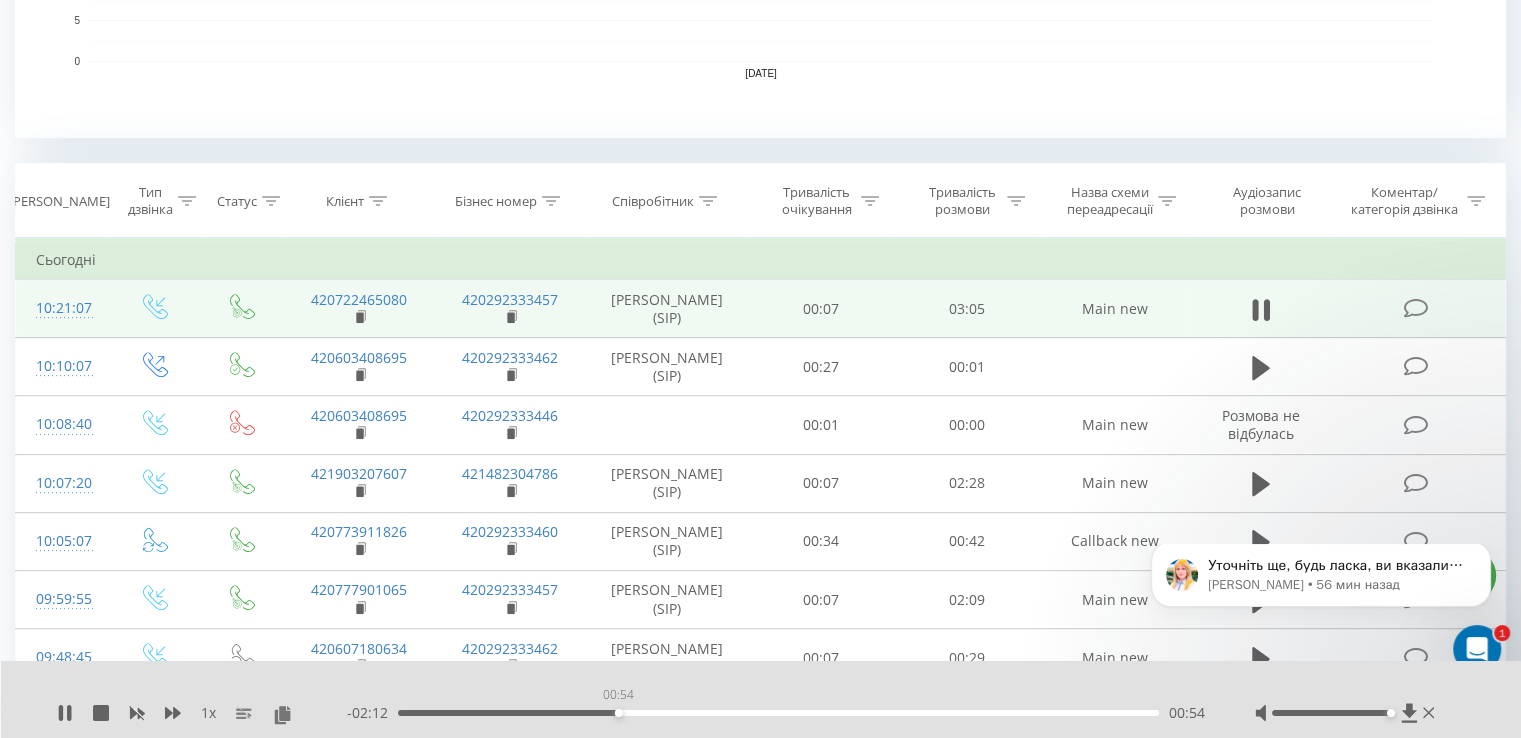 click on "00:54" at bounding box center [778, 713] 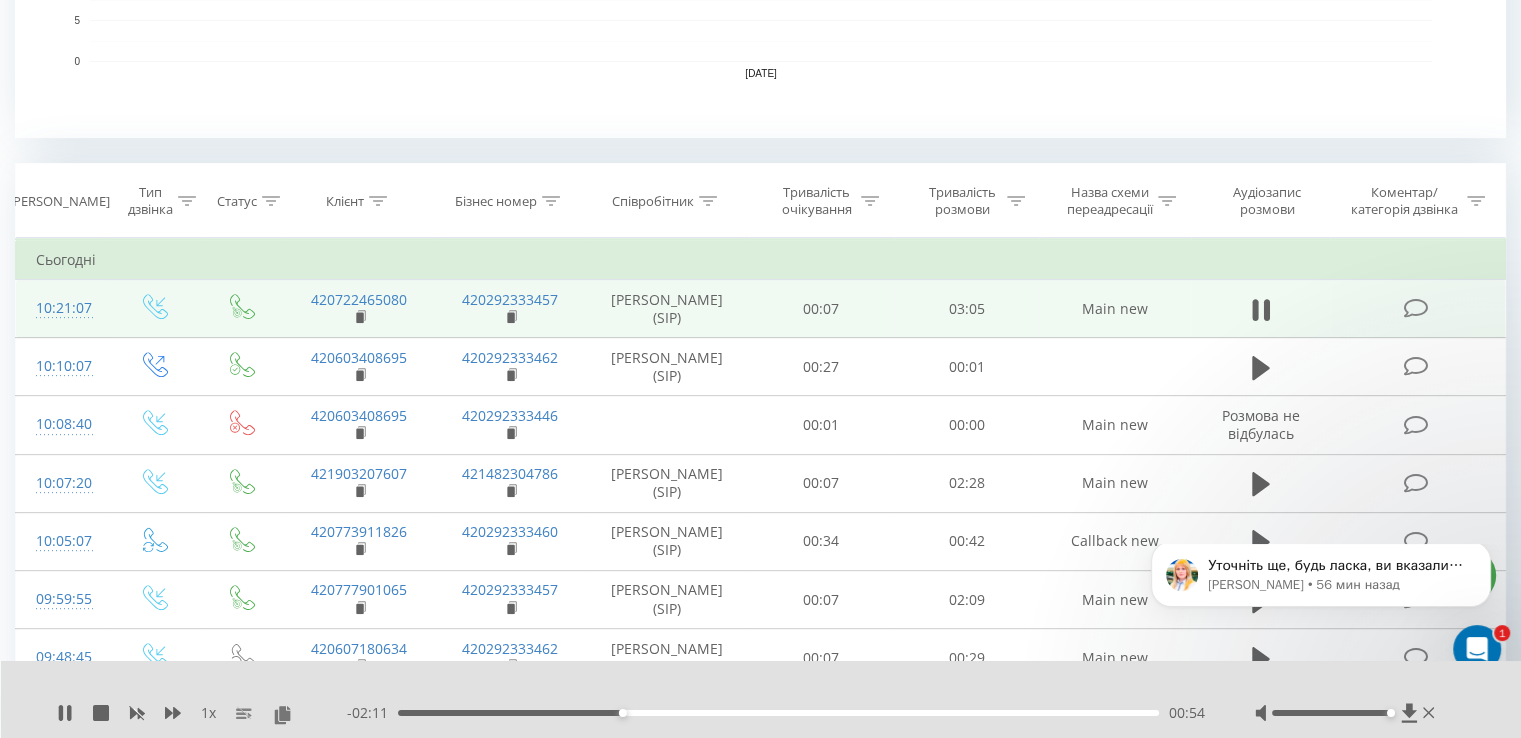 click on "00:54" at bounding box center (778, 713) 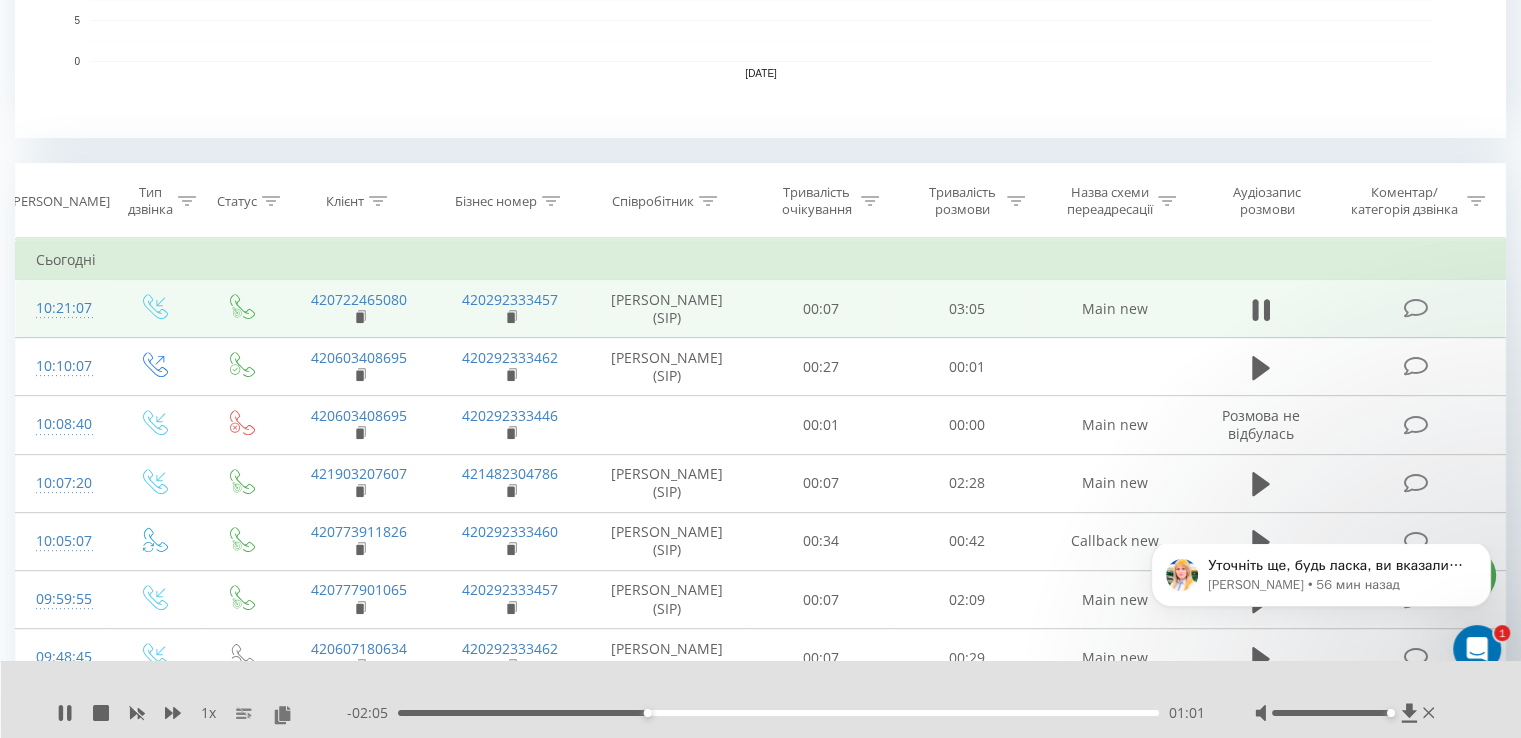 click on "01:01" at bounding box center (778, 713) 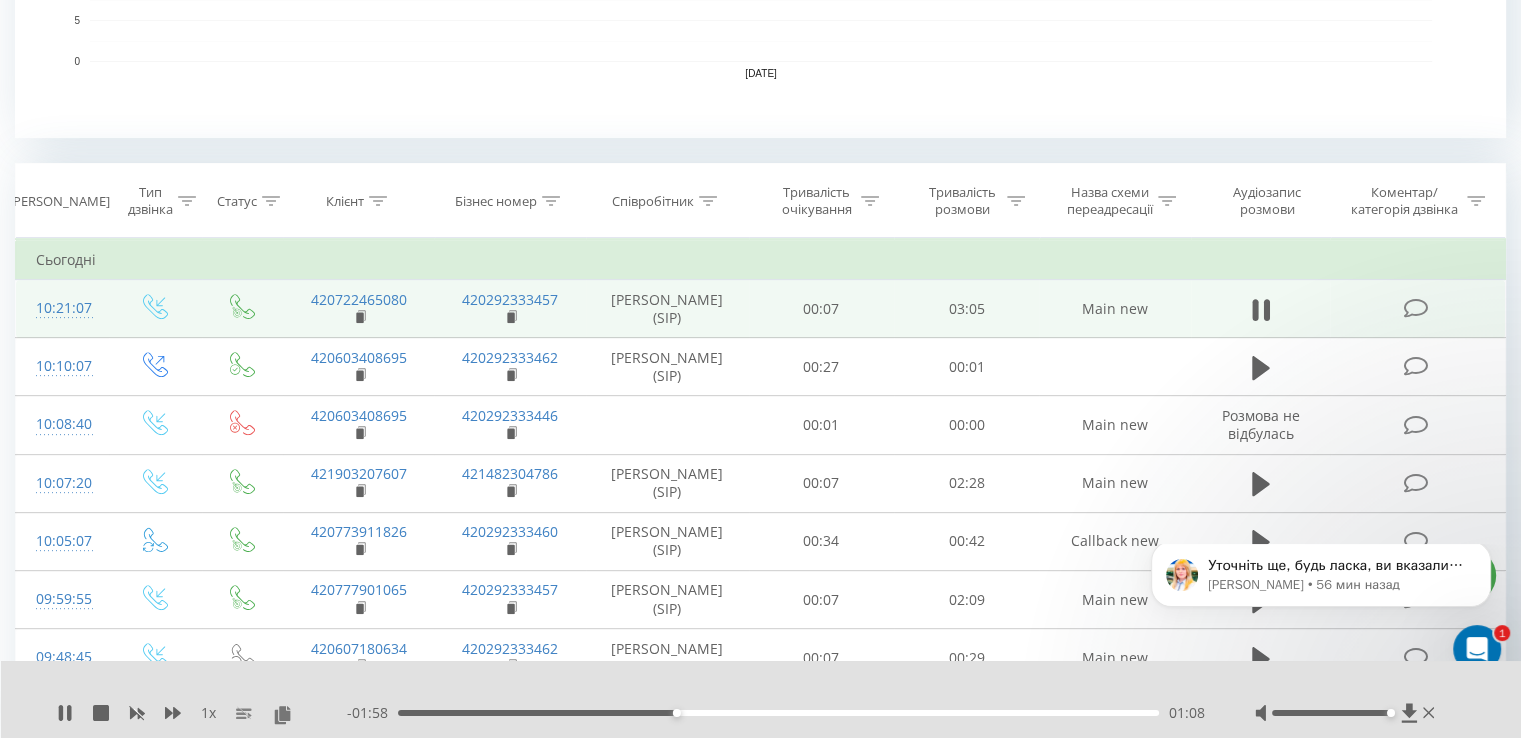 click on "01:08" at bounding box center [778, 713] 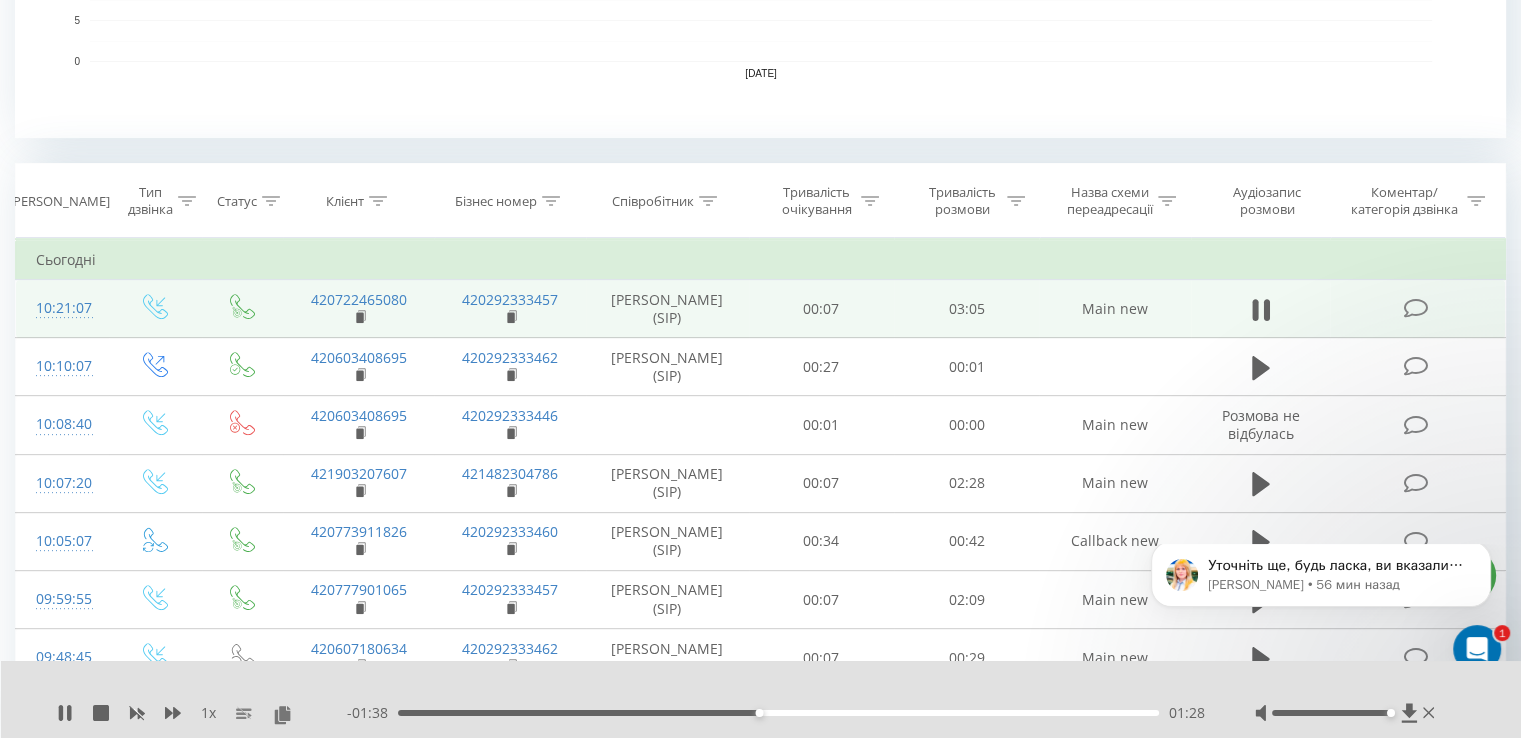 click on "- 01:38 01:28   01:28" at bounding box center (776, 713) 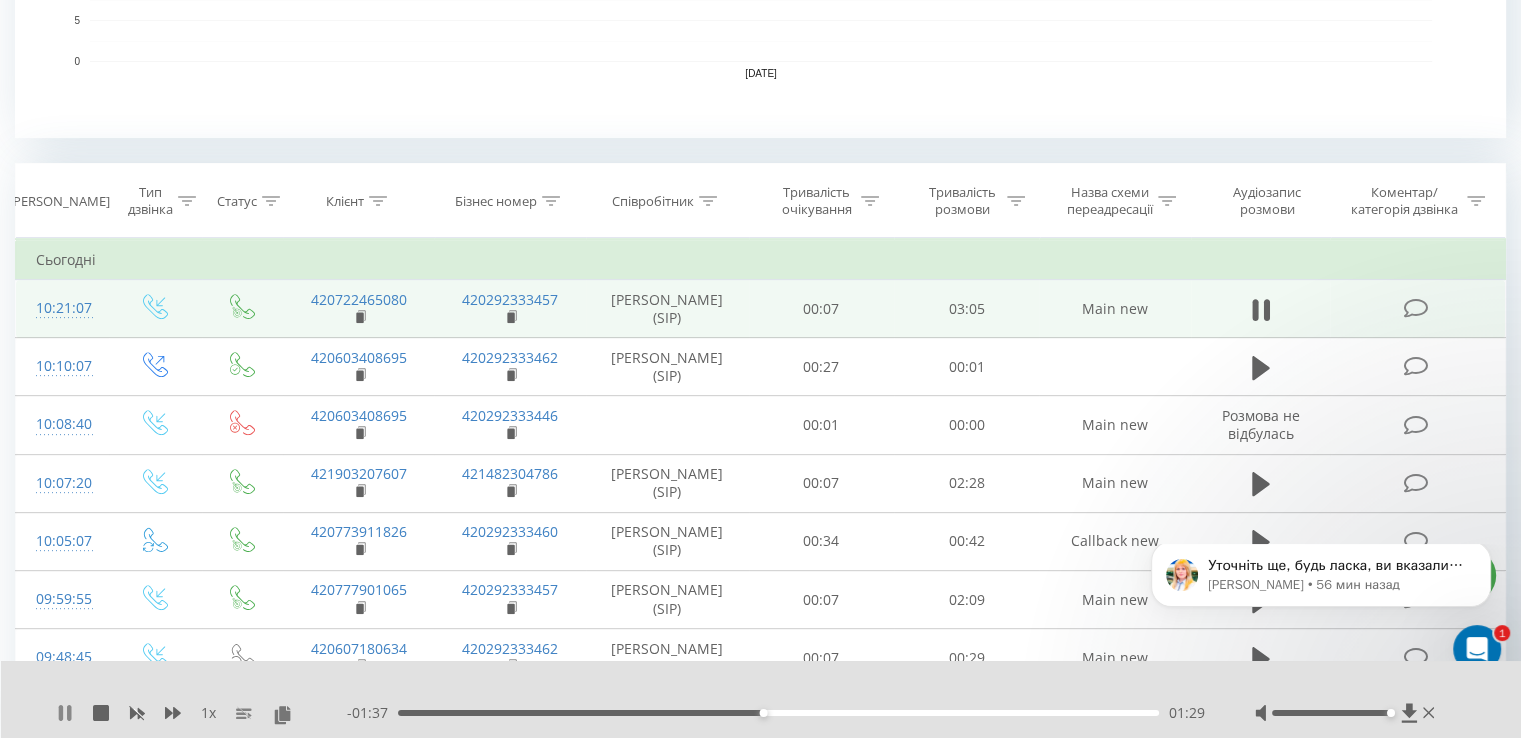 click 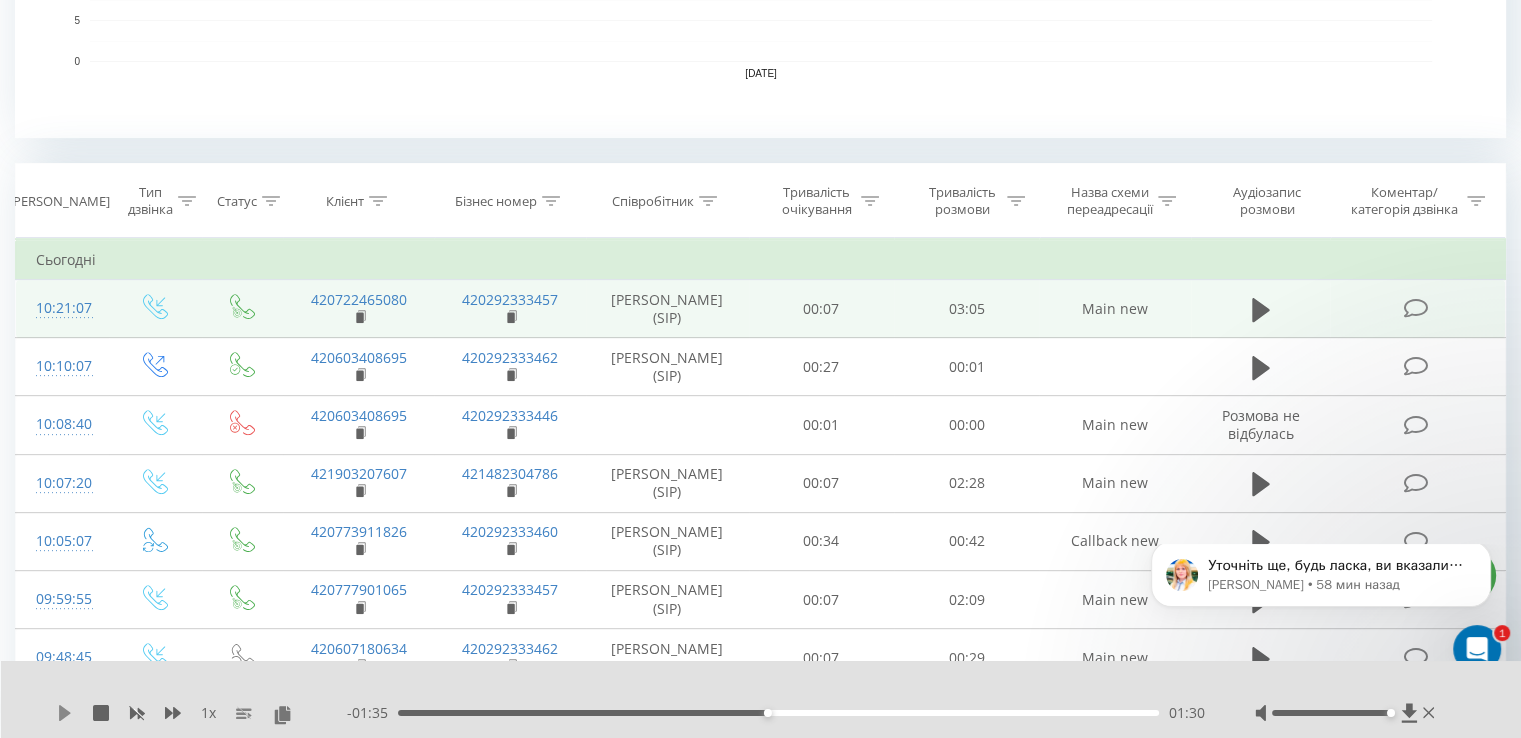 click 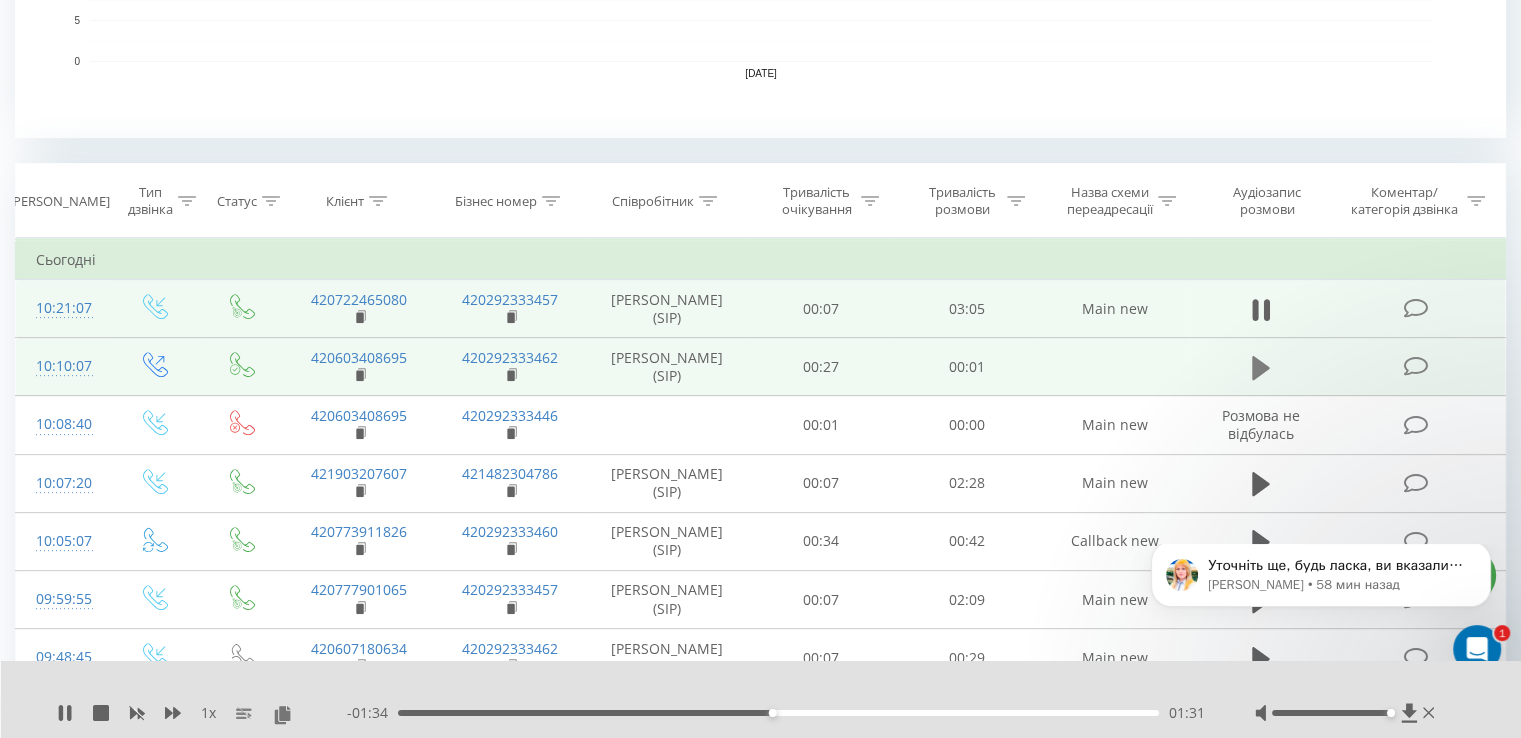 click 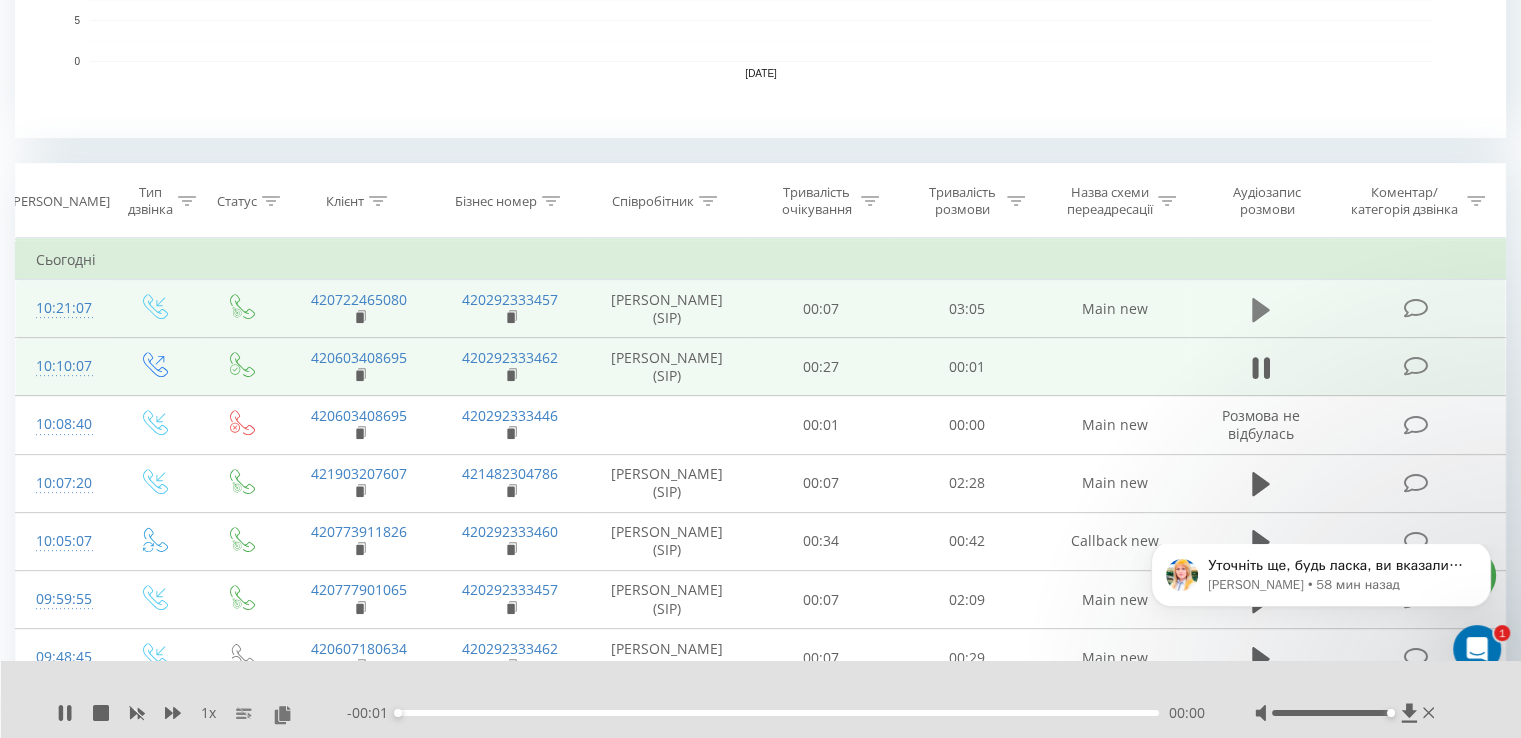 click 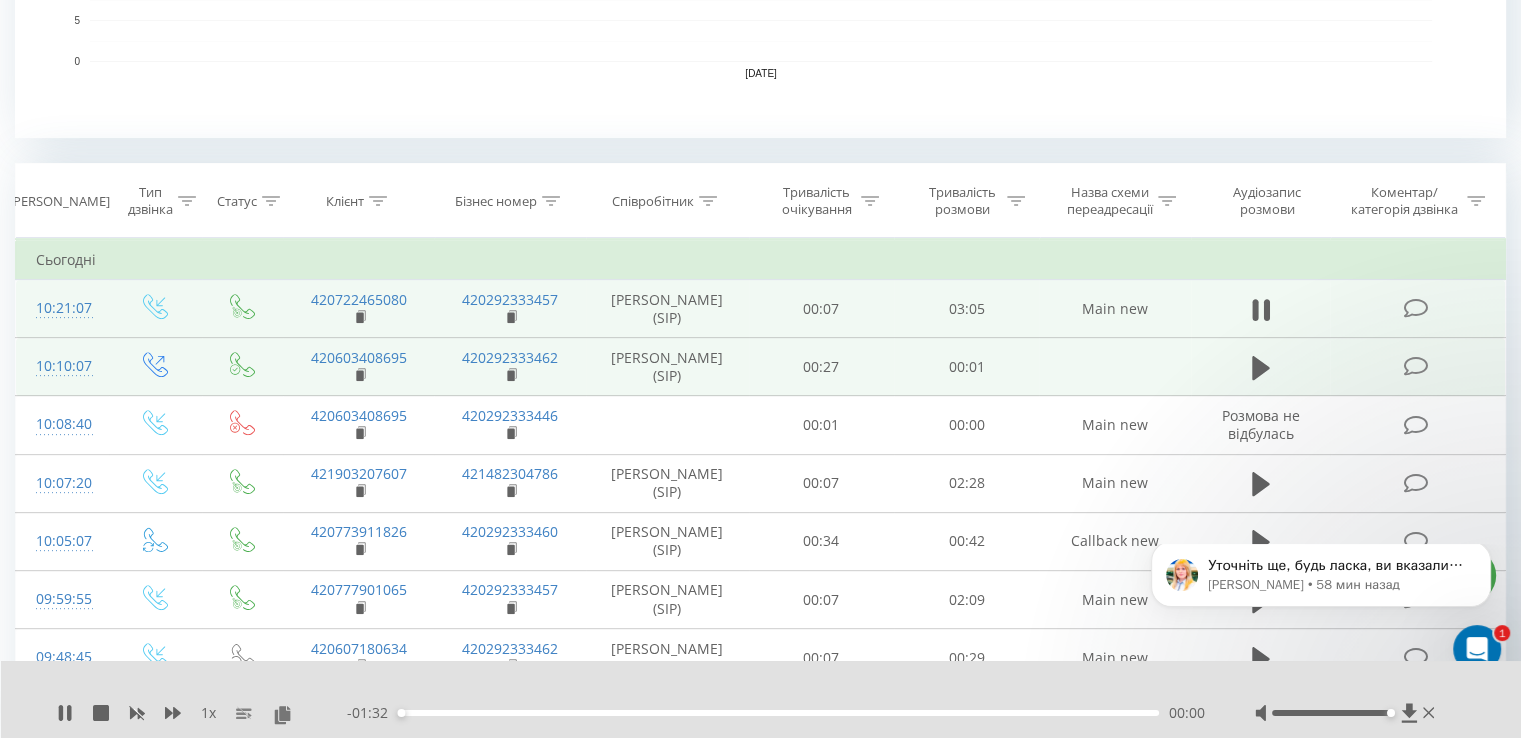 click on "00:00" at bounding box center [778, 713] 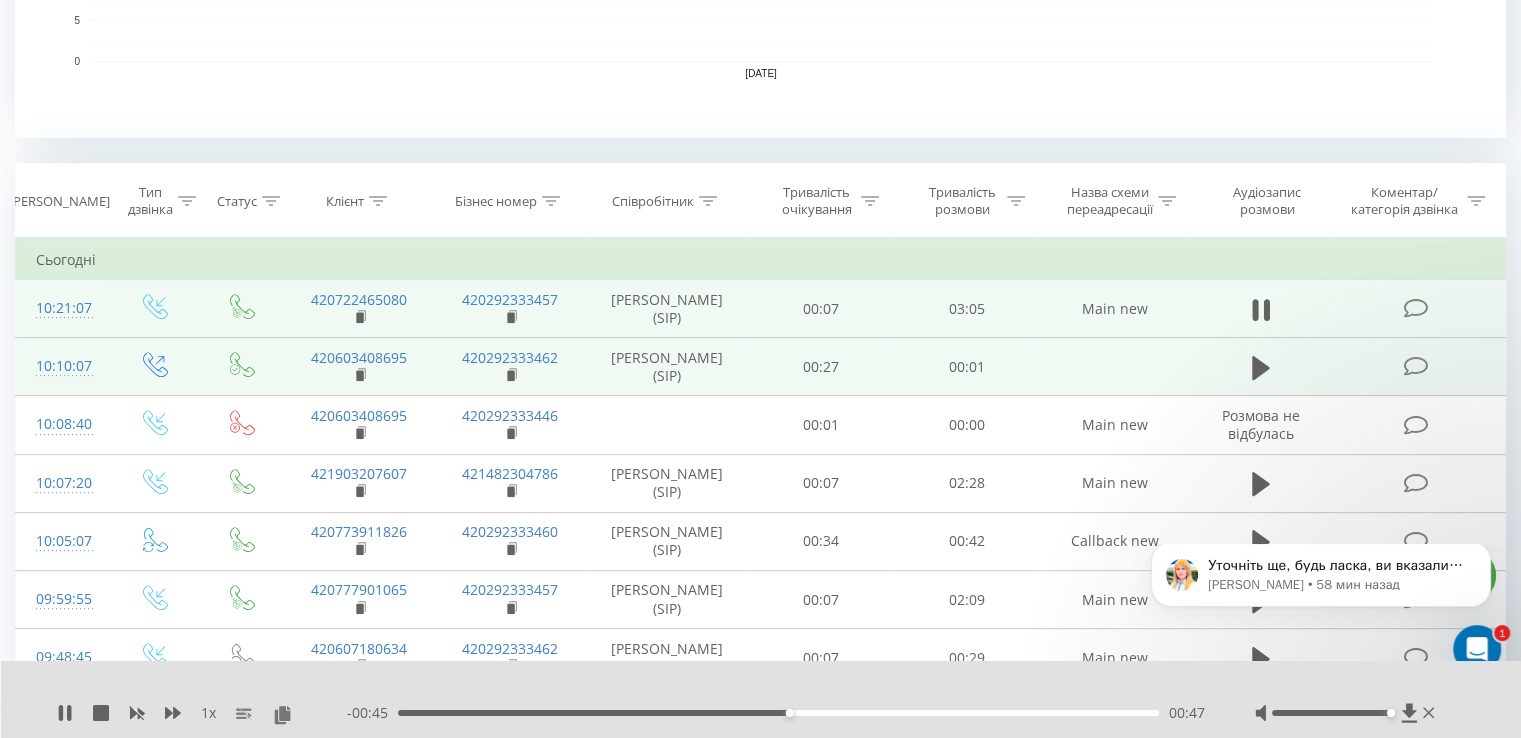 click on "00:47" at bounding box center (778, 713) 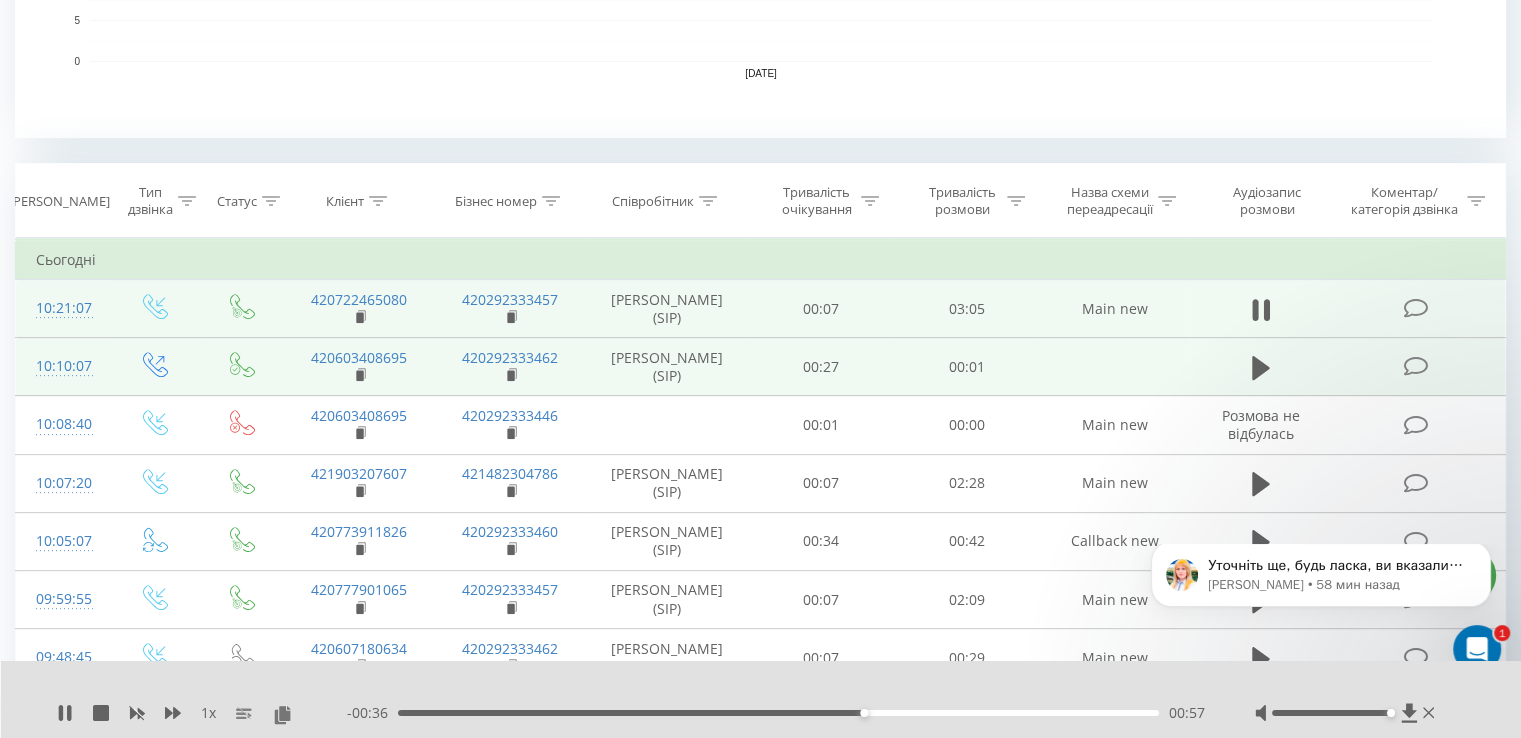 click on "00:57" at bounding box center [778, 713] 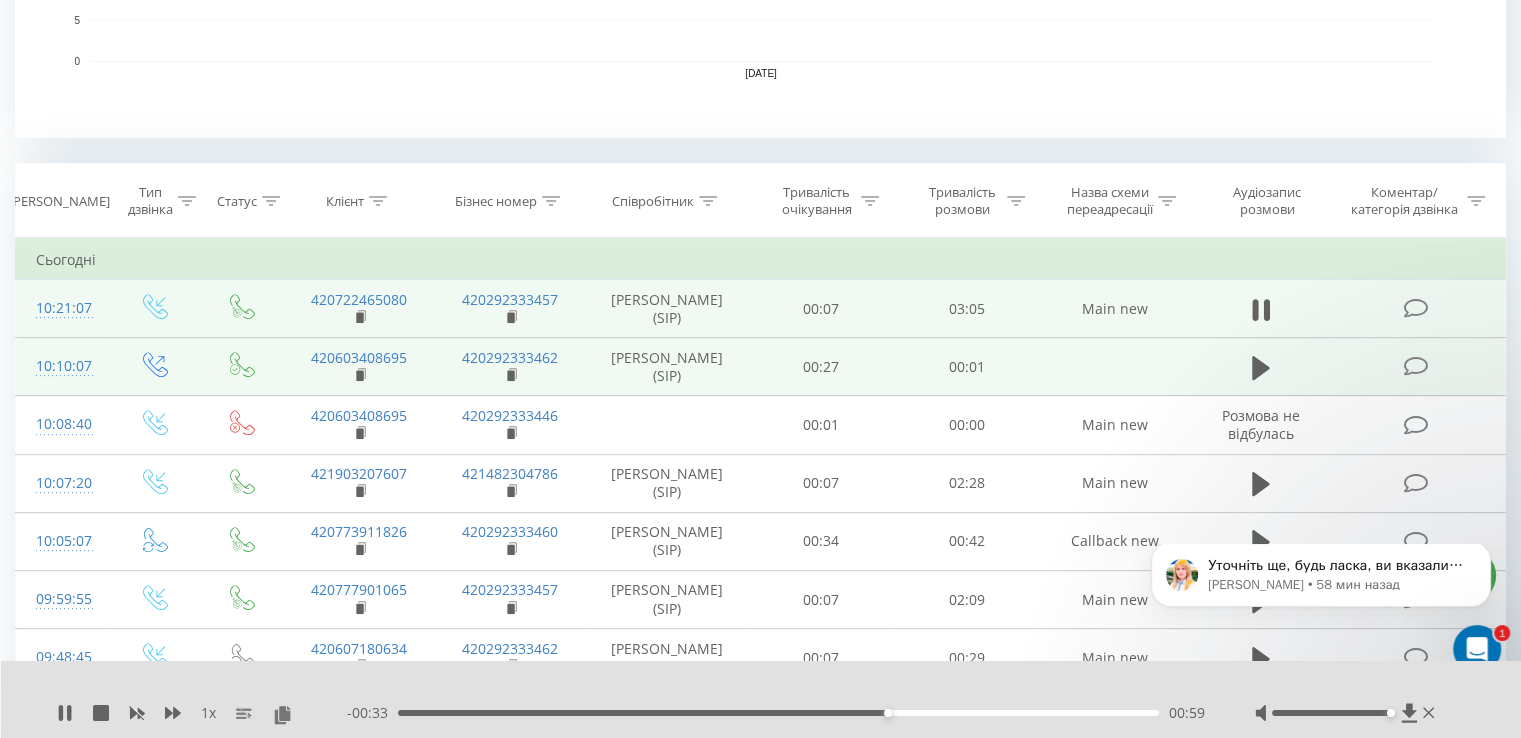 click on "00:59" at bounding box center (778, 713) 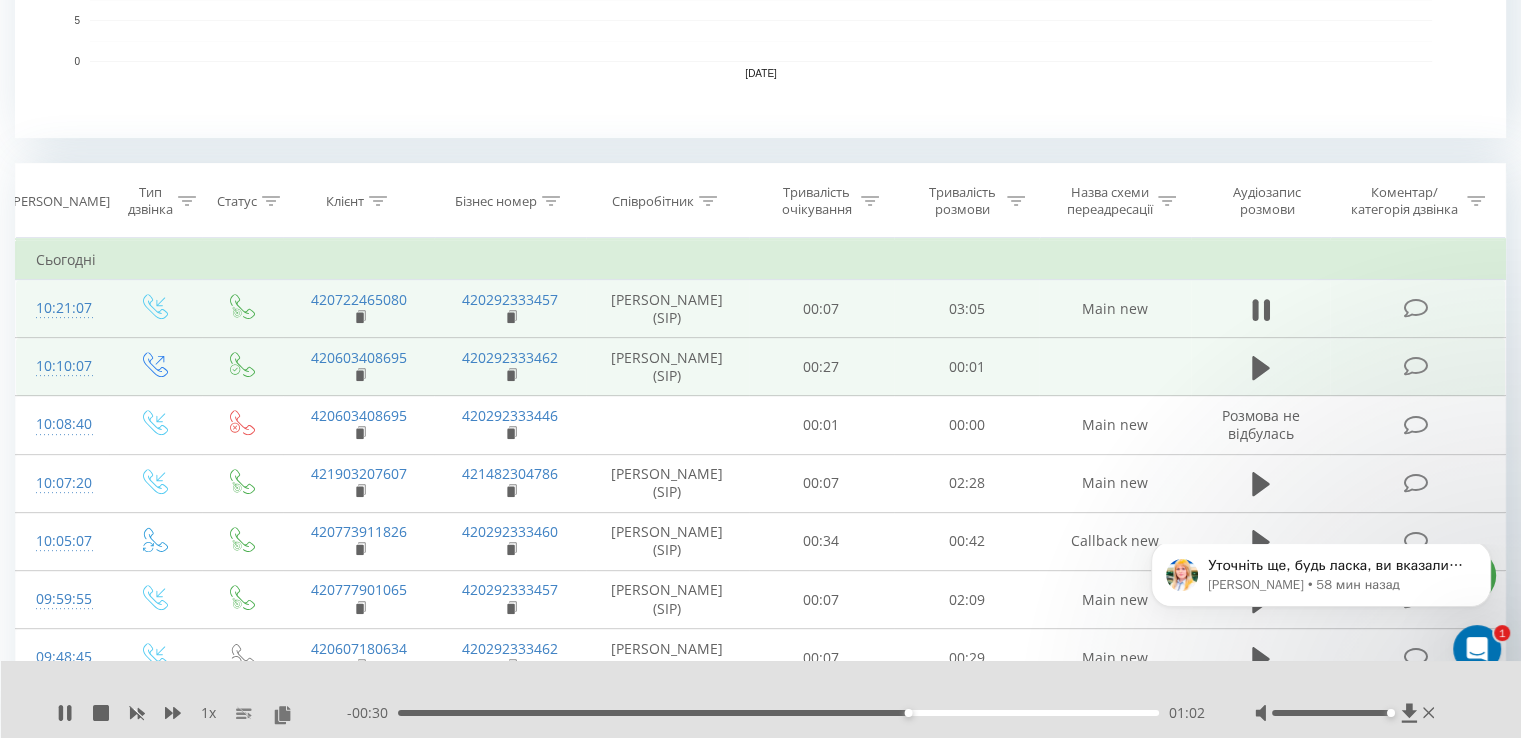 click on "01:02" at bounding box center [778, 713] 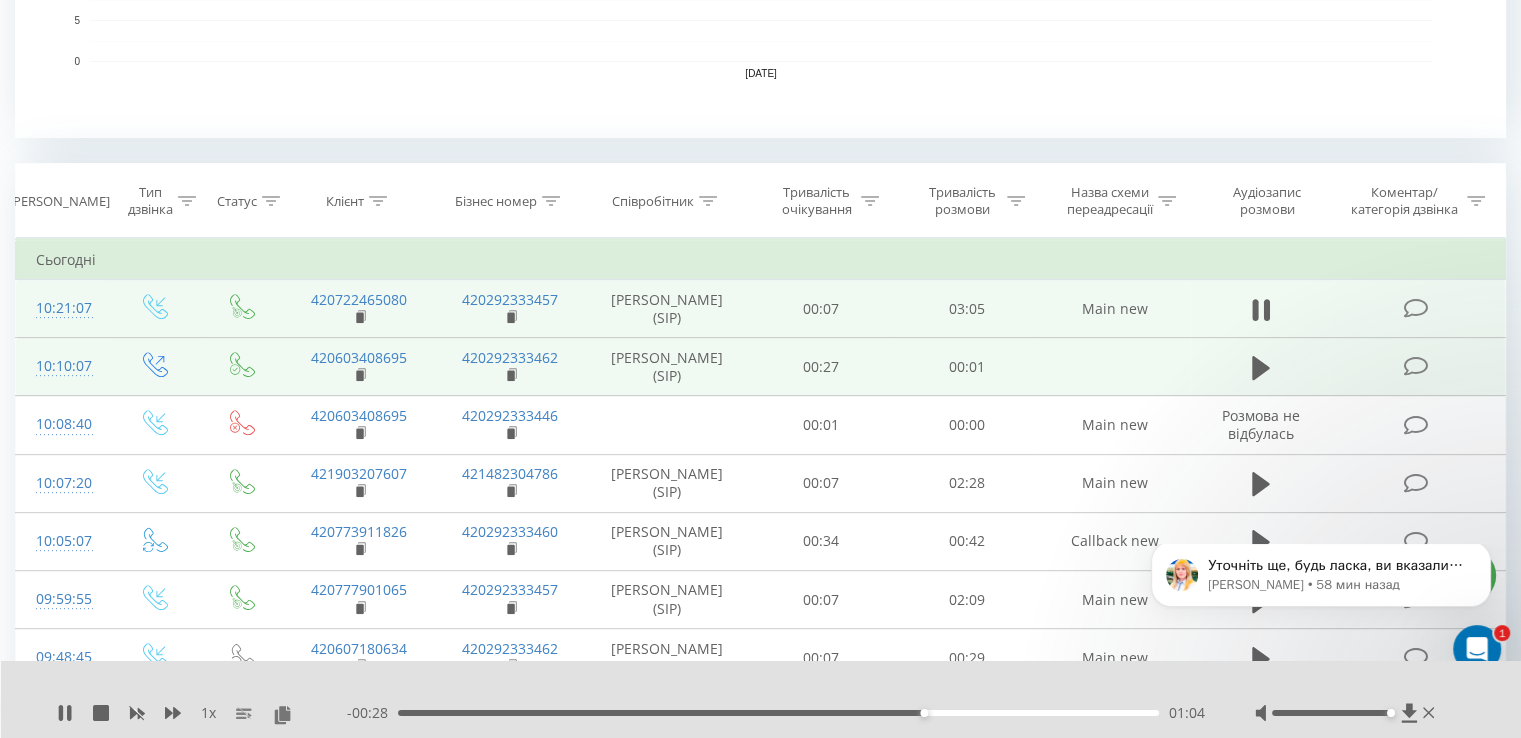 click on "01:04" at bounding box center (778, 713) 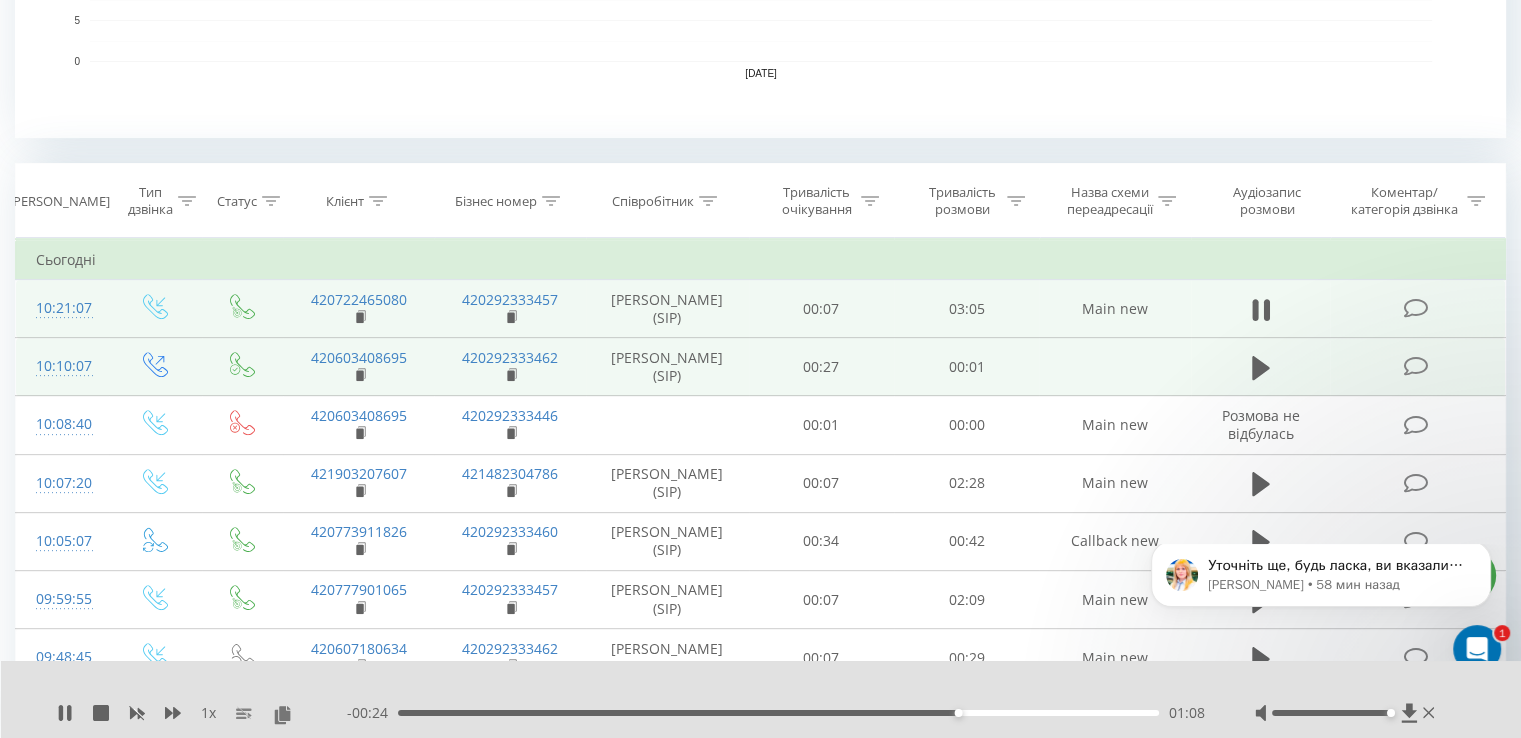 click on "01:08" at bounding box center [778, 713] 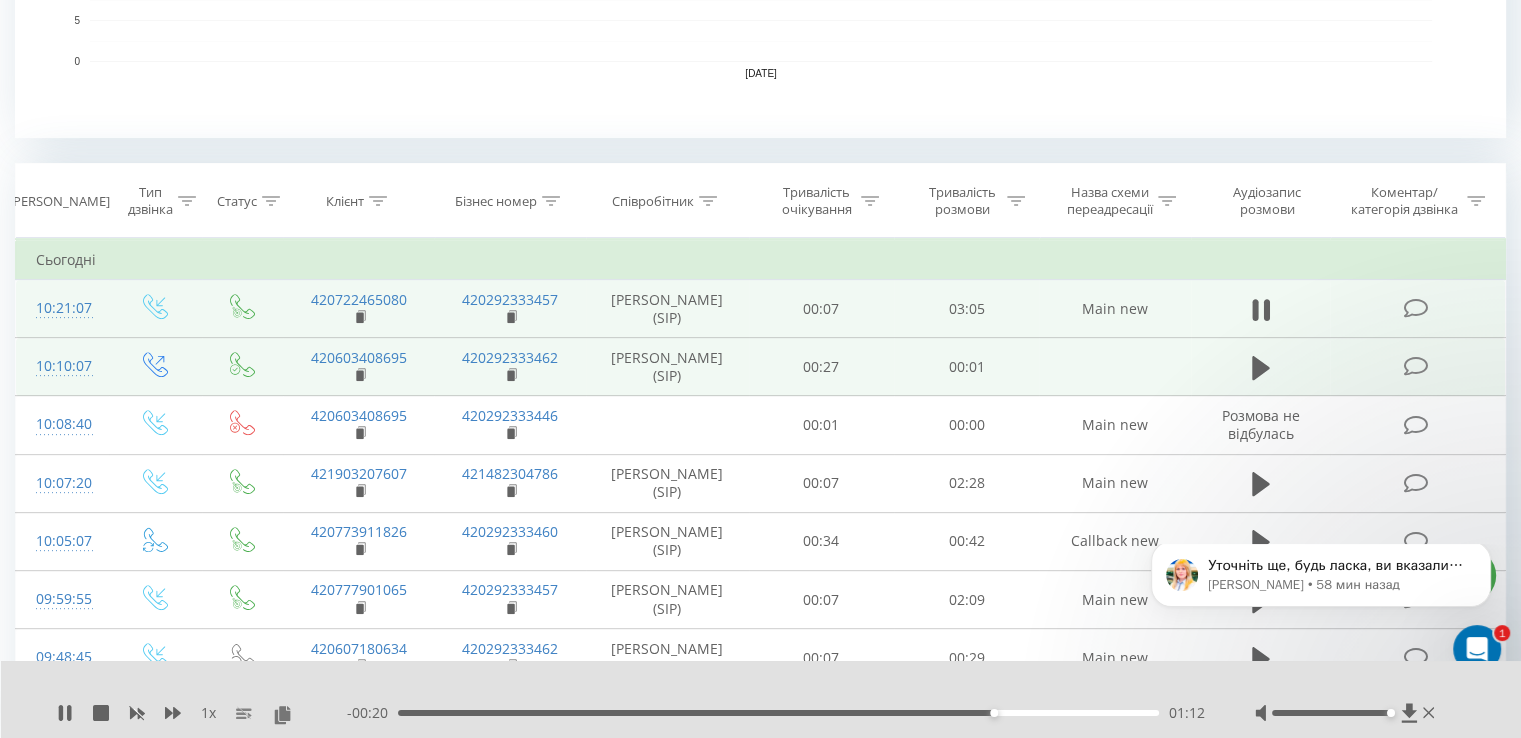 click on "01:12" at bounding box center (778, 713) 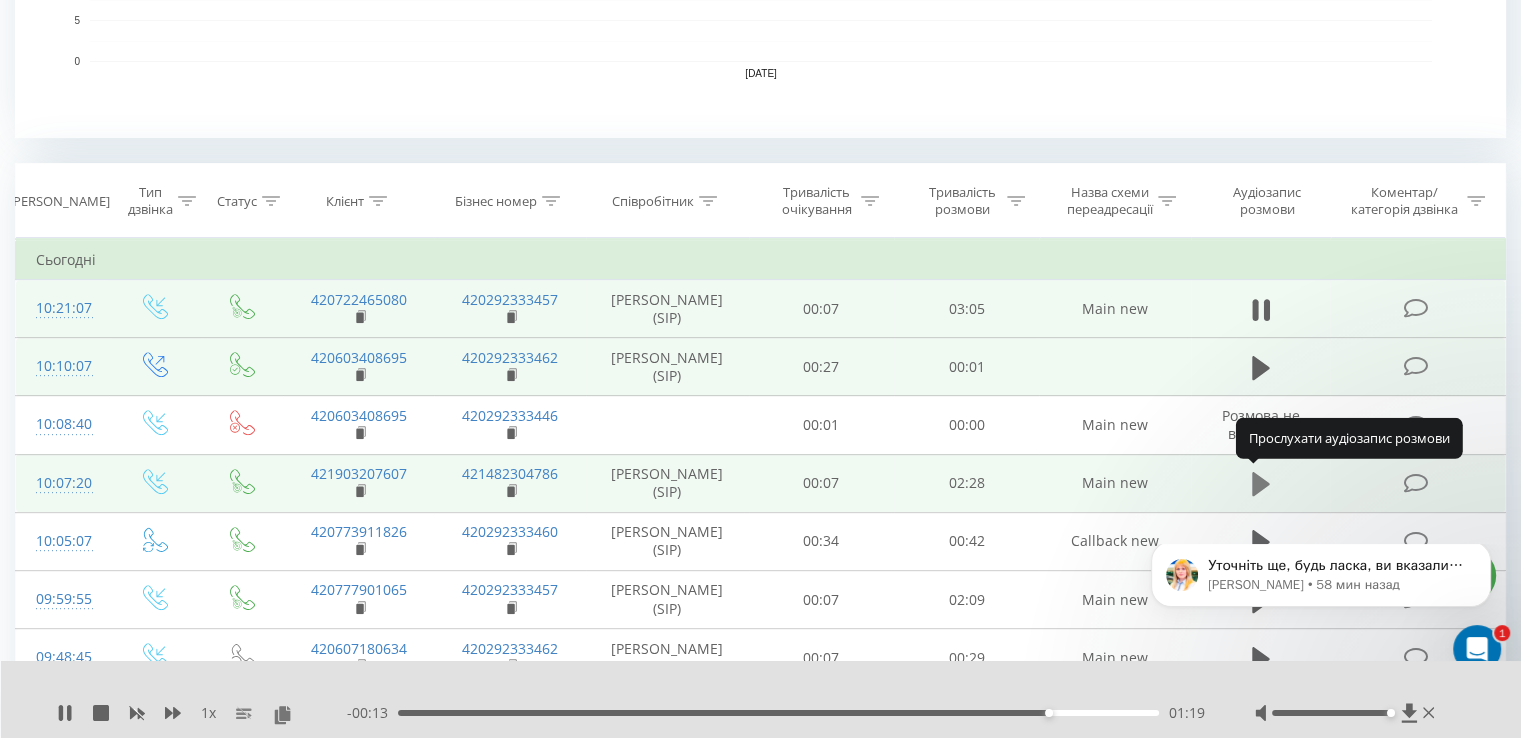 click 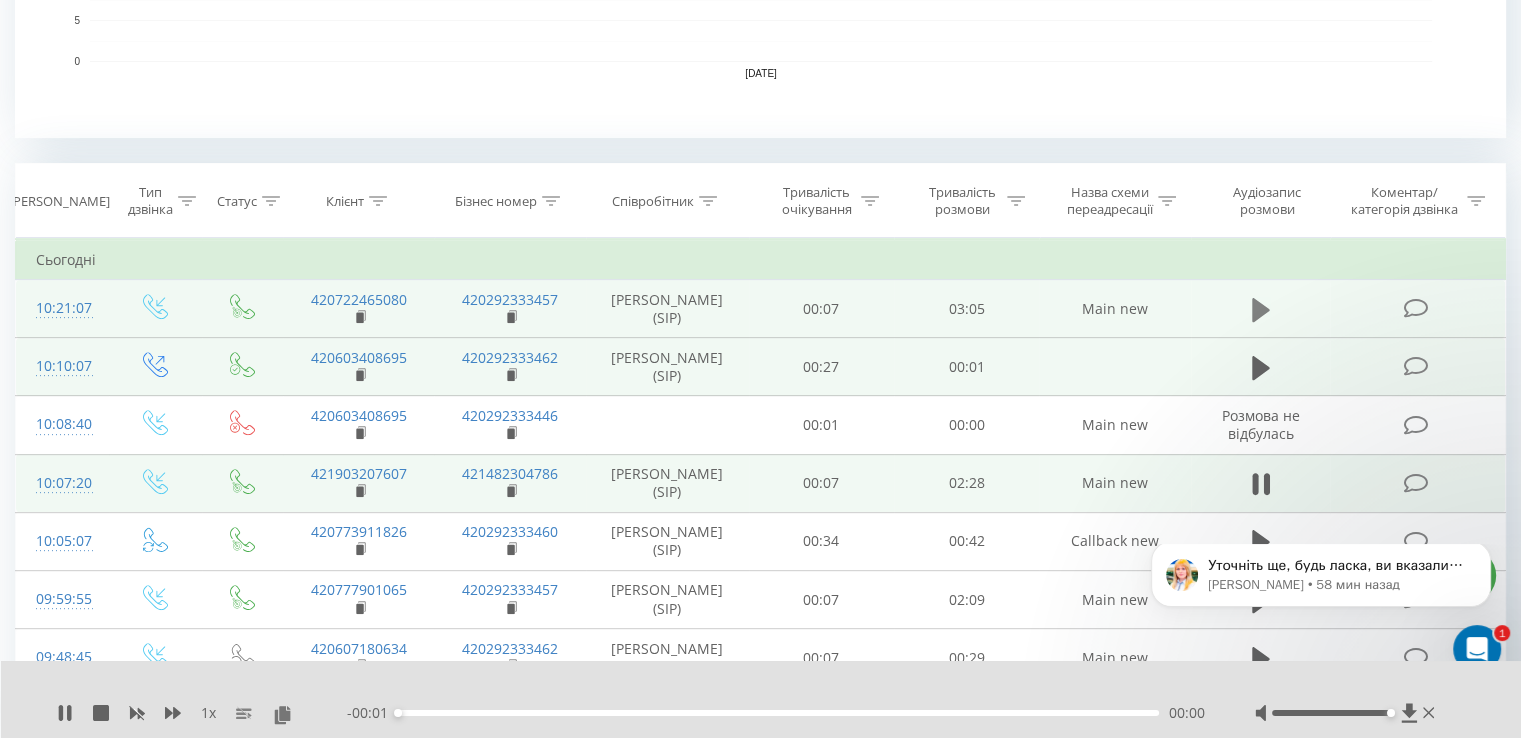 click 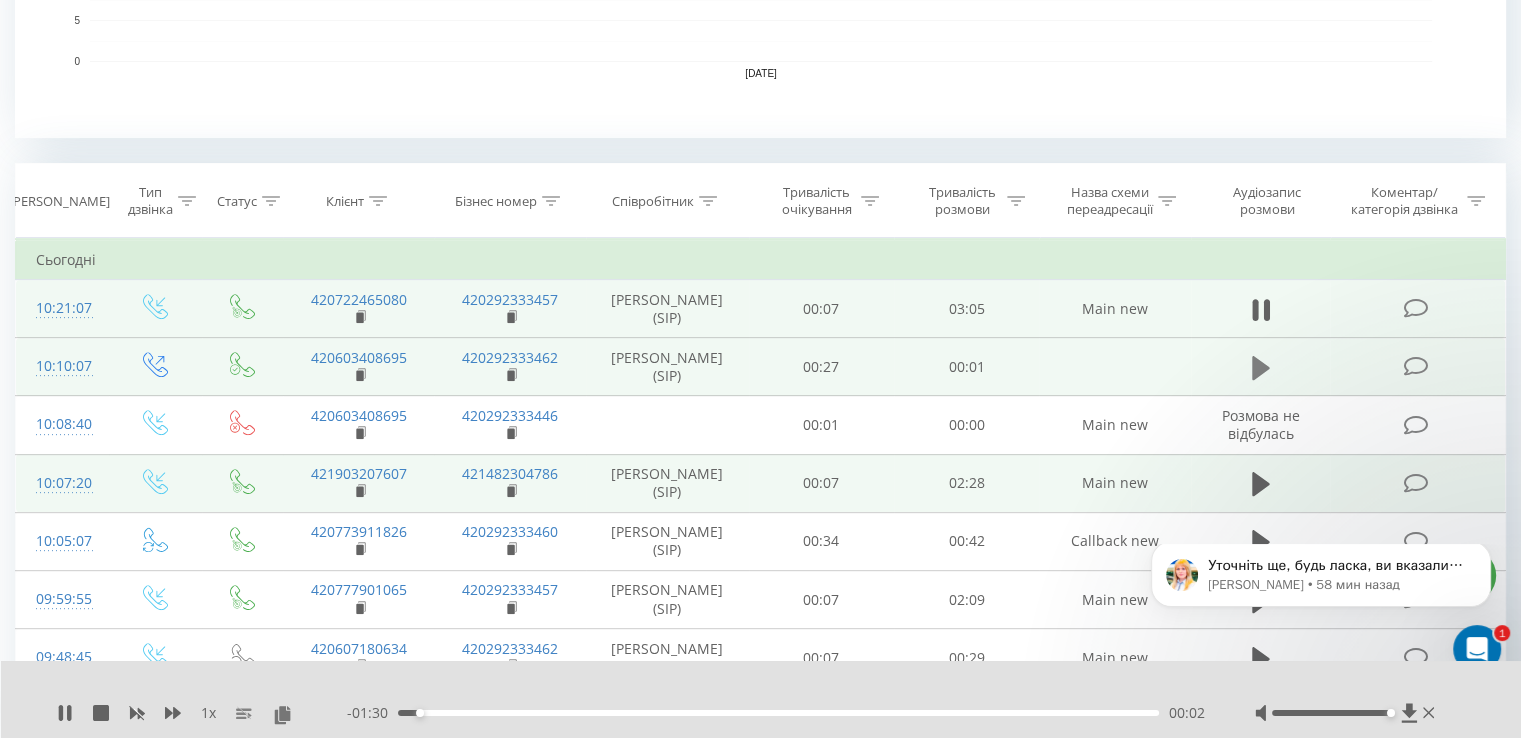click 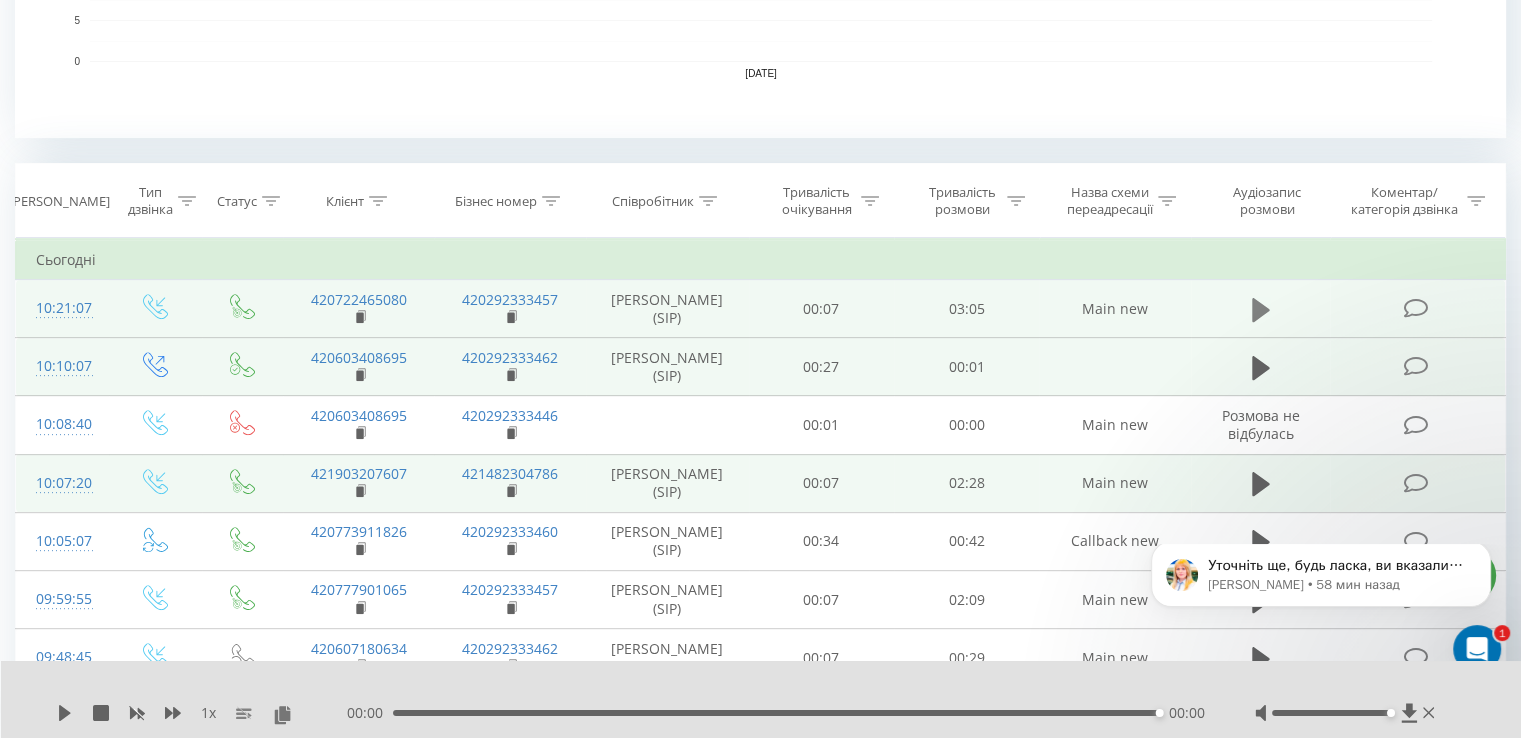 click 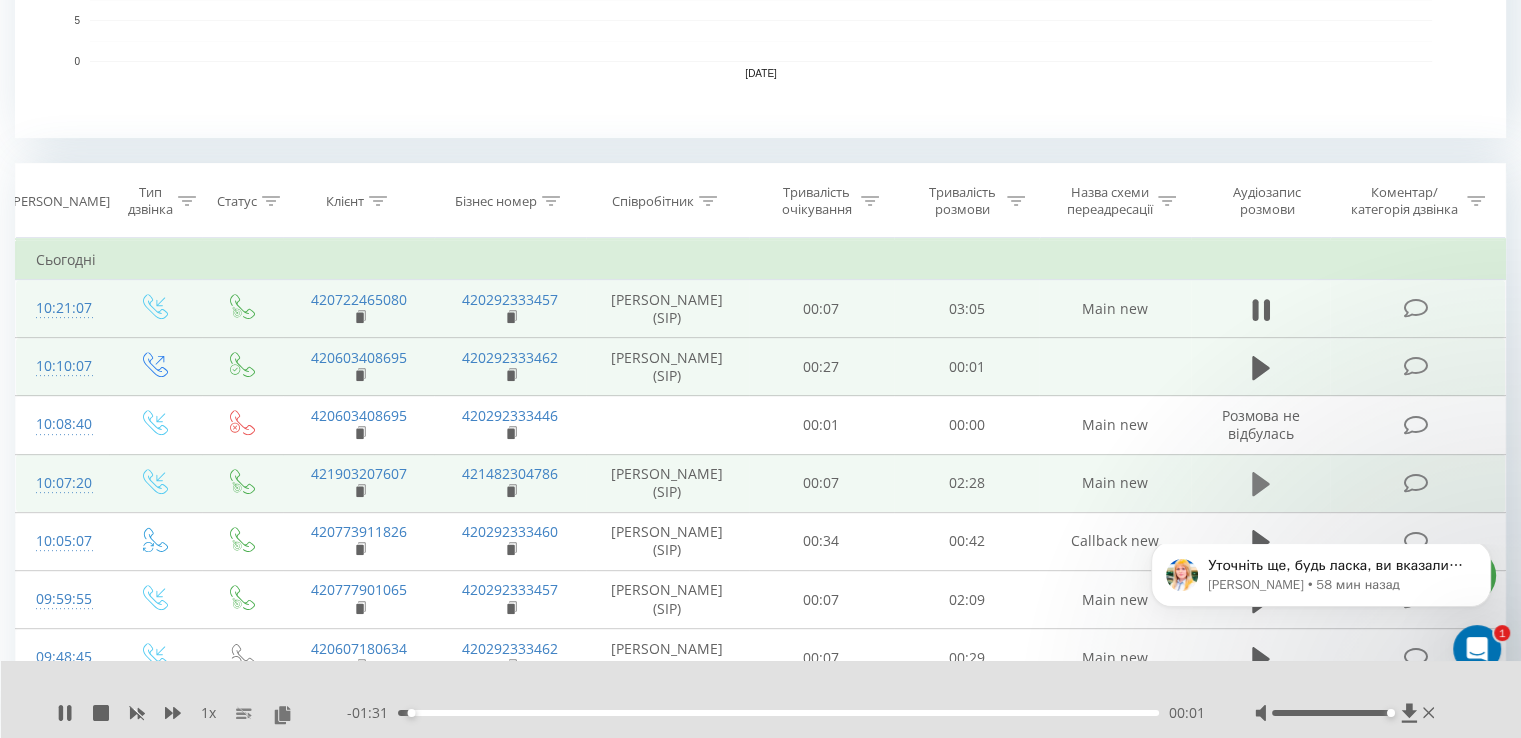 click 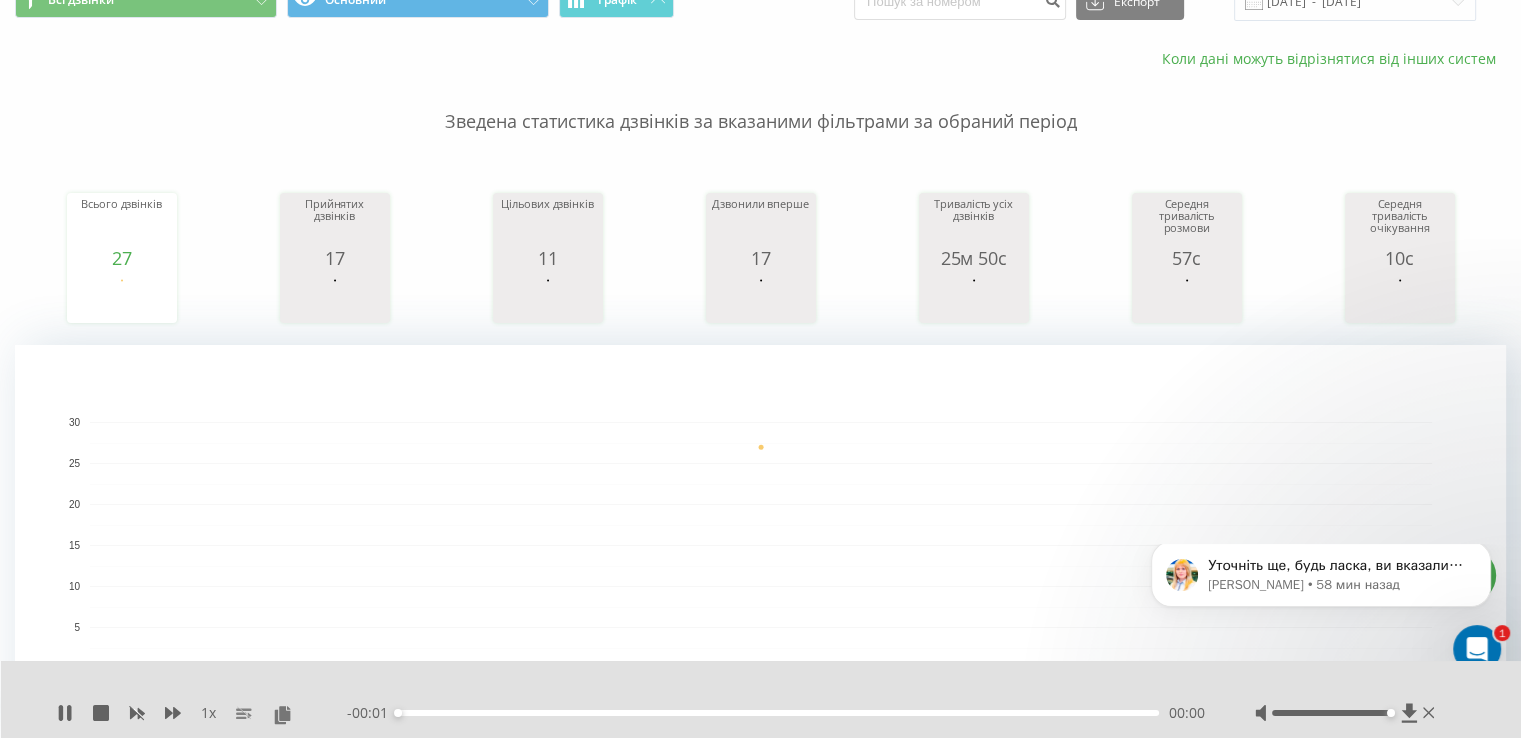 scroll, scrollTop: 0, scrollLeft: 0, axis: both 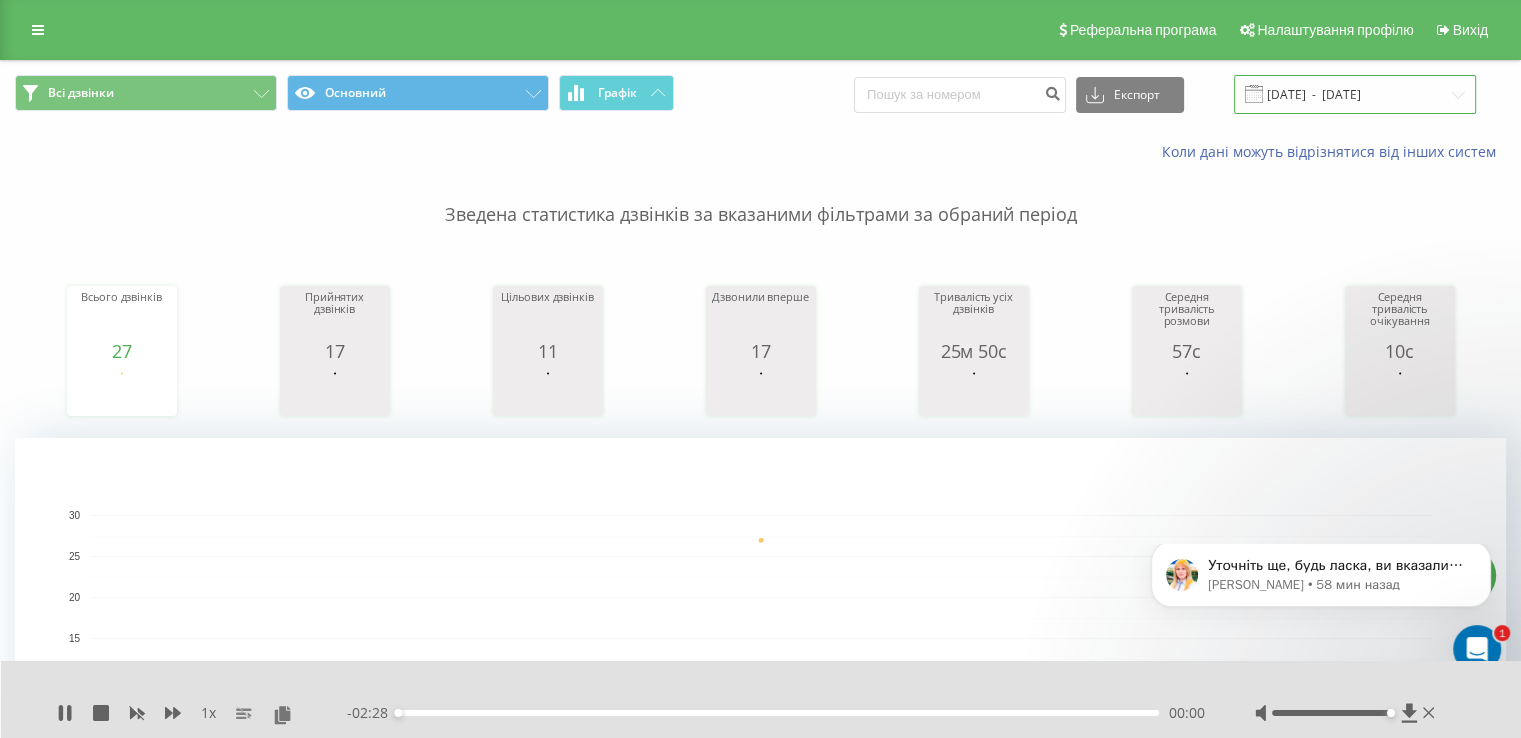 click on "[DATE]  -  [DATE]" at bounding box center [1355, 94] 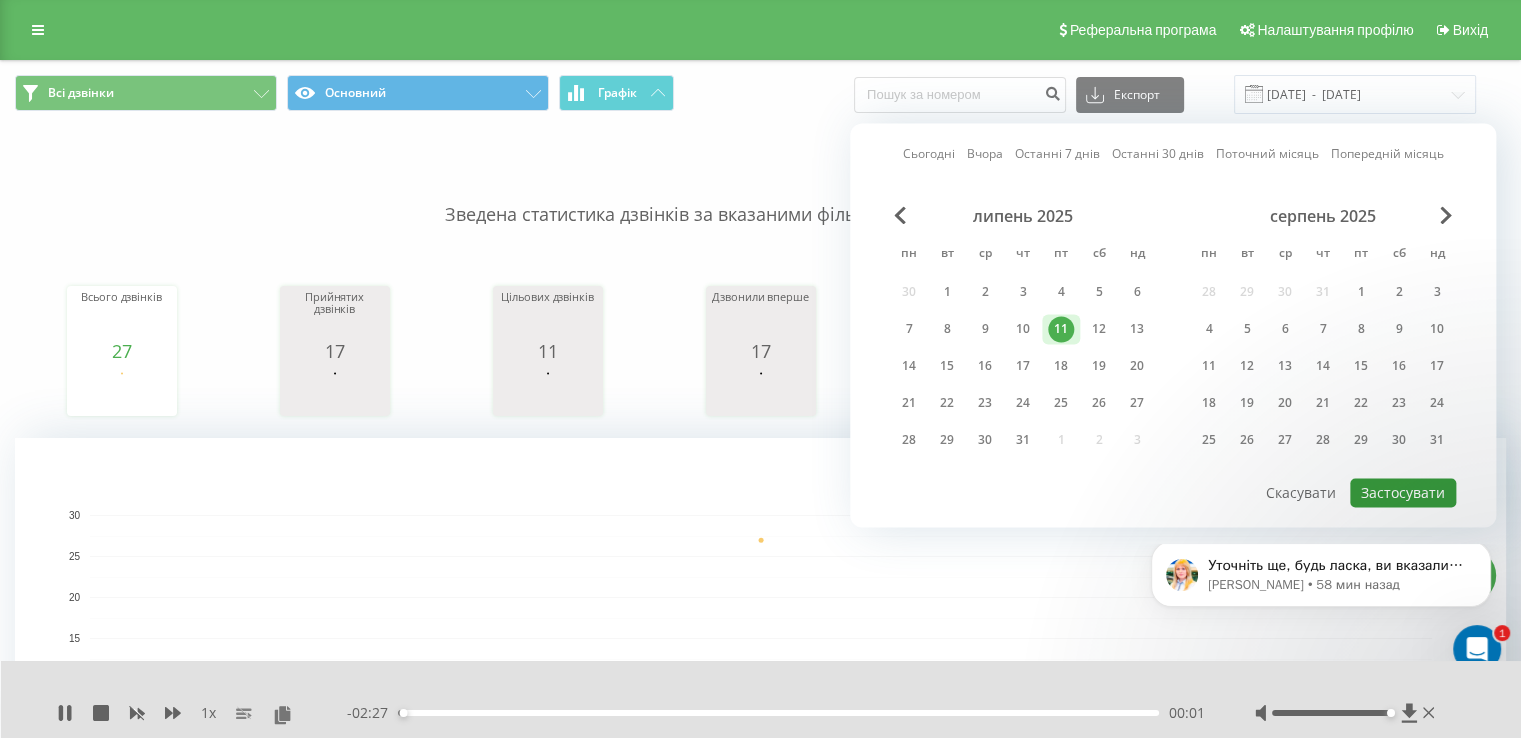 click on "Застосувати" at bounding box center [1403, 492] 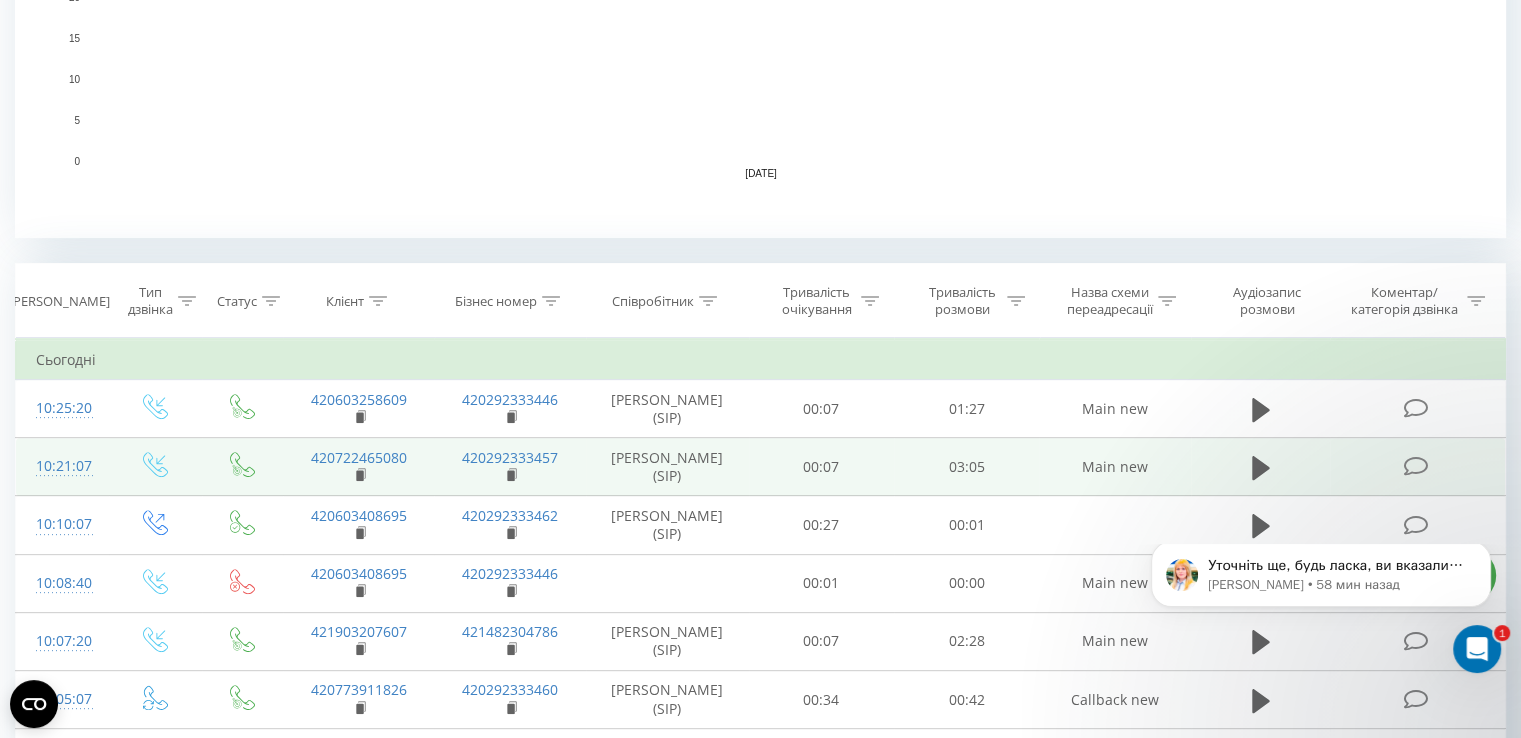 scroll, scrollTop: 700, scrollLeft: 0, axis: vertical 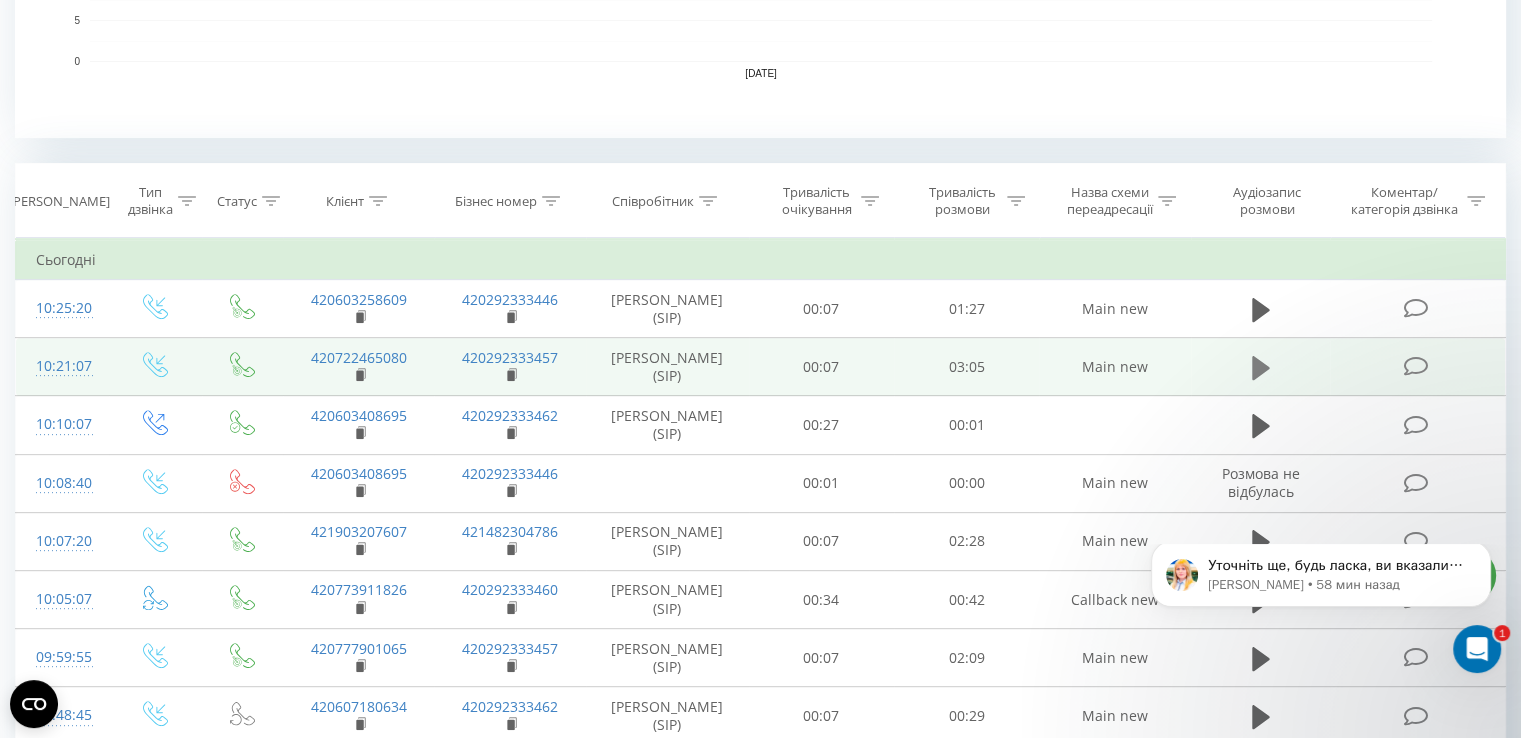 click 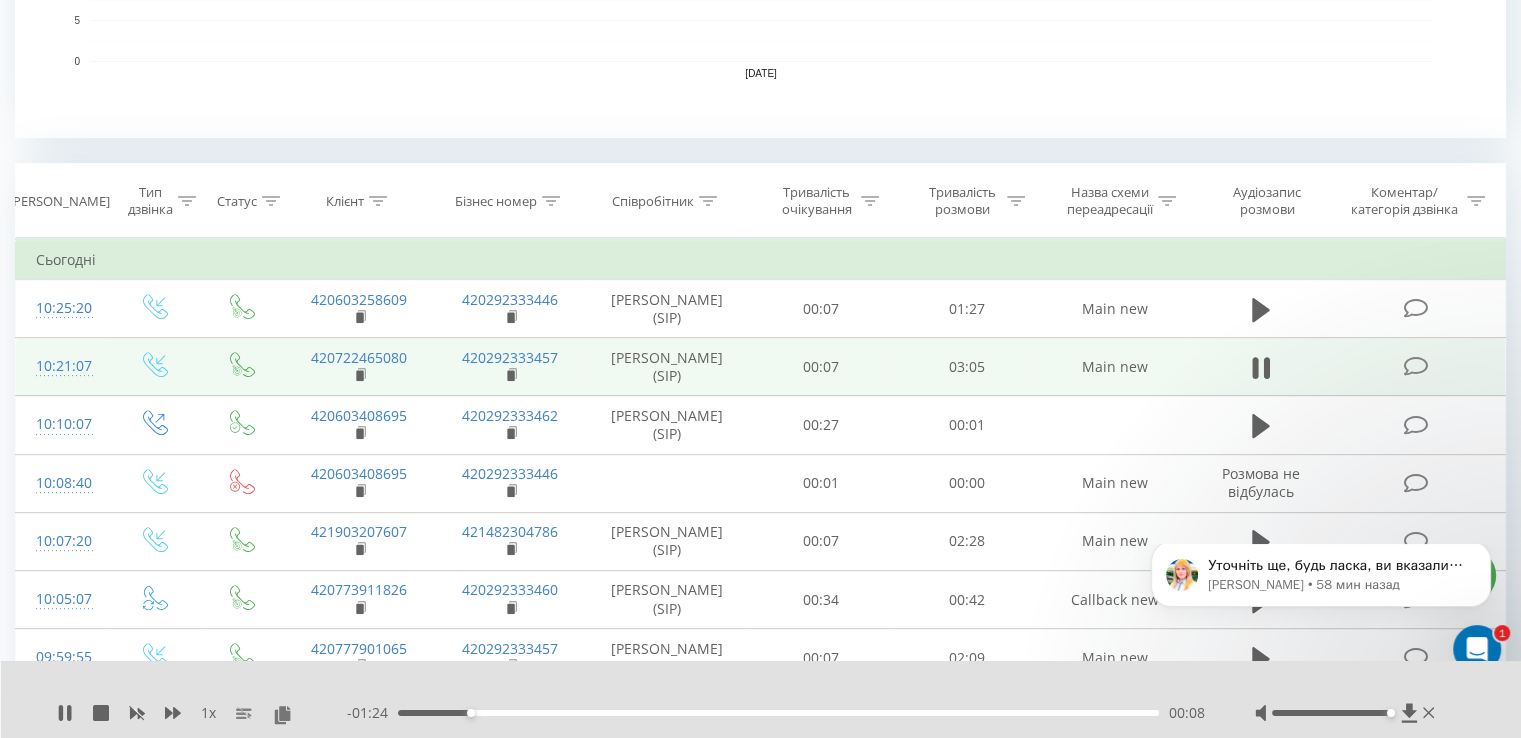 click on "00:08" at bounding box center [778, 713] 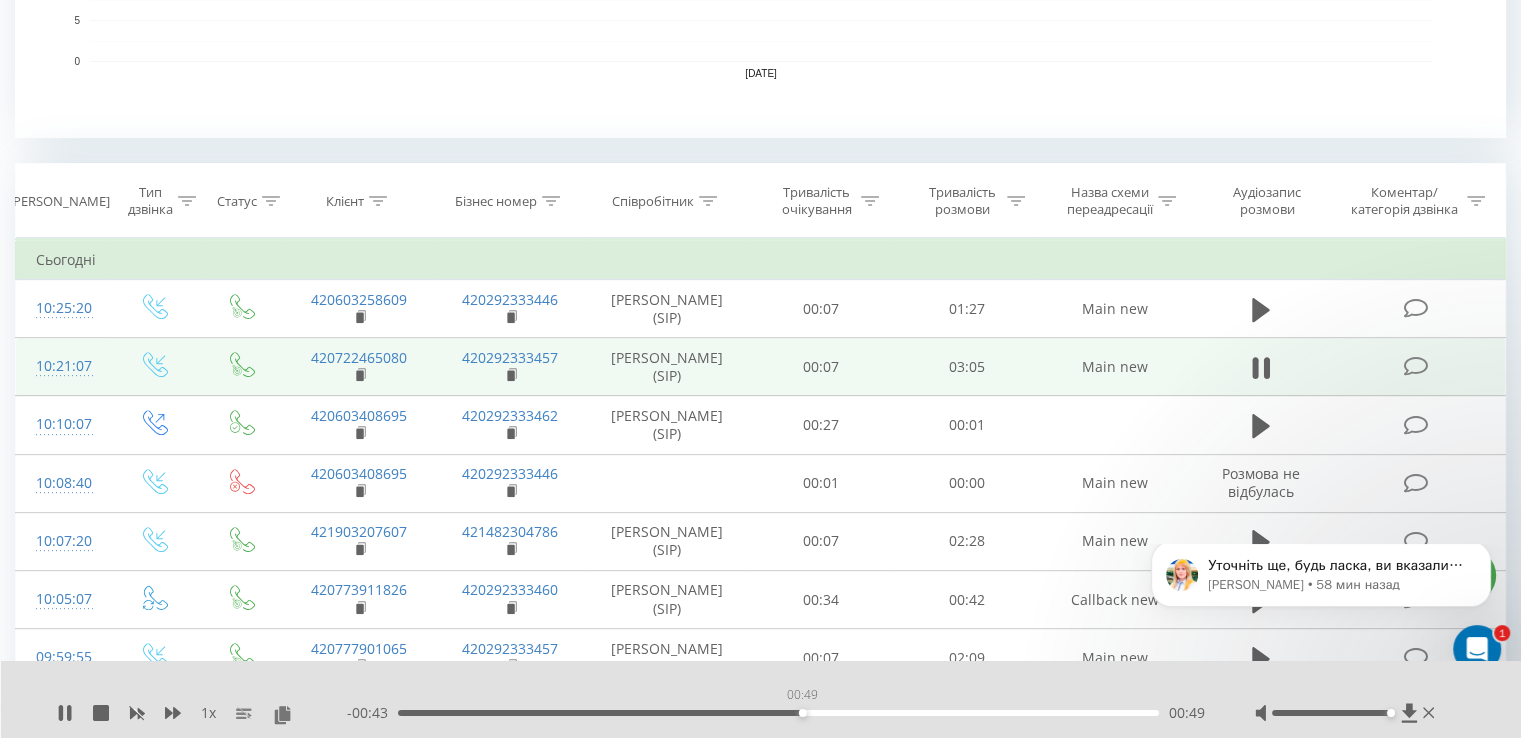 click on "00:49" at bounding box center [778, 713] 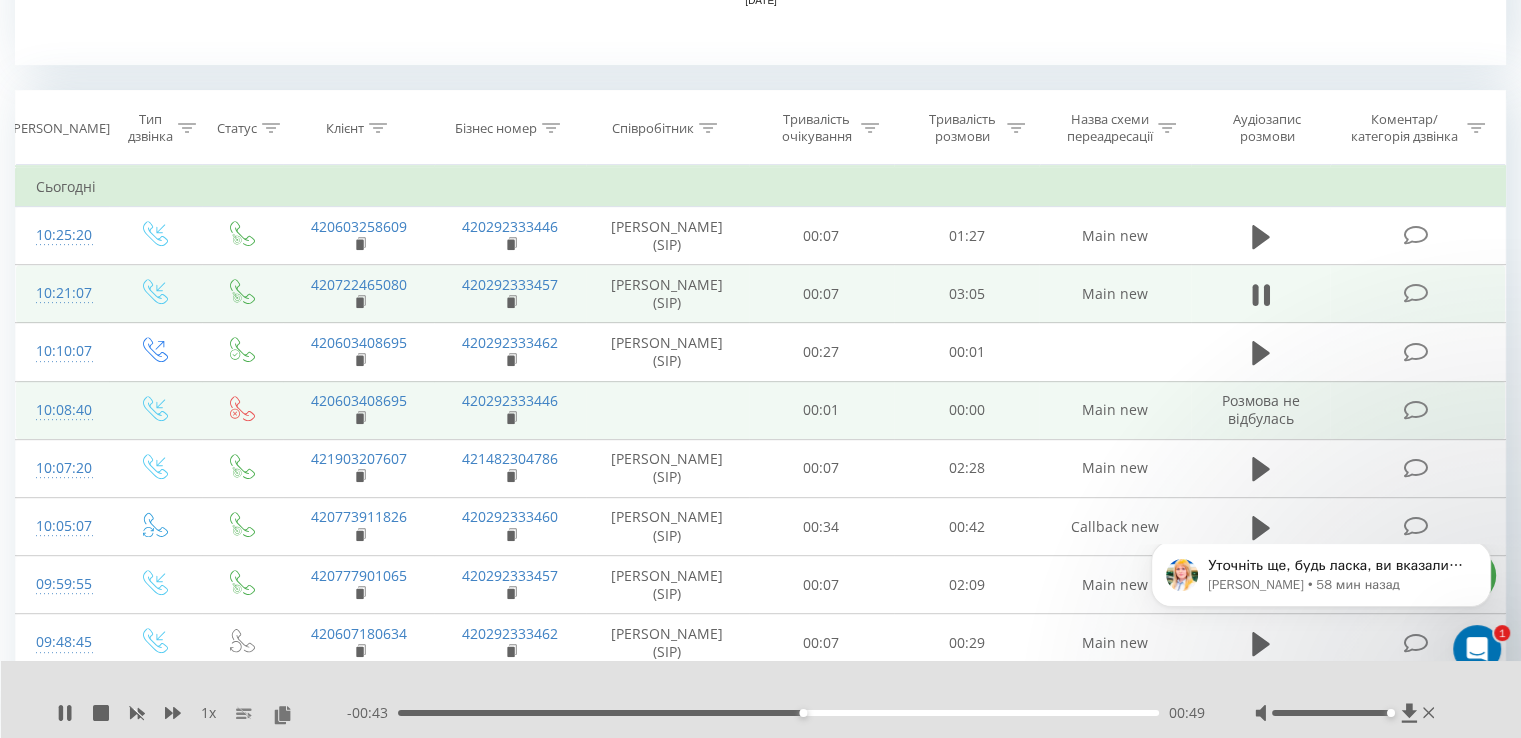 scroll, scrollTop: 800, scrollLeft: 0, axis: vertical 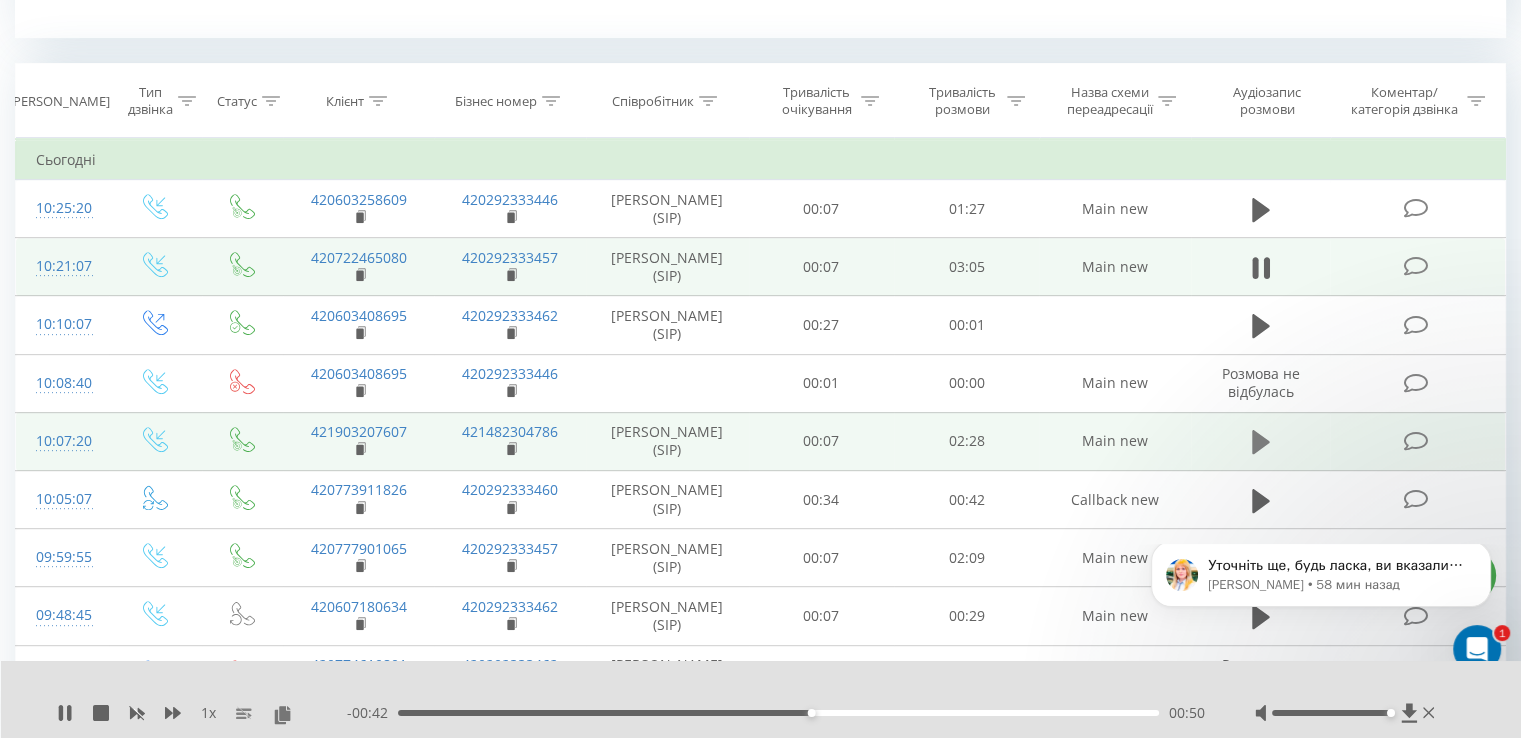 click 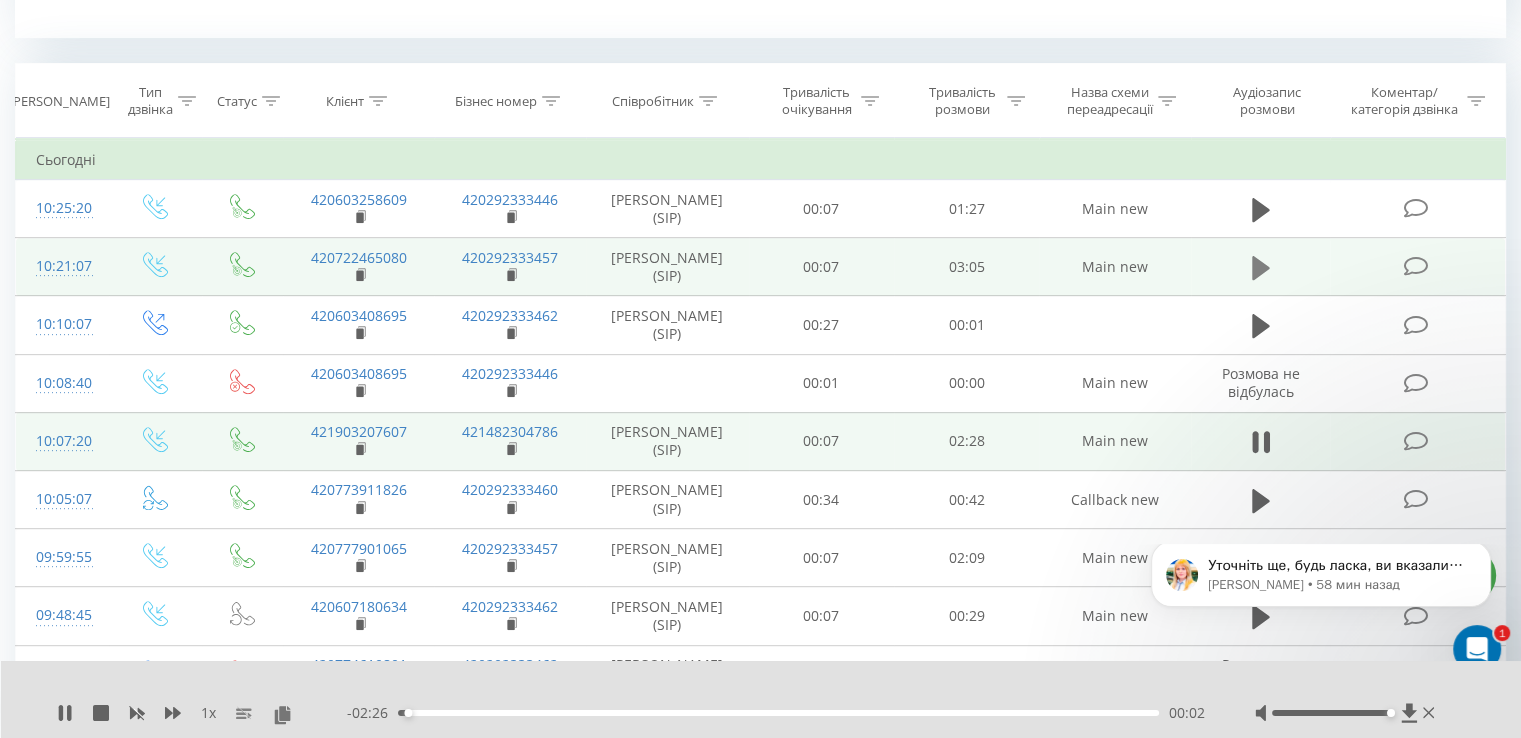 click 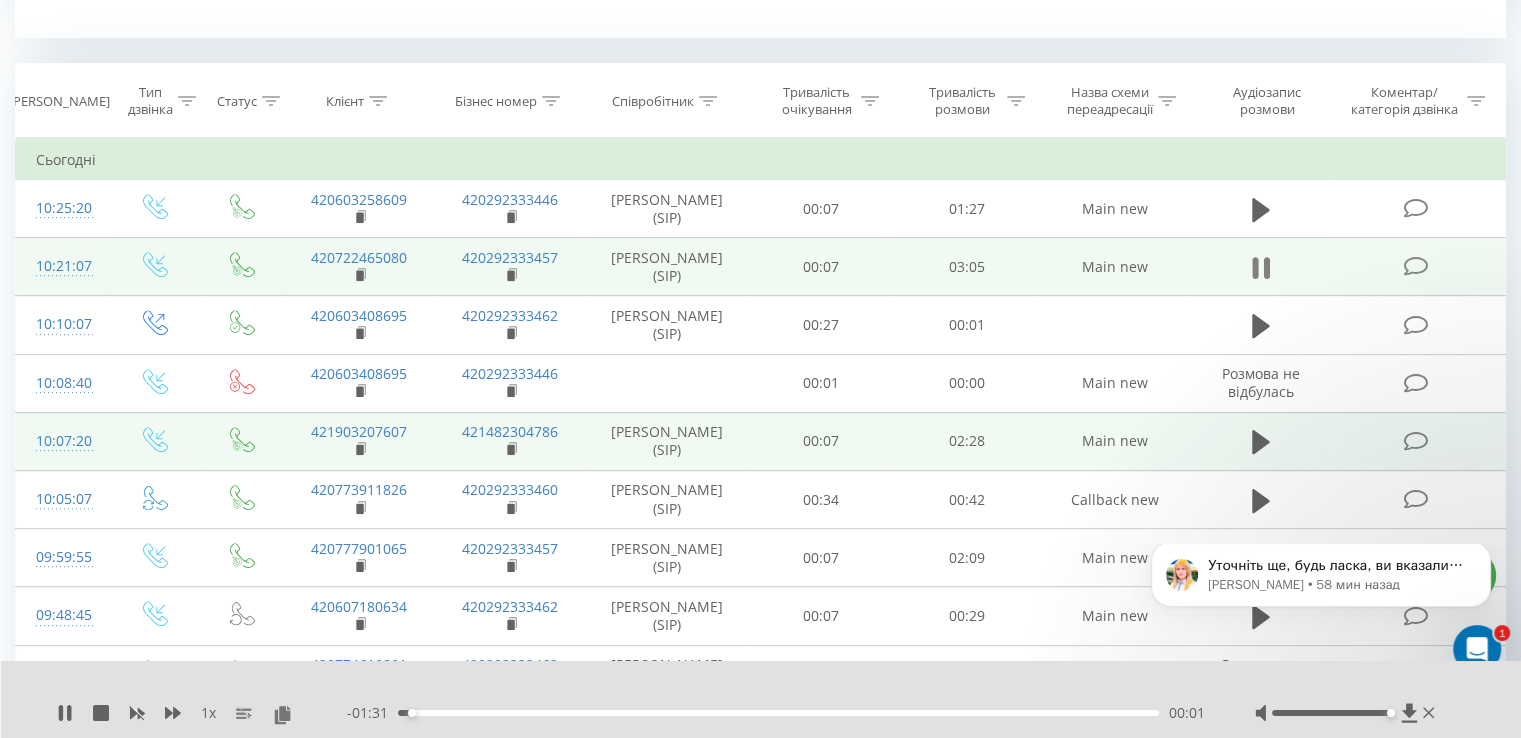 click 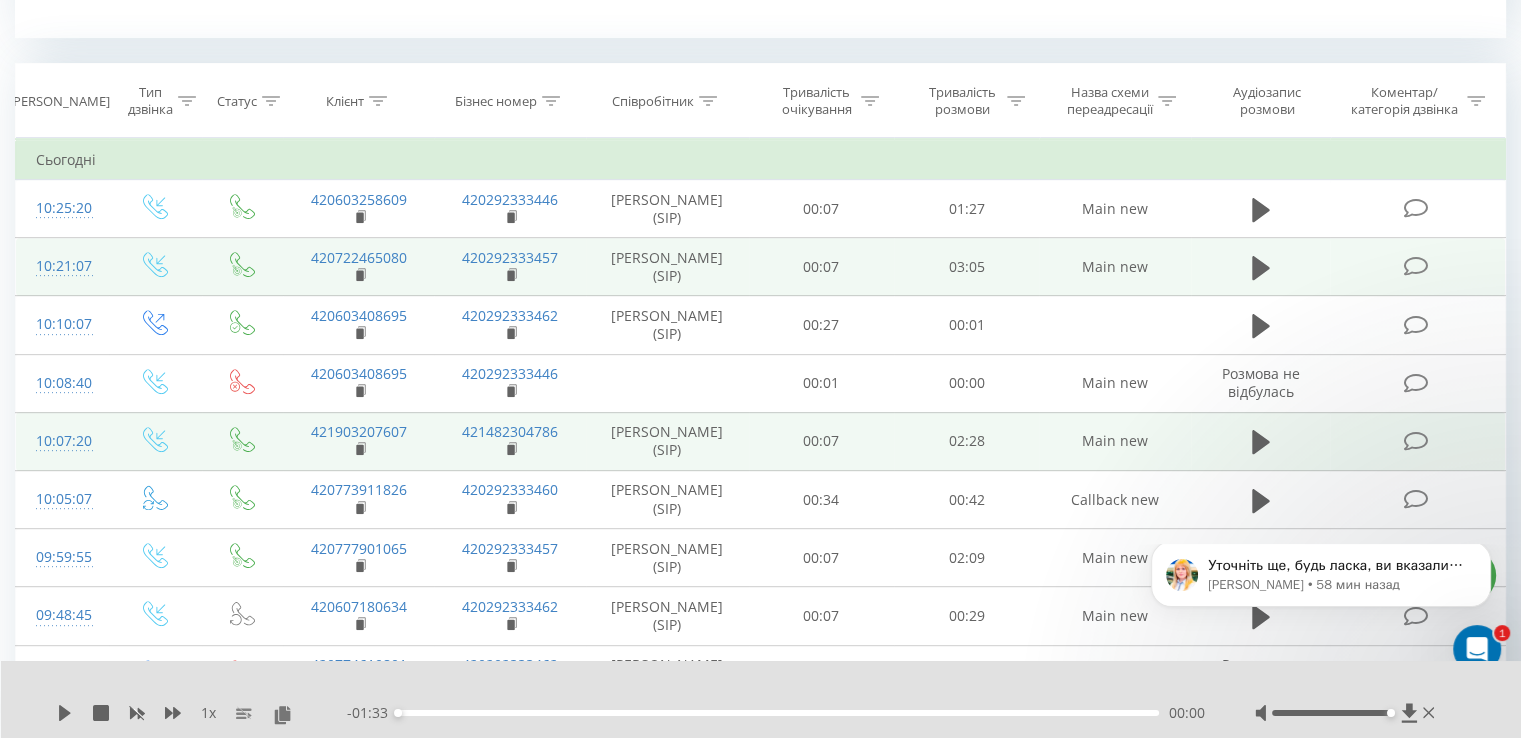 click 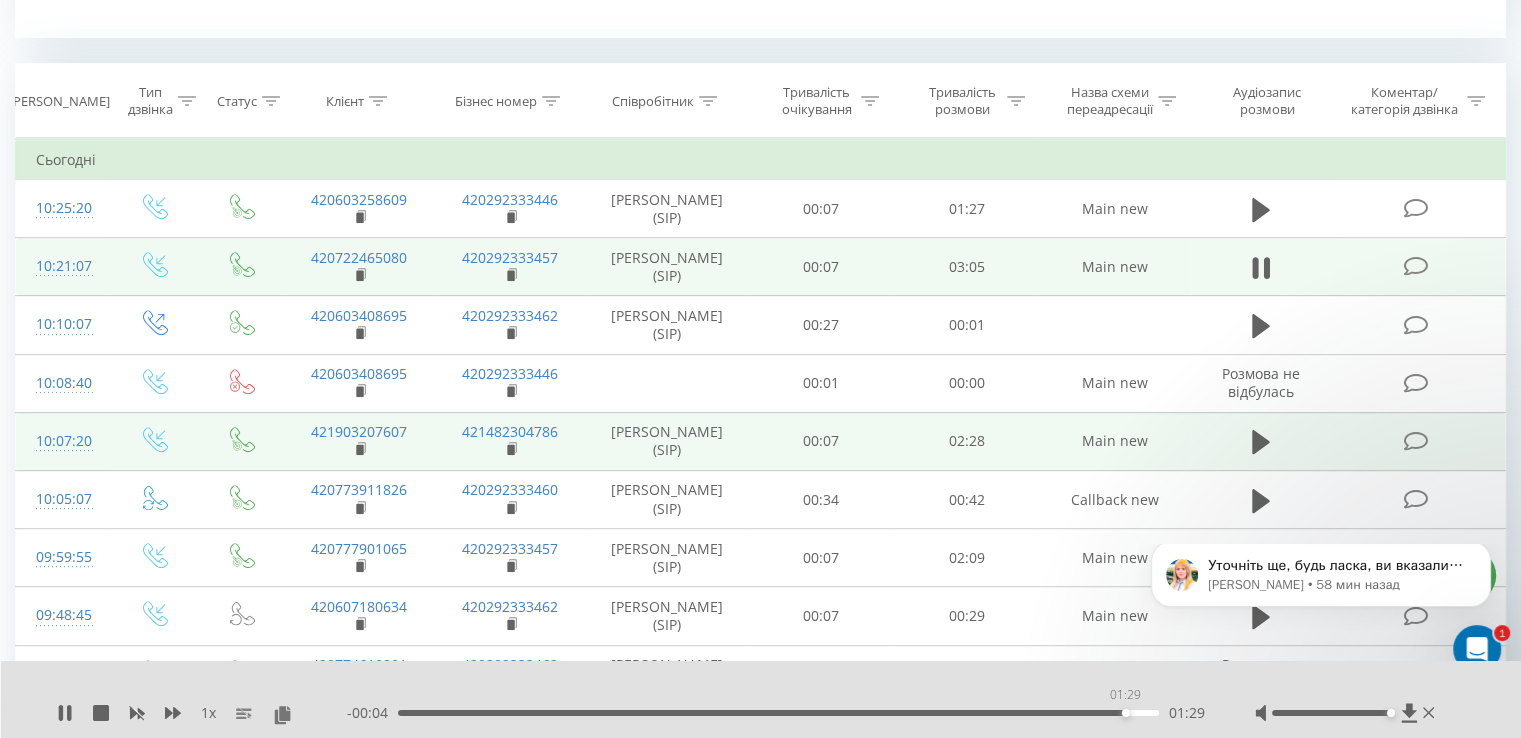 drag, startPoint x: 1124, startPoint y: 713, endPoint x: 1137, endPoint y: 713, distance: 13 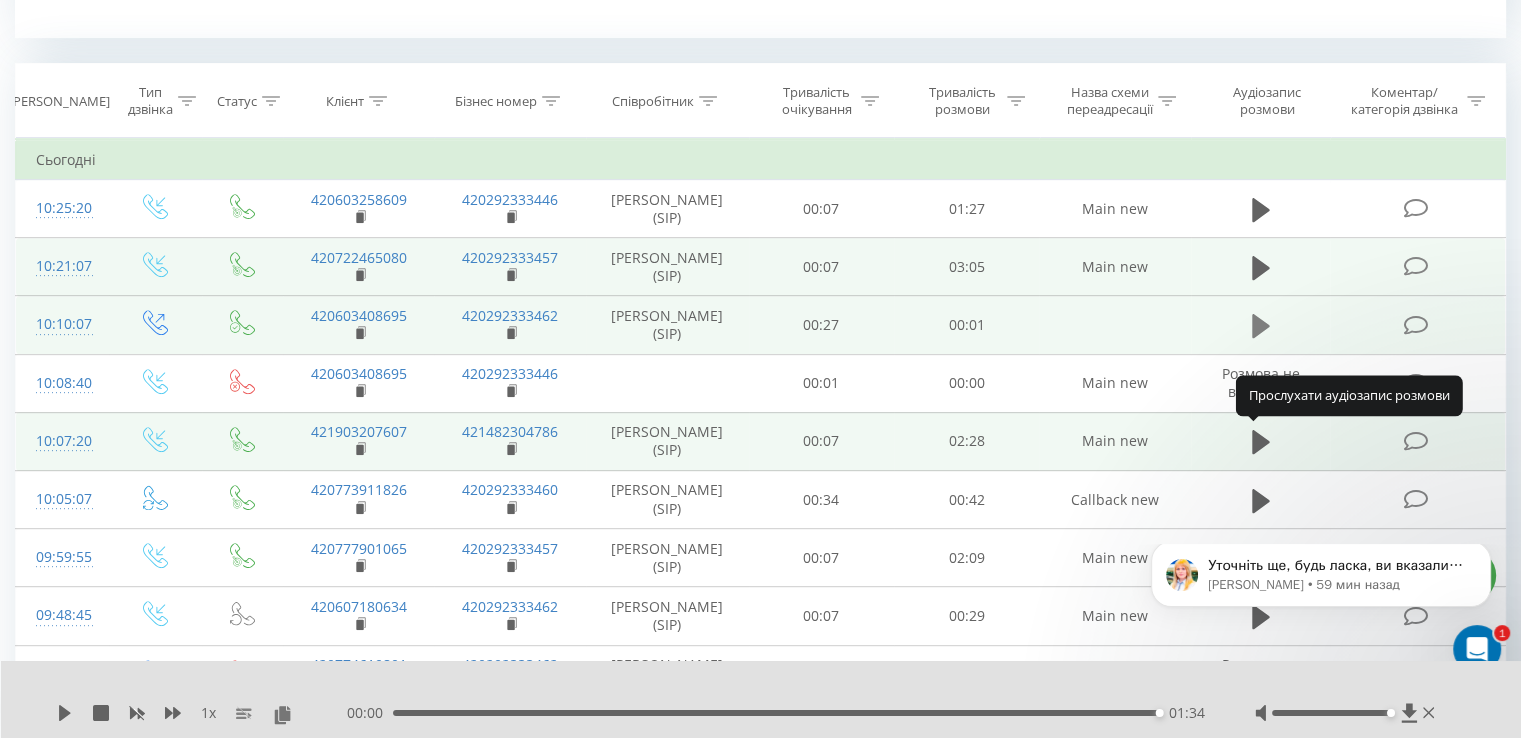 click 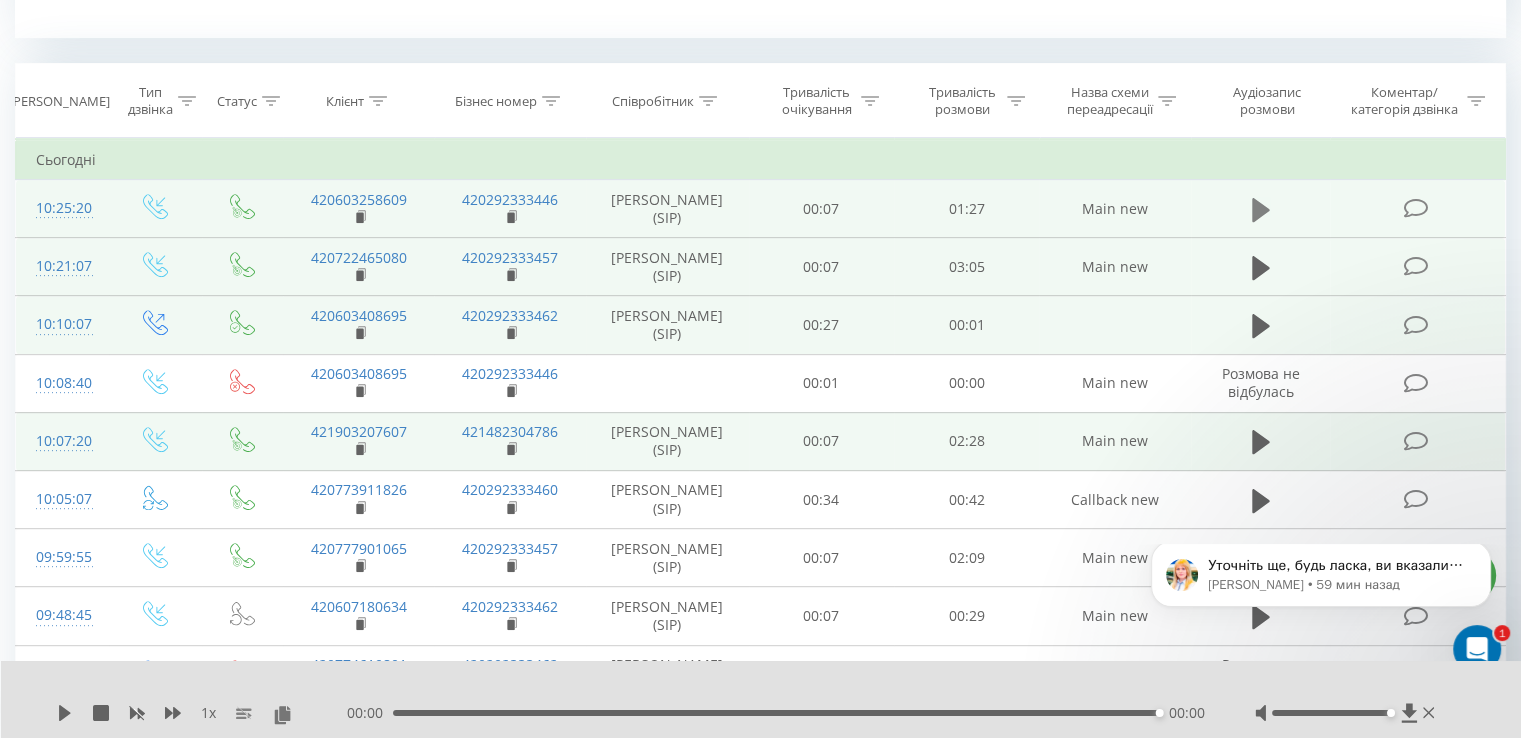click 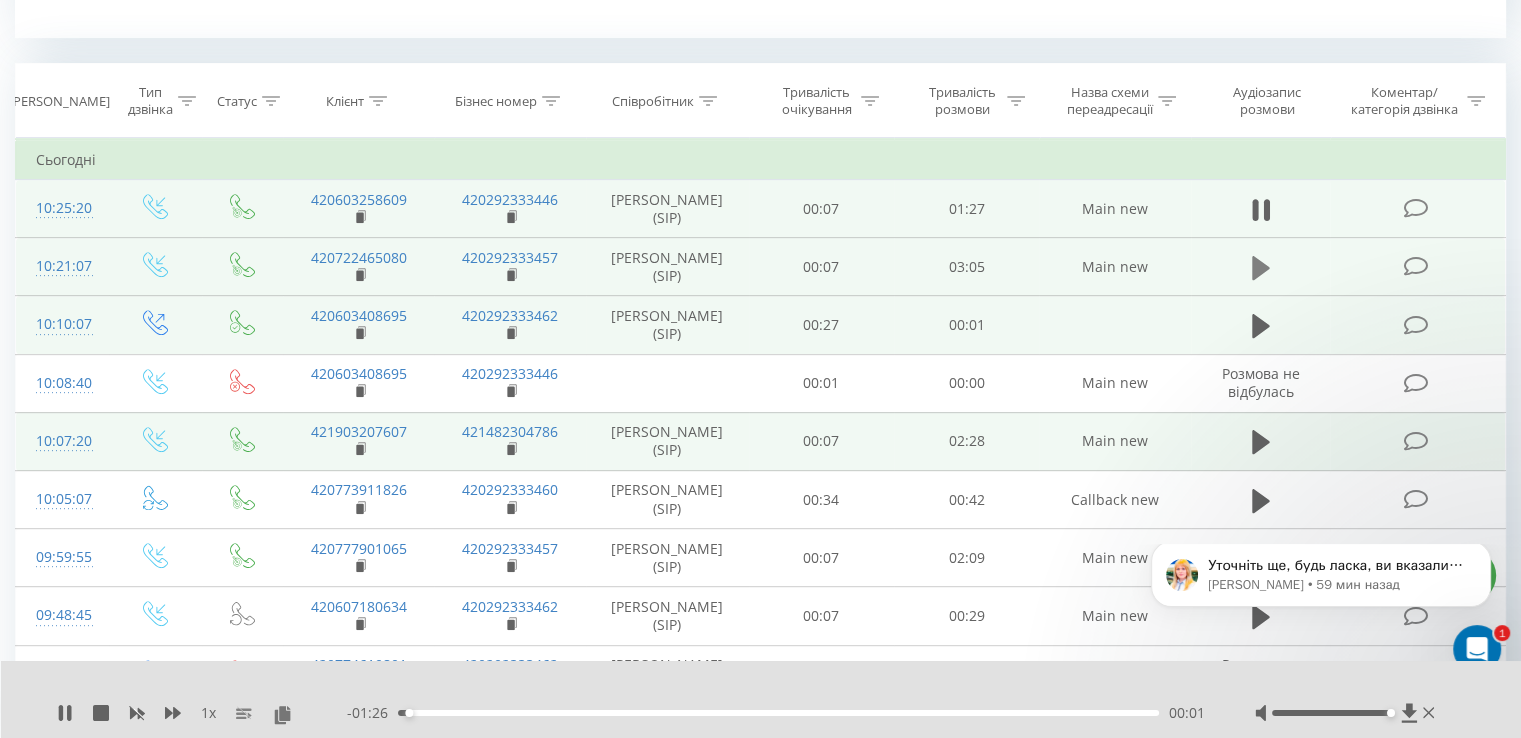 click 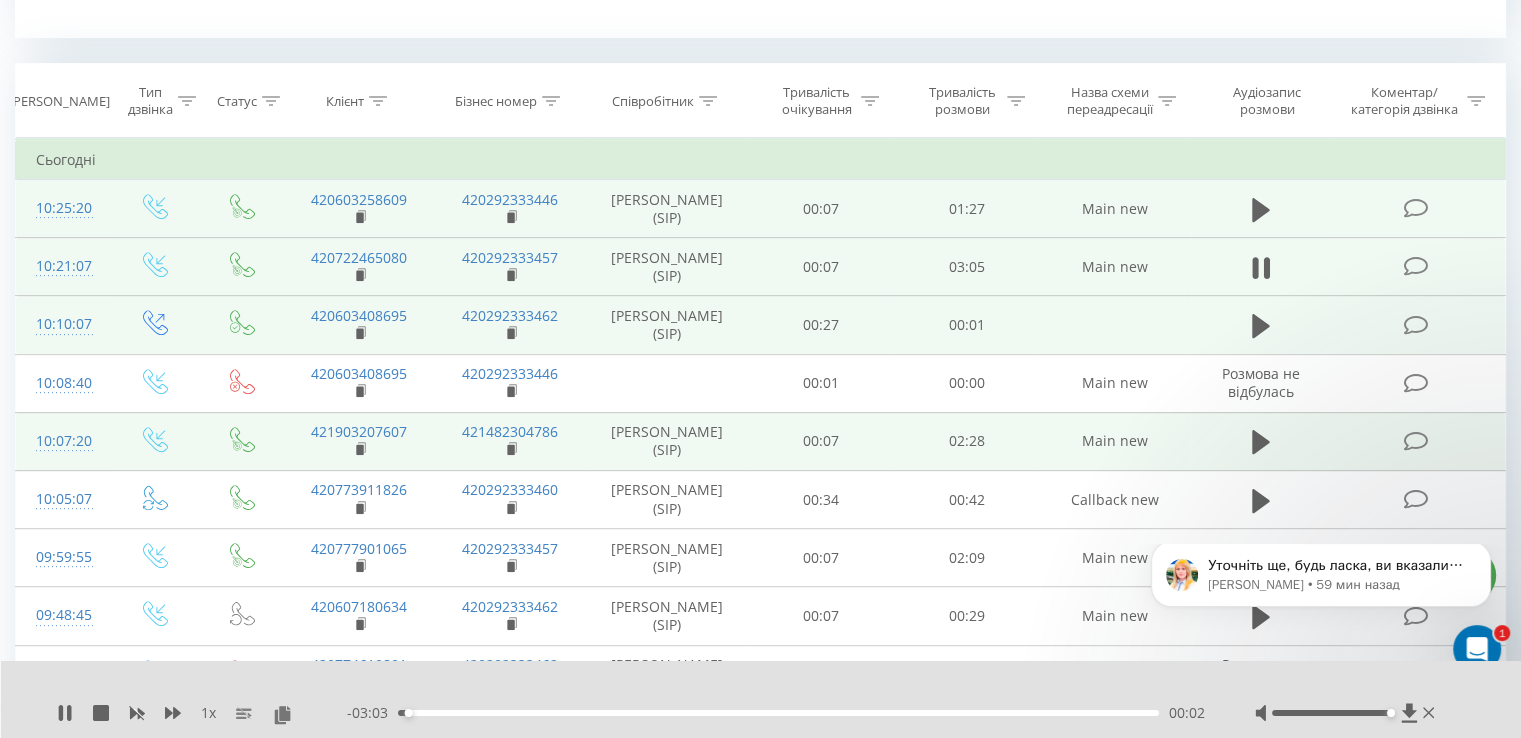 click on "00:02" at bounding box center [778, 713] 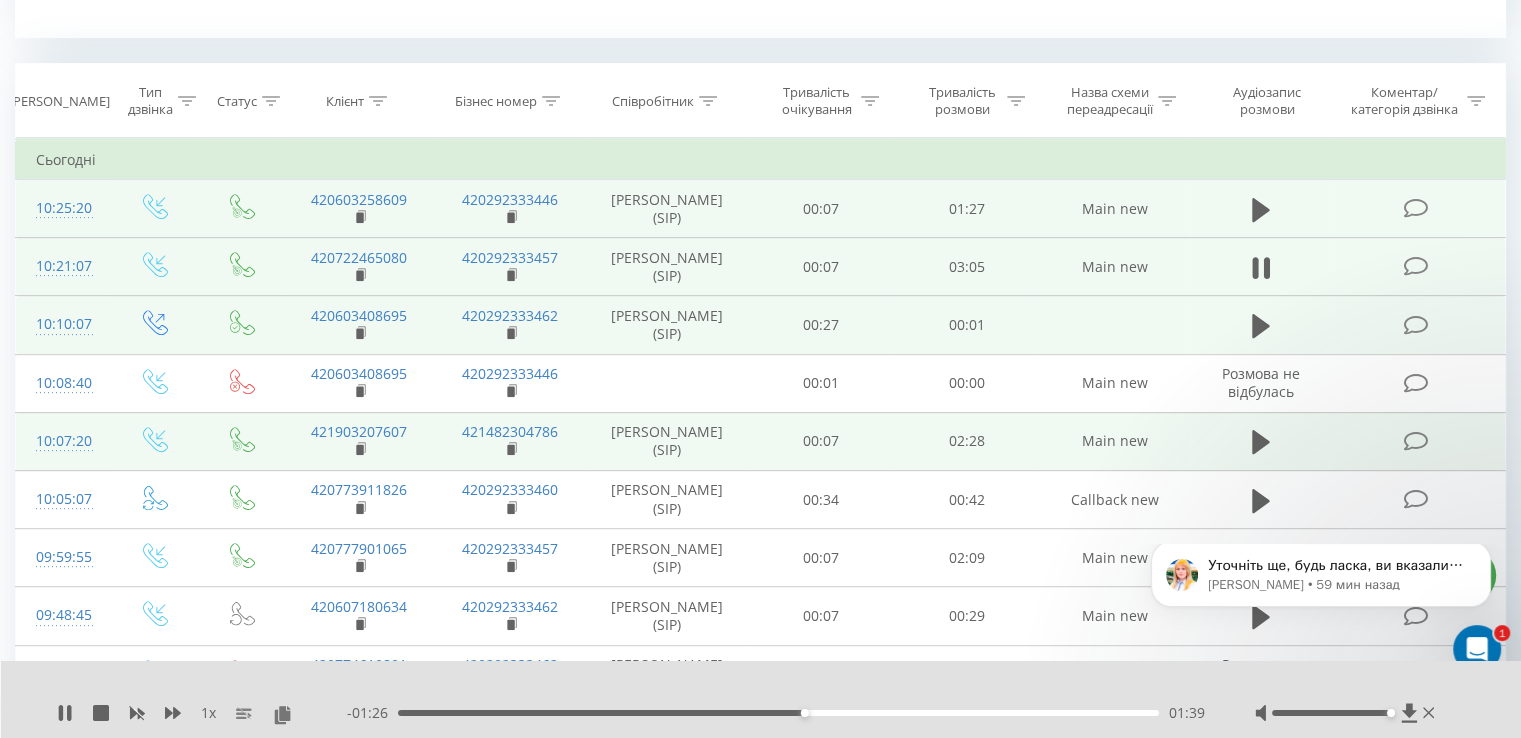 click on "01:39" at bounding box center (778, 713) 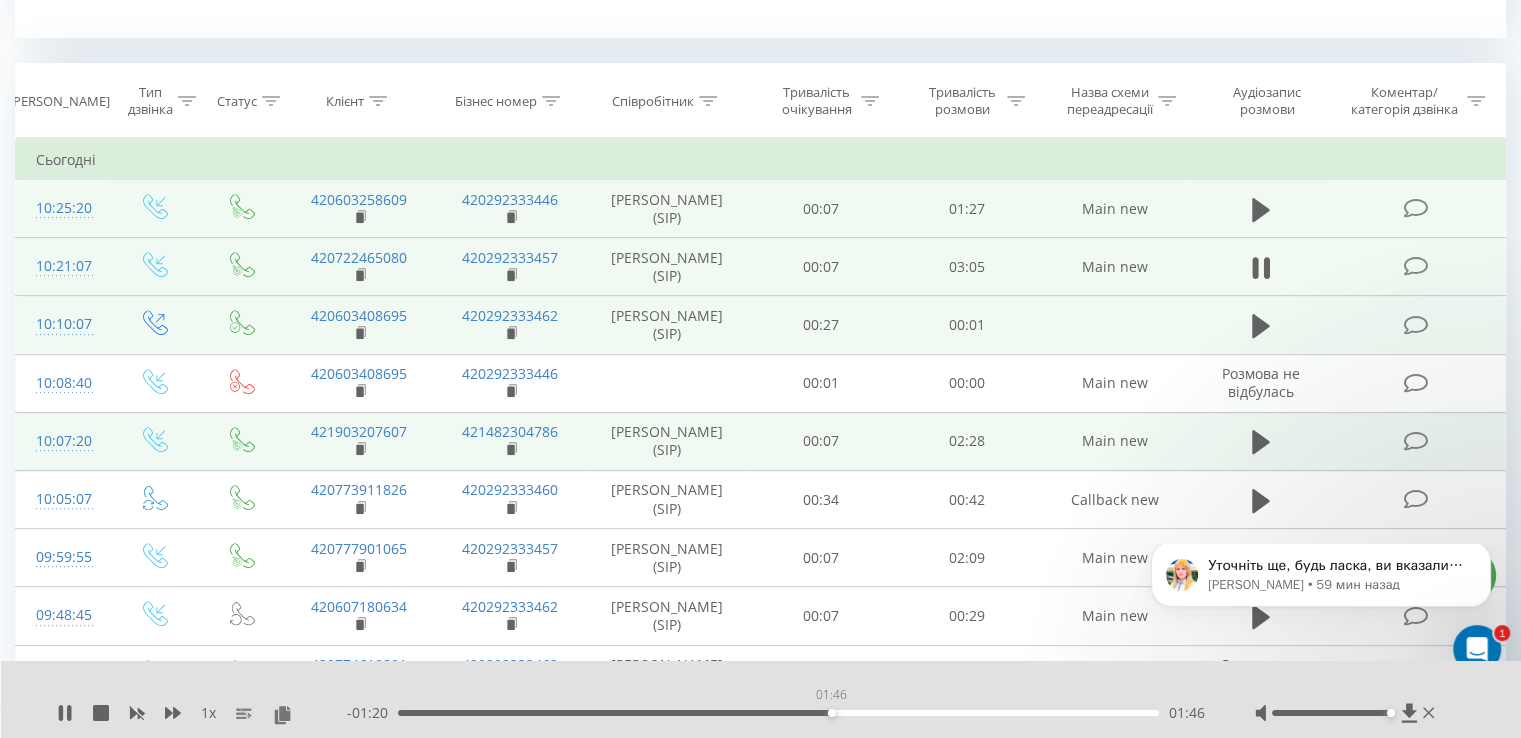 click on "01:46" at bounding box center (778, 713) 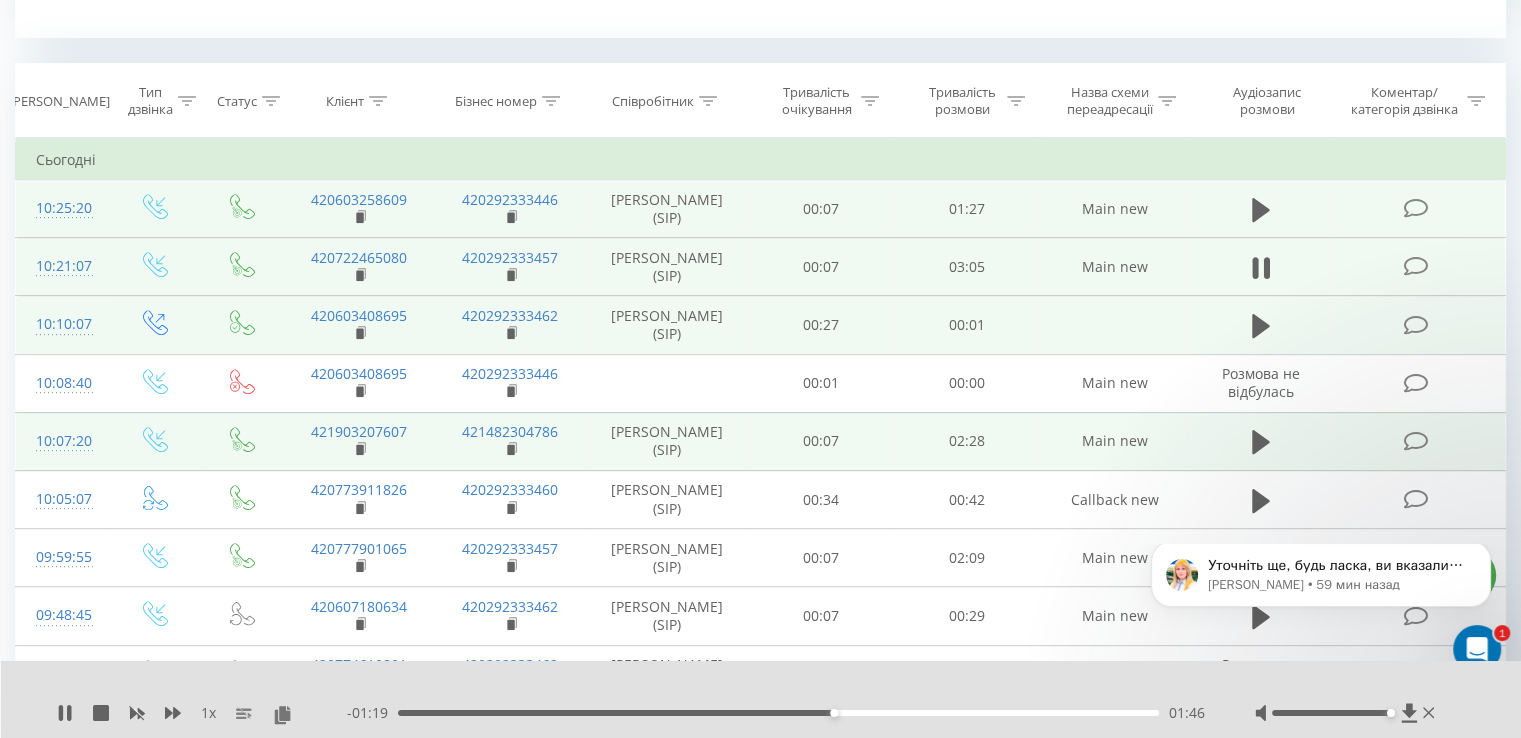 click on "01:46" at bounding box center (778, 713) 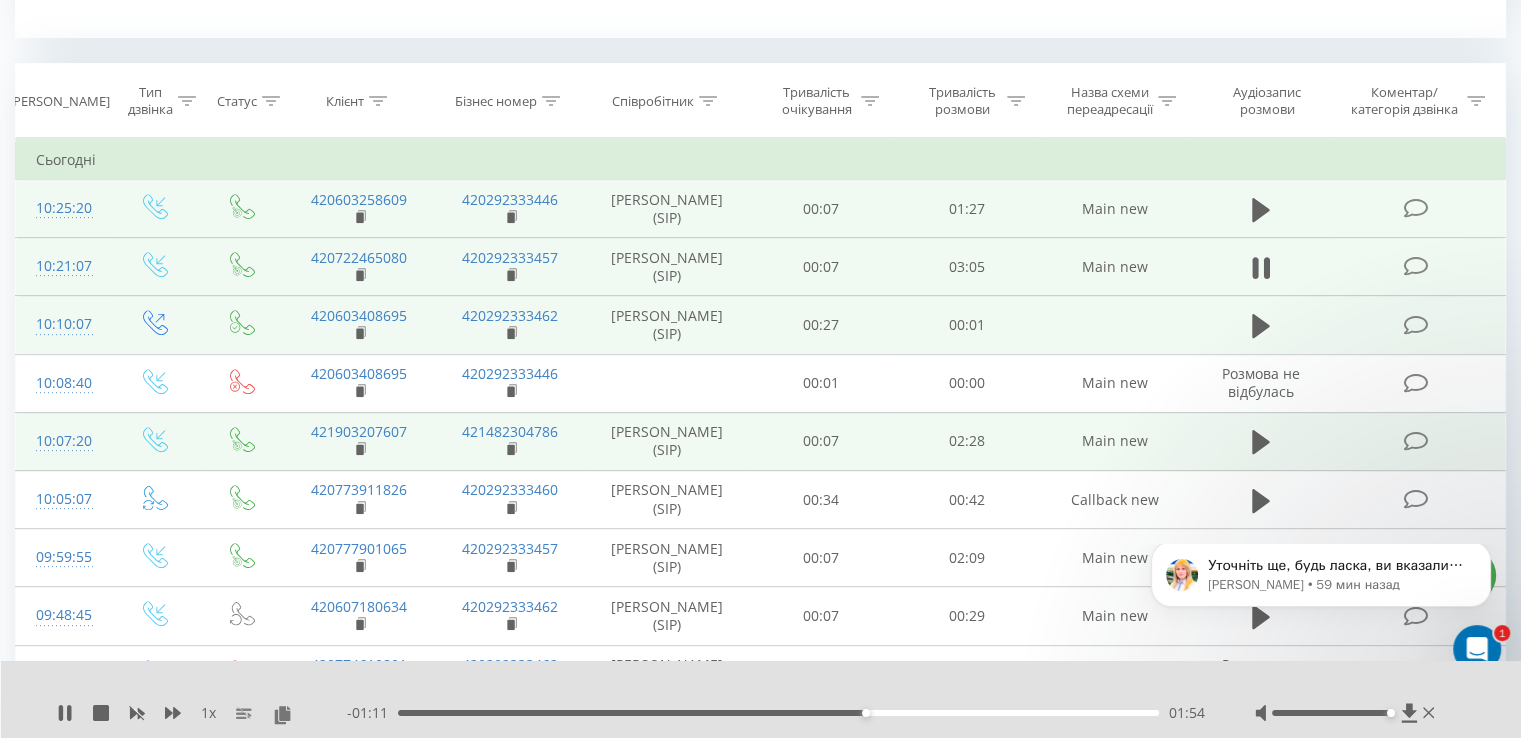click on "- 01:11 01:54   01:54" at bounding box center [776, 713] 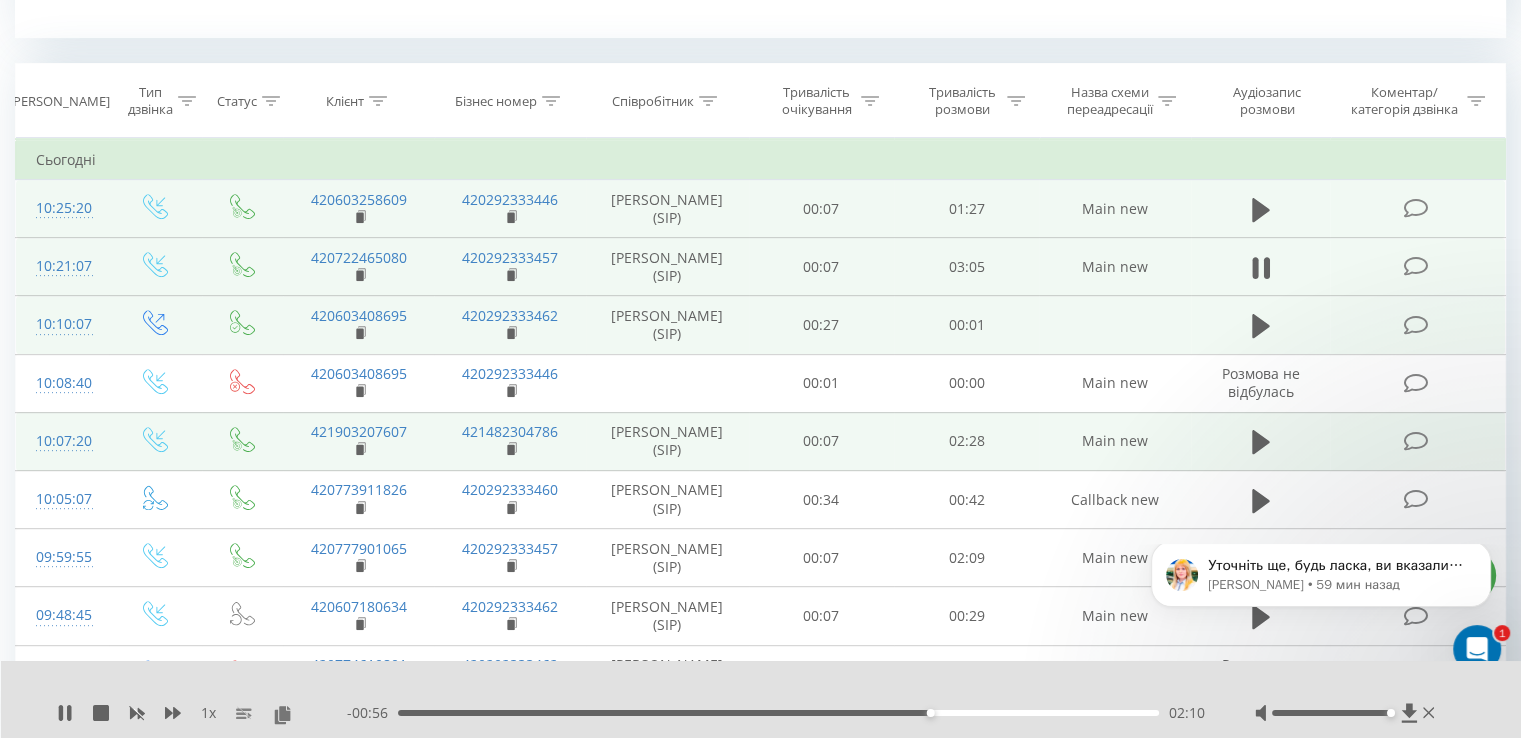 click on "02:10" at bounding box center [778, 713] 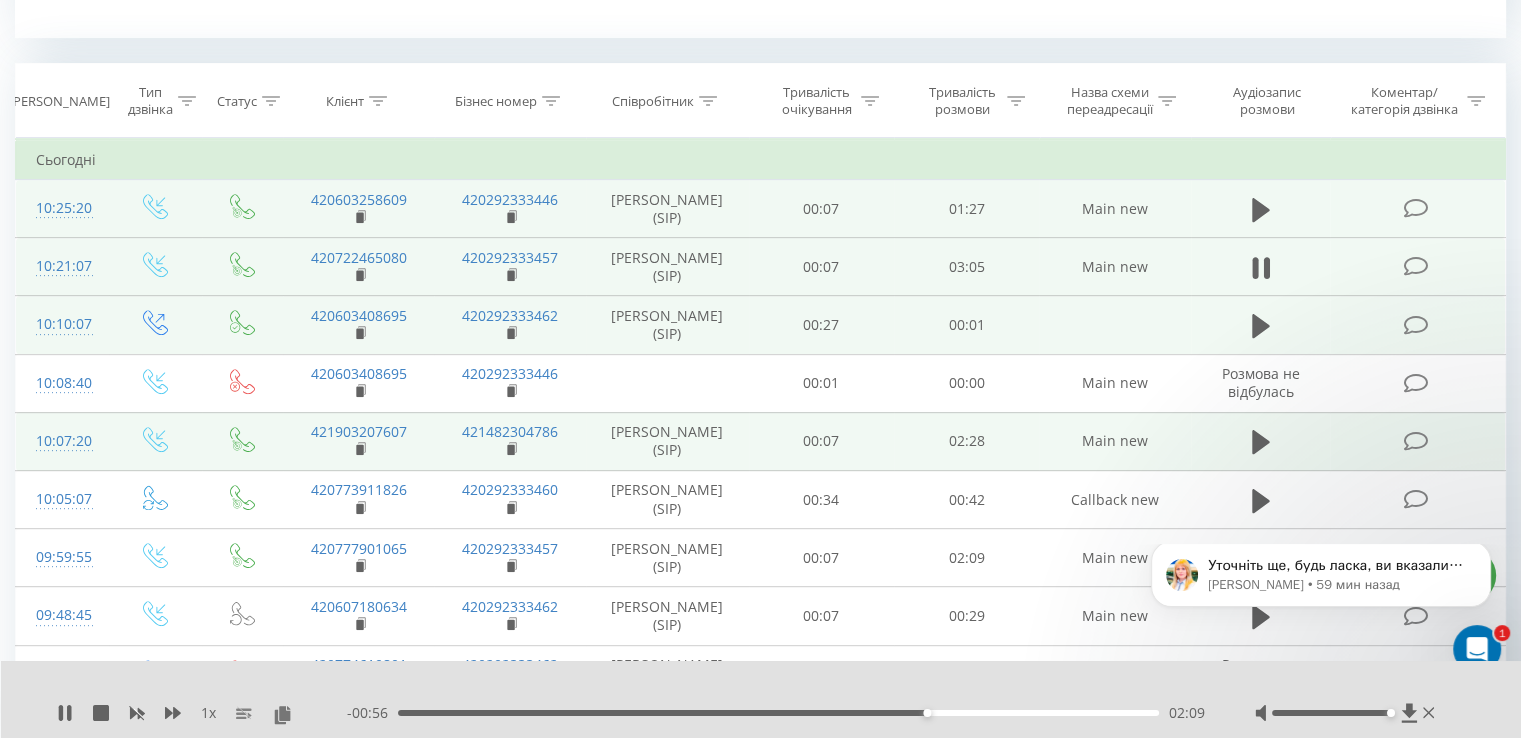 click on "02:09" at bounding box center (778, 713) 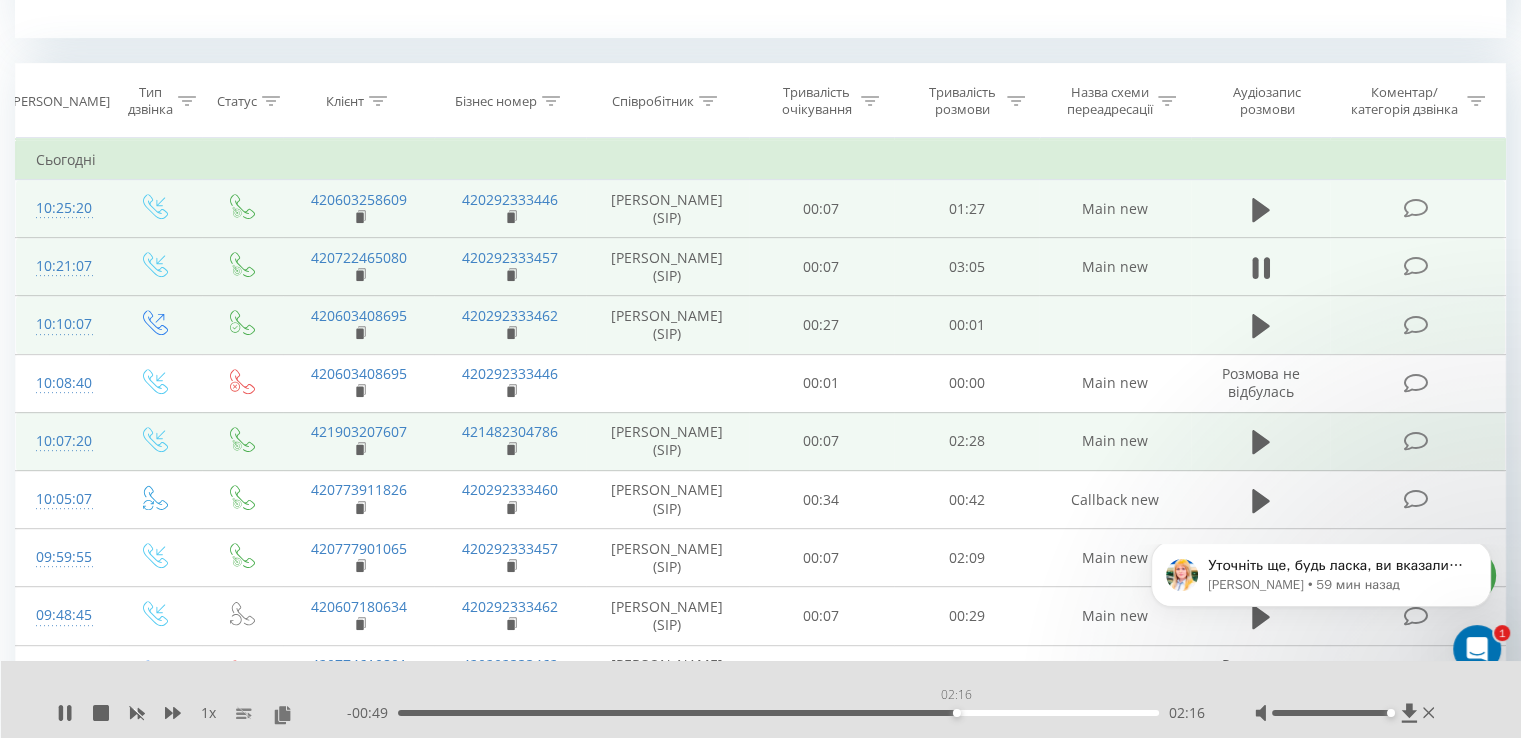 click on "02:16" at bounding box center [778, 713] 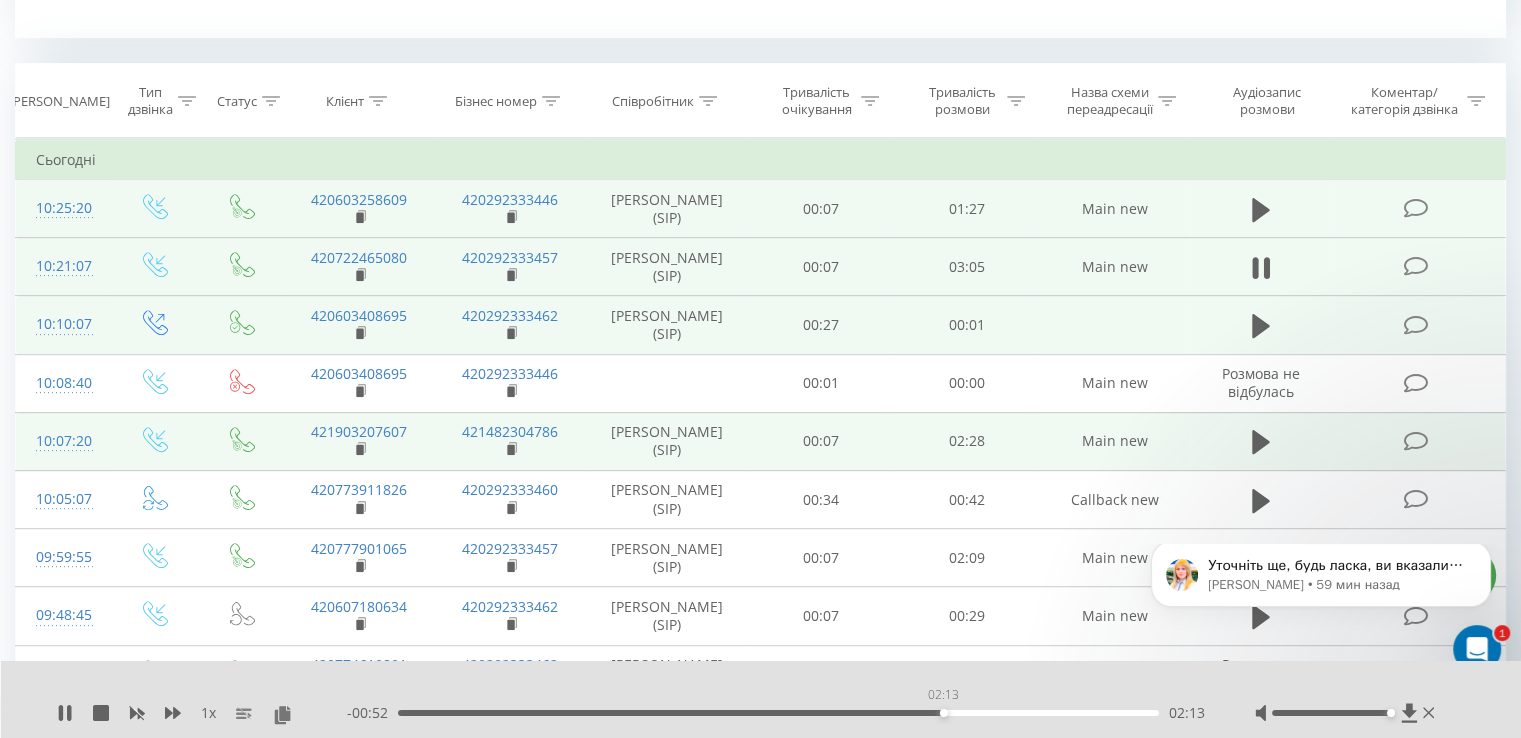 click on "02:13" at bounding box center (778, 713) 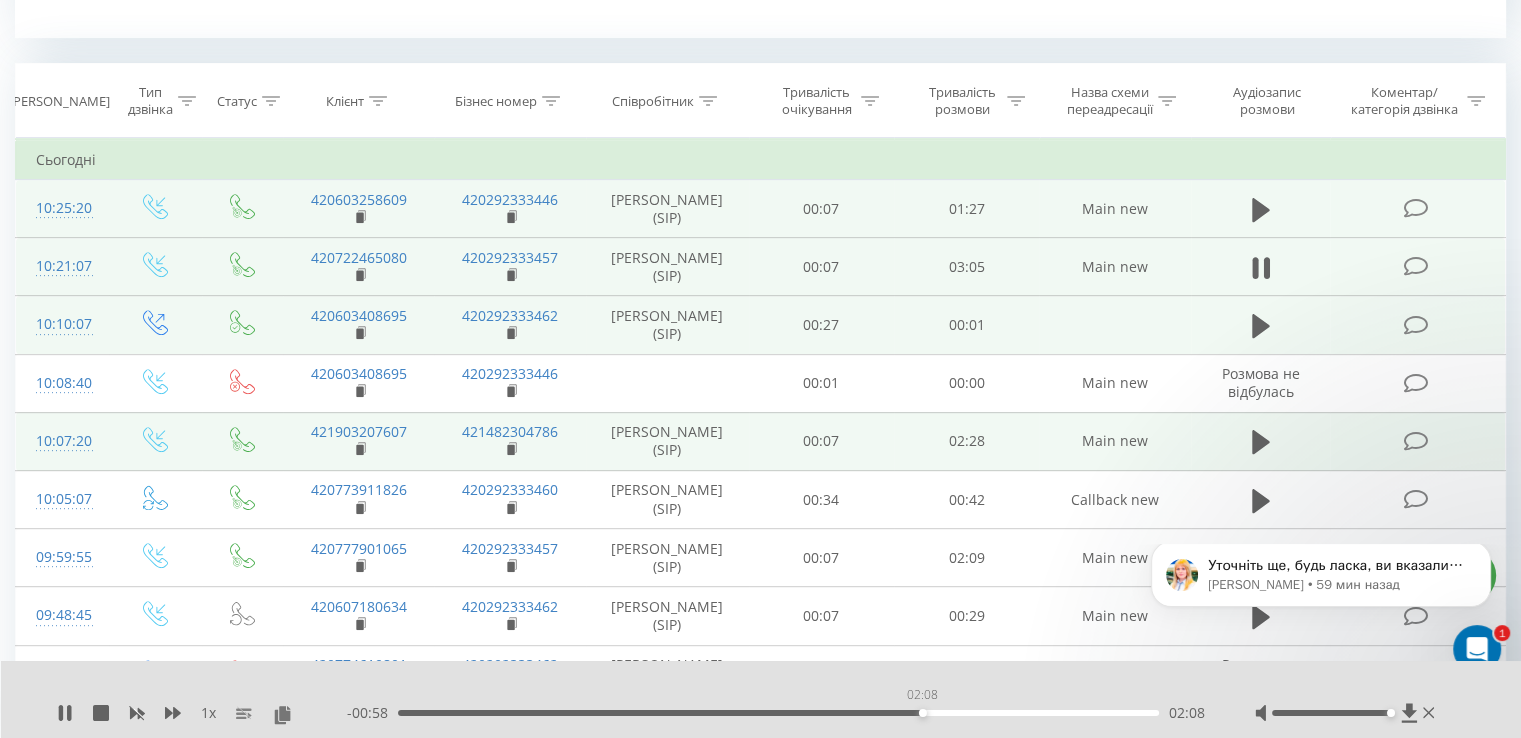 click on "02:08" at bounding box center [778, 713] 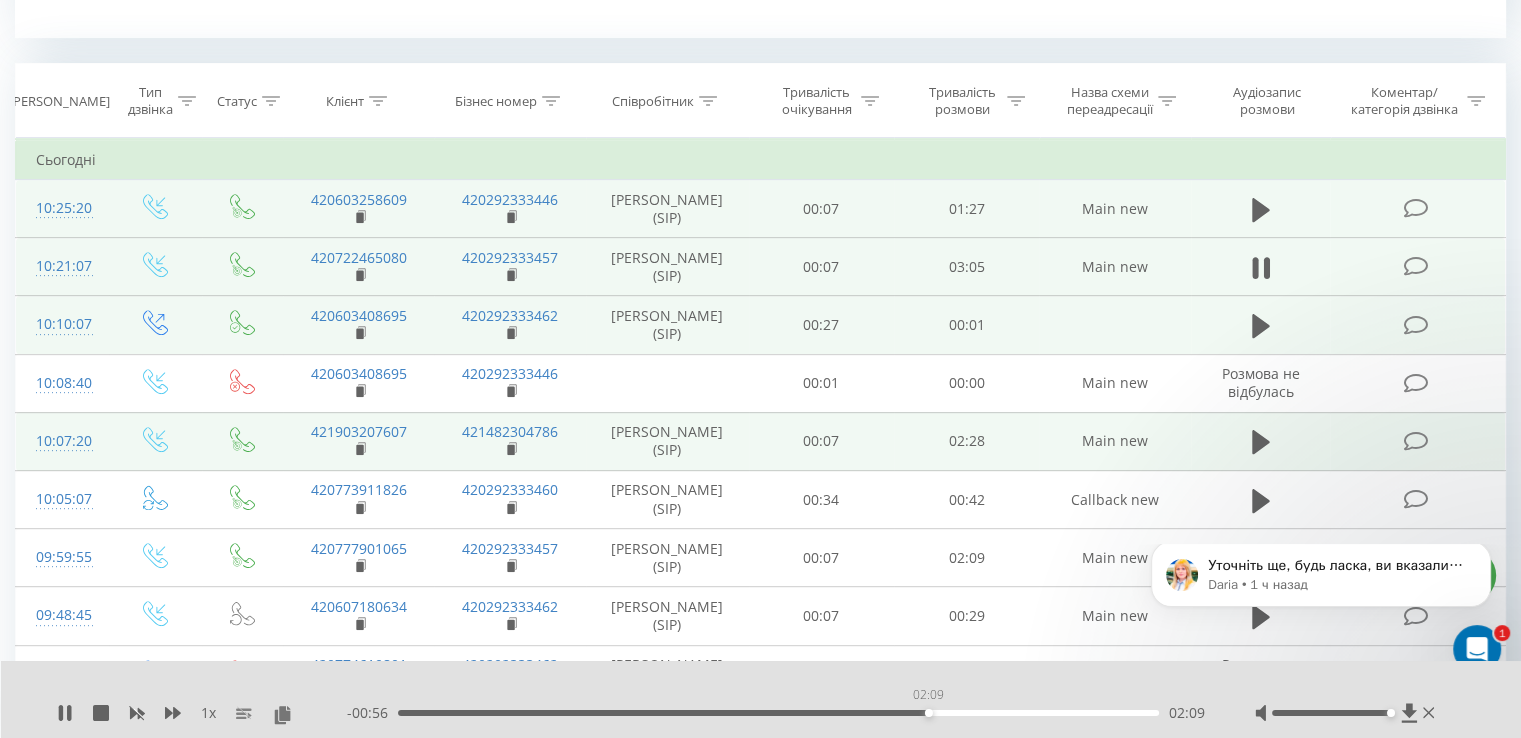 click on "02:09" at bounding box center (929, 713) 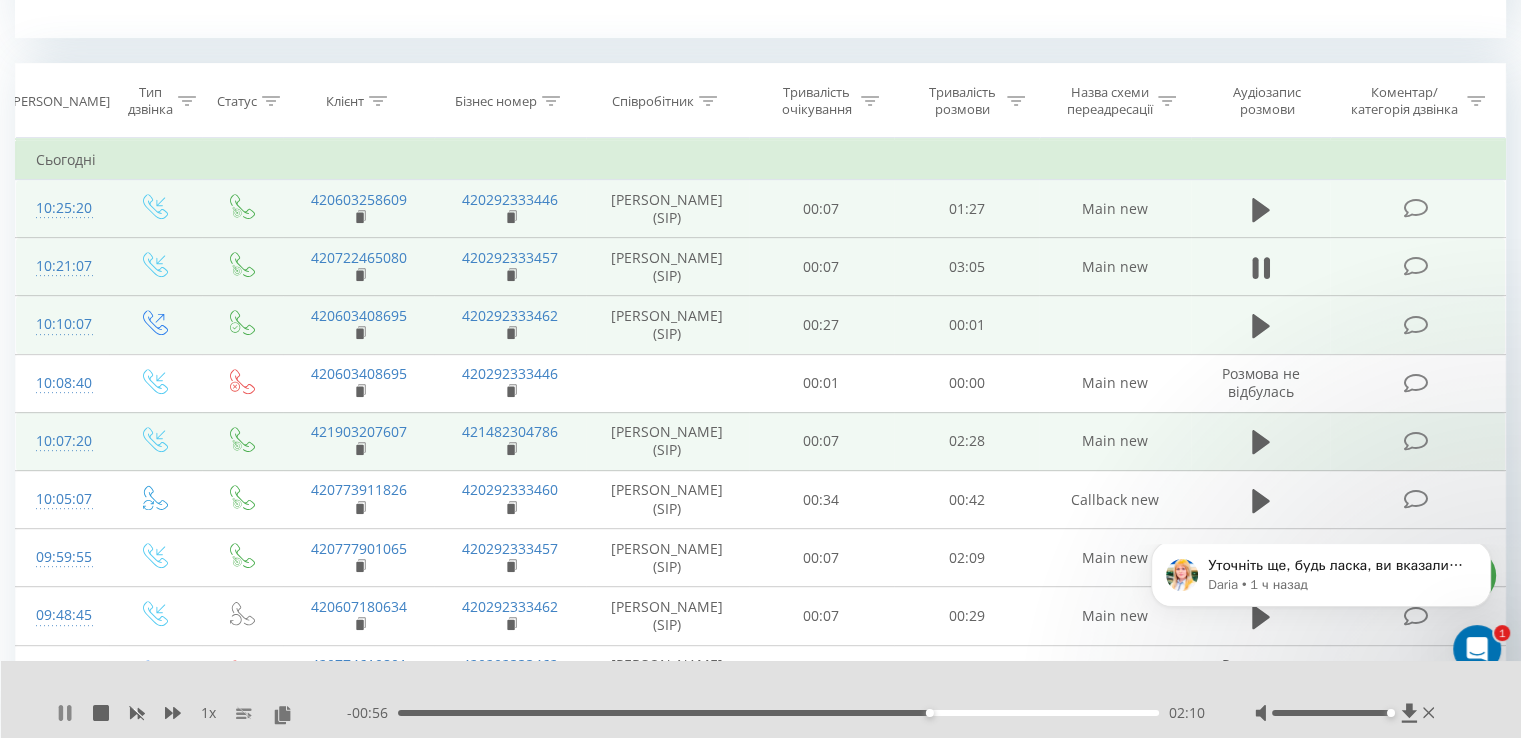 click 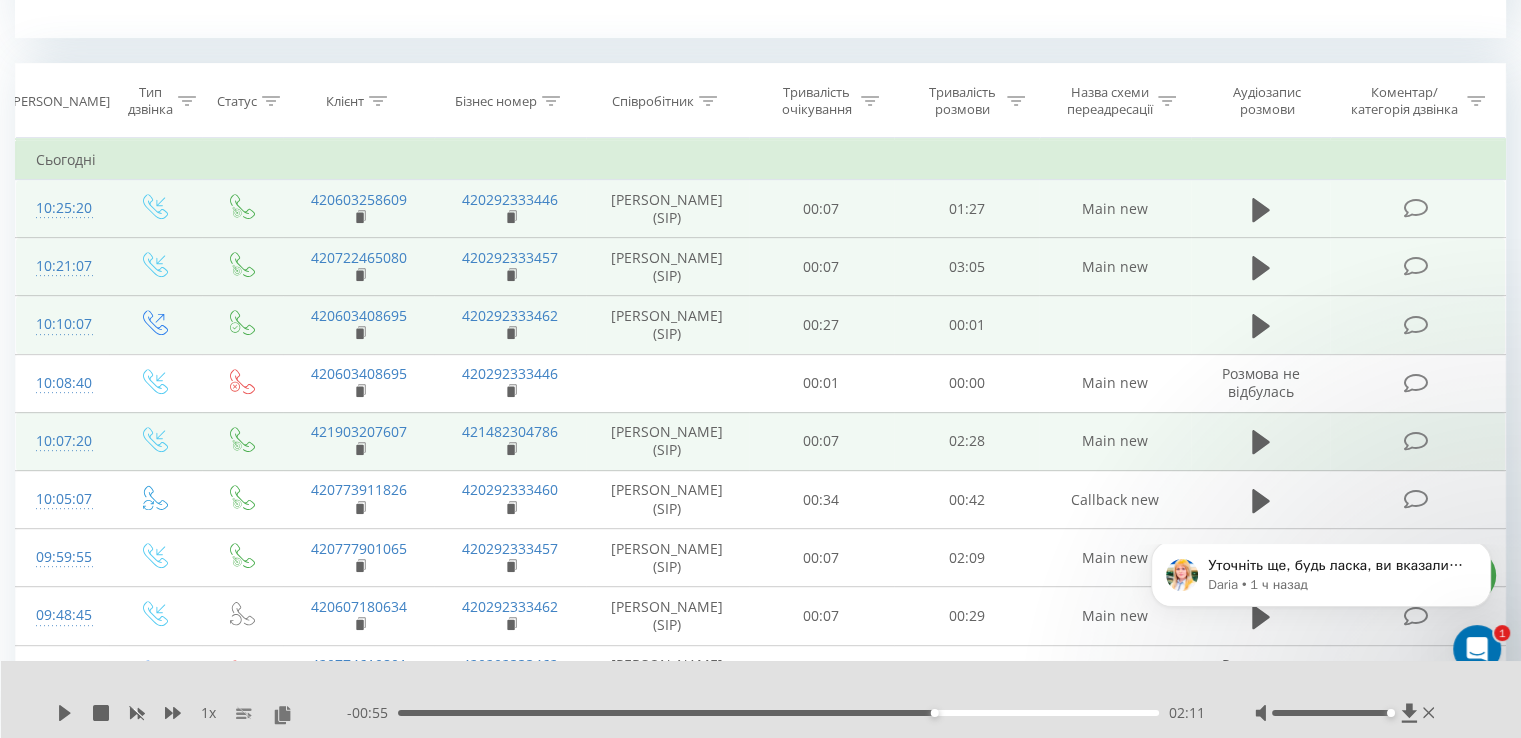 click at bounding box center (748, 687) 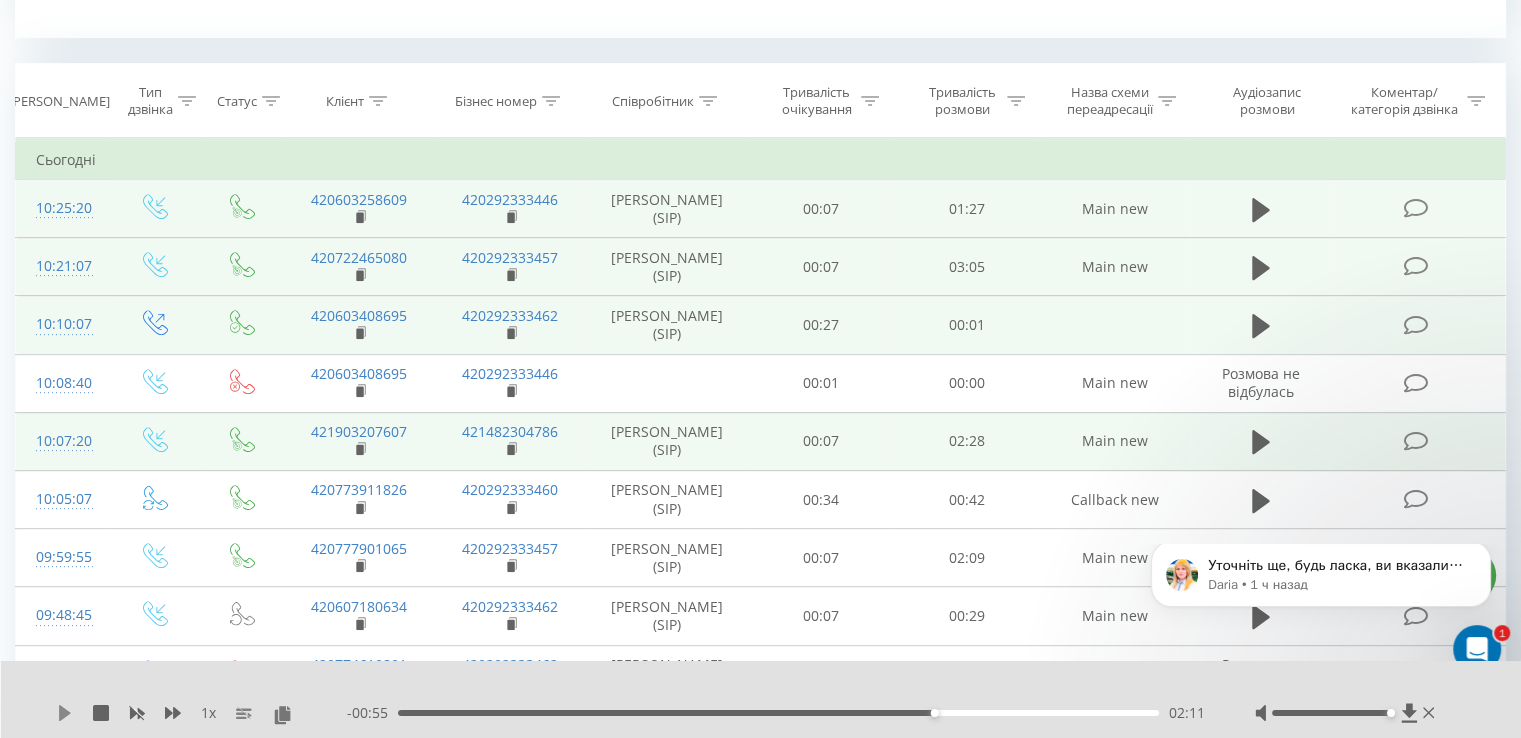 click 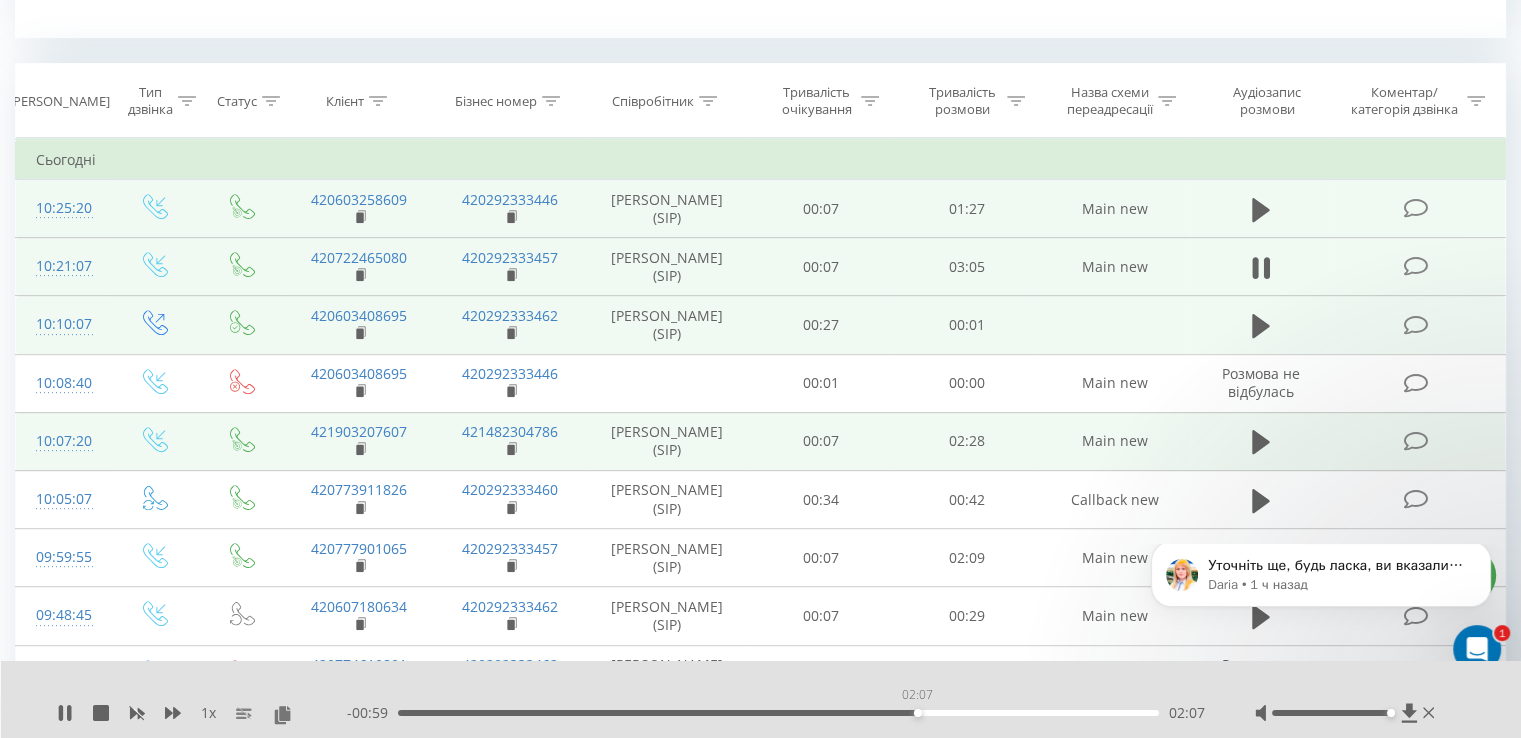 click on "02:07" at bounding box center (778, 713) 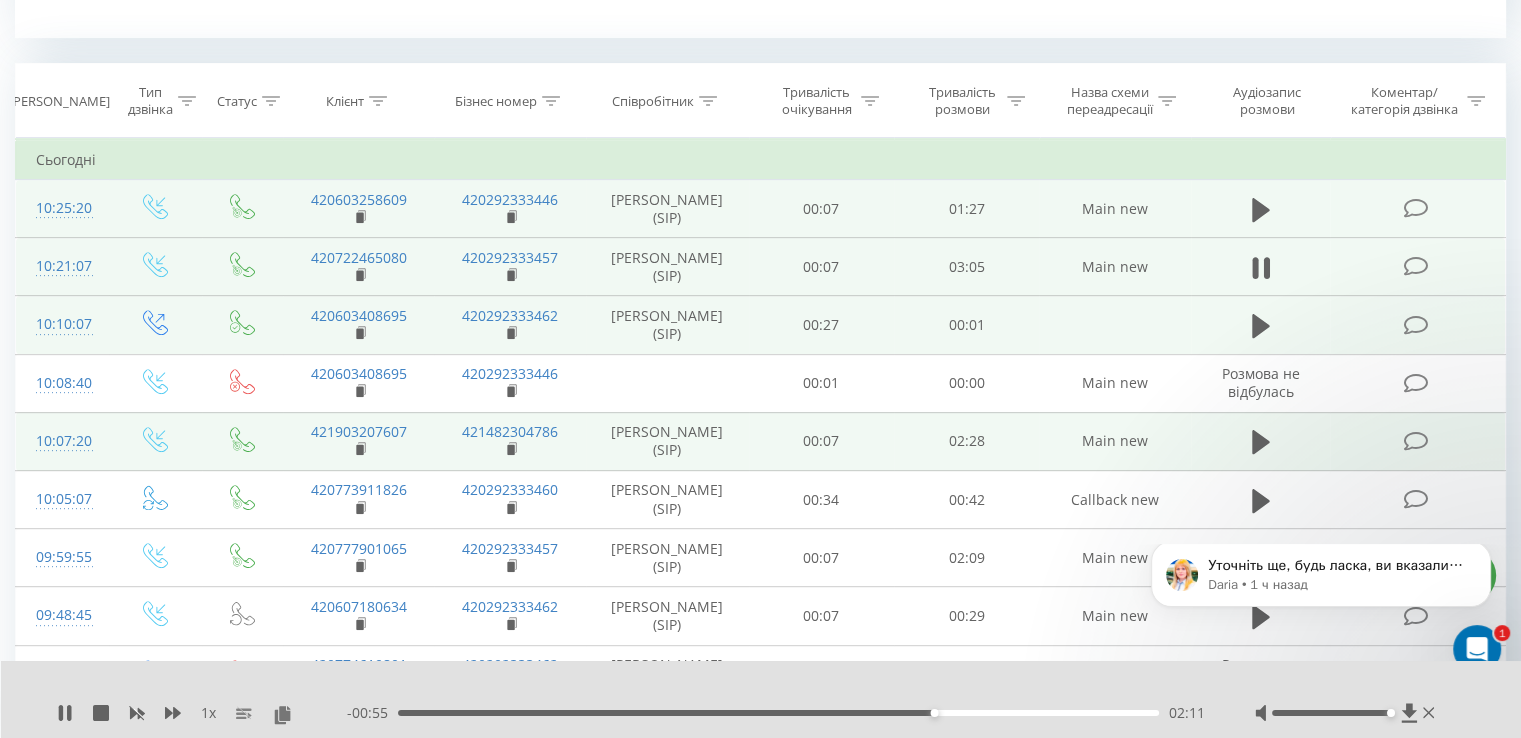 click on "02:11" at bounding box center (778, 713) 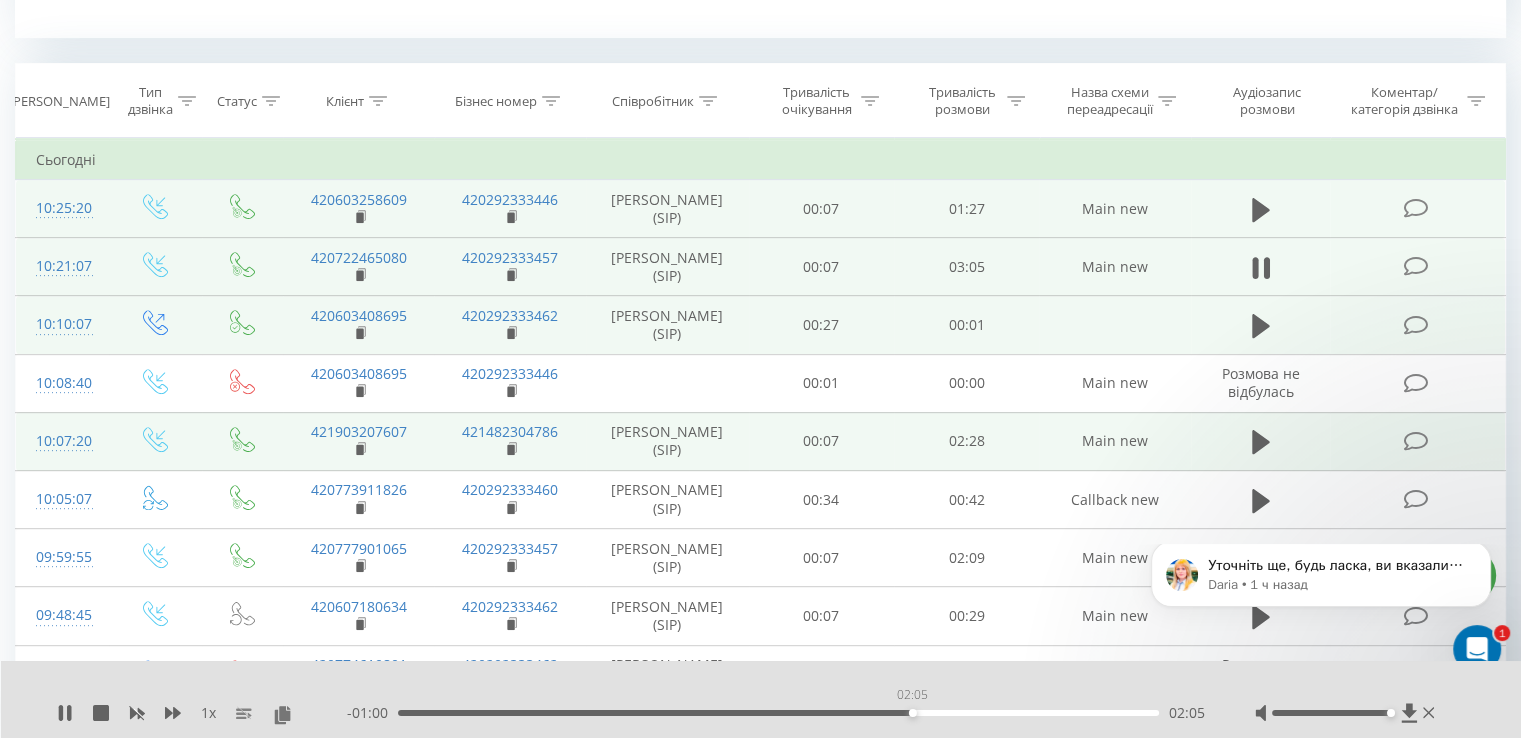click on "02:05" at bounding box center (778, 713) 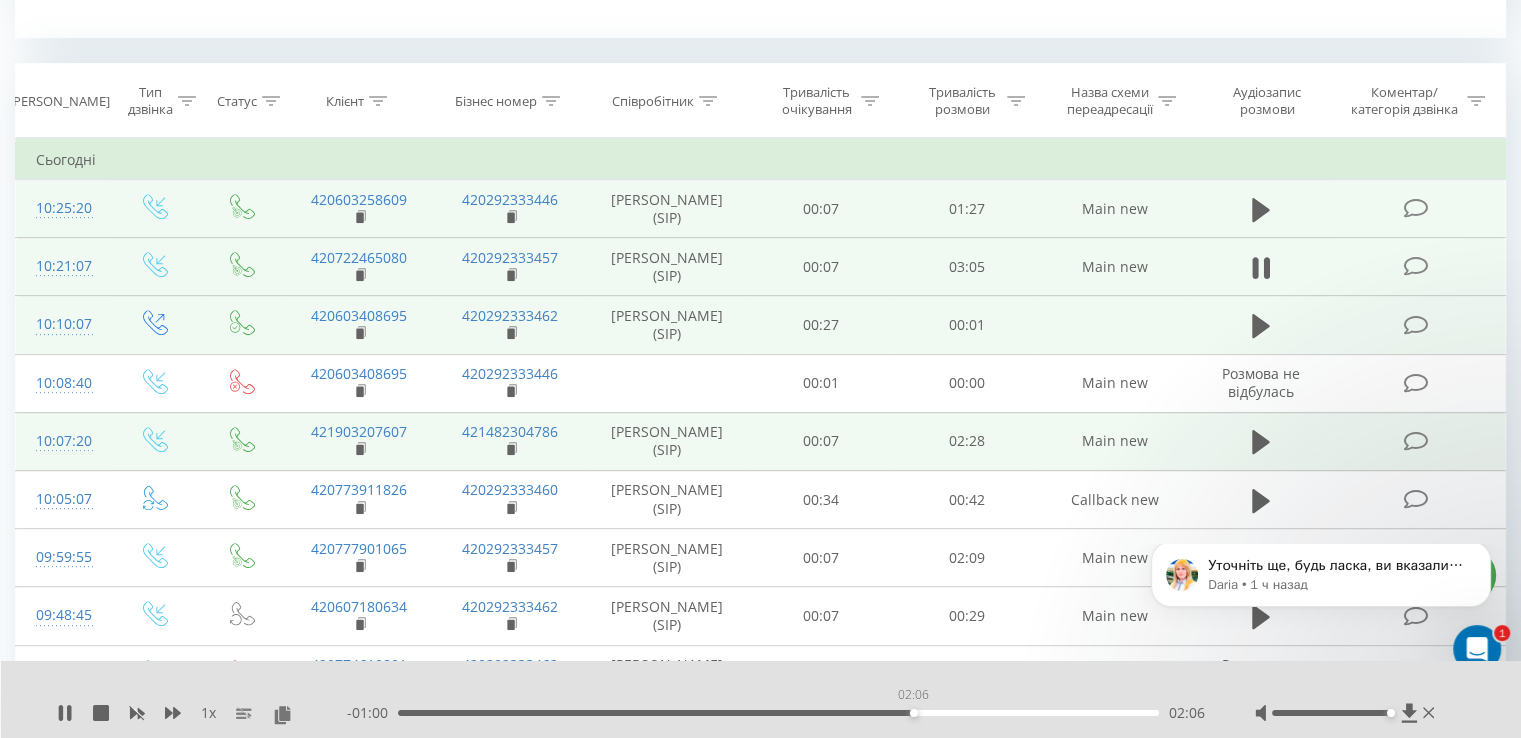 click on "02:06" at bounding box center [778, 713] 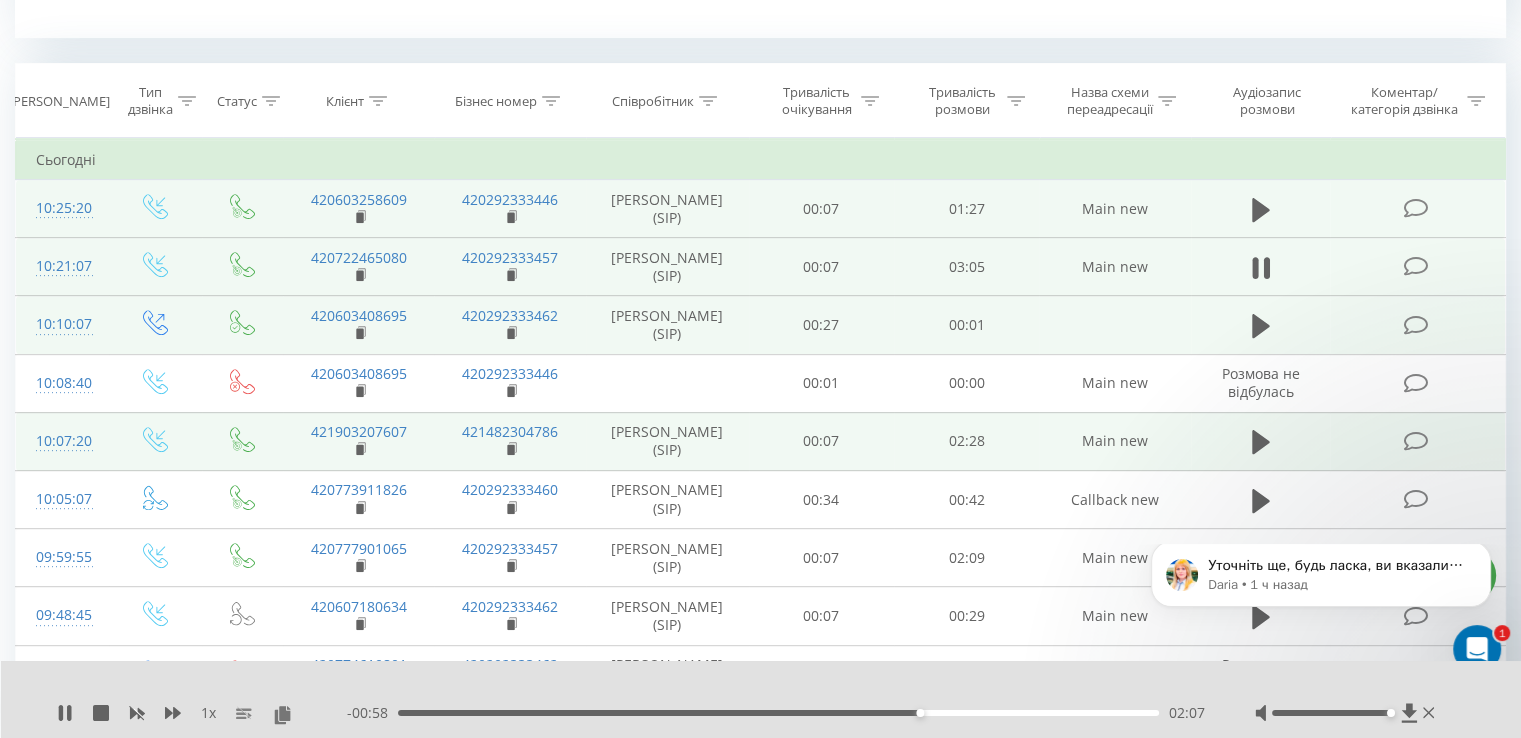 click on "02:07" at bounding box center [778, 713] 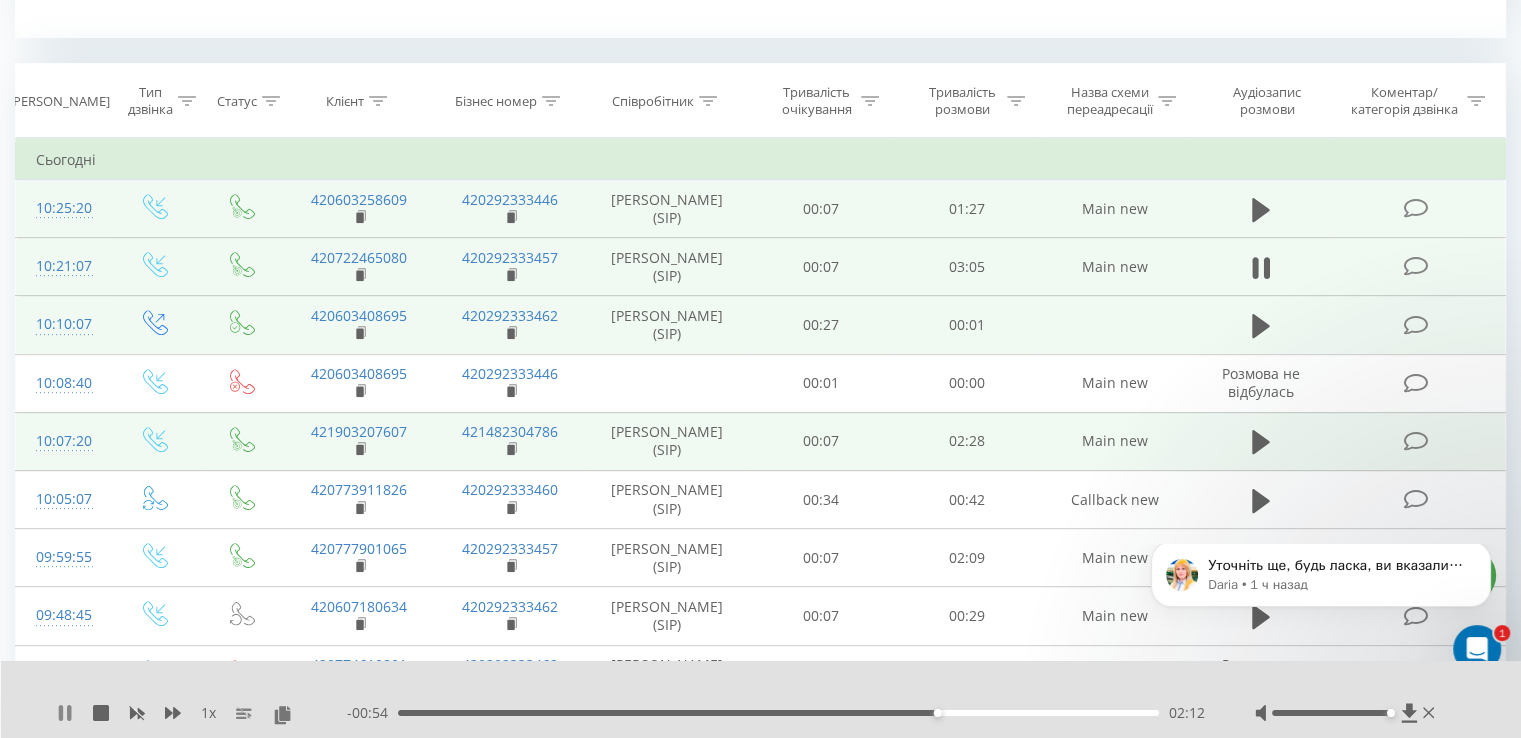 click 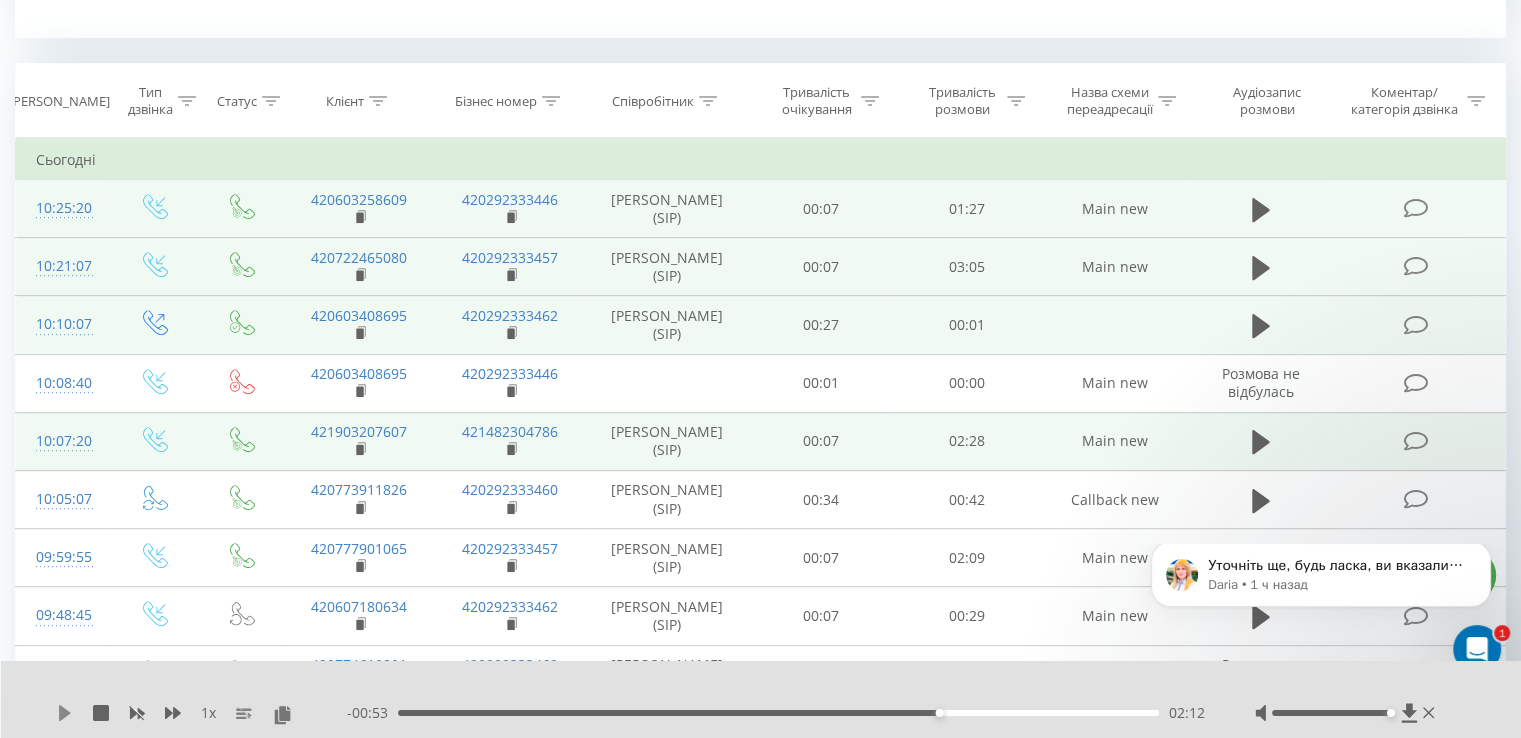click 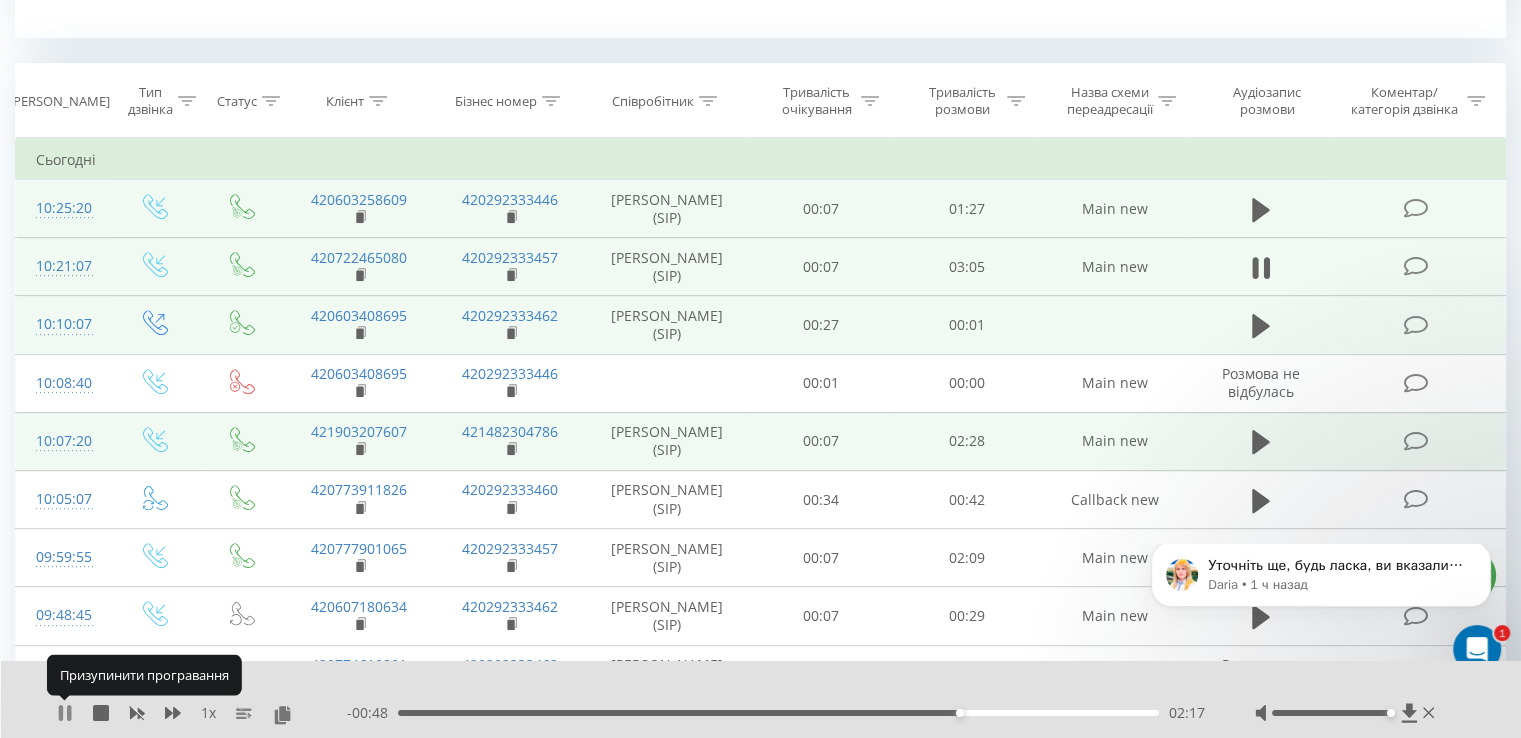 click 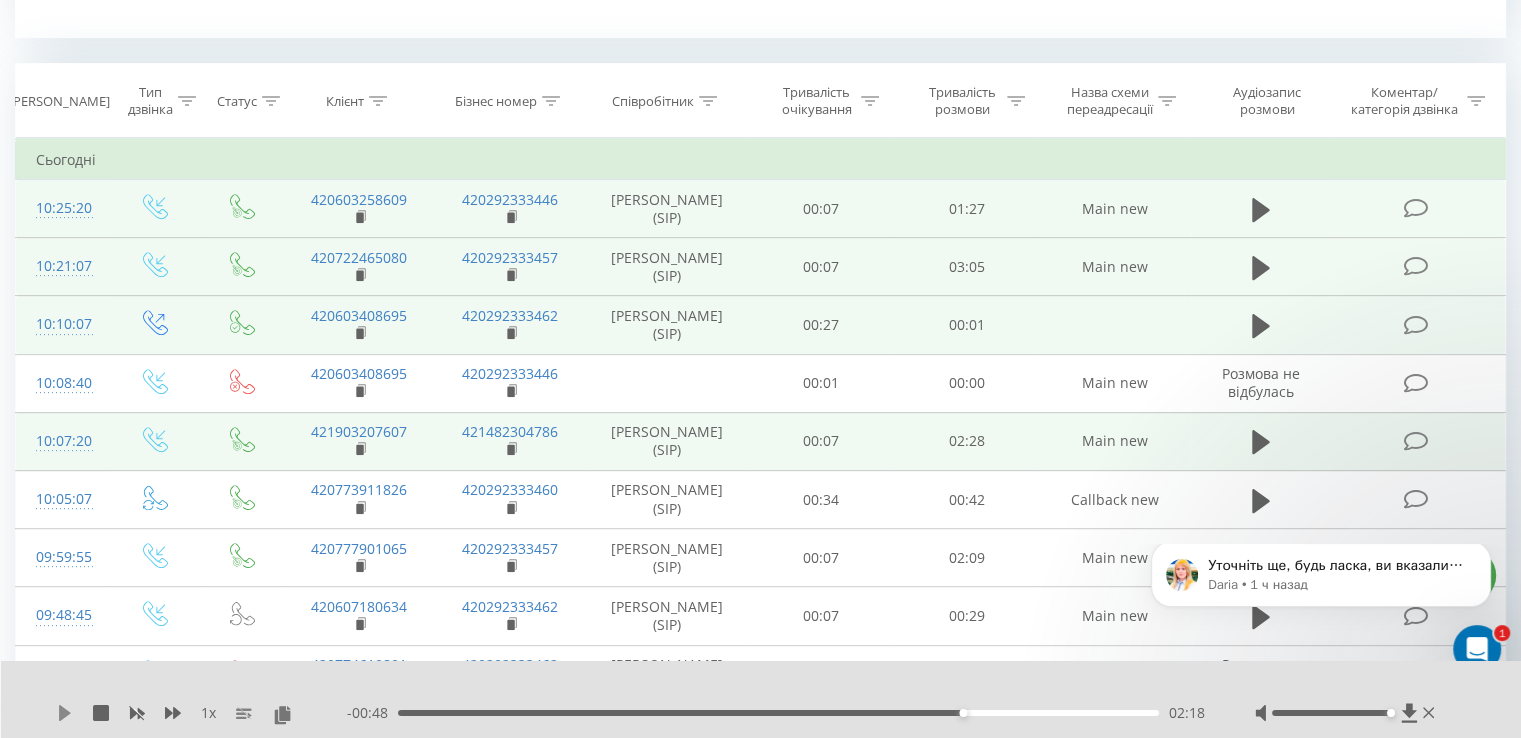 click 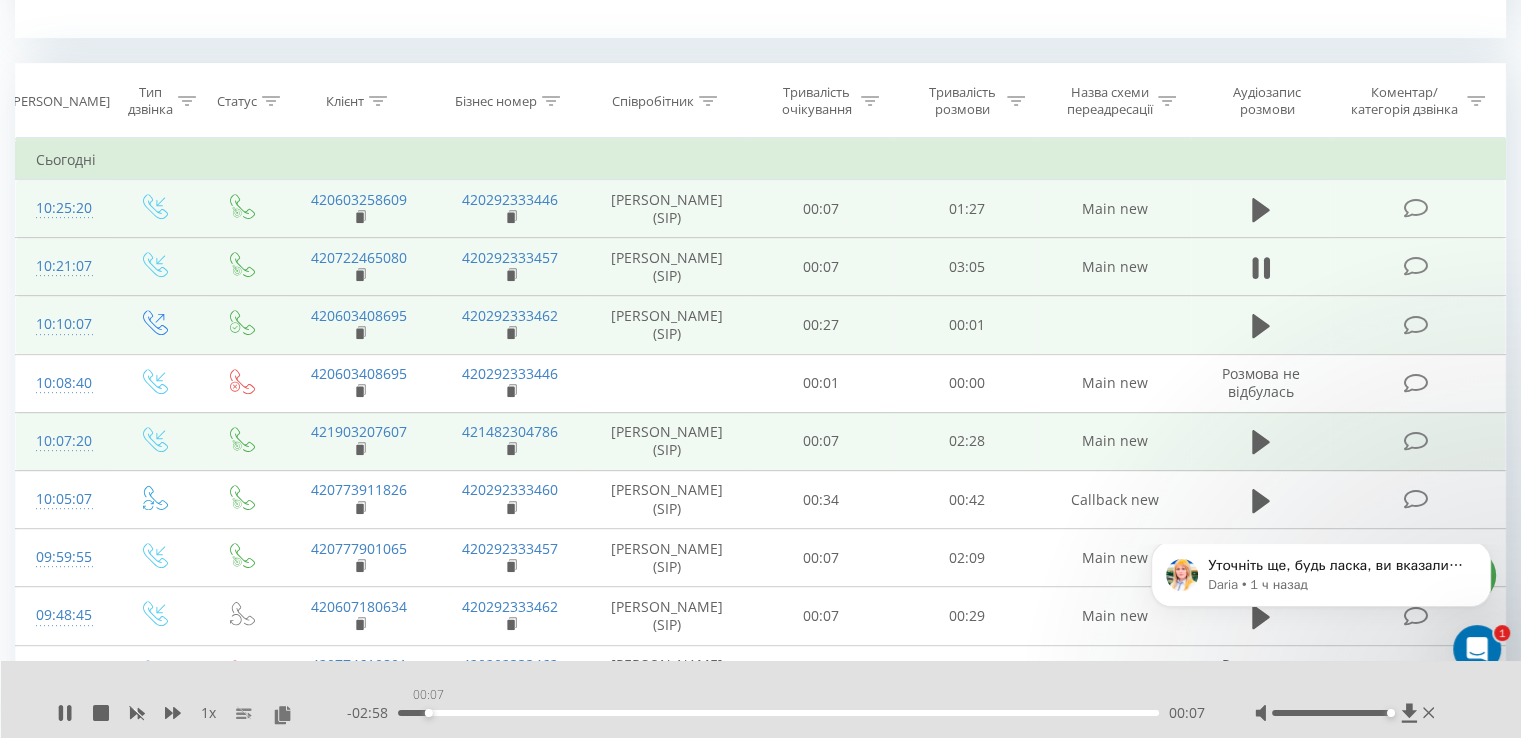 click on "00:07" at bounding box center [778, 713] 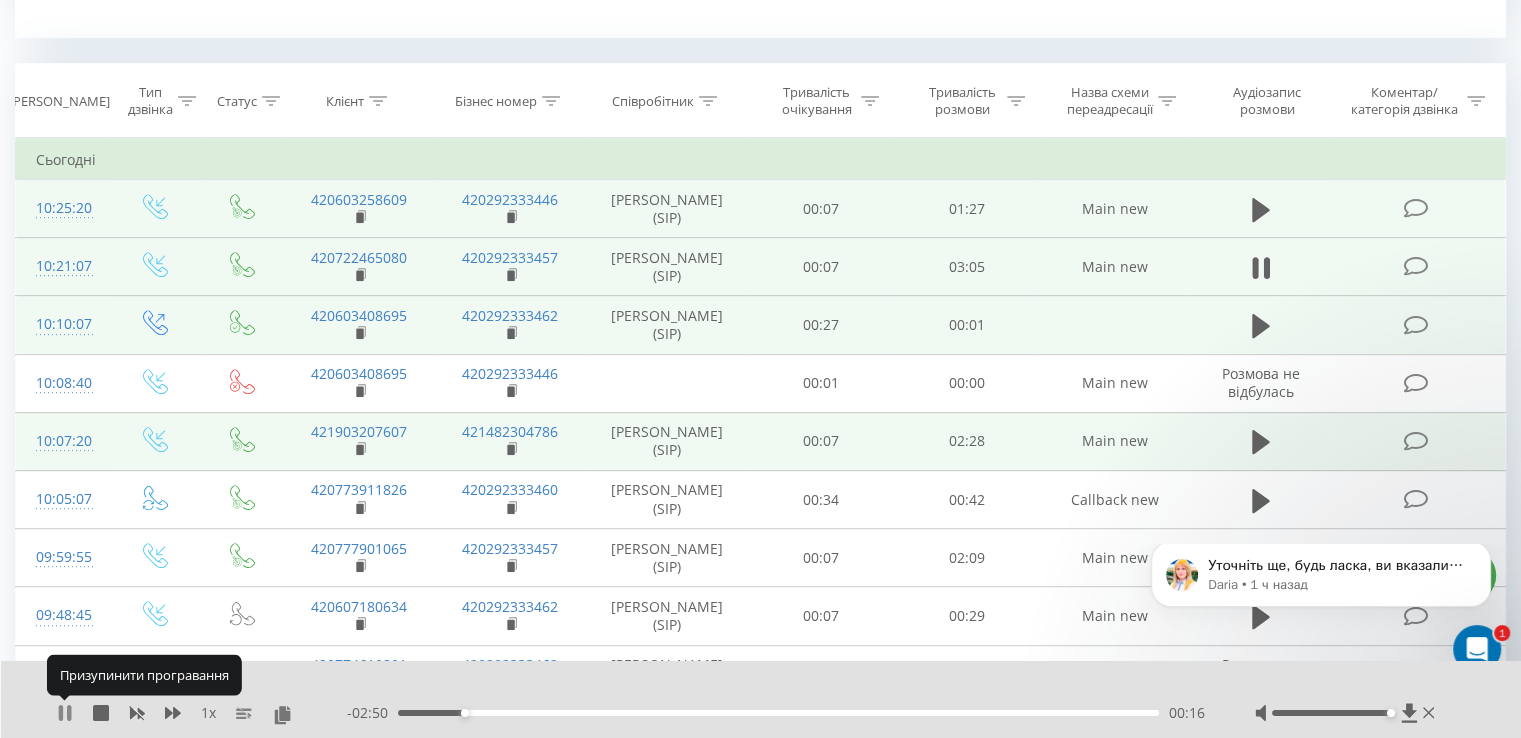 click 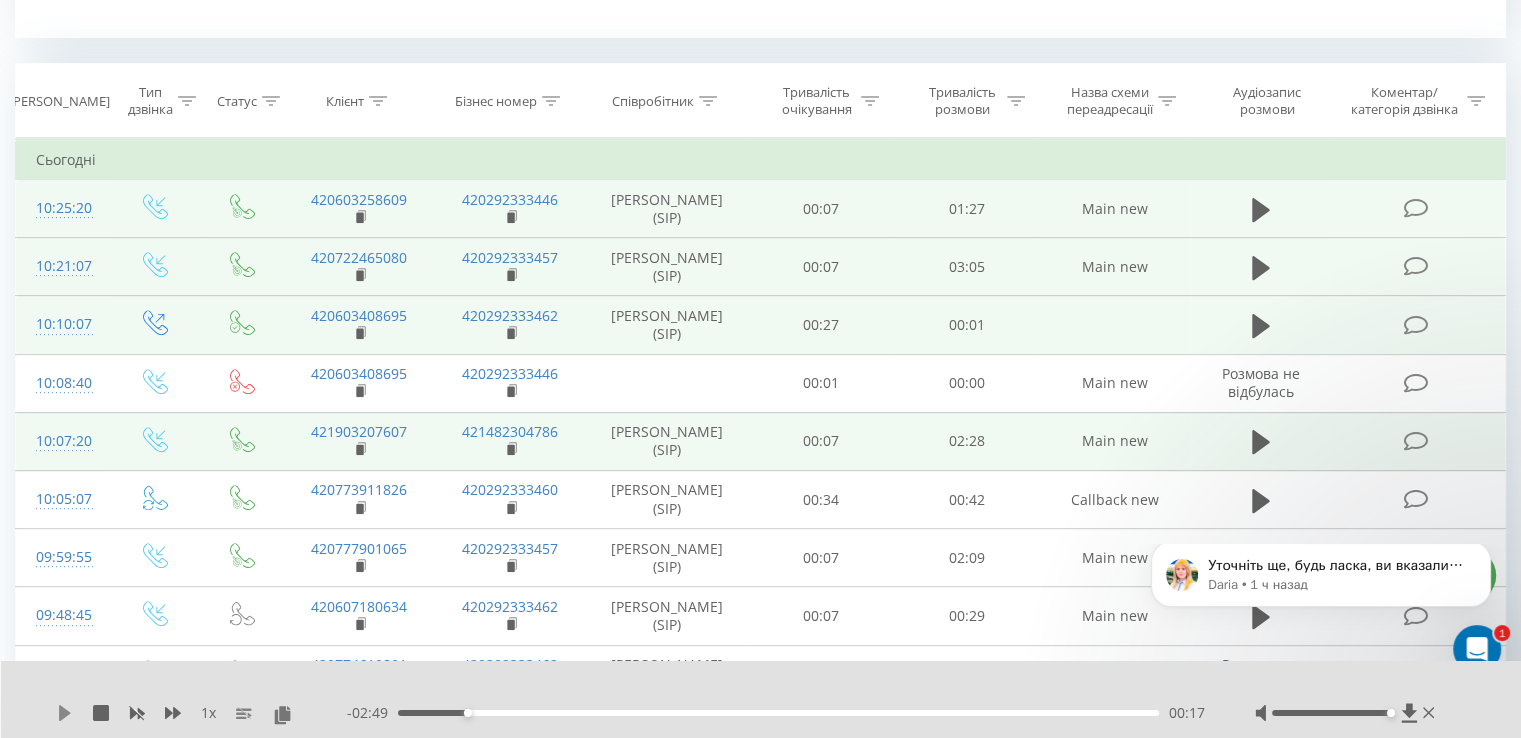 click 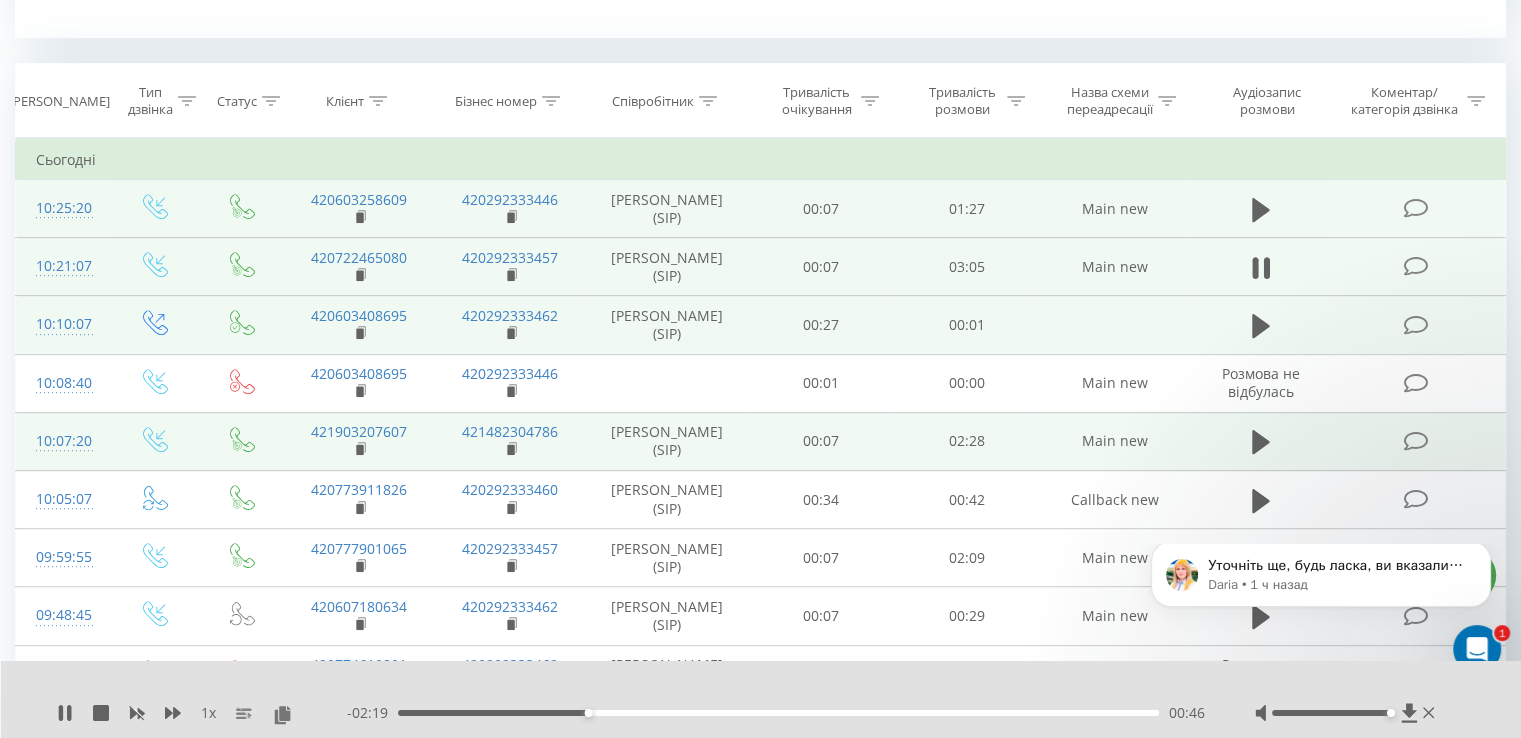 click on "- 02:19 00:46   00:46" at bounding box center (776, 713) 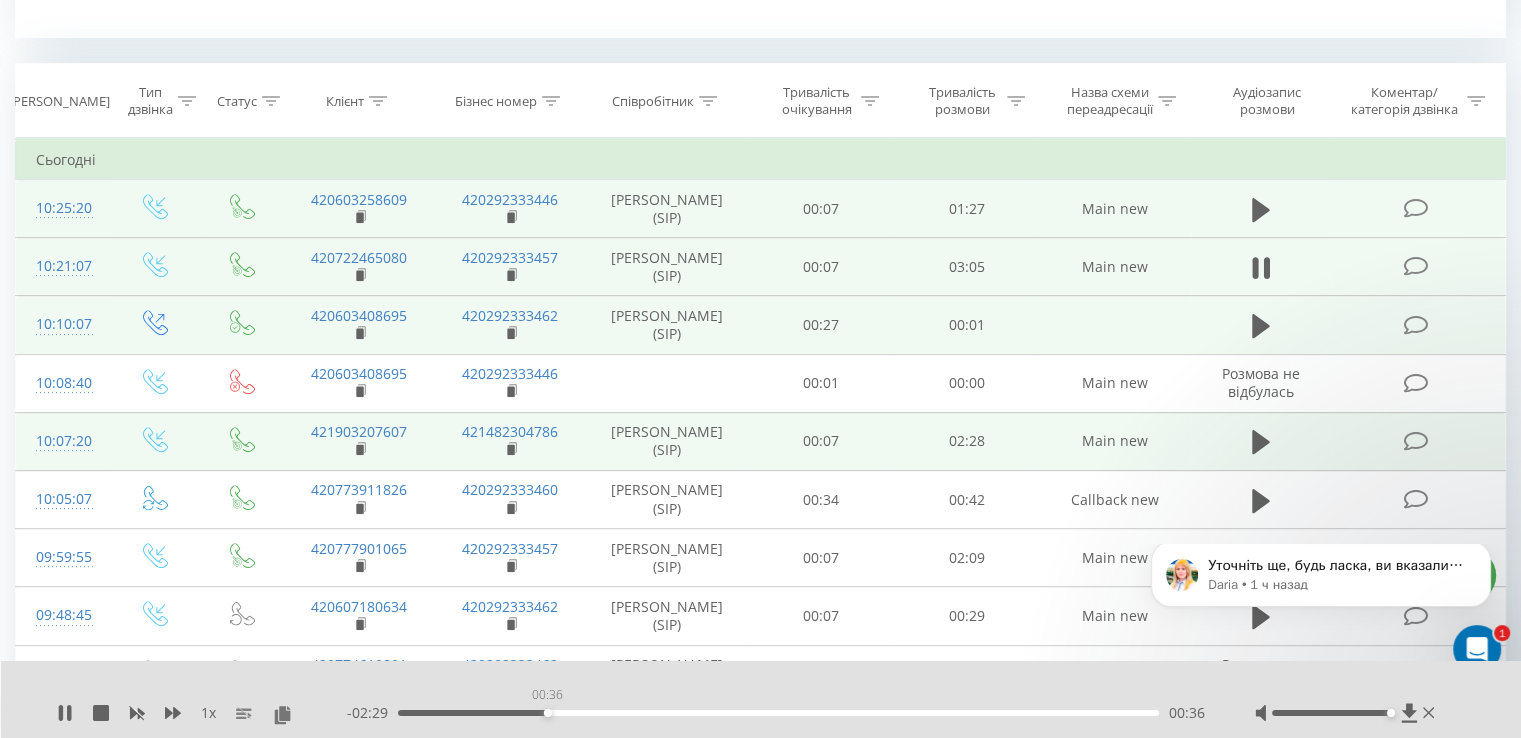 click on "00:36" at bounding box center (778, 713) 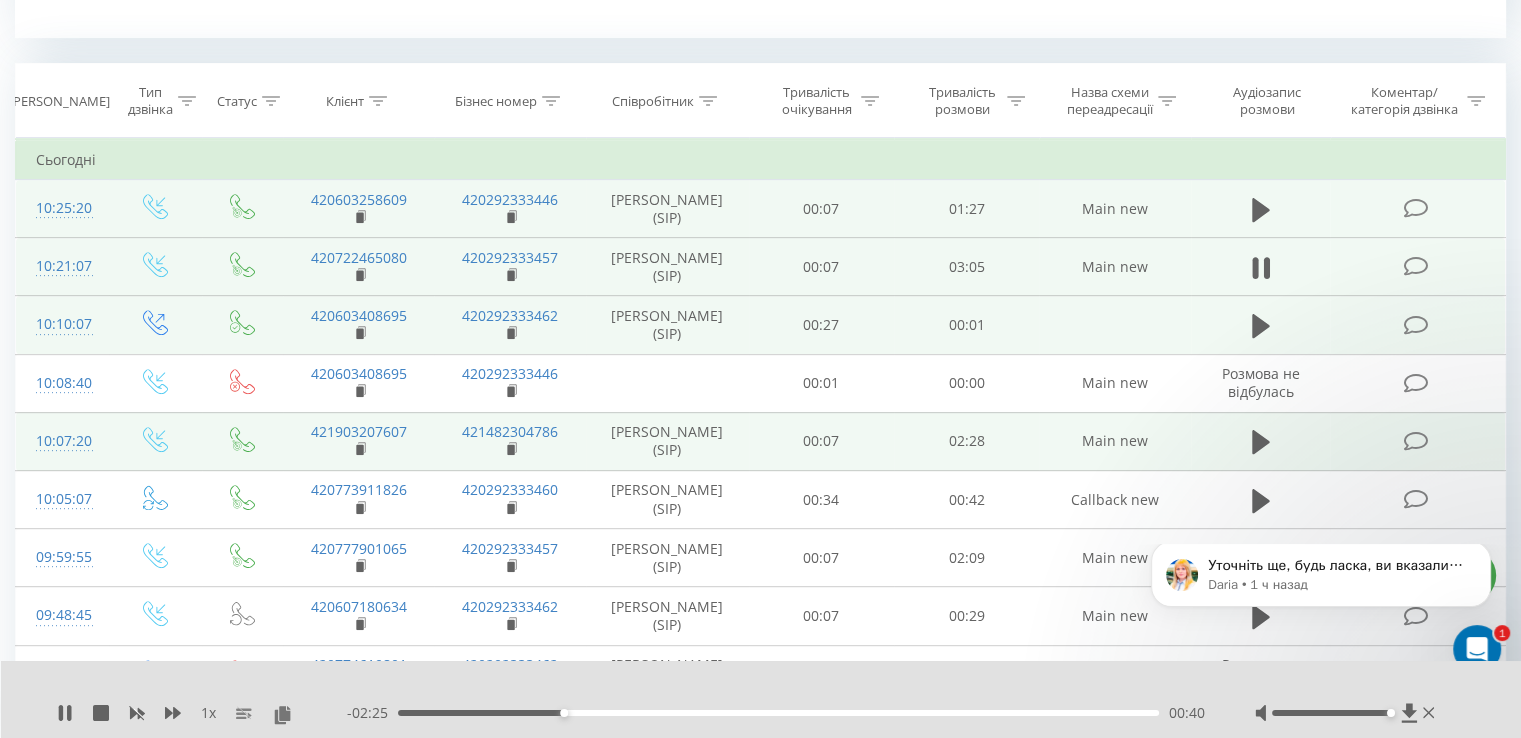 click on "00:40" at bounding box center [778, 713] 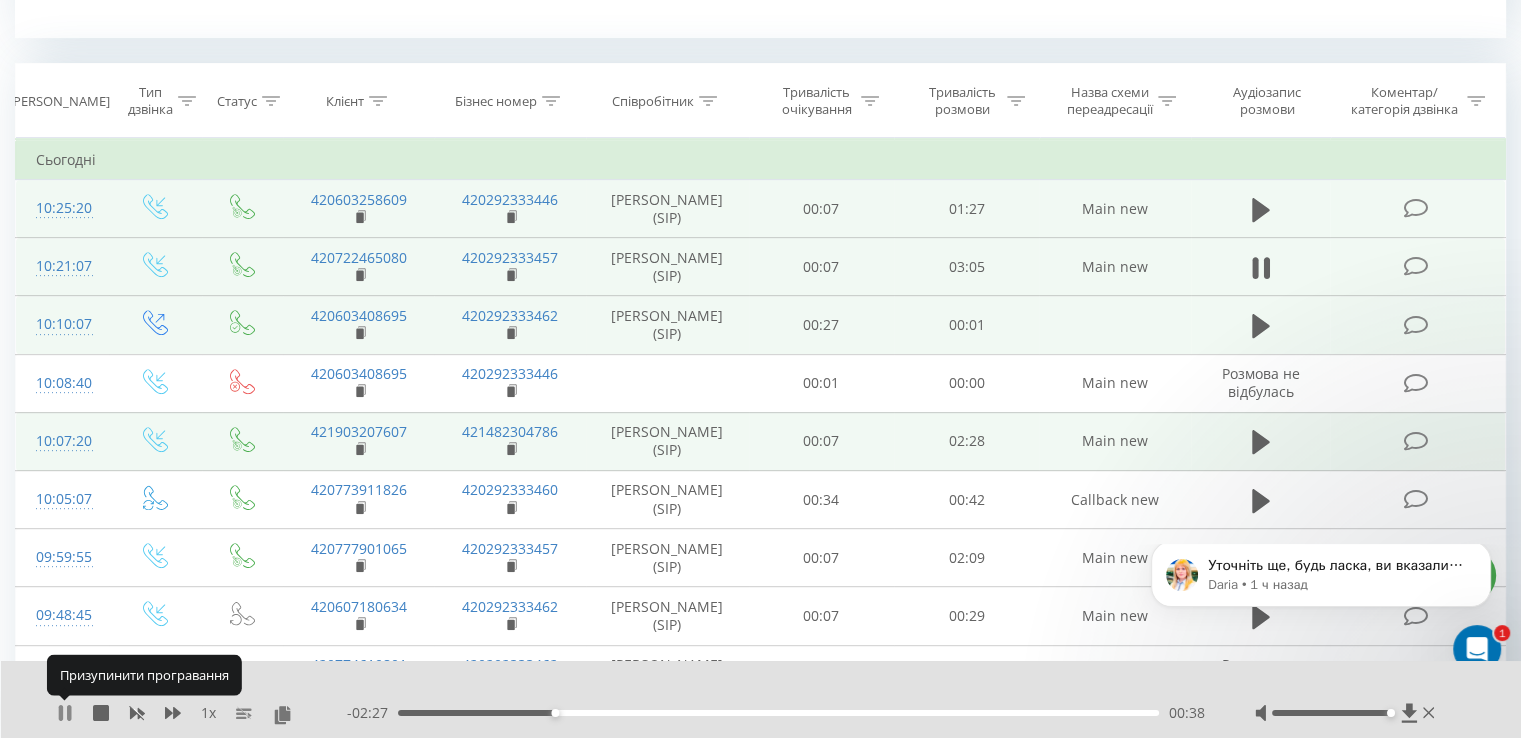 click 